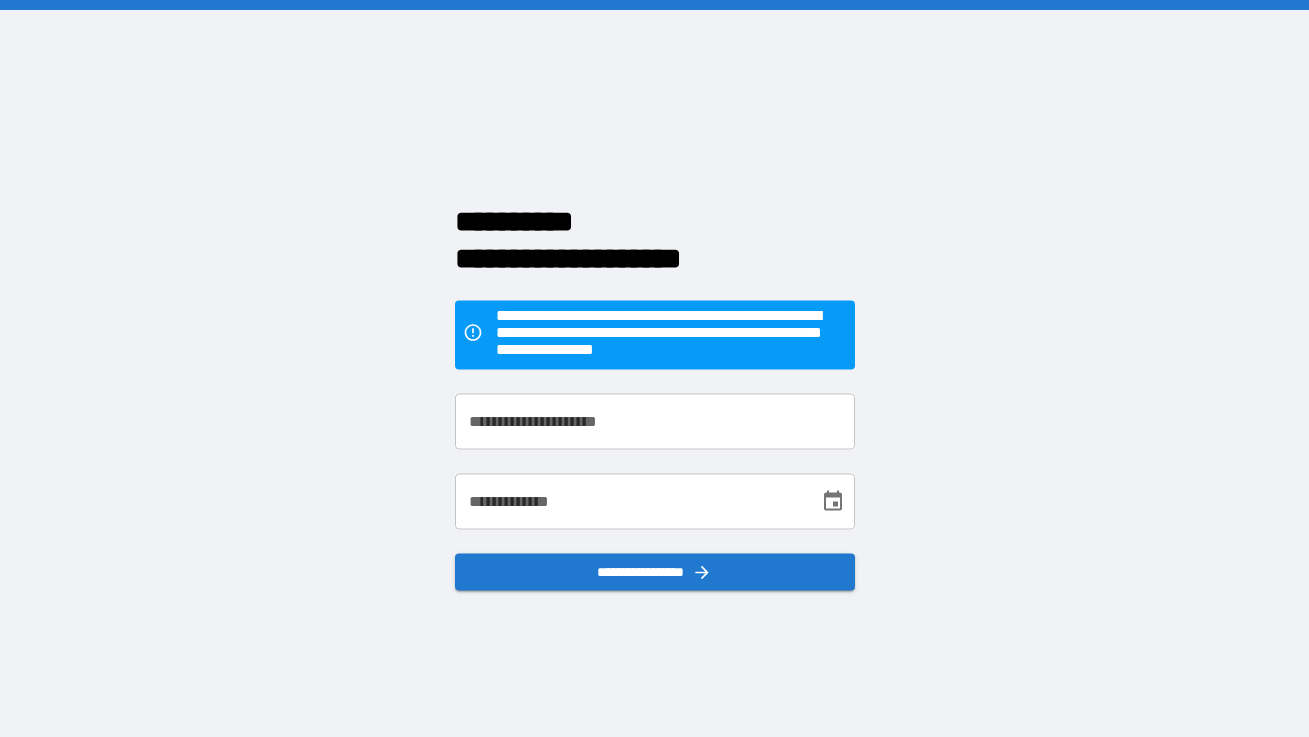 scroll, scrollTop: 0, scrollLeft: 0, axis: both 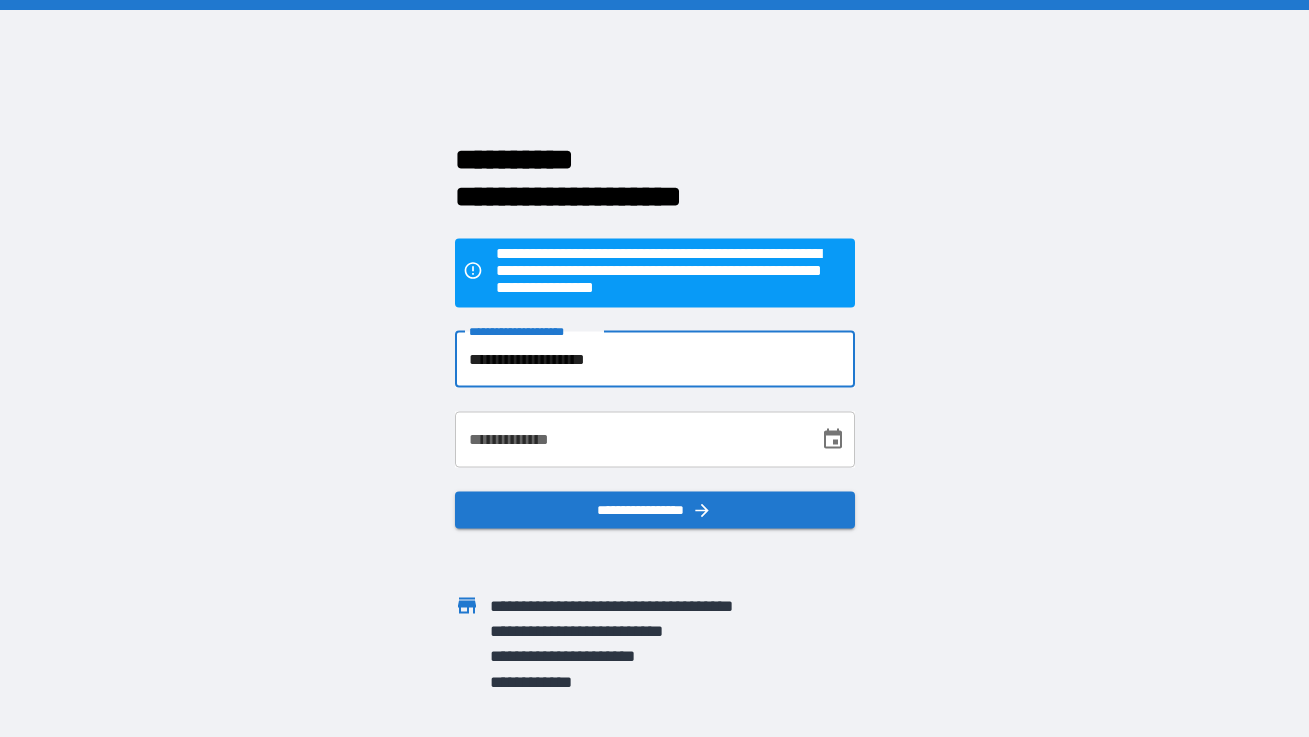 type on "**********" 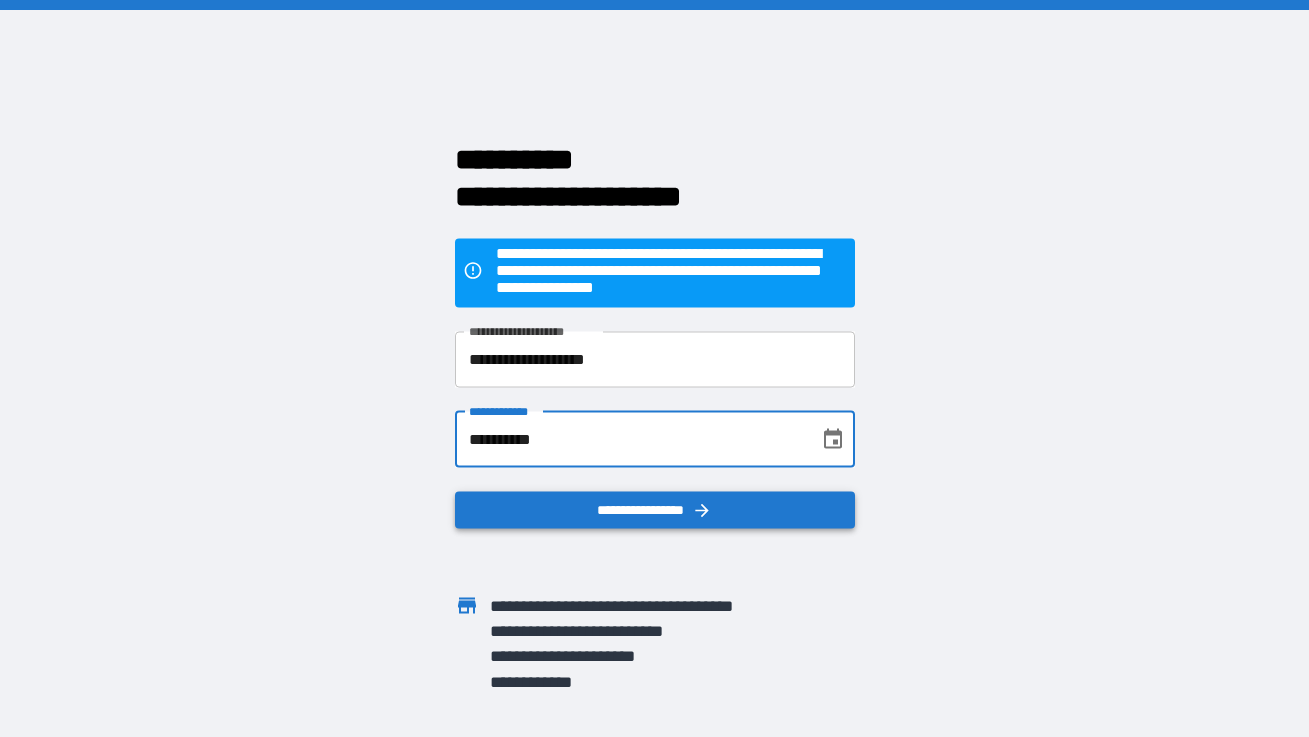 type on "**********" 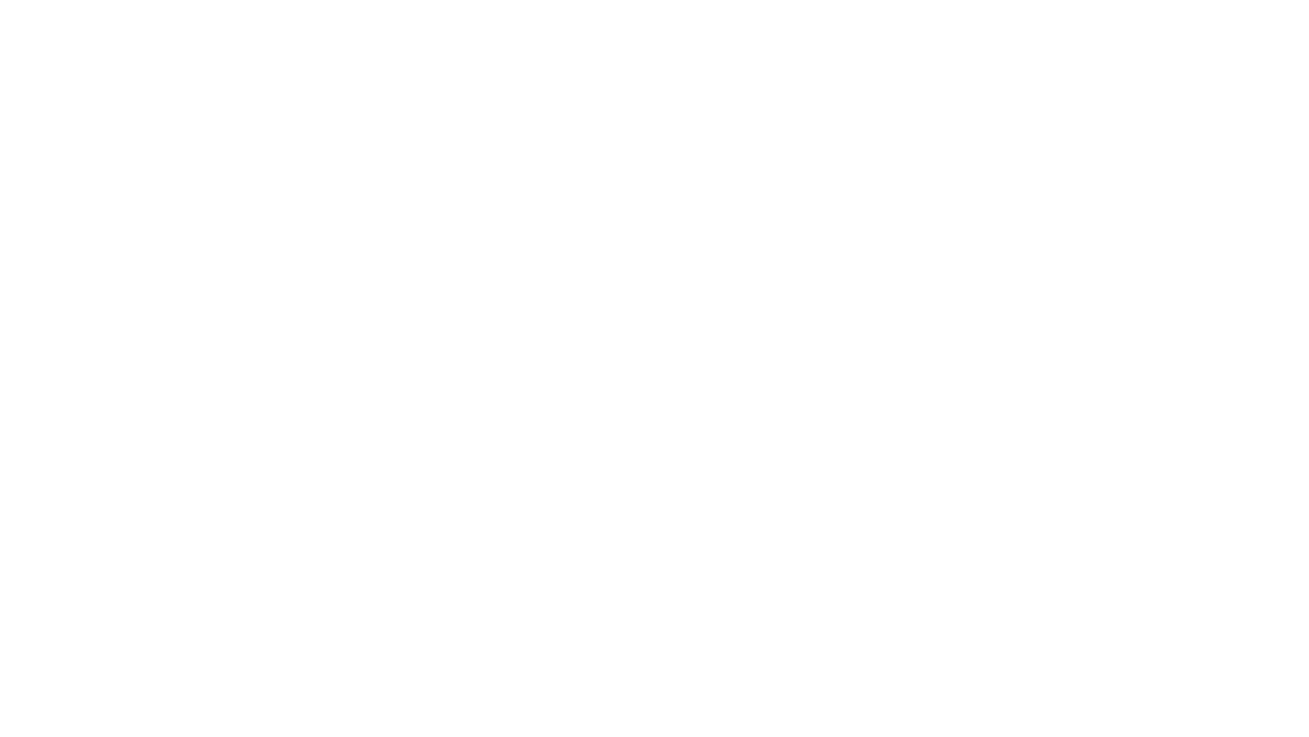 scroll, scrollTop: 0, scrollLeft: 0, axis: both 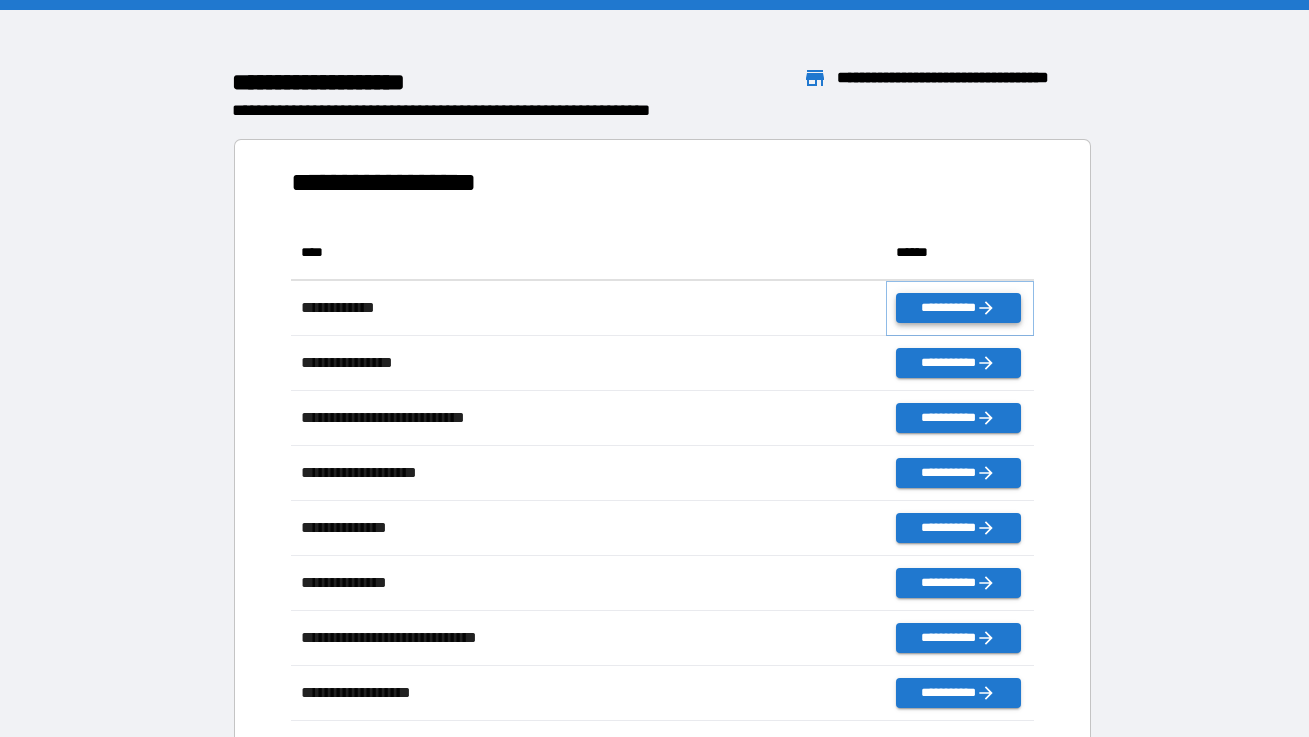 click on "**********" at bounding box center (958, 308) 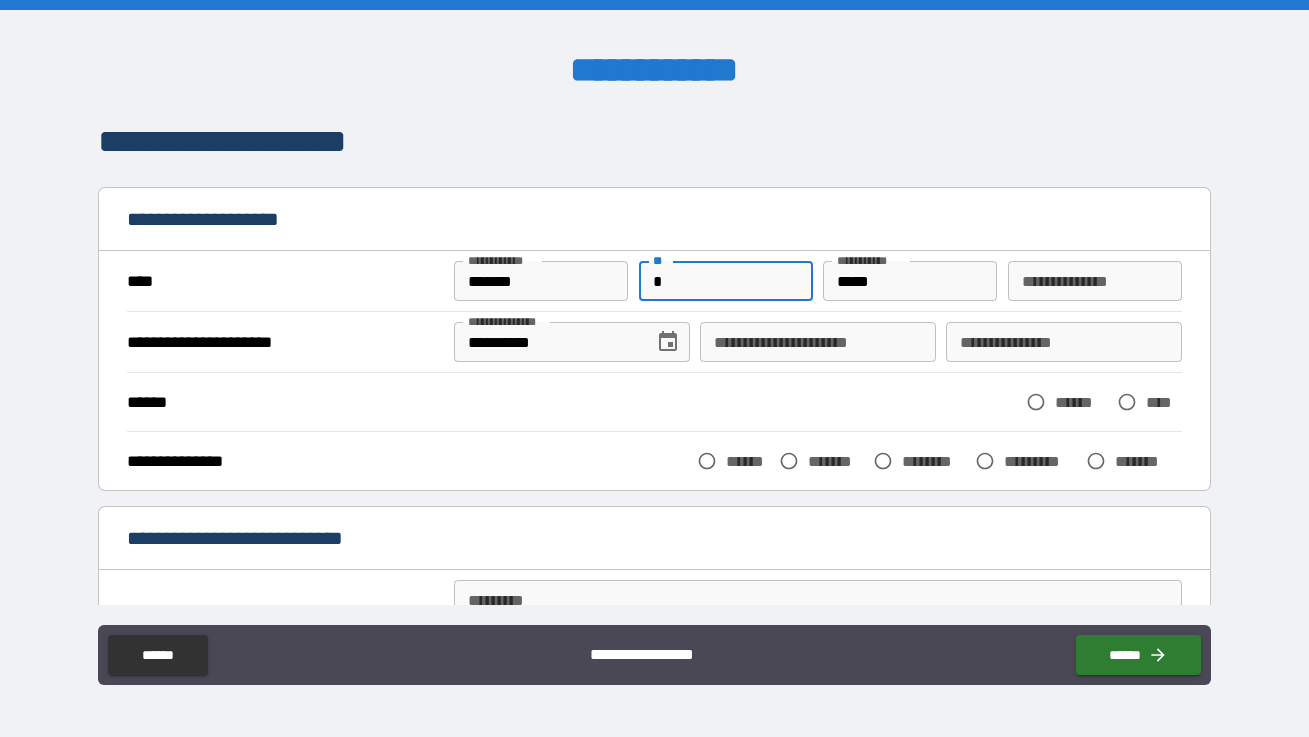 type on "*" 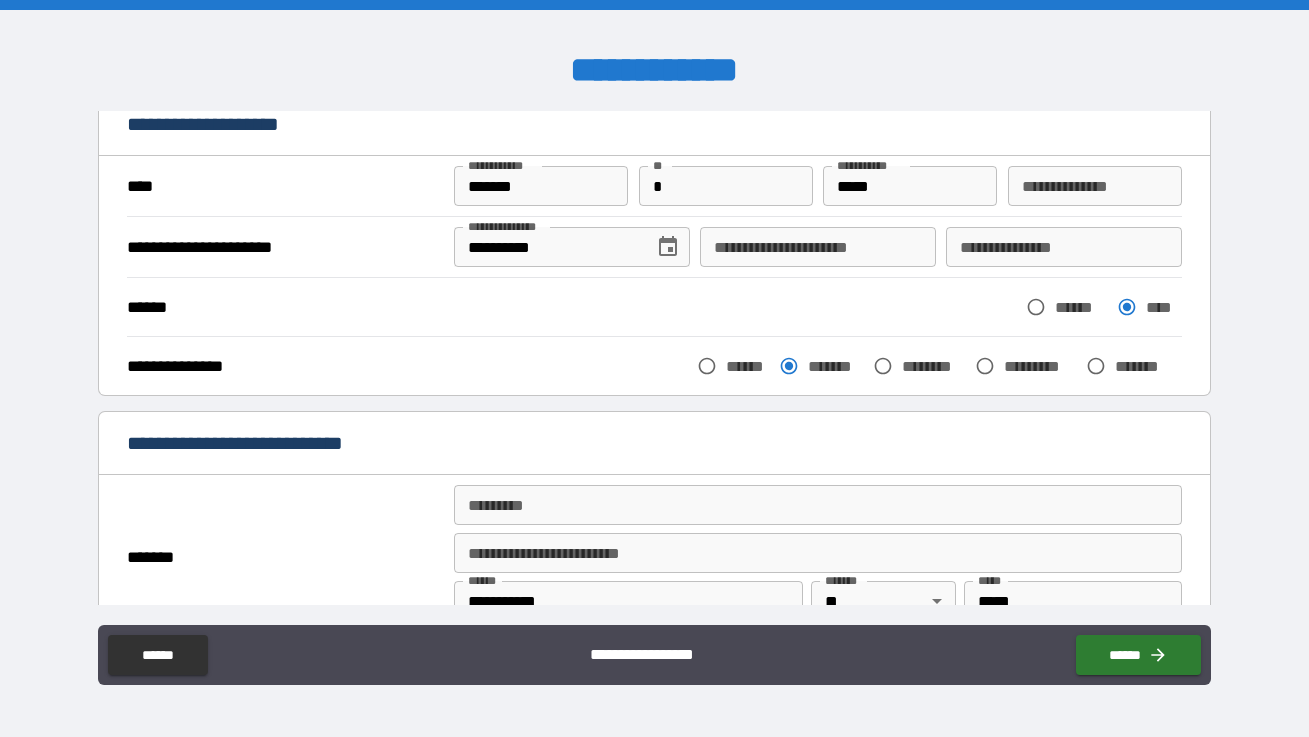 scroll, scrollTop: 92, scrollLeft: 0, axis: vertical 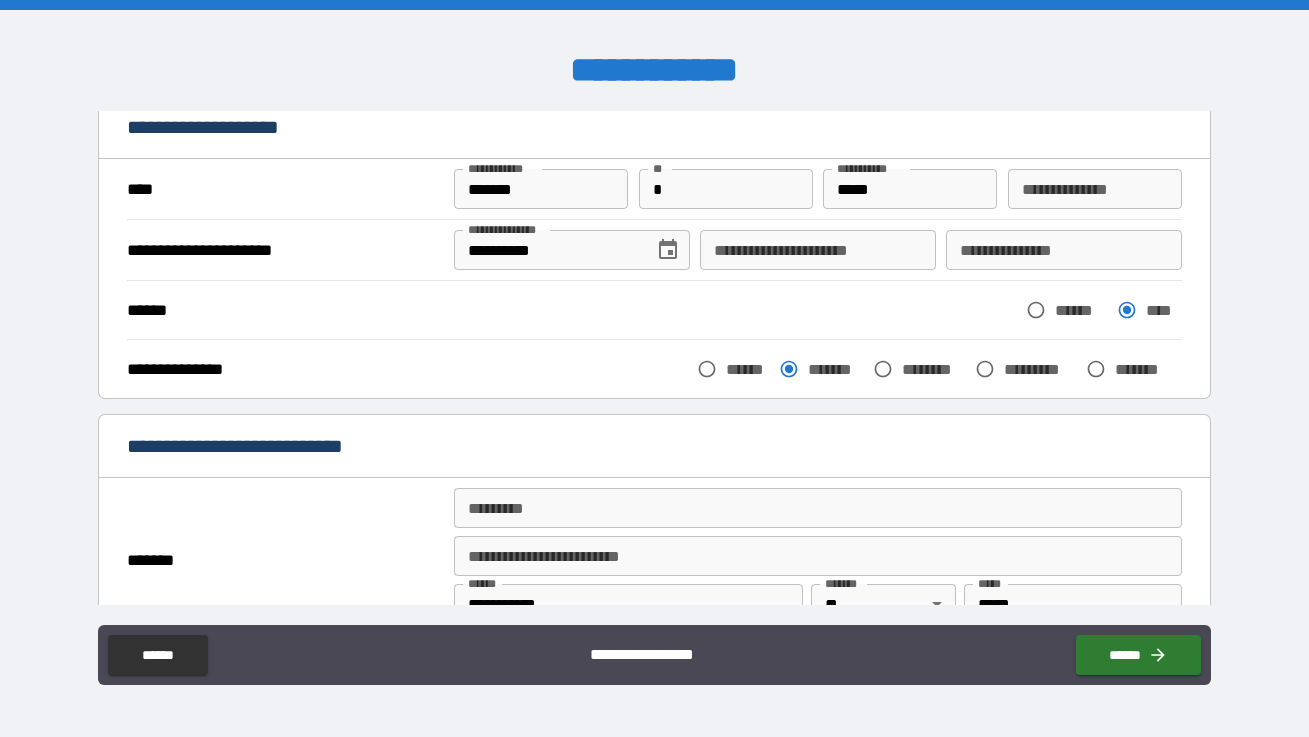 click on "**********" at bounding box center [1064, 250] 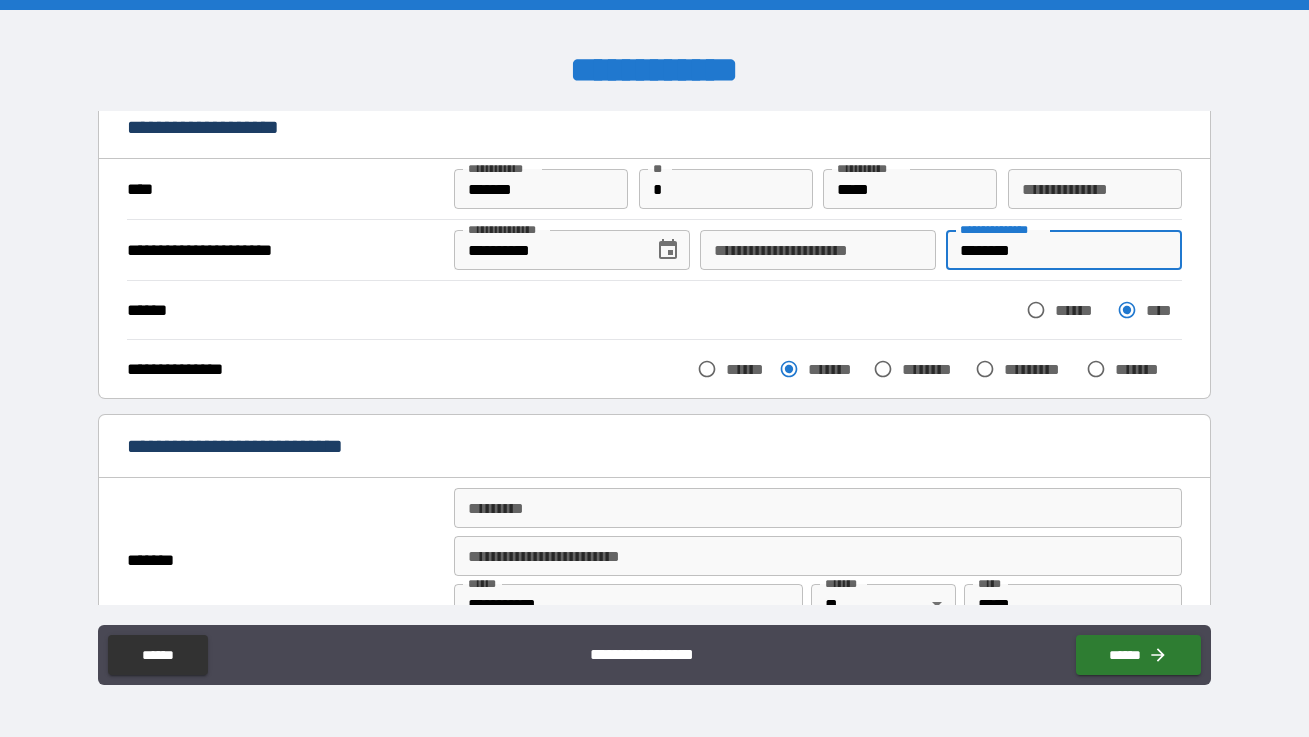 scroll, scrollTop: 229, scrollLeft: 0, axis: vertical 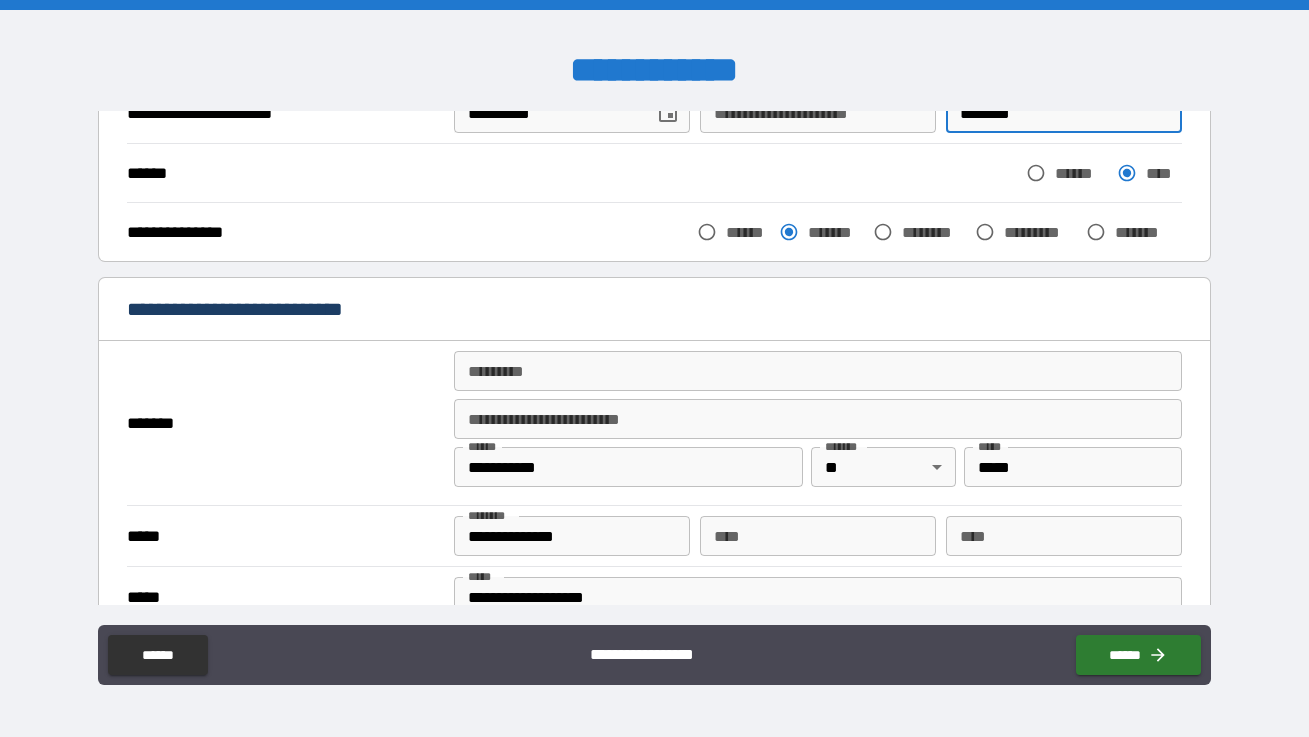 type on "********" 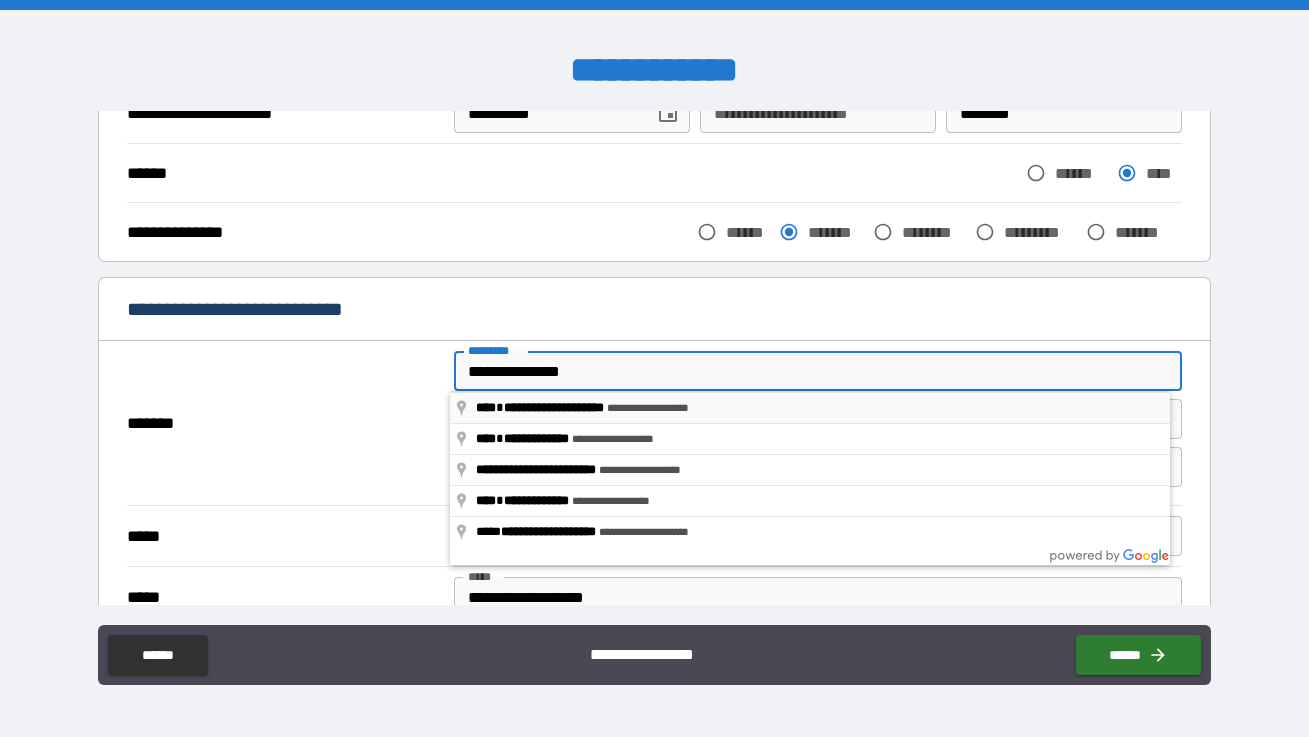 type on "**********" 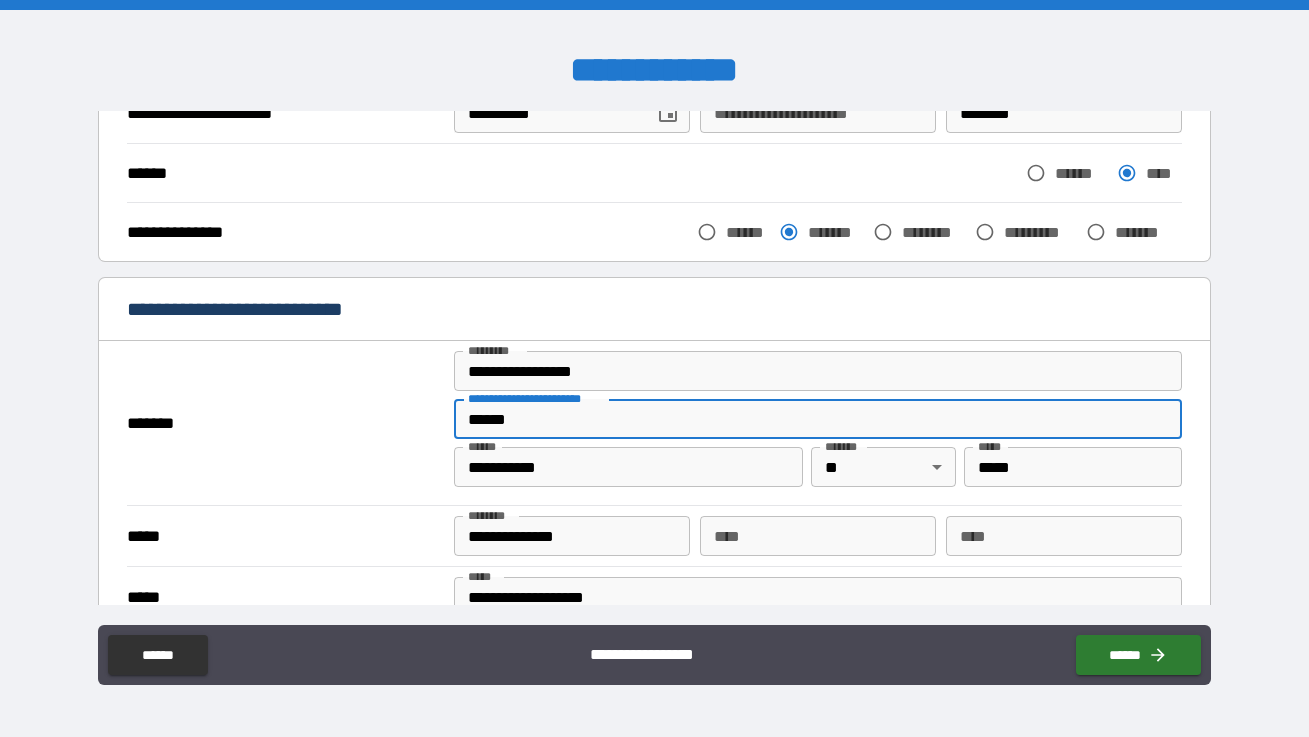 click on "******" at bounding box center (818, 419) 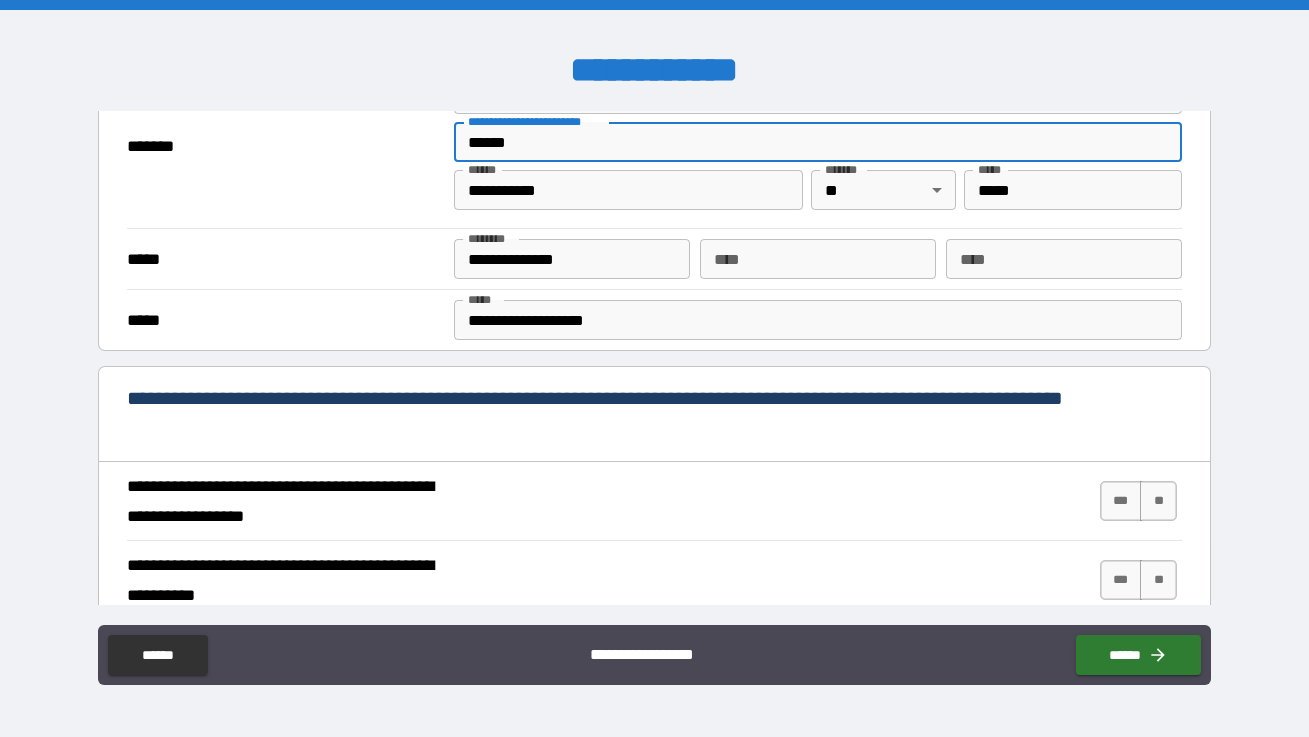 scroll, scrollTop: 588, scrollLeft: 0, axis: vertical 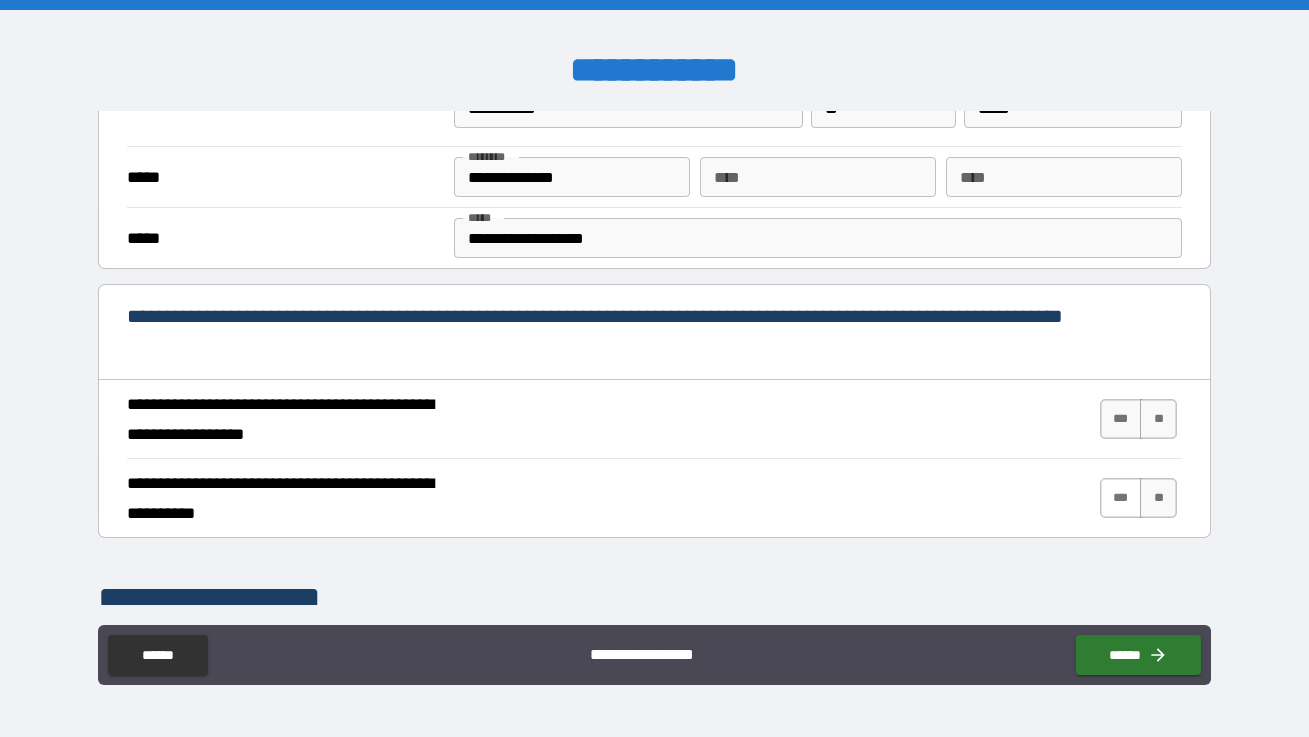 type on "******" 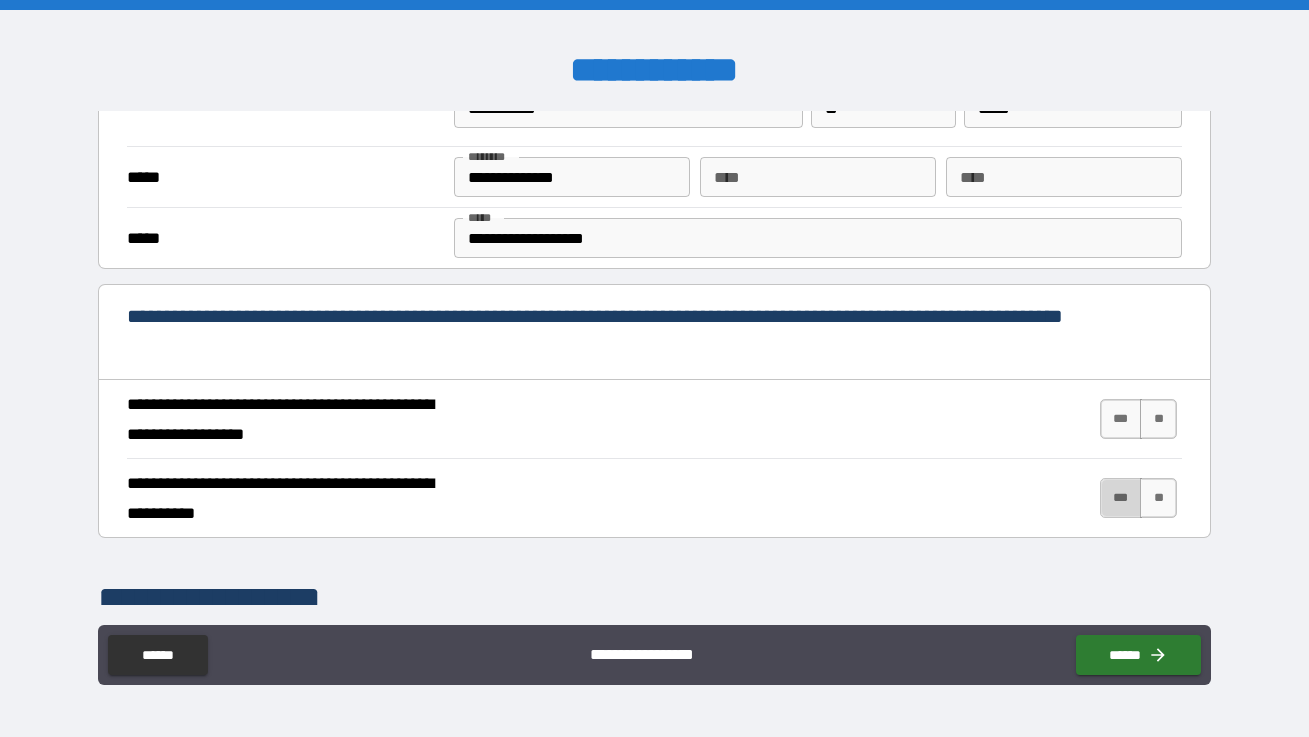 click on "***" at bounding box center [1121, 498] 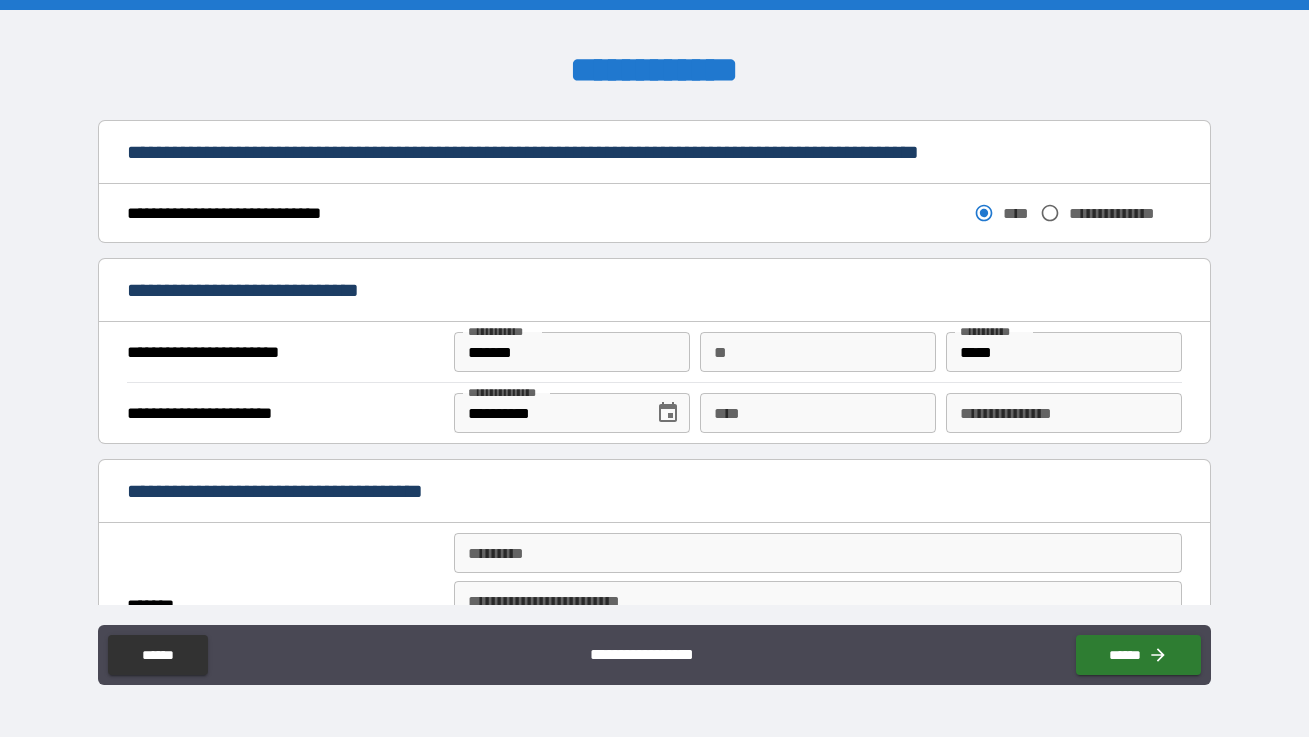 scroll, scrollTop: 1116, scrollLeft: 0, axis: vertical 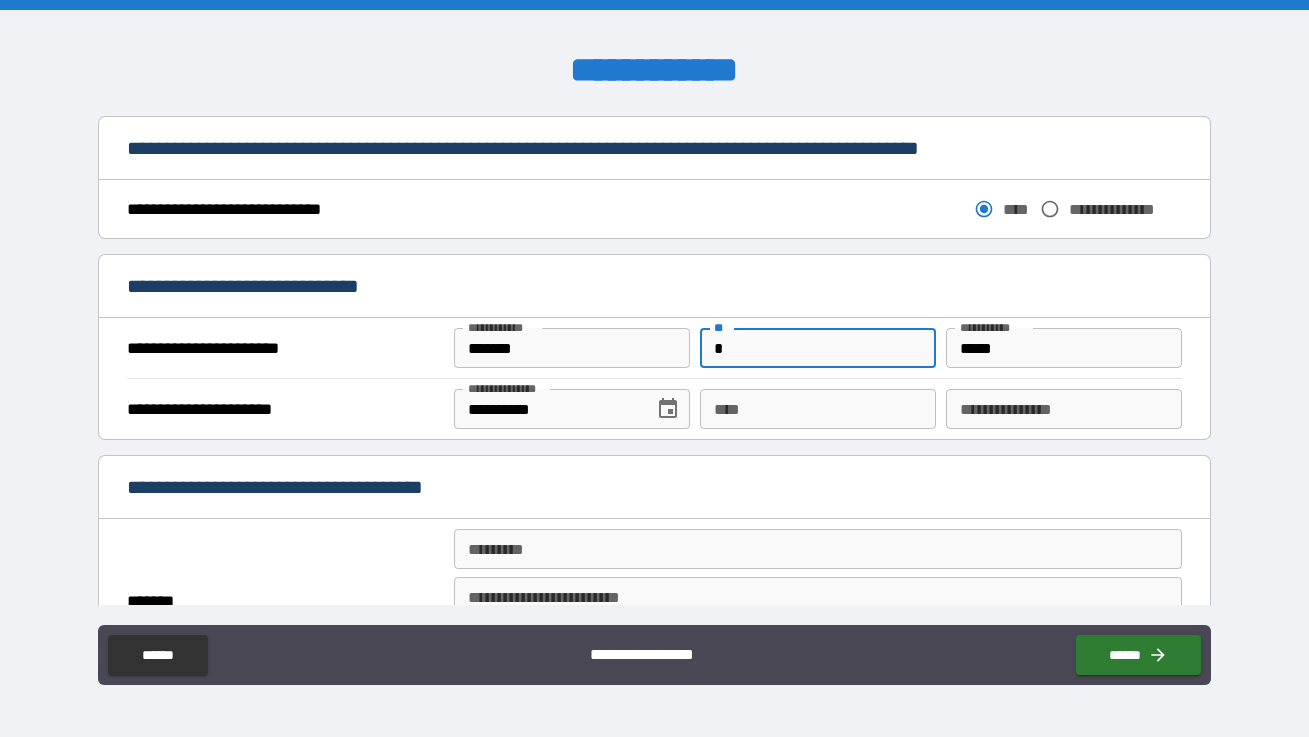 type on "*" 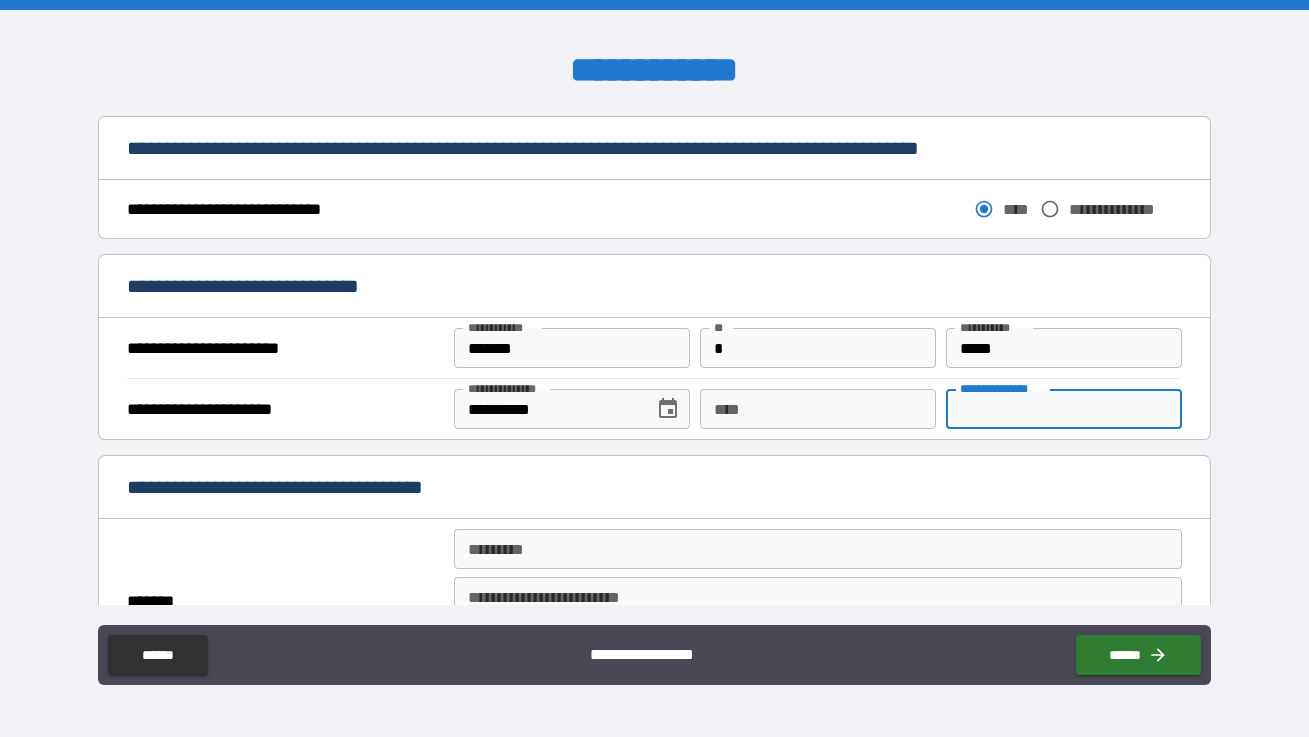 click on "**********" at bounding box center [1064, 409] 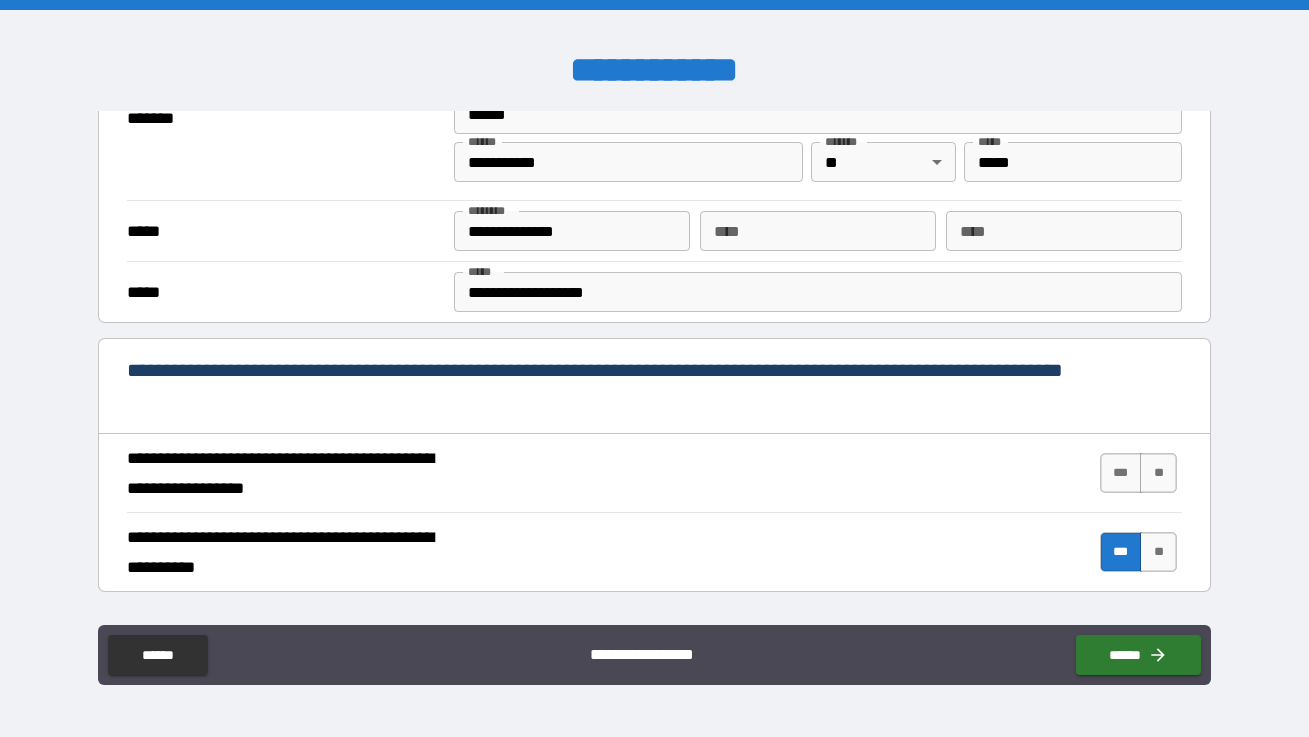 scroll, scrollTop: 517, scrollLeft: 0, axis: vertical 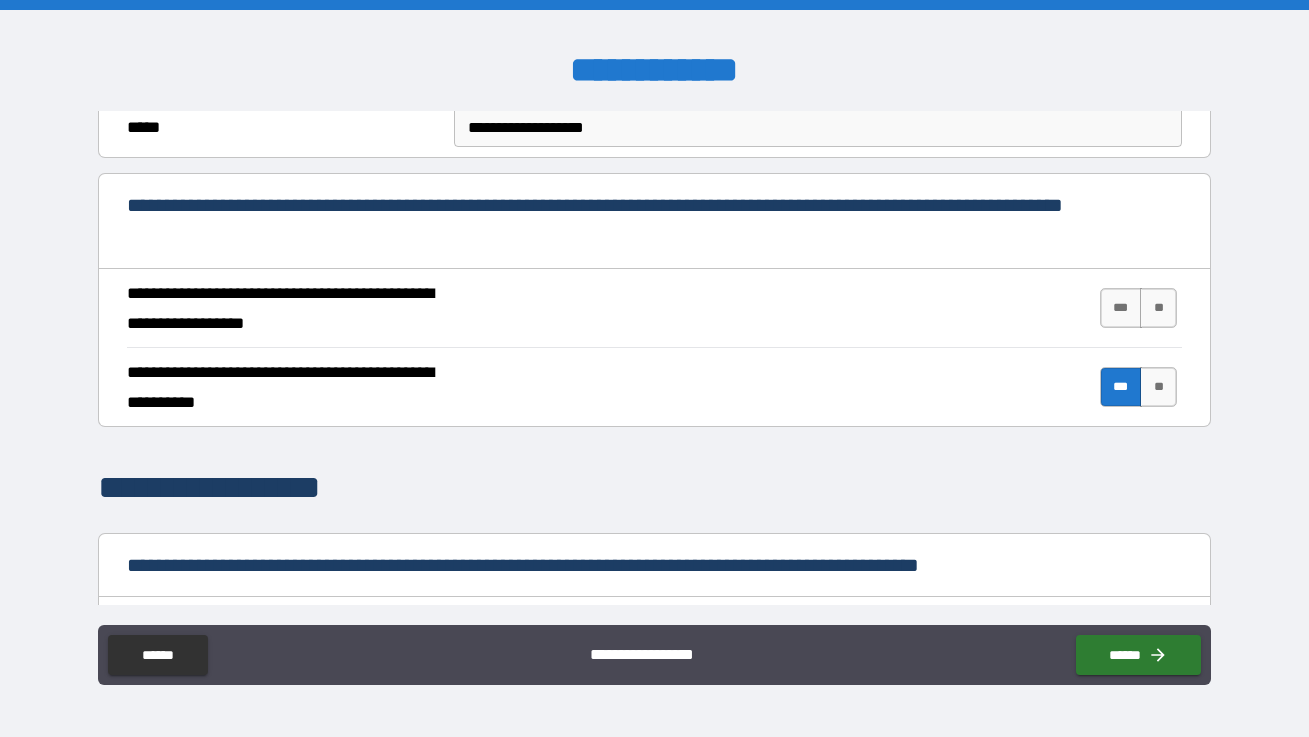 type on "********" 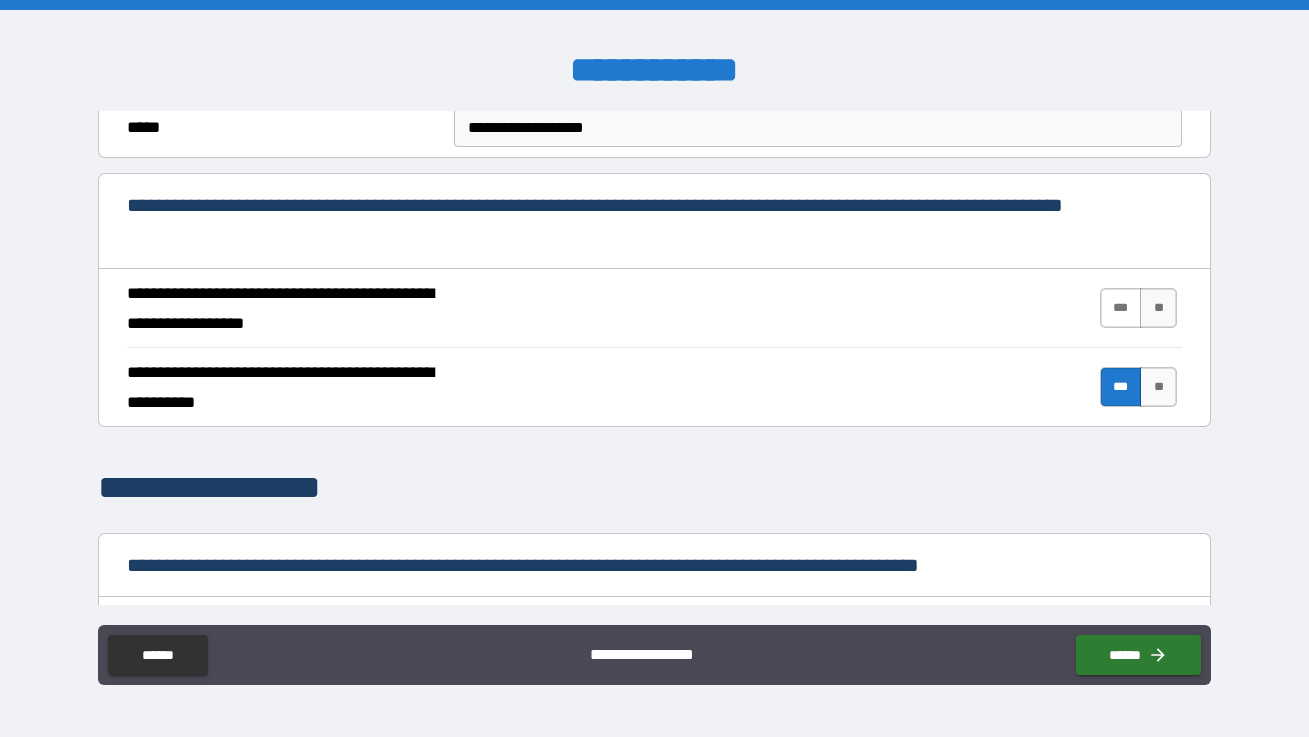 click on "***" at bounding box center [1121, 308] 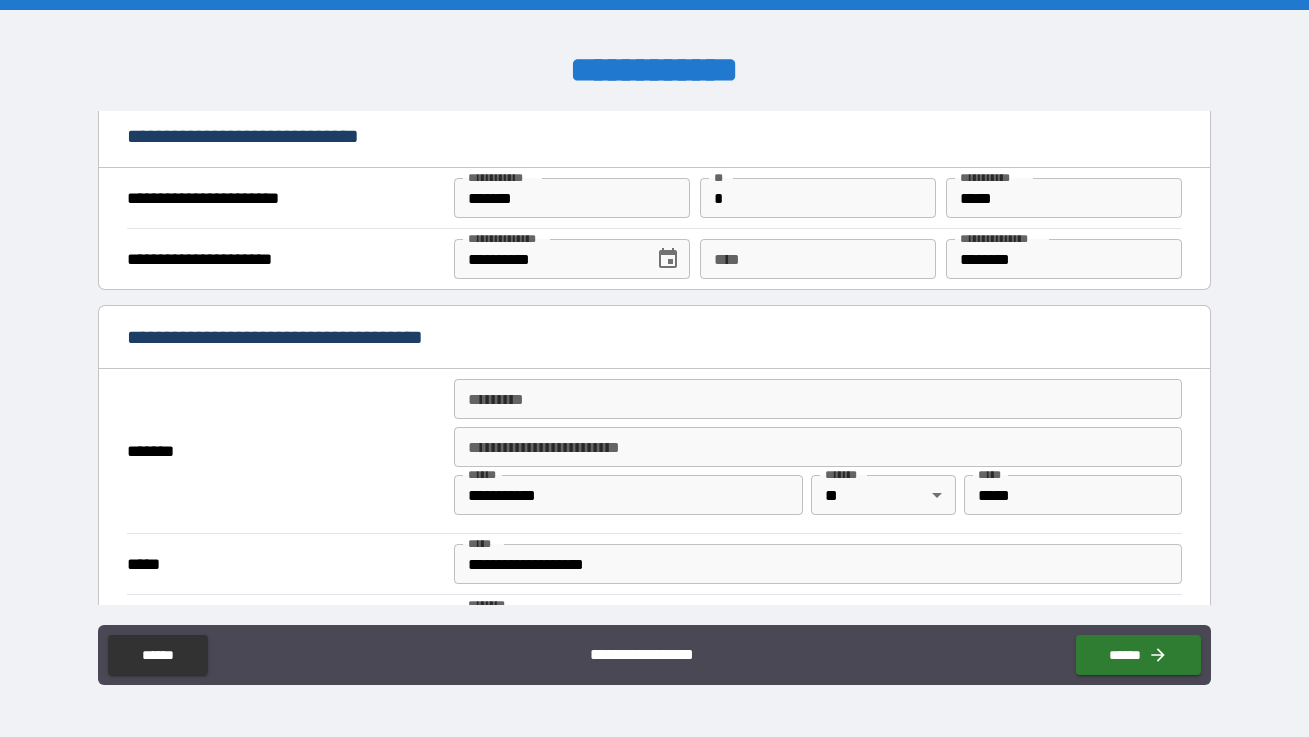 scroll, scrollTop: 1264, scrollLeft: 0, axis: vertical 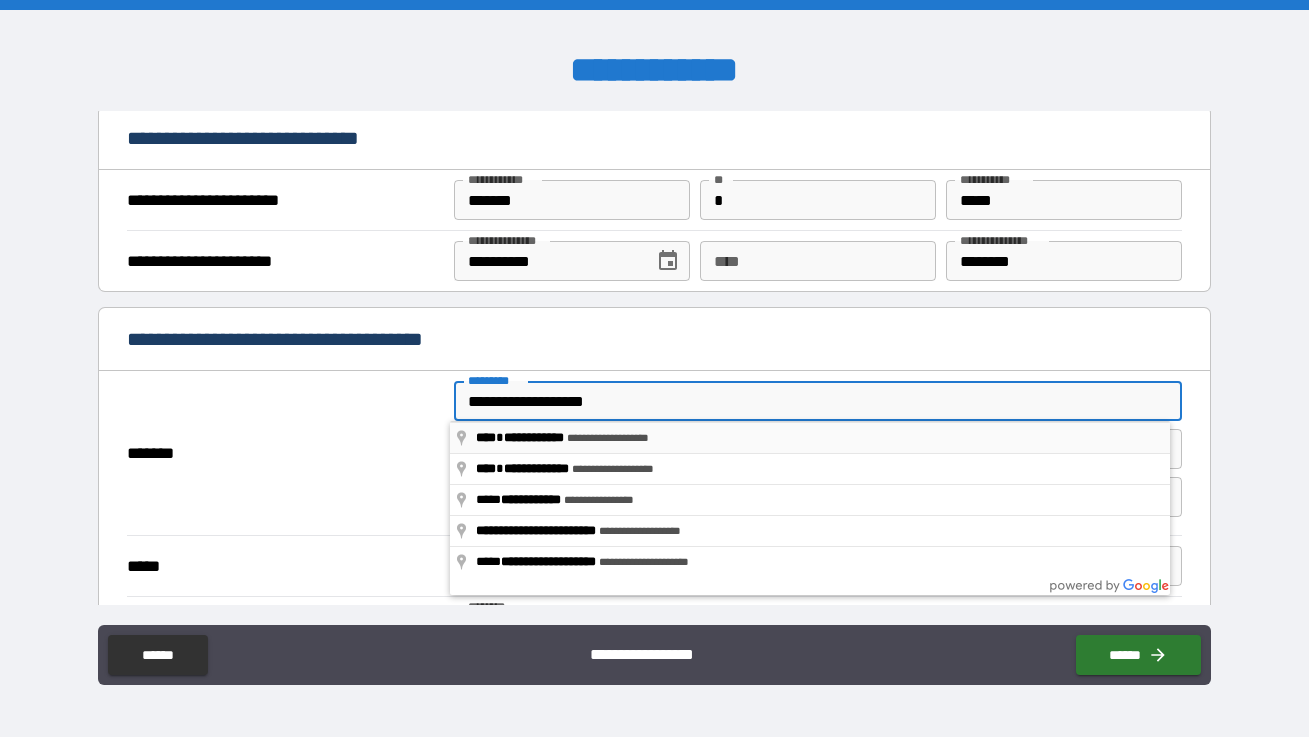 type on "**********" 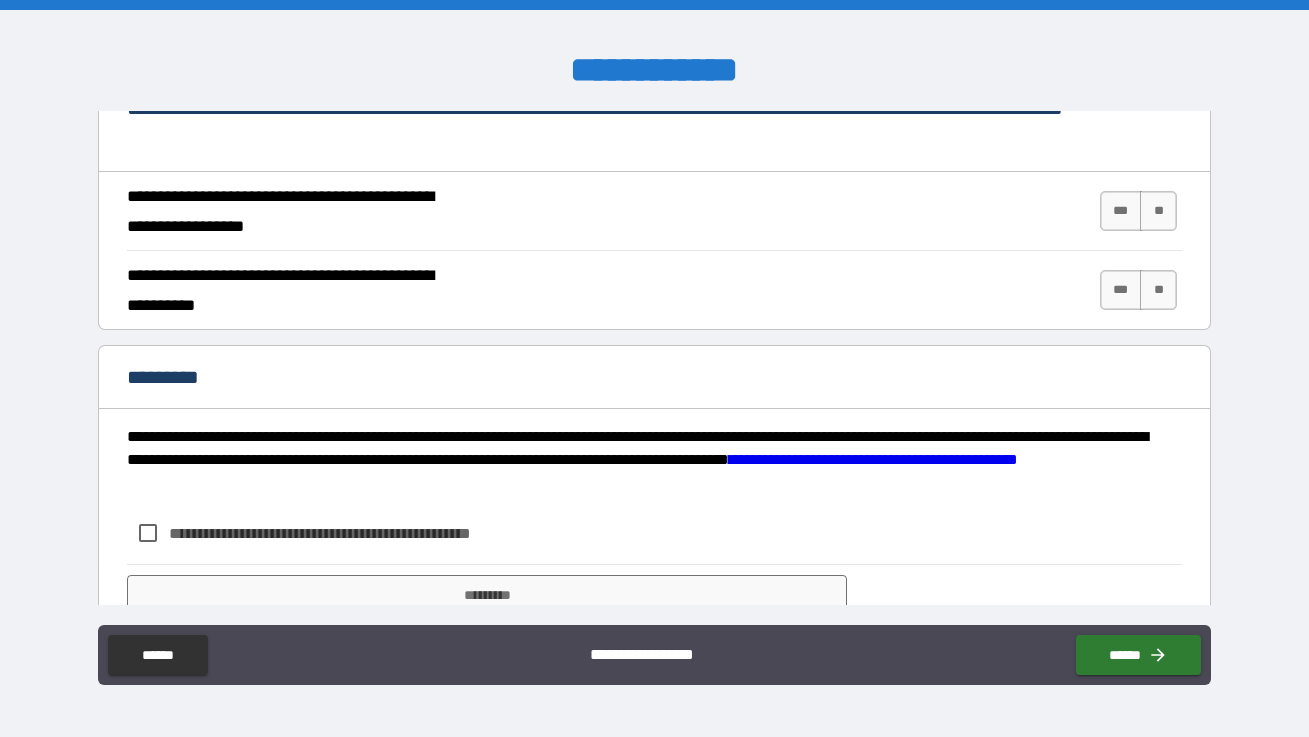 scroll, scrollTop: 1842, scrollLeft: 0, axis: vertical 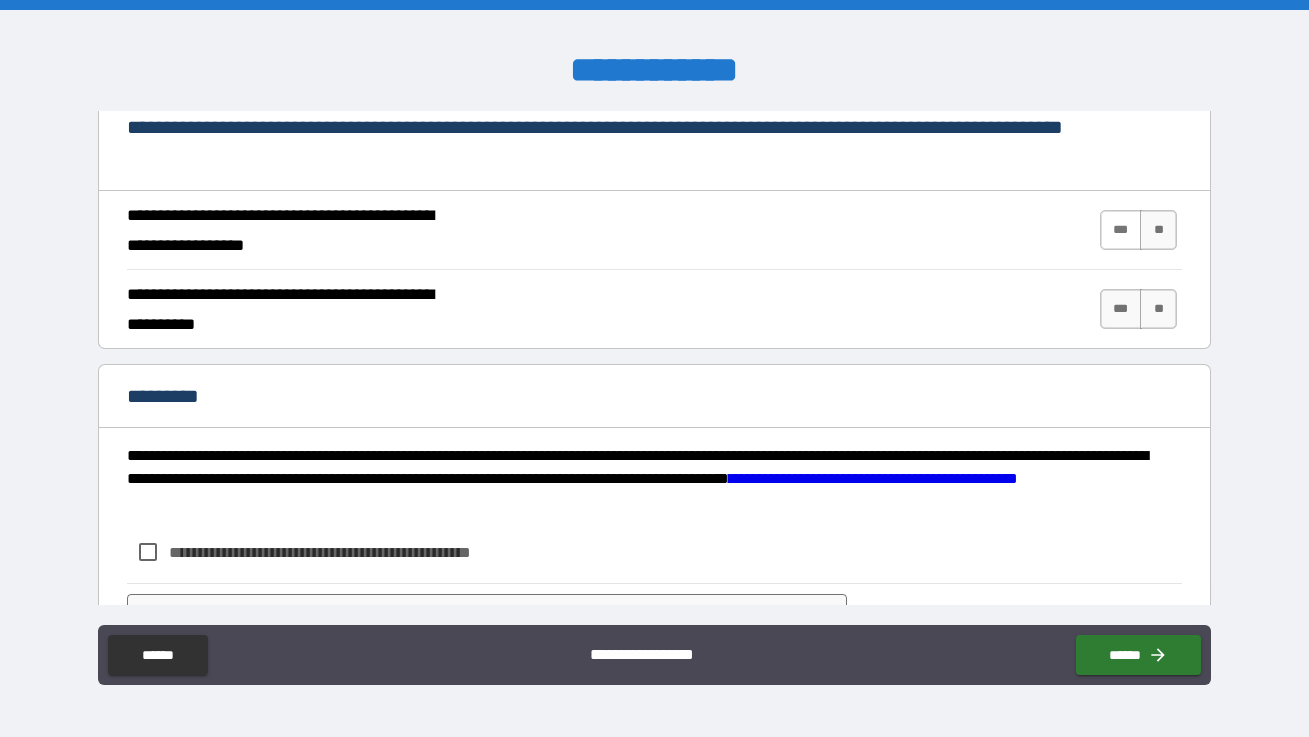 type on "******" 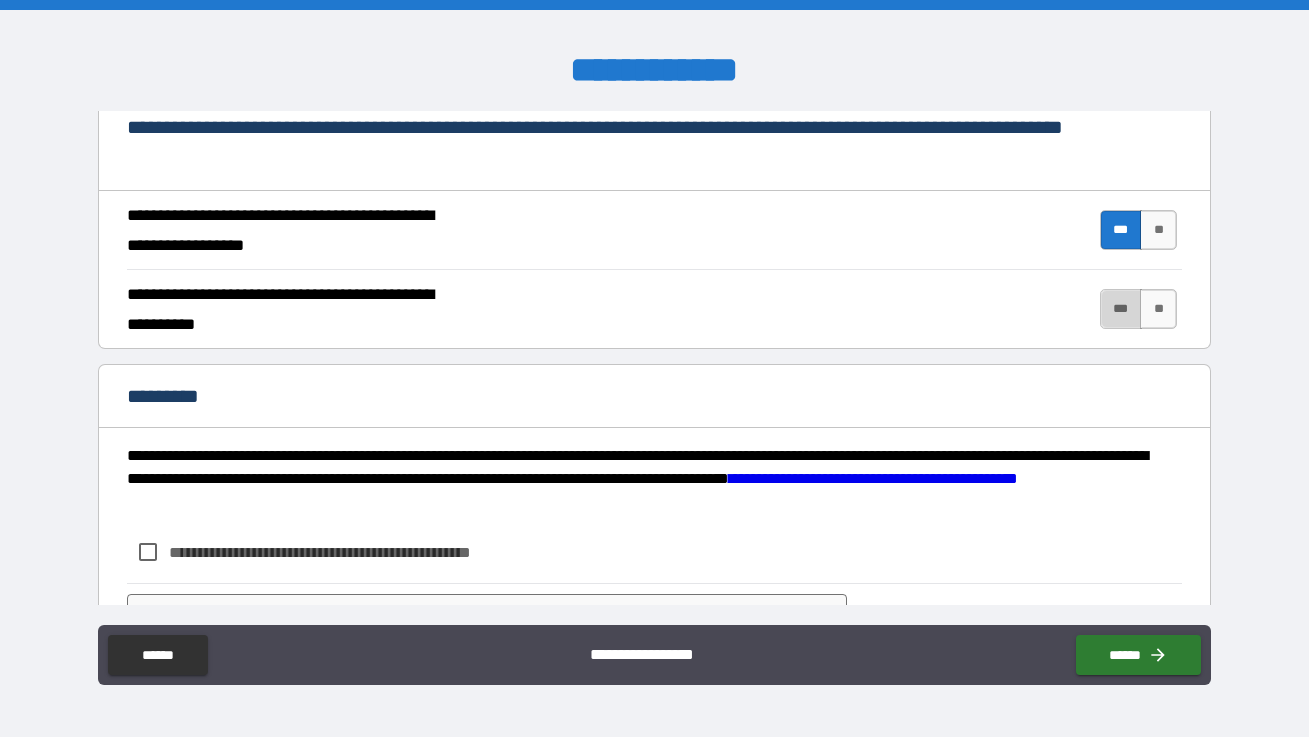 click on "***" at bounding box center [1121, 309] 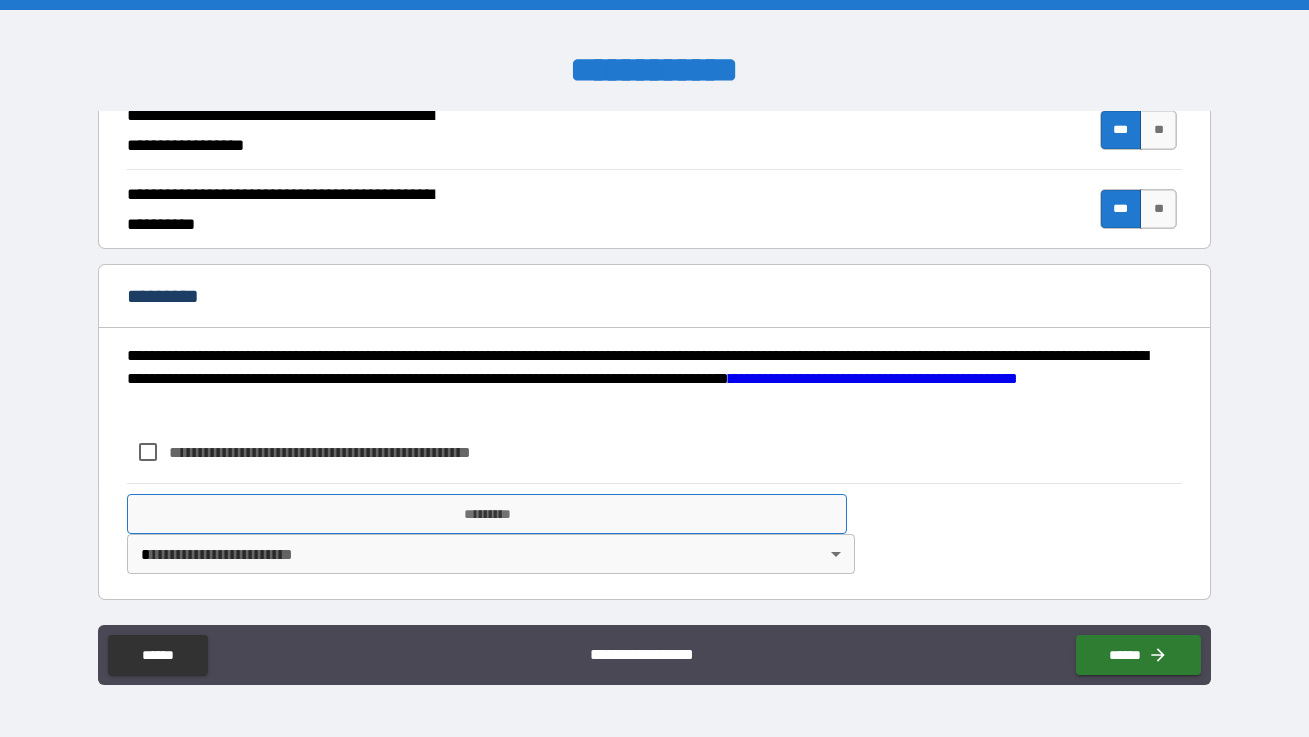 scroll, scrollTop: 1942, scrollLeft: 0, axis: vertical 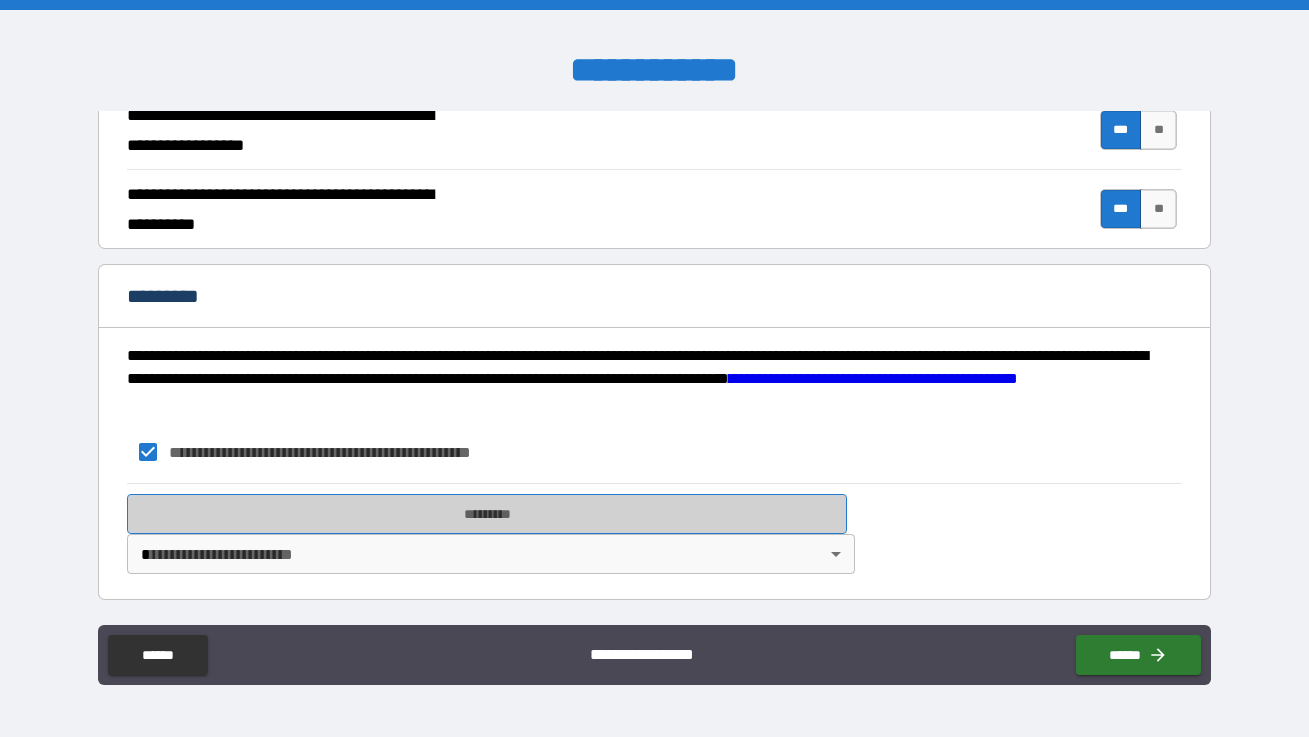 click on "*********" at bounding box center [487, 514] 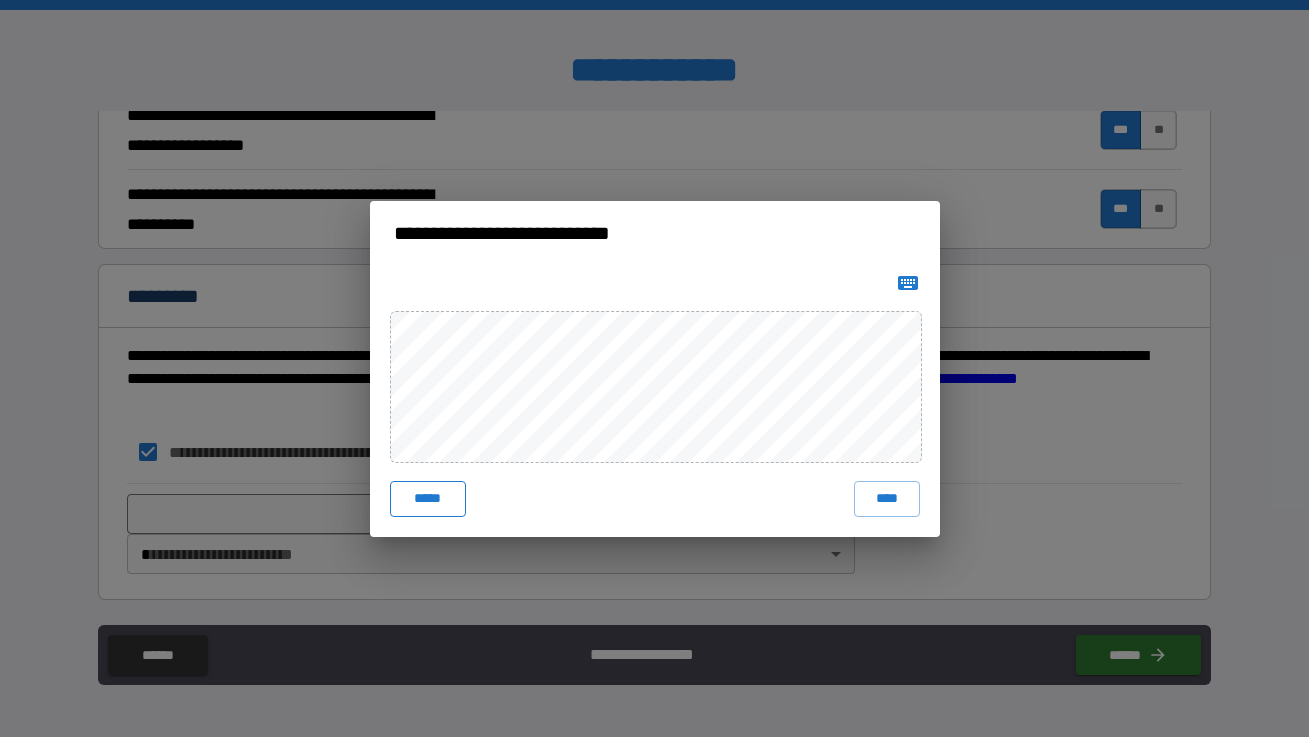 click on "*****" at bounding box center [428, 499] 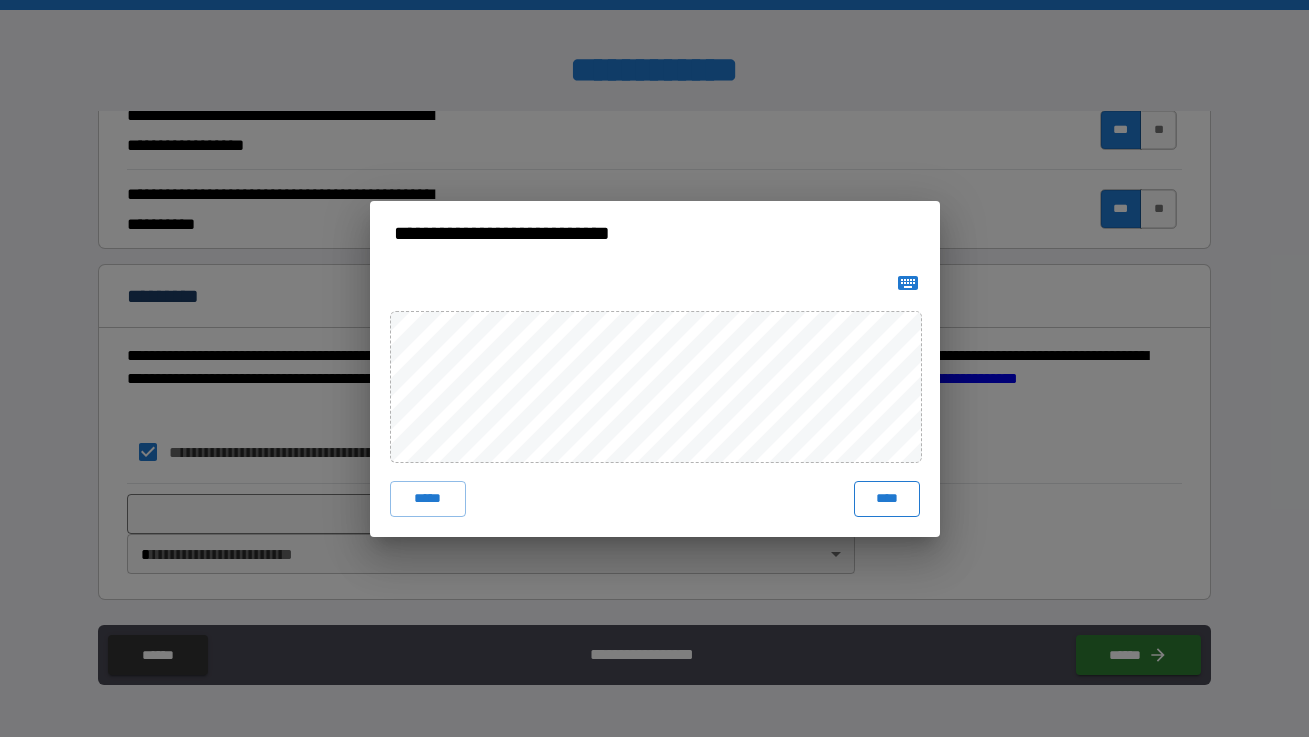 click on "****" at bounding box center (887, 499) 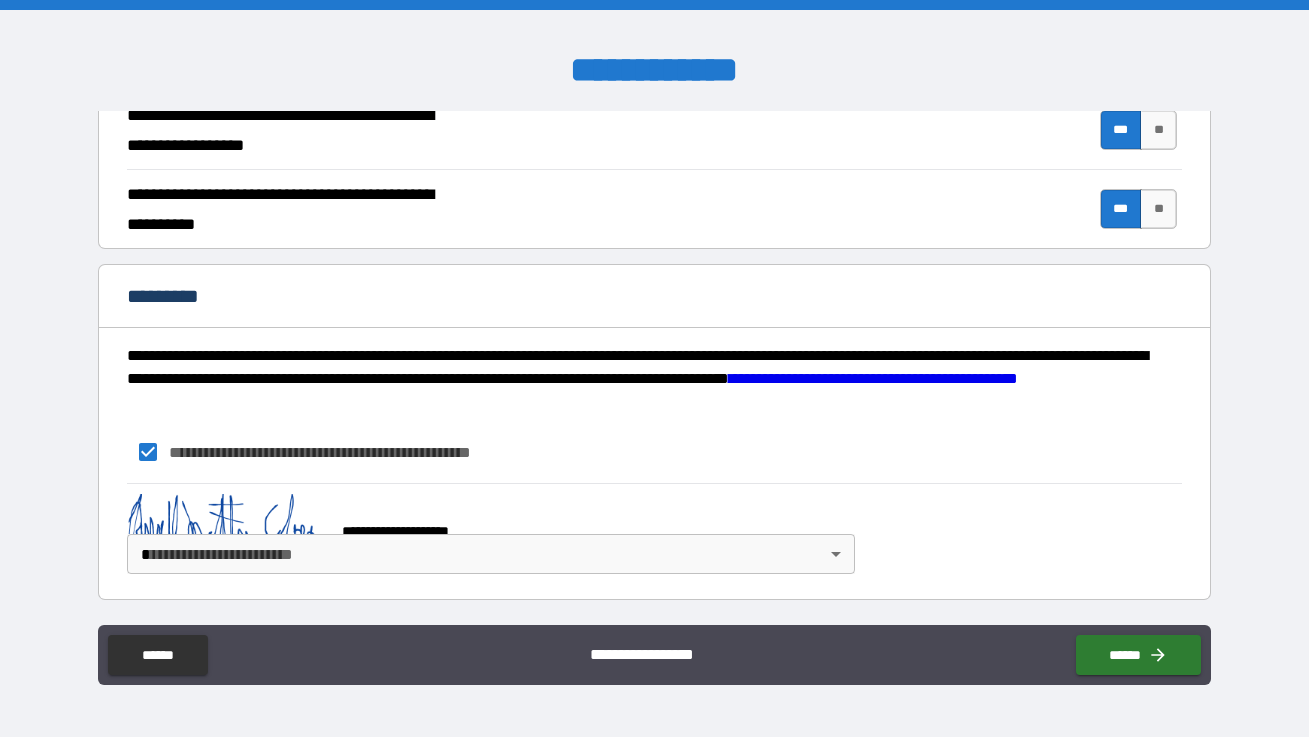scroll, scrollTop: 1932, scrollLeft: 0, axis: vertical 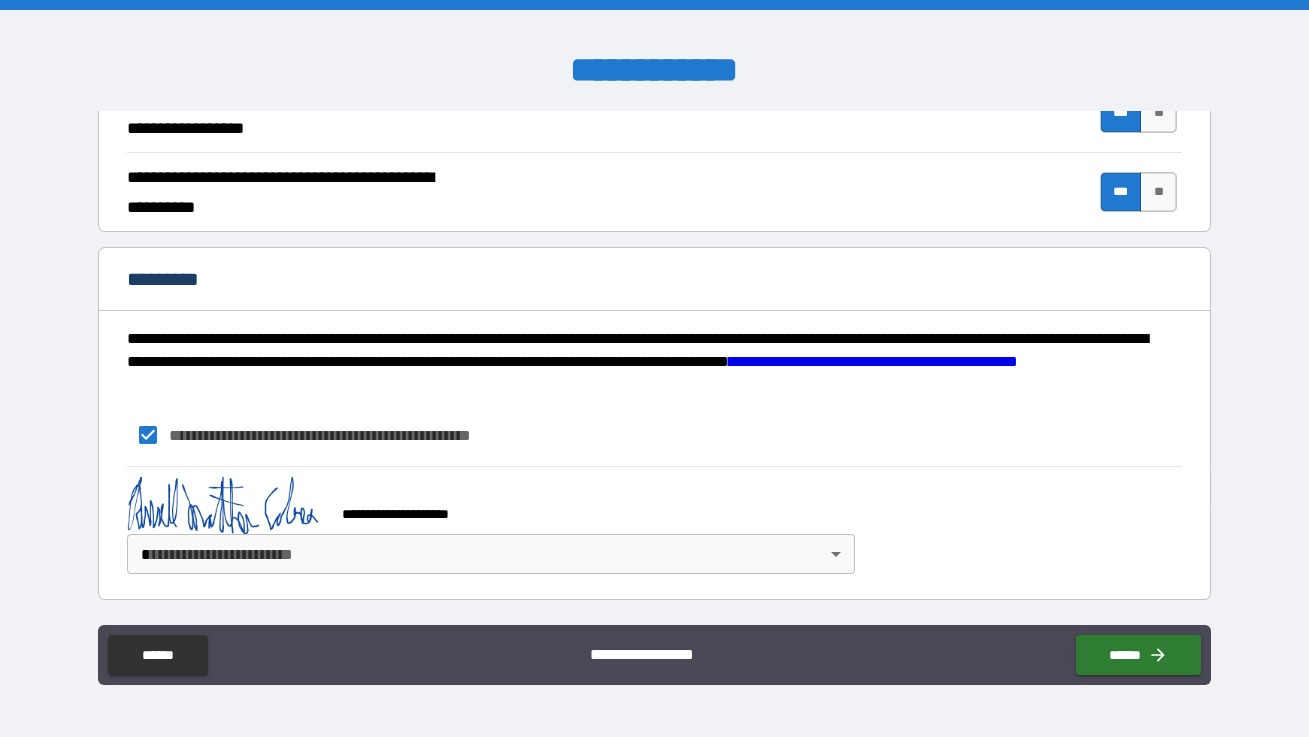 click on "**********" at bounding box center (654, 368) 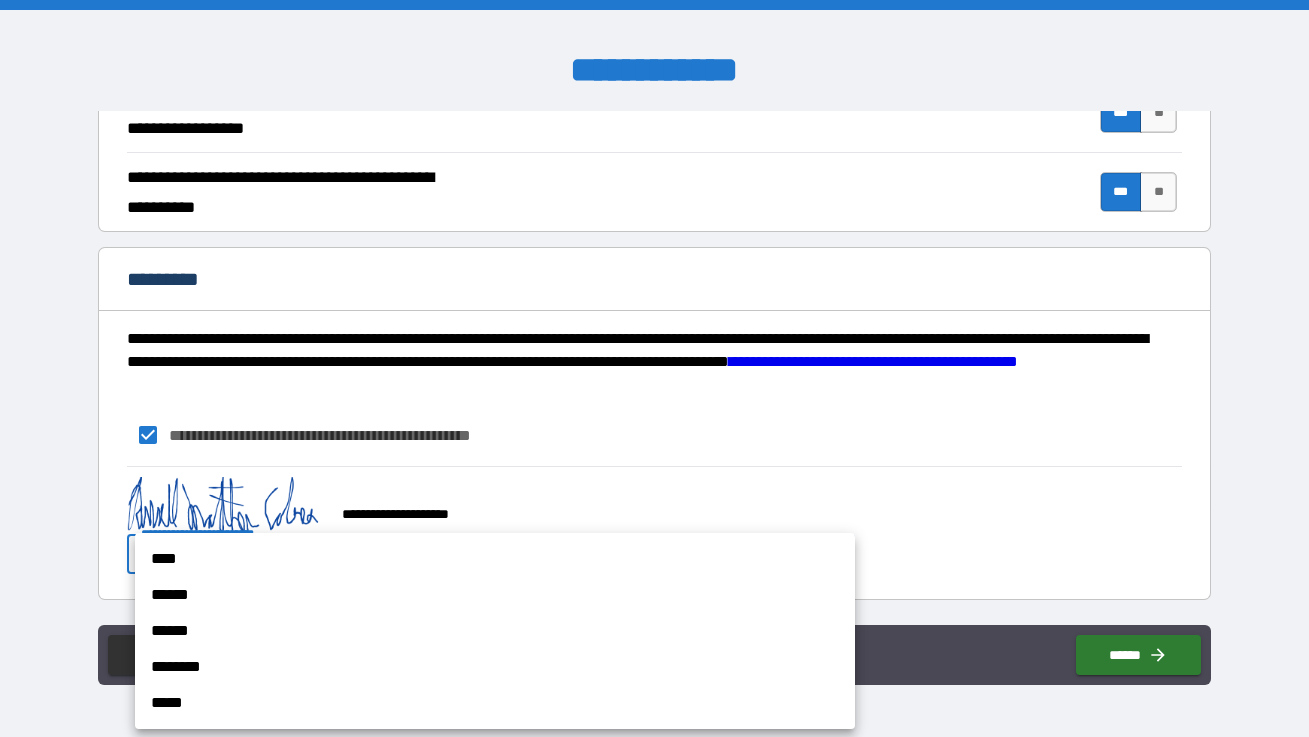 click on "****" at bounding box center [495, 559] 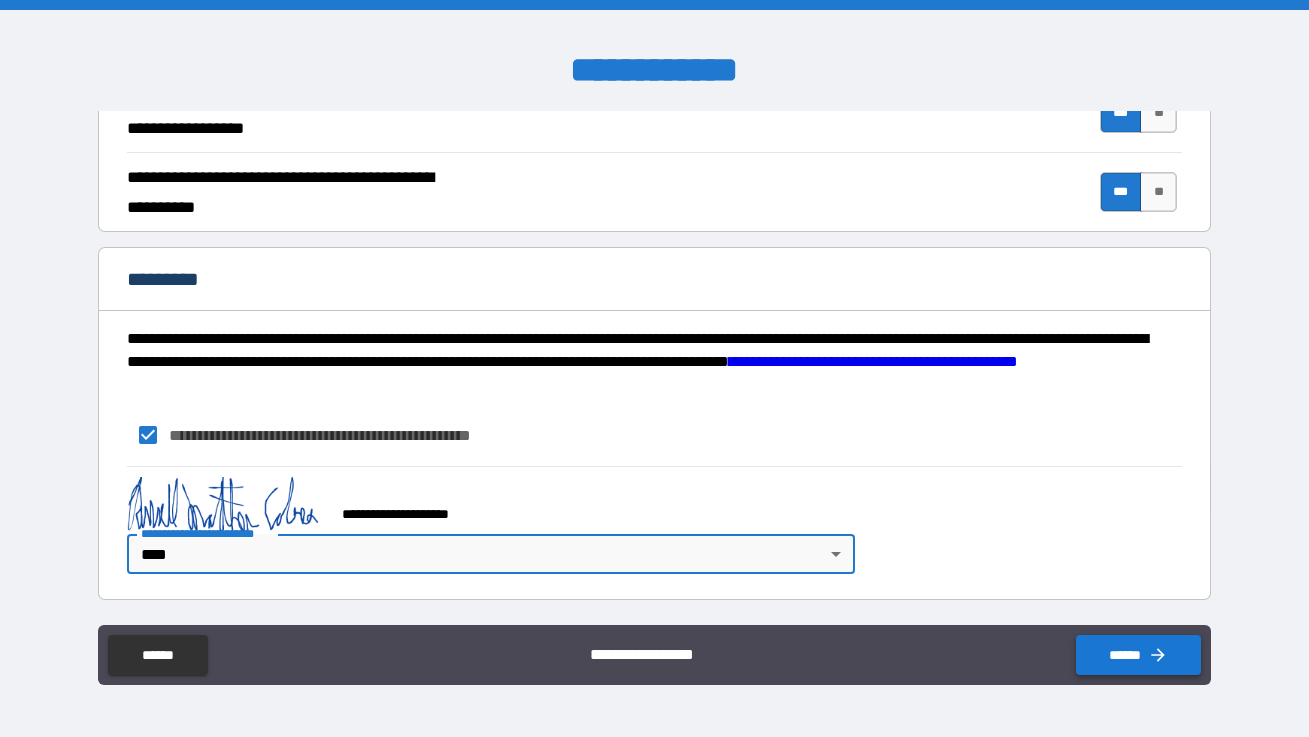 click 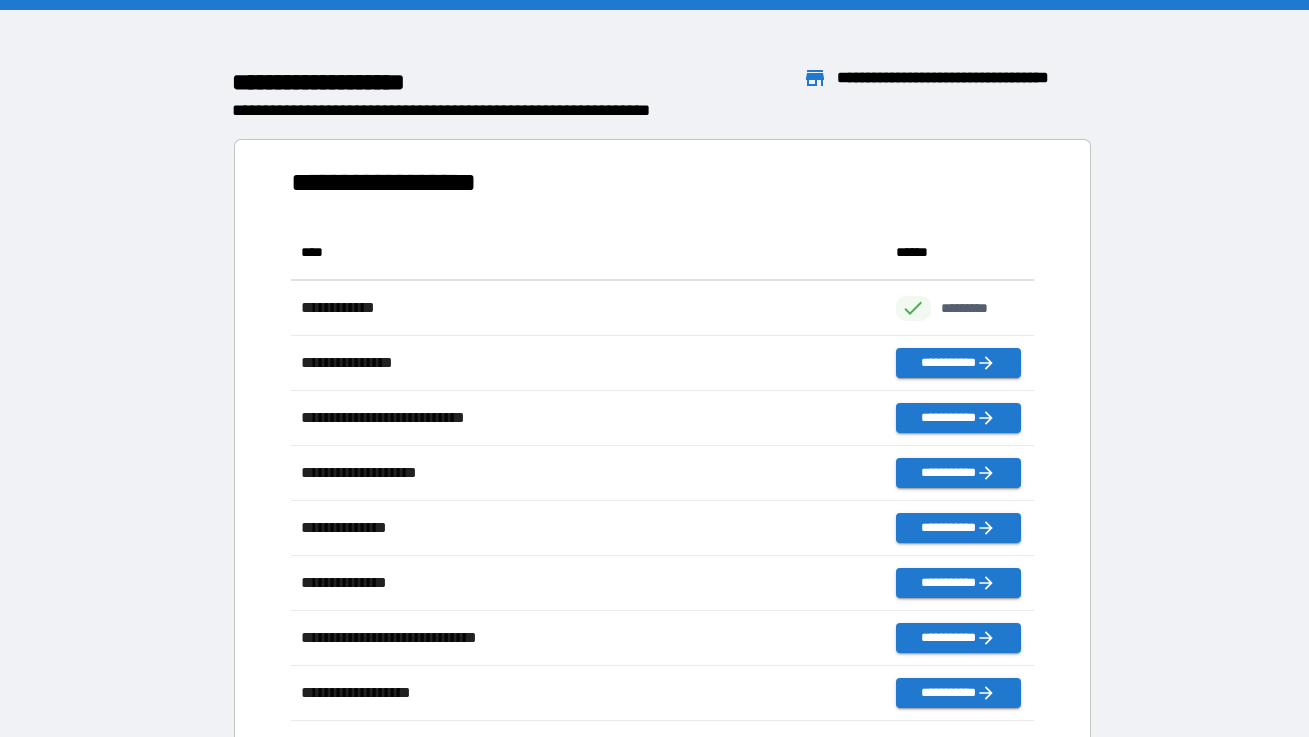 scroll, scrollTop: 1, scrollLeft: 1, axis: both 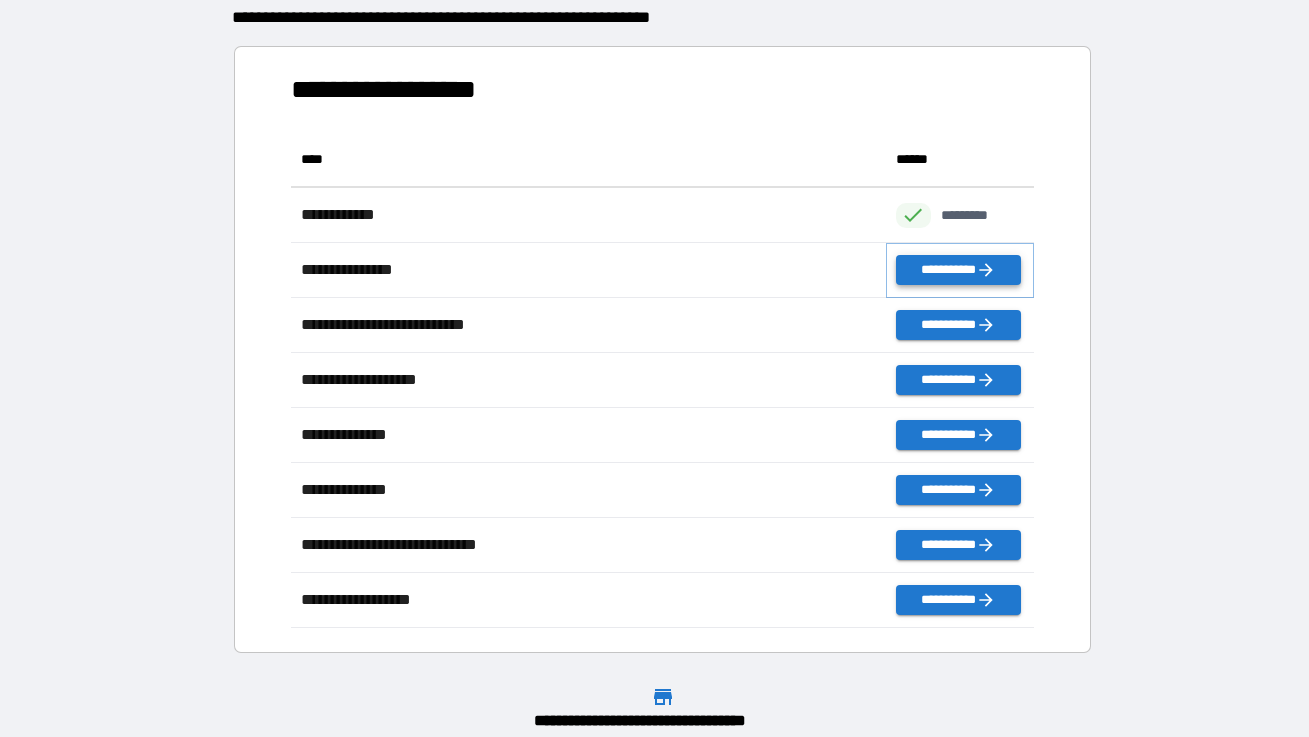 click on "**********" at bounding box center (958, 270) 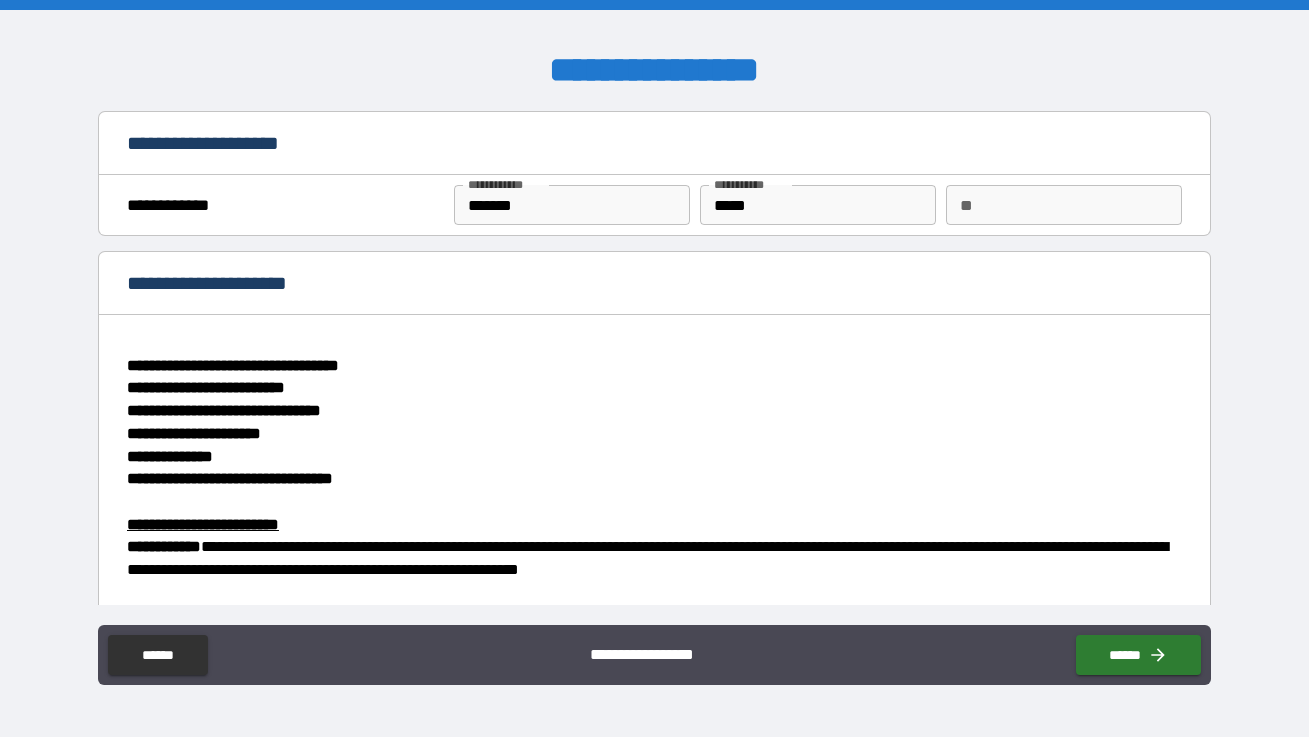 click on "**" at bounding box center [1064, 205] 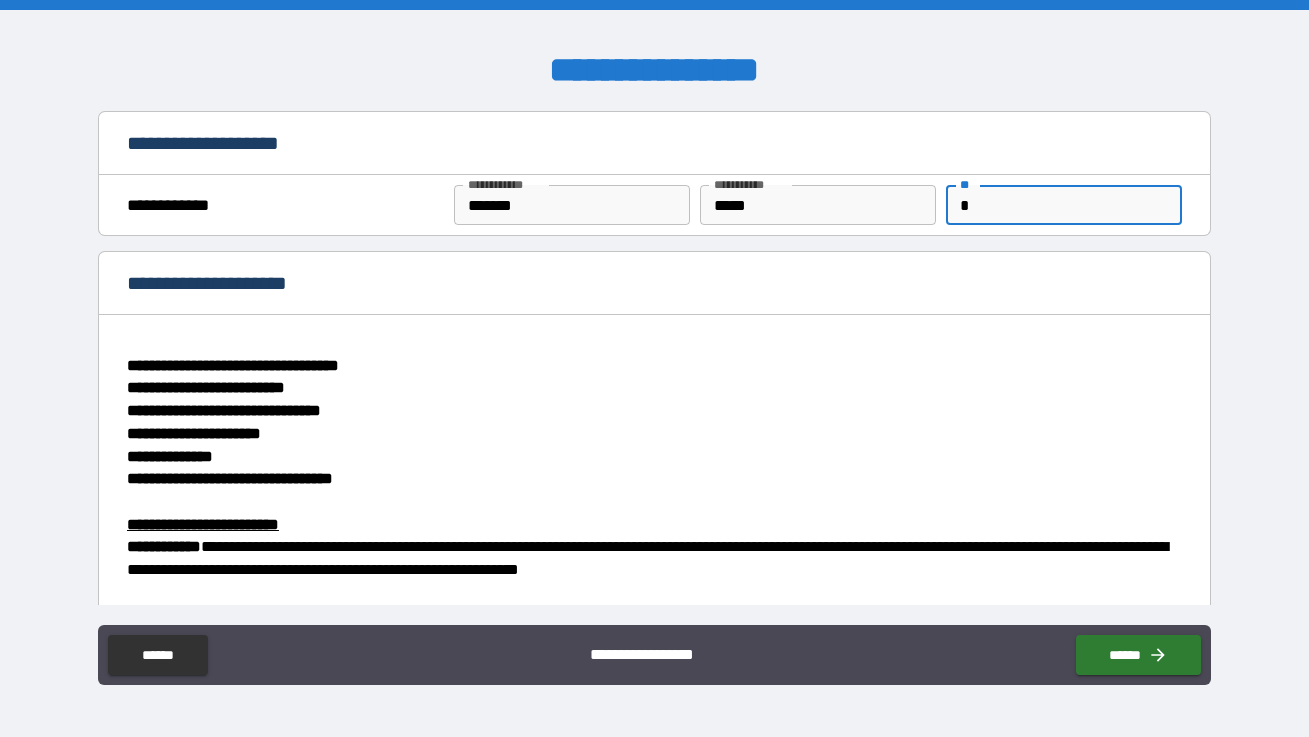 type on "*" 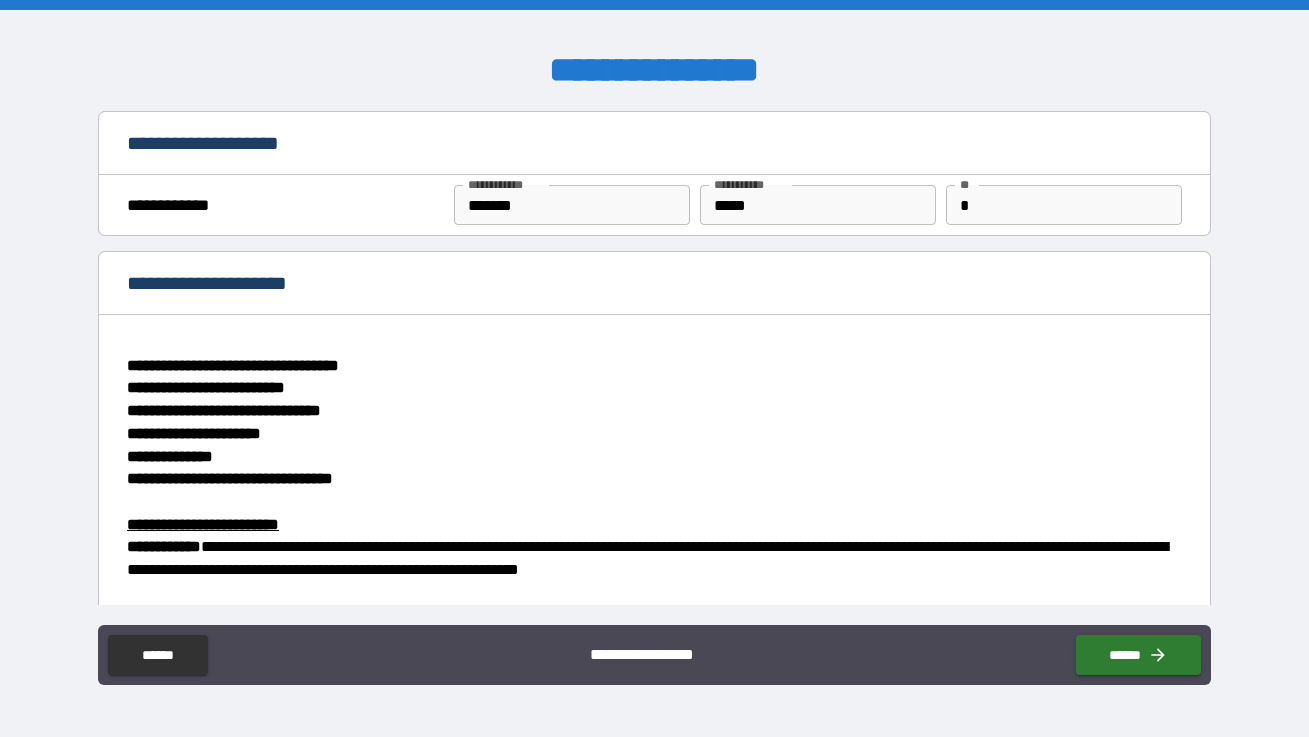 click on "**********" at bounding box center [654, 283] 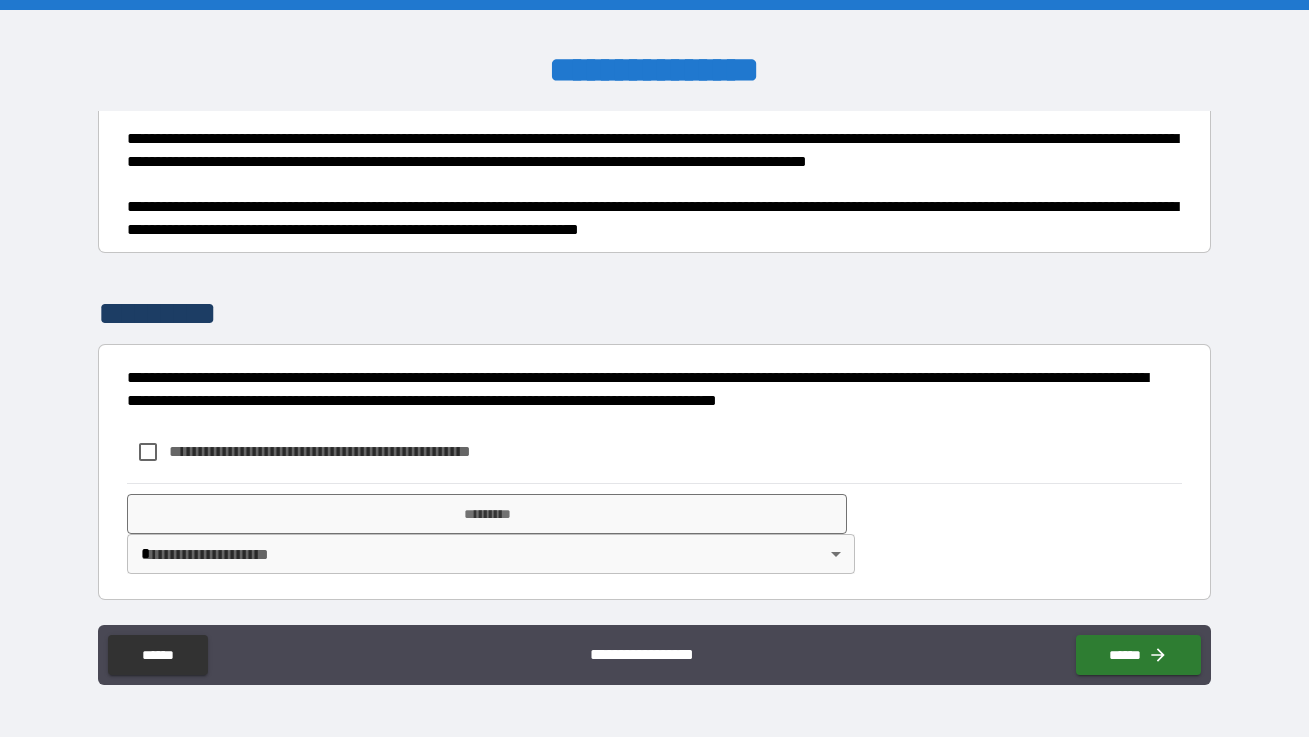scroll, scrollTop: 2202, scrollLeft: 0, axis: vertical 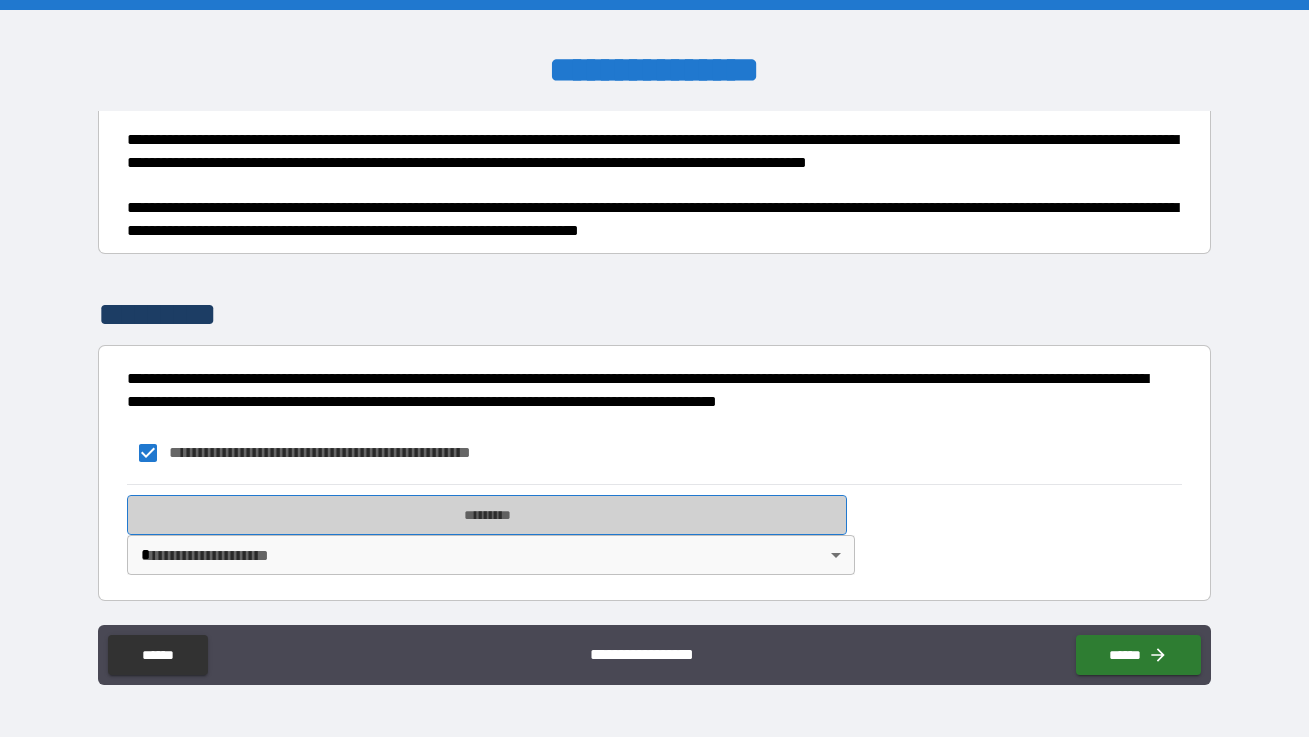 click on "*********" at bounding box center (487, 515) 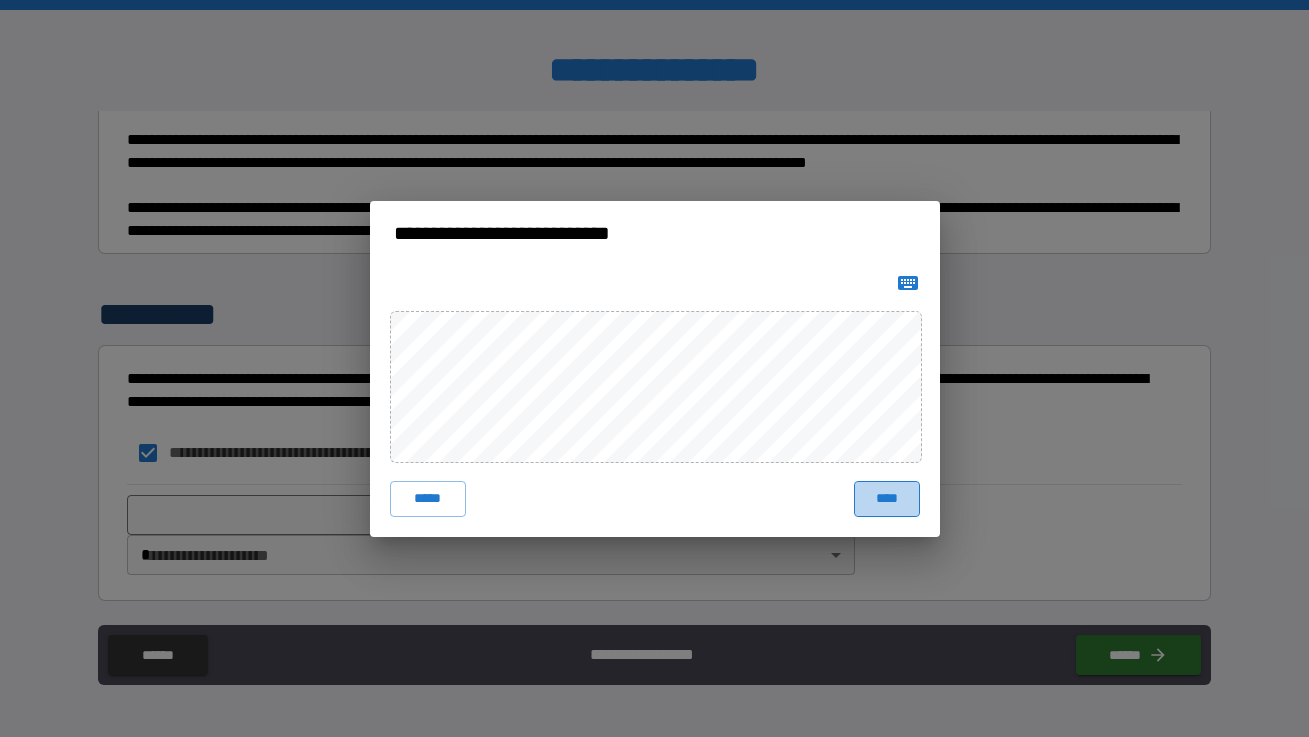 click on "****" at bounding box center (887, 499) 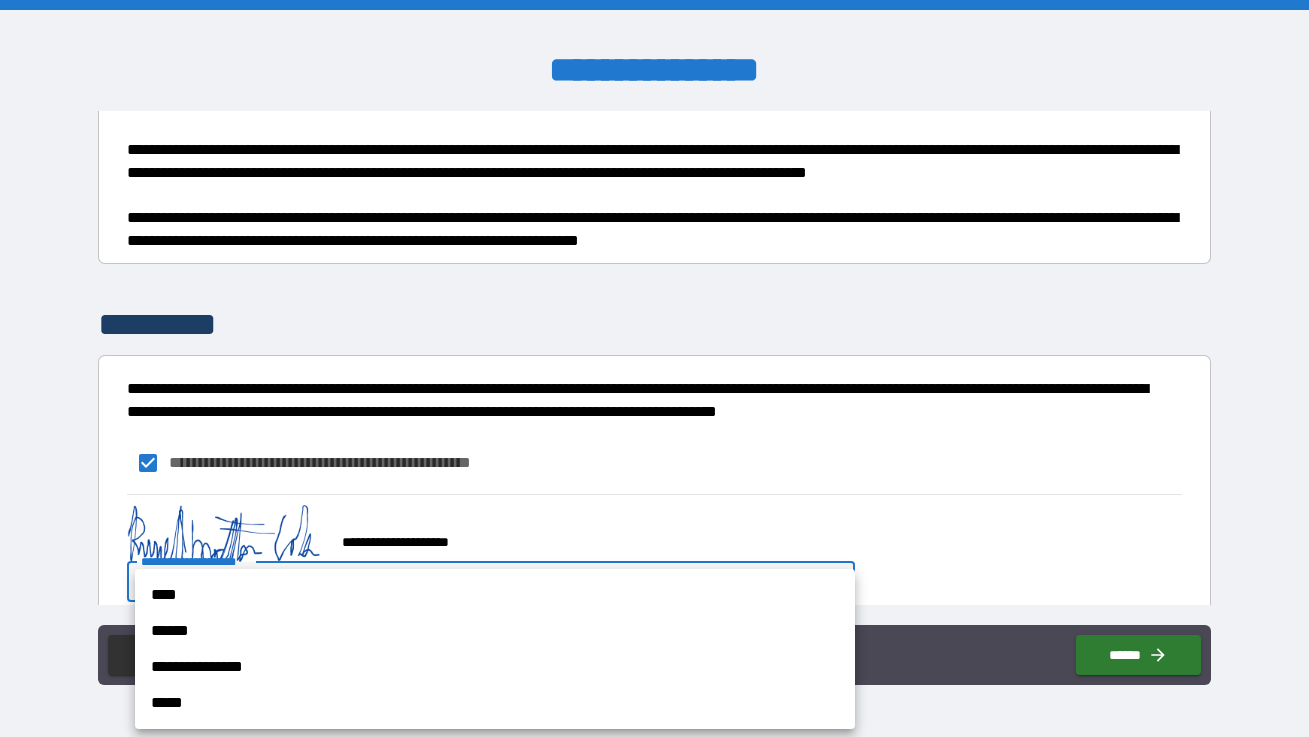 click on "**********" at bounding box center (654, 368) 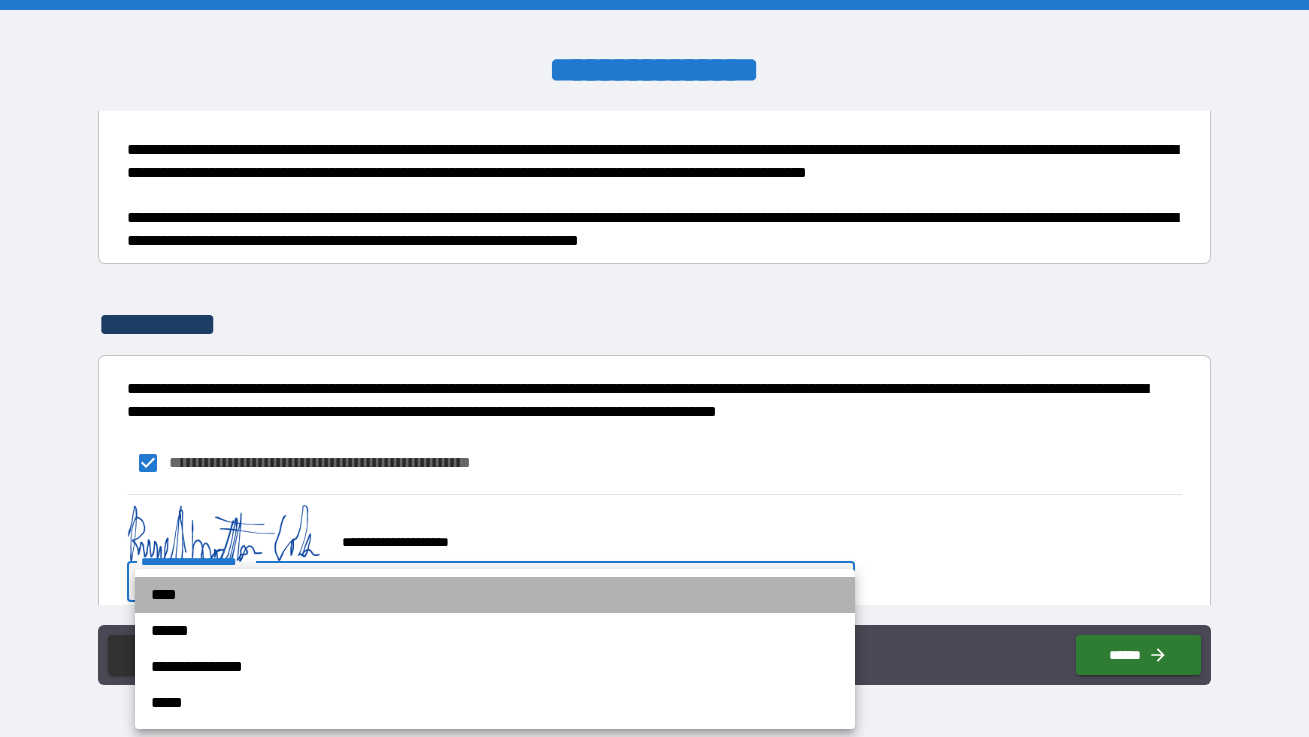 click on "****" at bounding box center (495, 595) 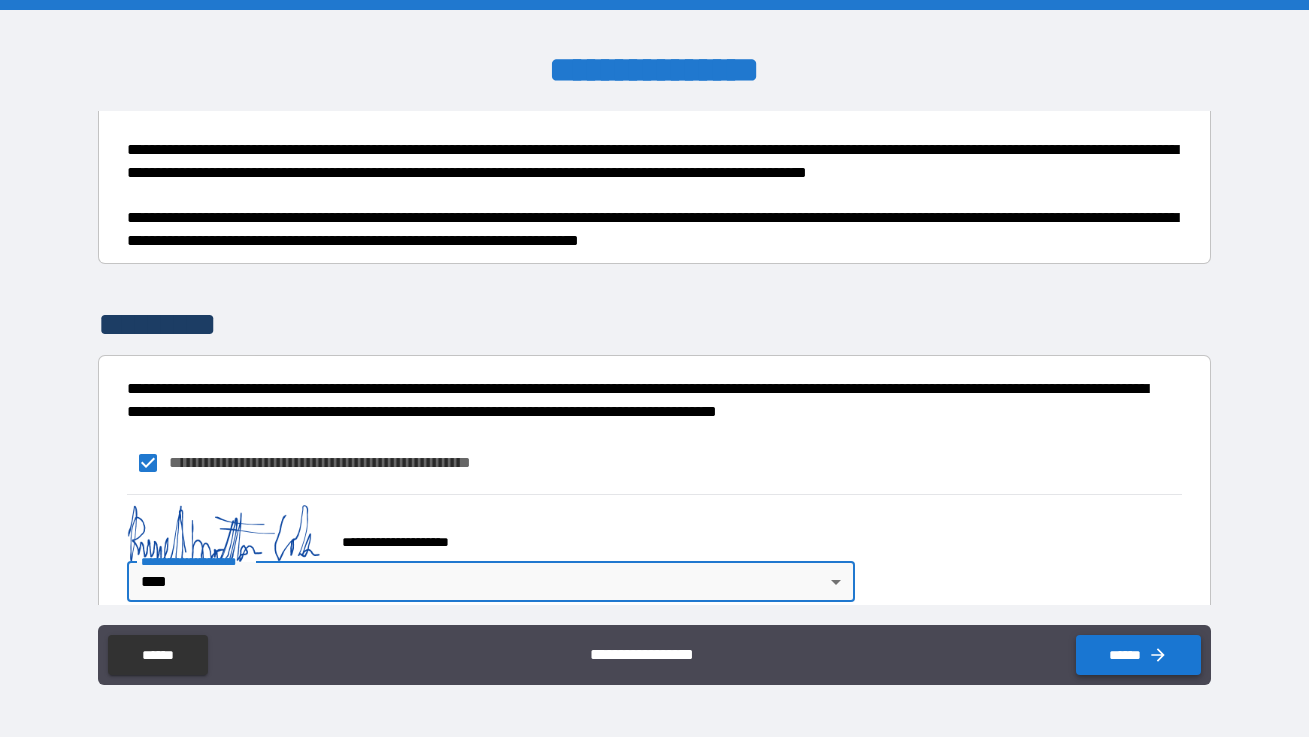 click on "******" at bounding box center [1138, 655] 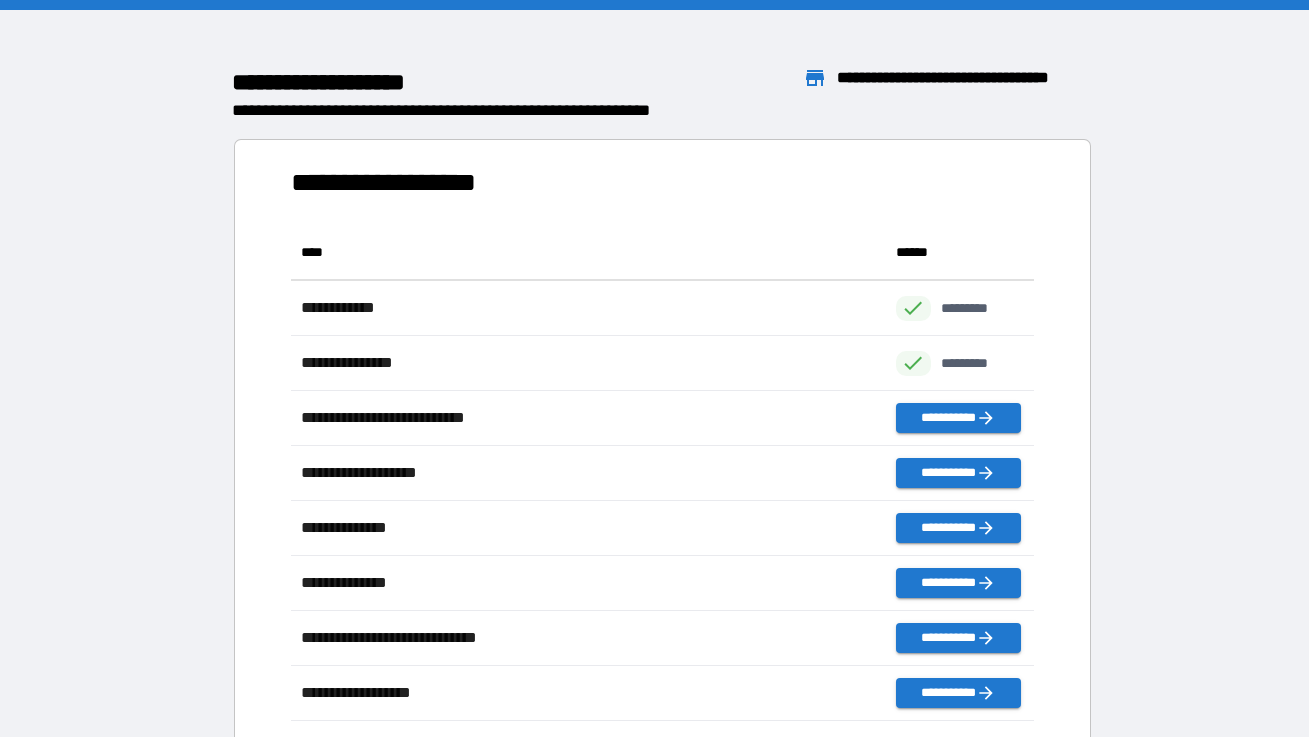 scroll, scrollTop: 1, scrollLeft: 1, axis: both 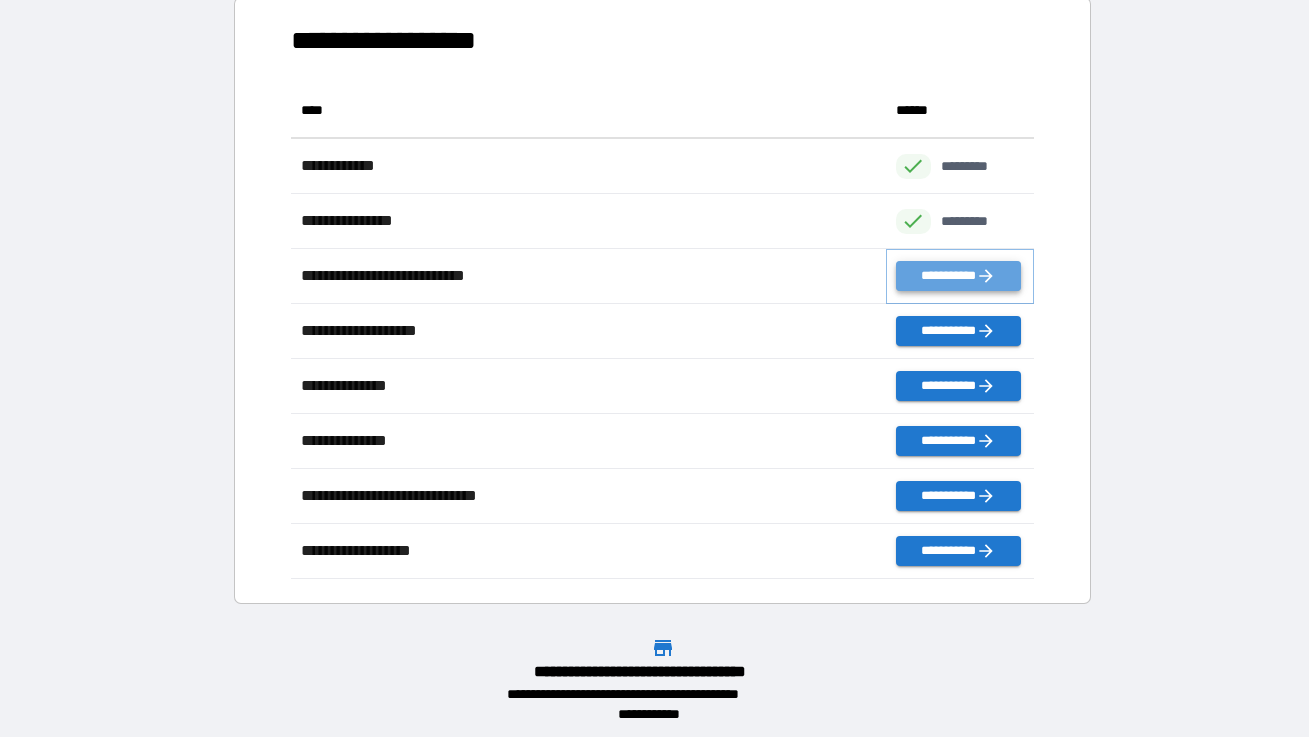 click on "**********" at bounding box center (958, 276) 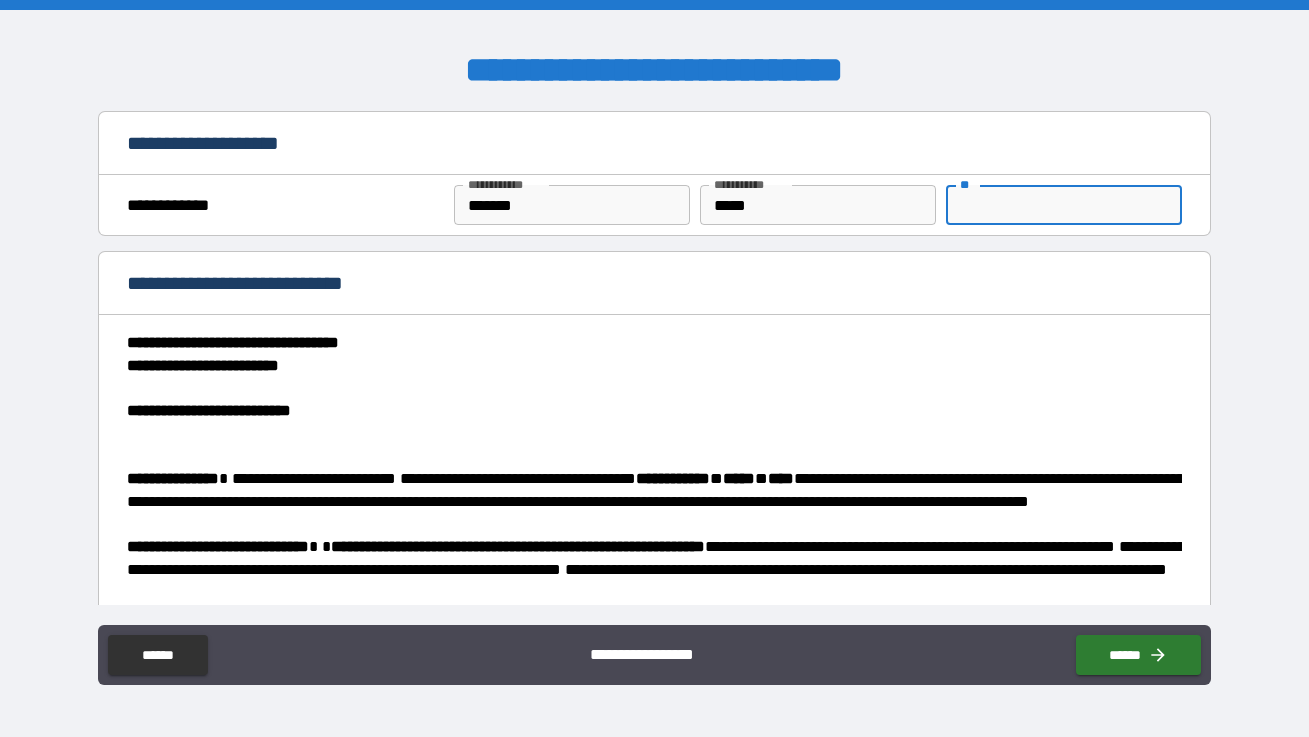 click on "** **" at bounding box center [1064, 205] 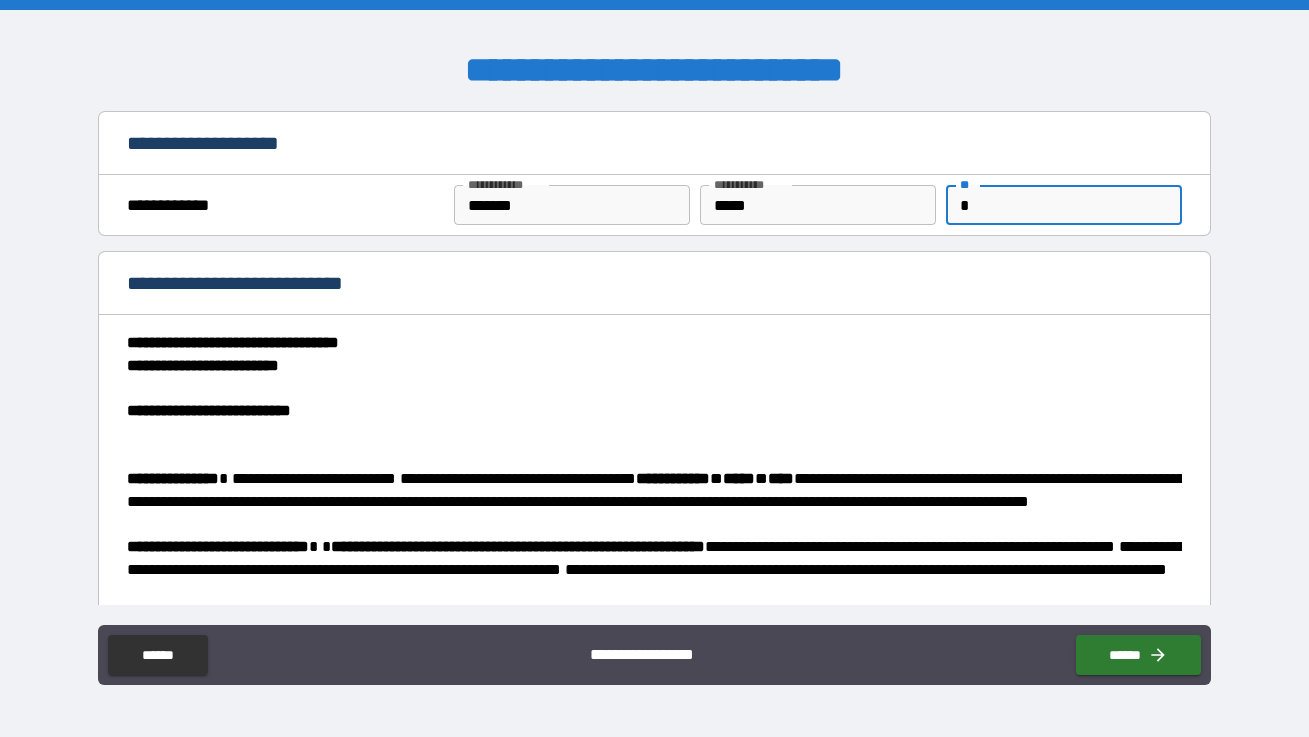 type on "*" 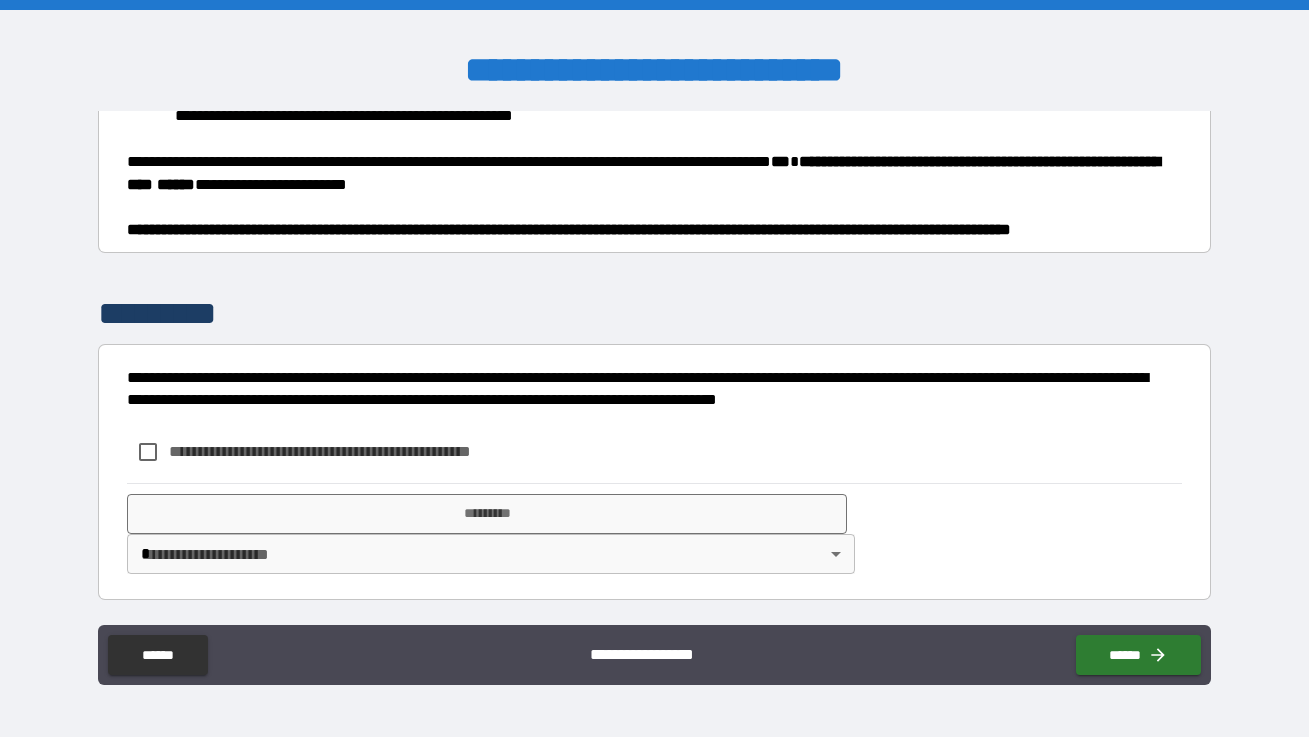 scroll, scrollTop: 1696, scrollLeft: 0, axis: vertical 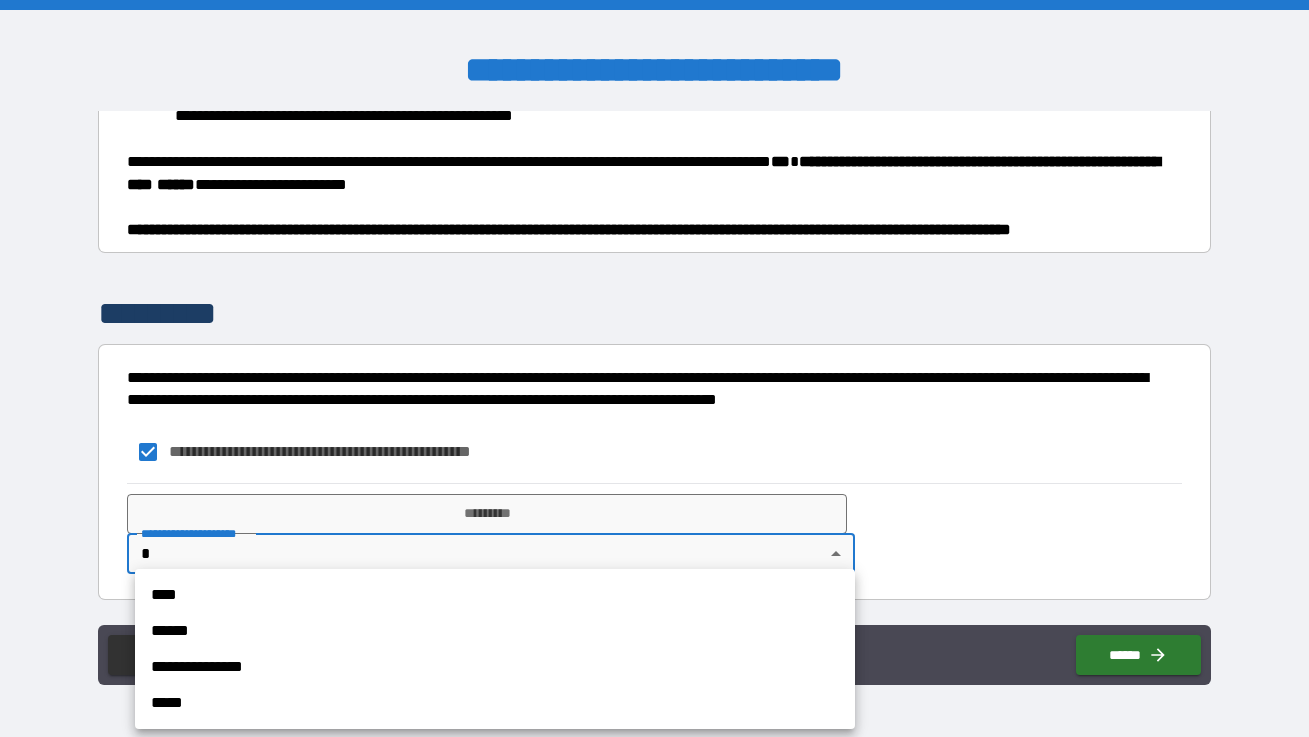 click on "**********" at bounding box center [654, 368] 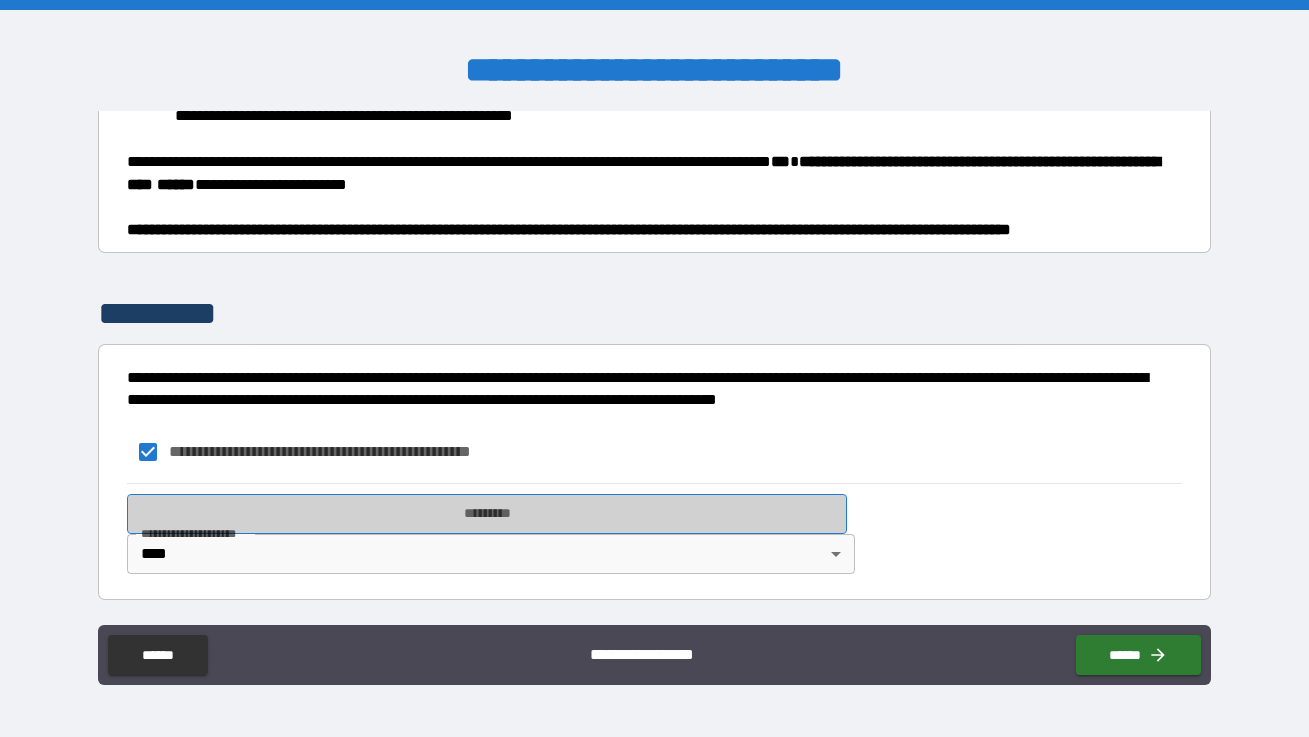 click on "*********" at bounding box center (487, 514) 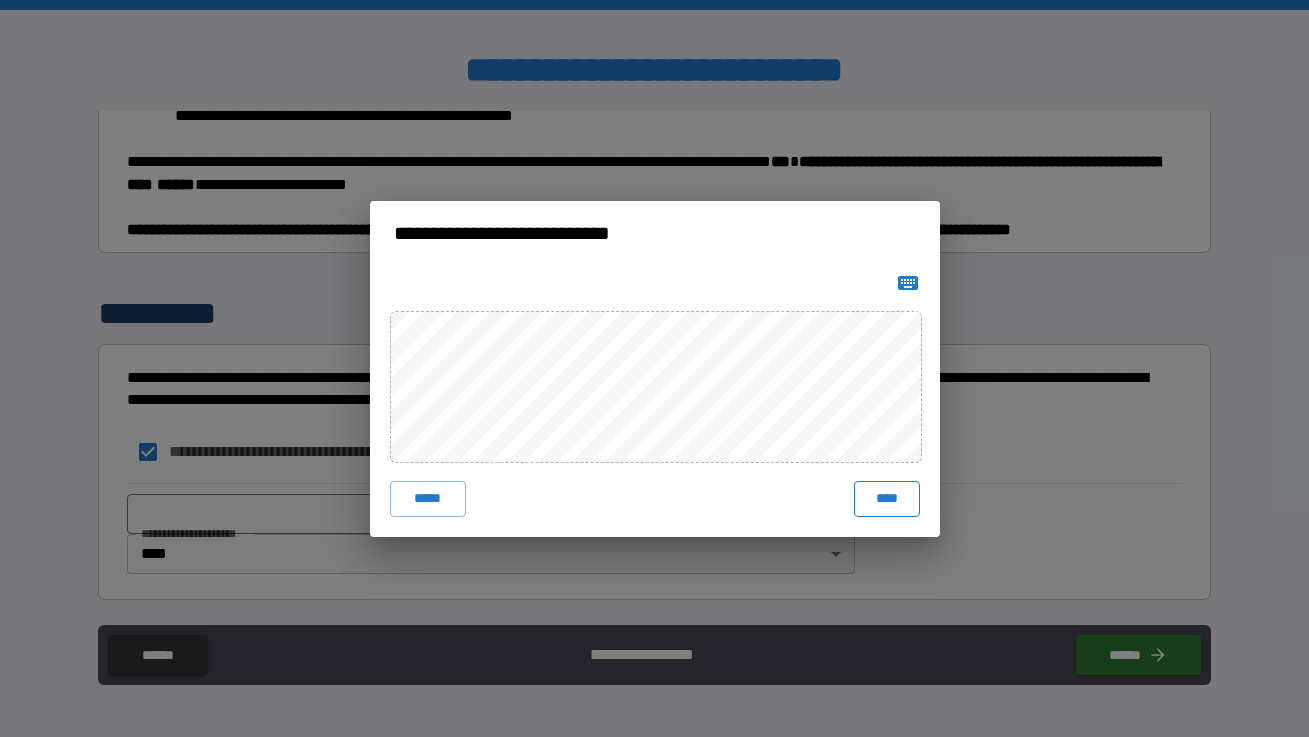 click on "****" at bounding box center (887, 499) 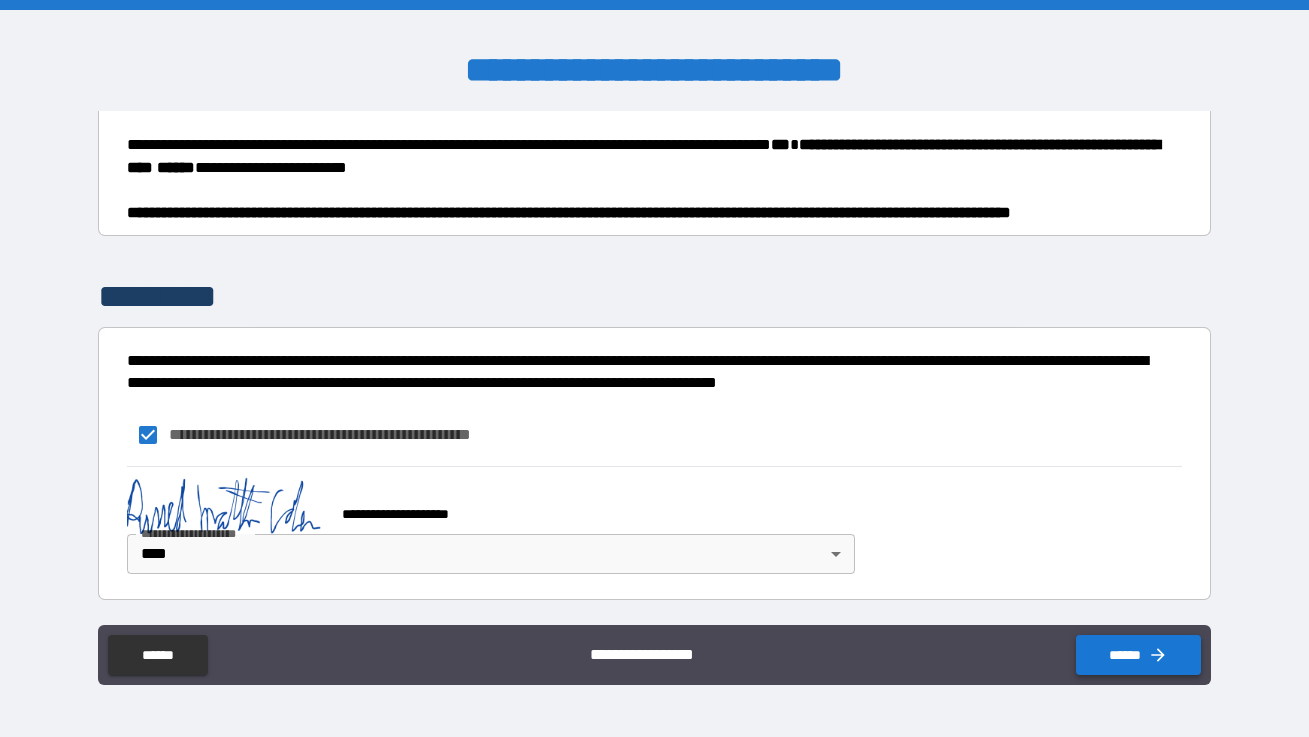 scroll, scrollTop: 1713, scrollLeft: 0, axis: vertical 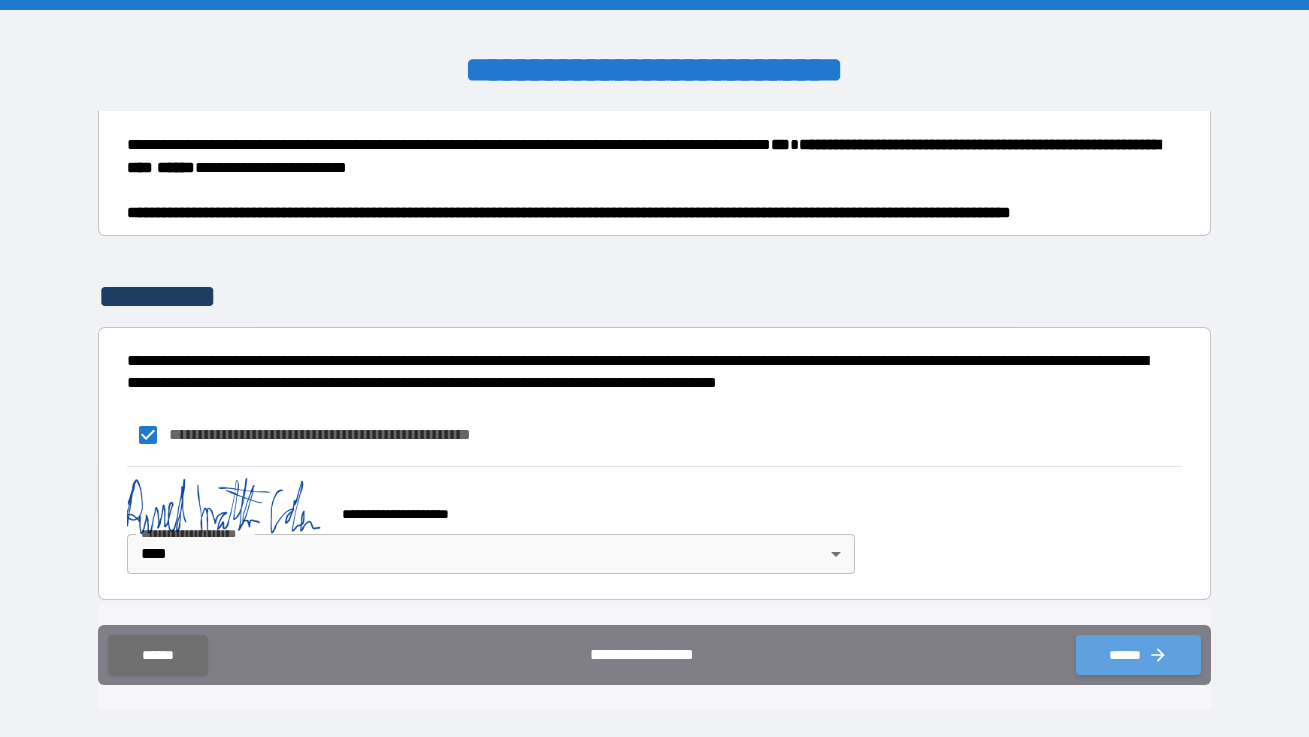 click on "******" at bounding box center [1138, 655] 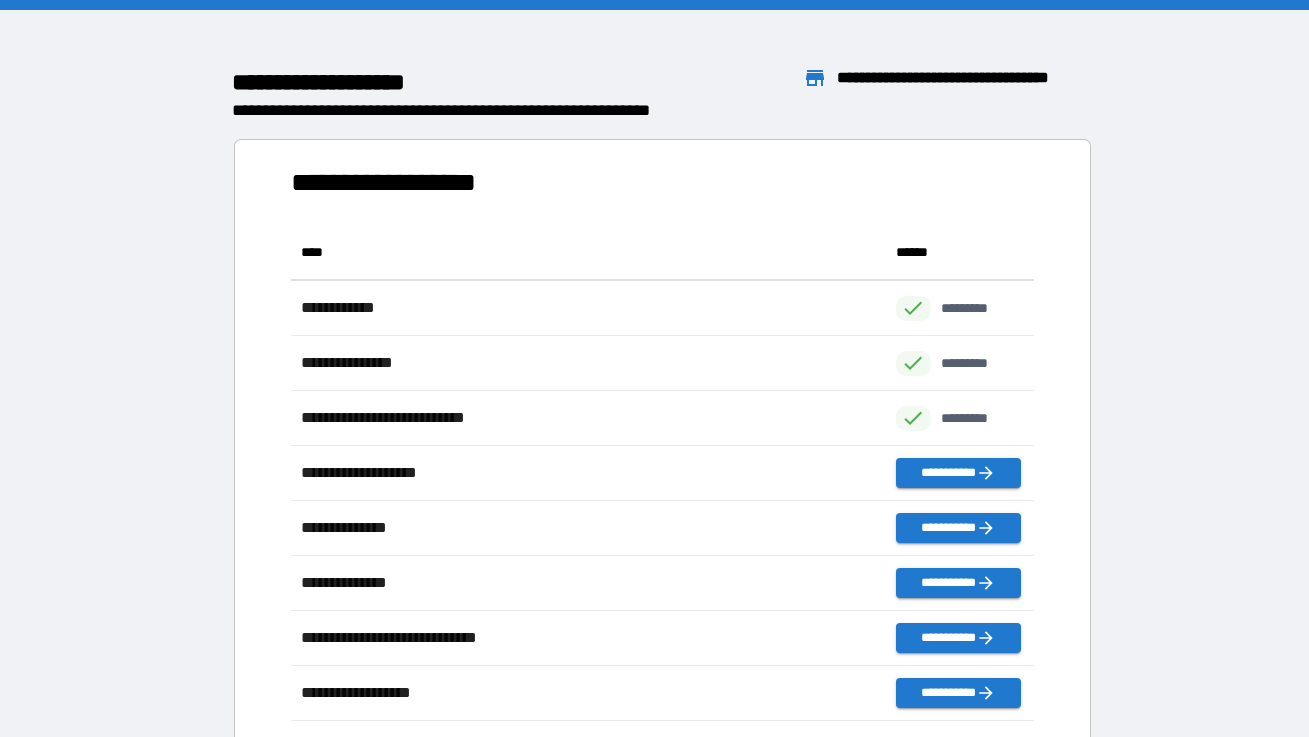 scroll, scrollTop: 496, scrollLeft: 742, axis: both 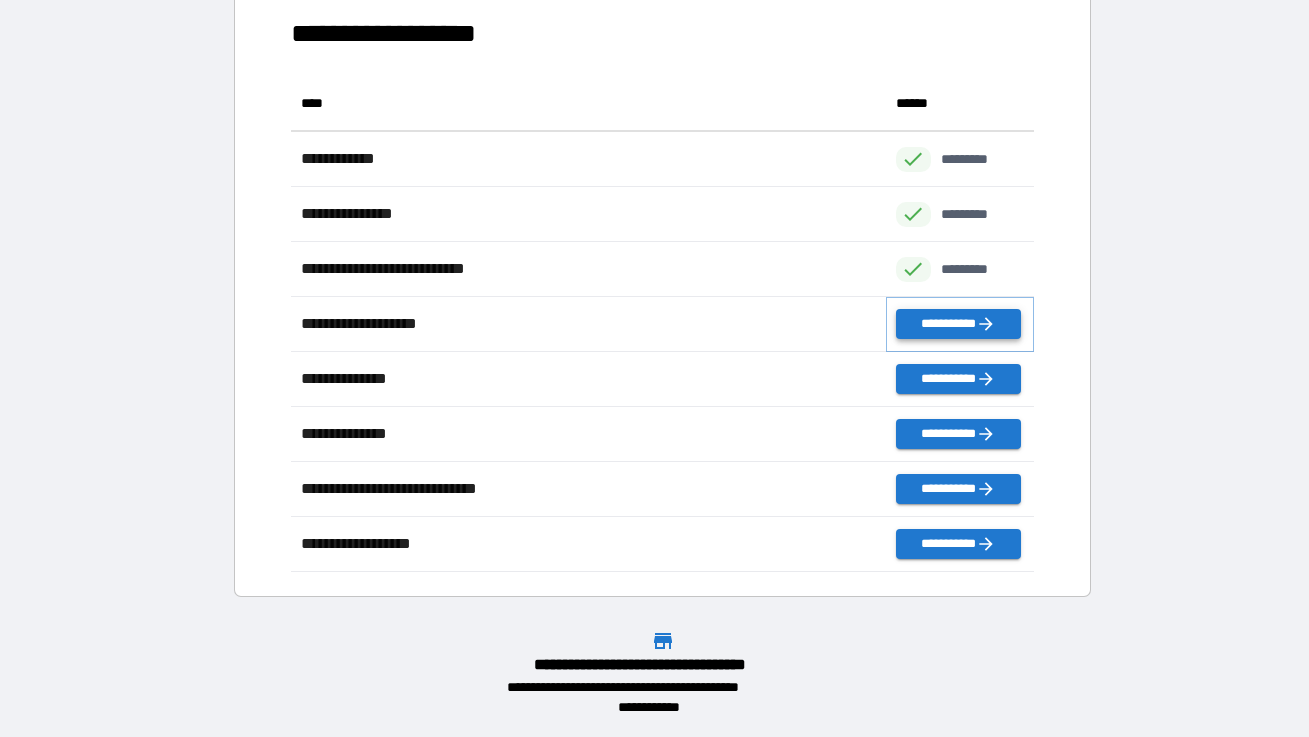 click on "**********" at bounding box center (958, 324) 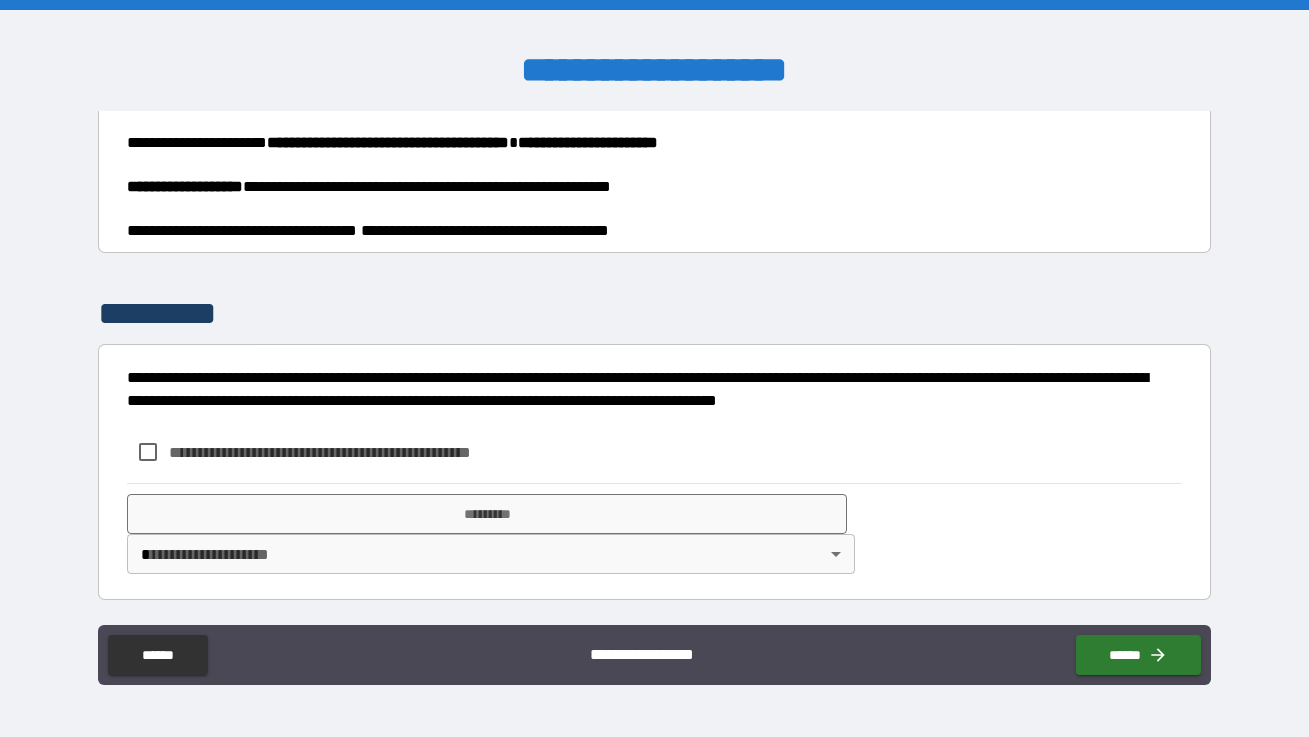 scroll, scrollTop: 354, scrollLeft: 0, axis: vertical 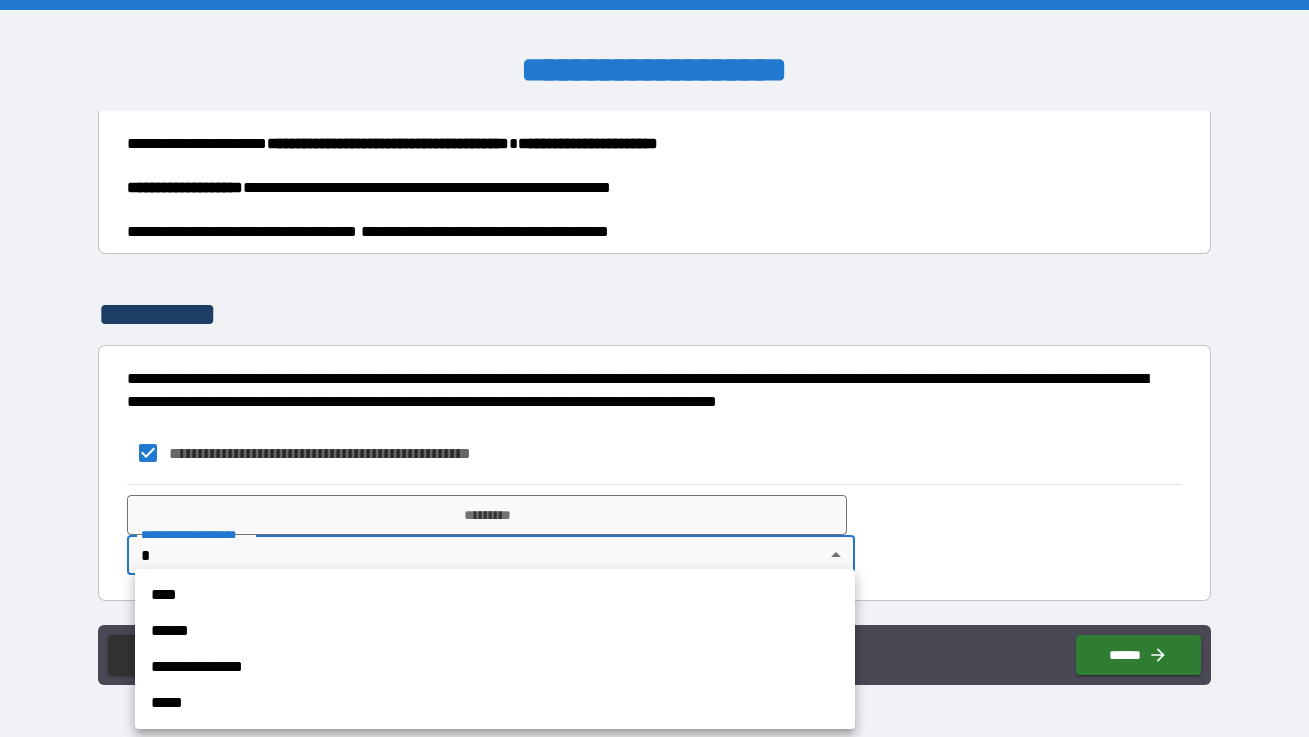 click on "**********" at bounding box center (654, 368) 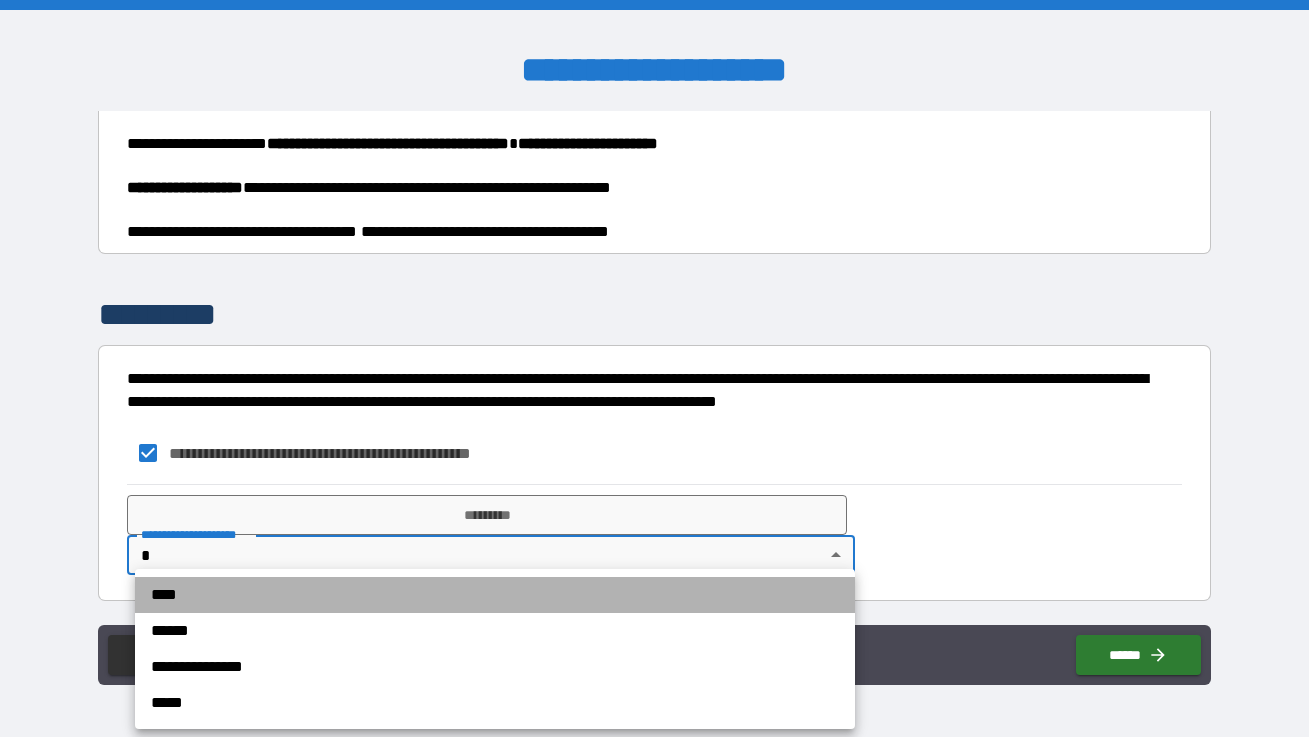 click on "****" at bounding box center (495, 595) 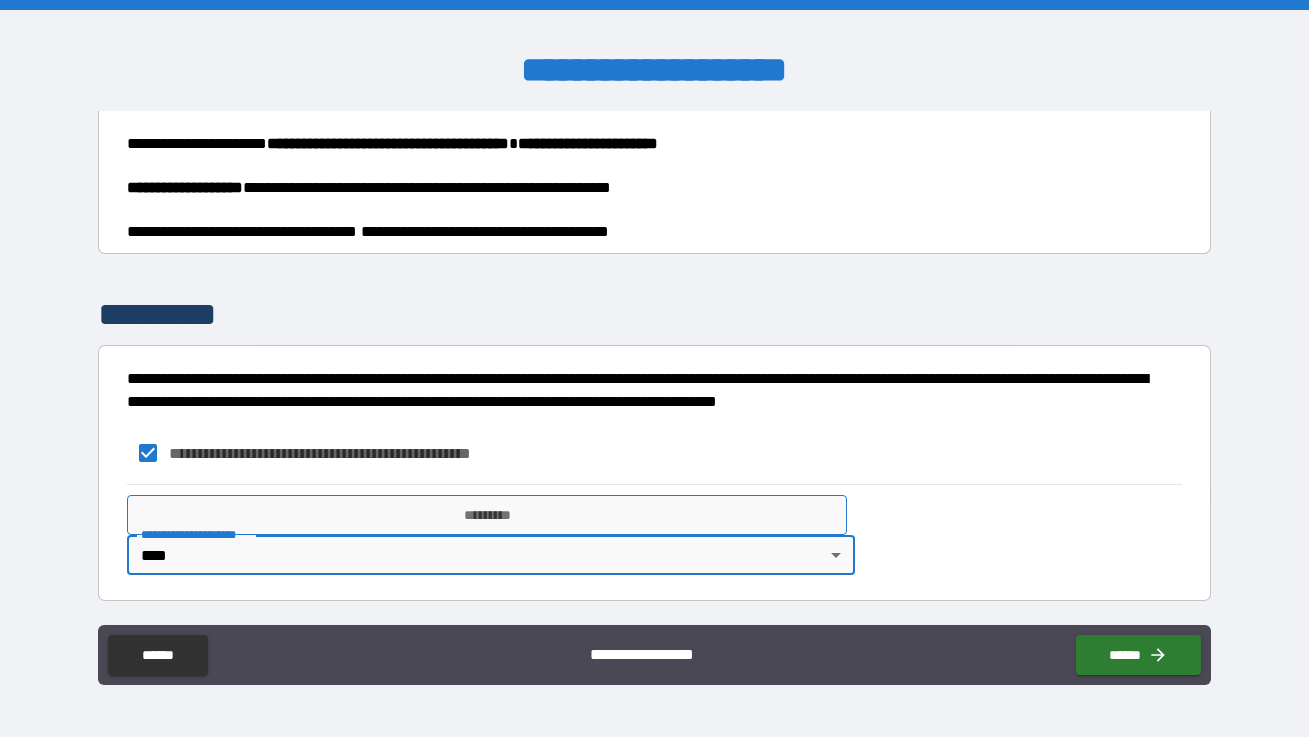 click on "*********" at bounding box center [487, 515] 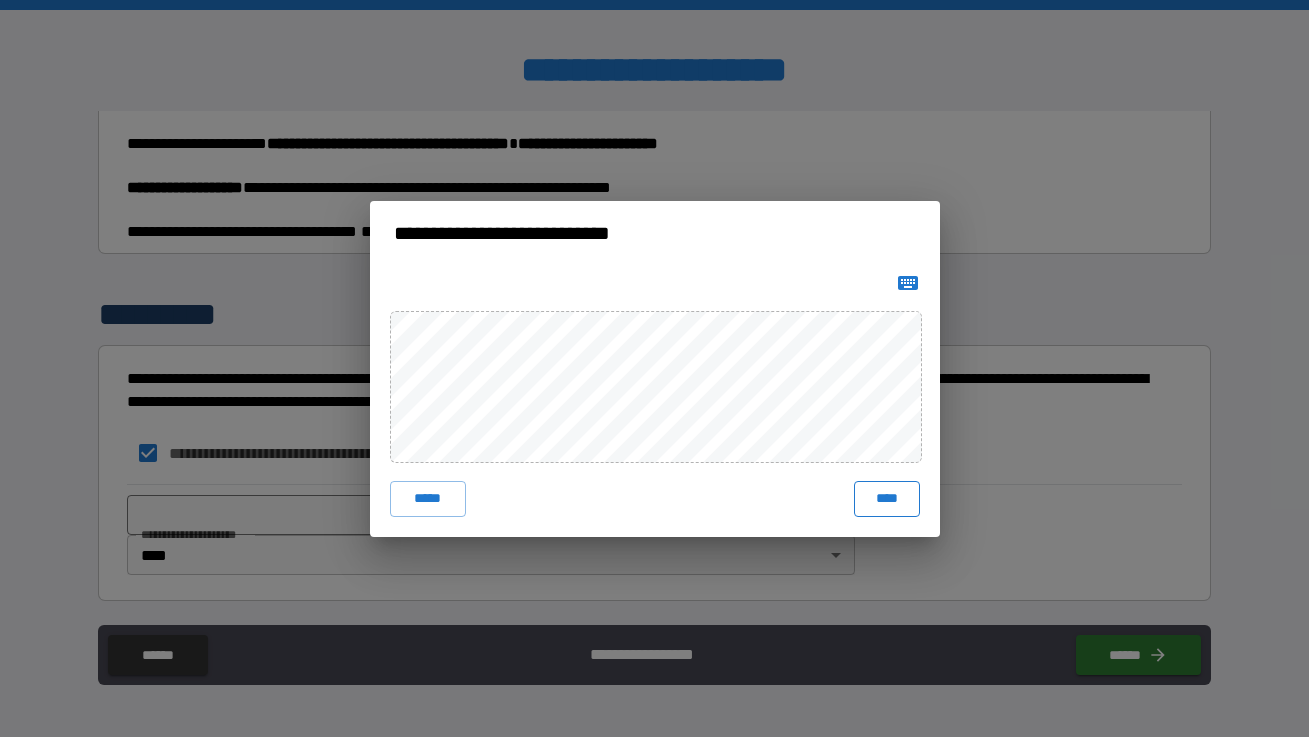 click on "****" at bounding box center (887, 499) 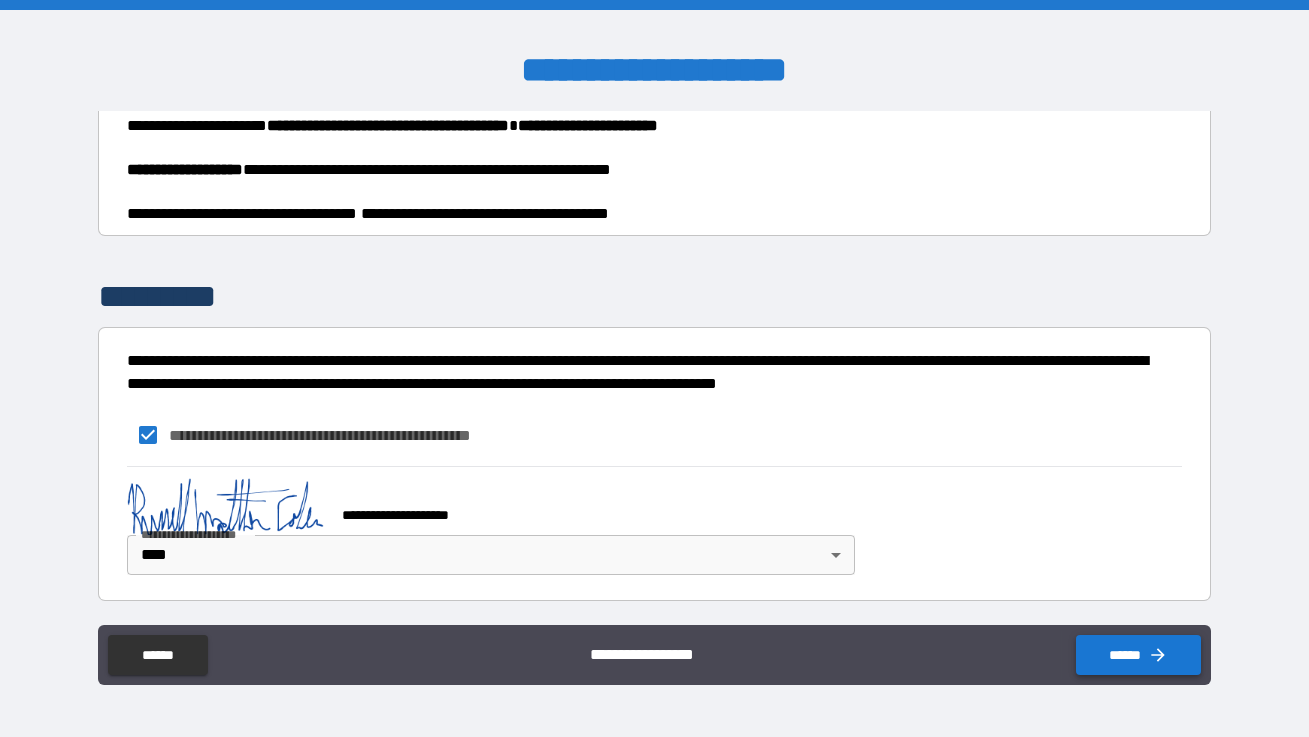 scroll, scrollTop: 371, scrollLeft: 0, axis: vertical 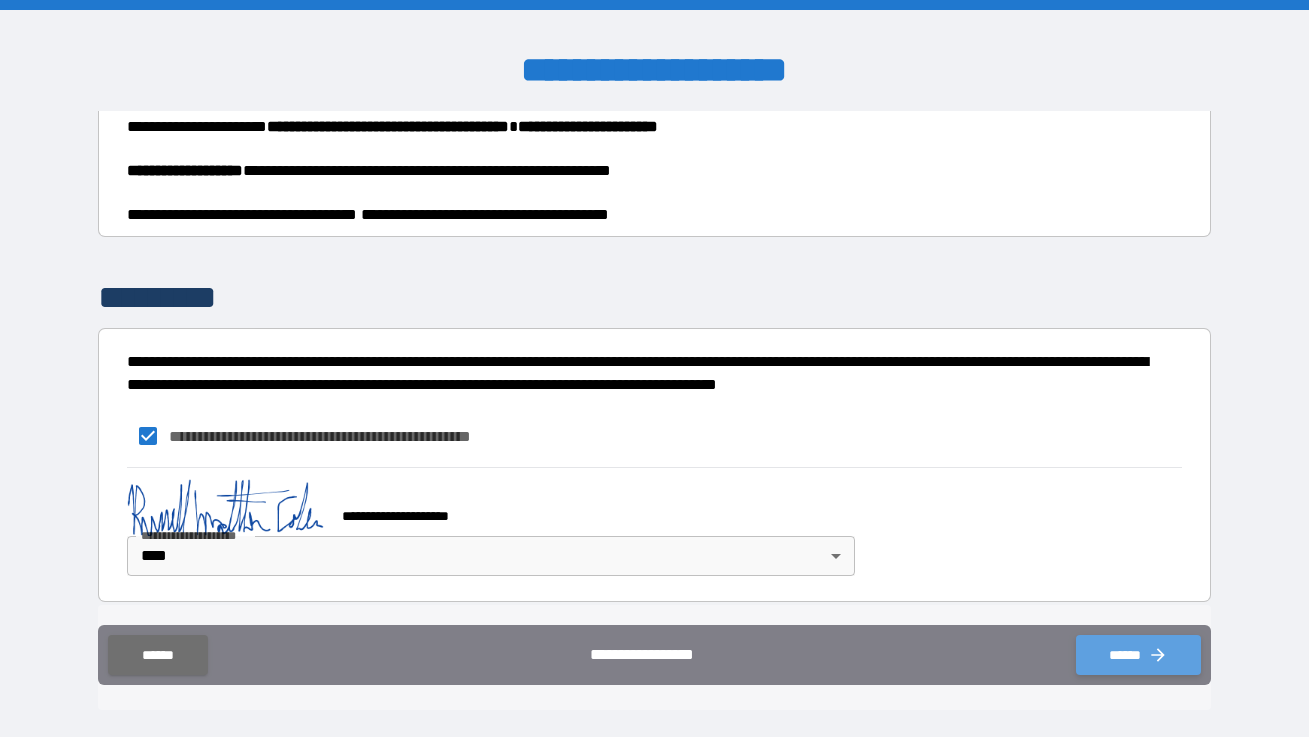 click on "******" at bounding box center (1138, 655) 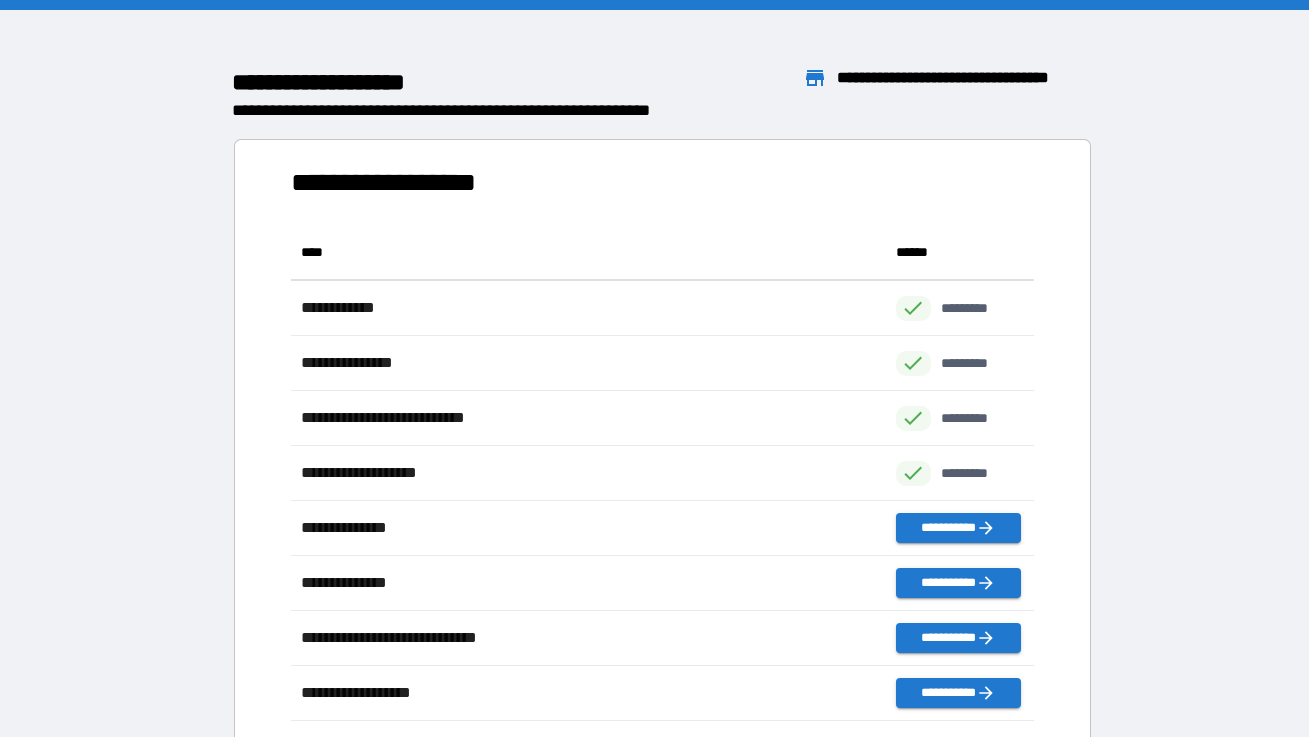 scroll, scrollTop: 496, scrollLeft: 742, axis: both 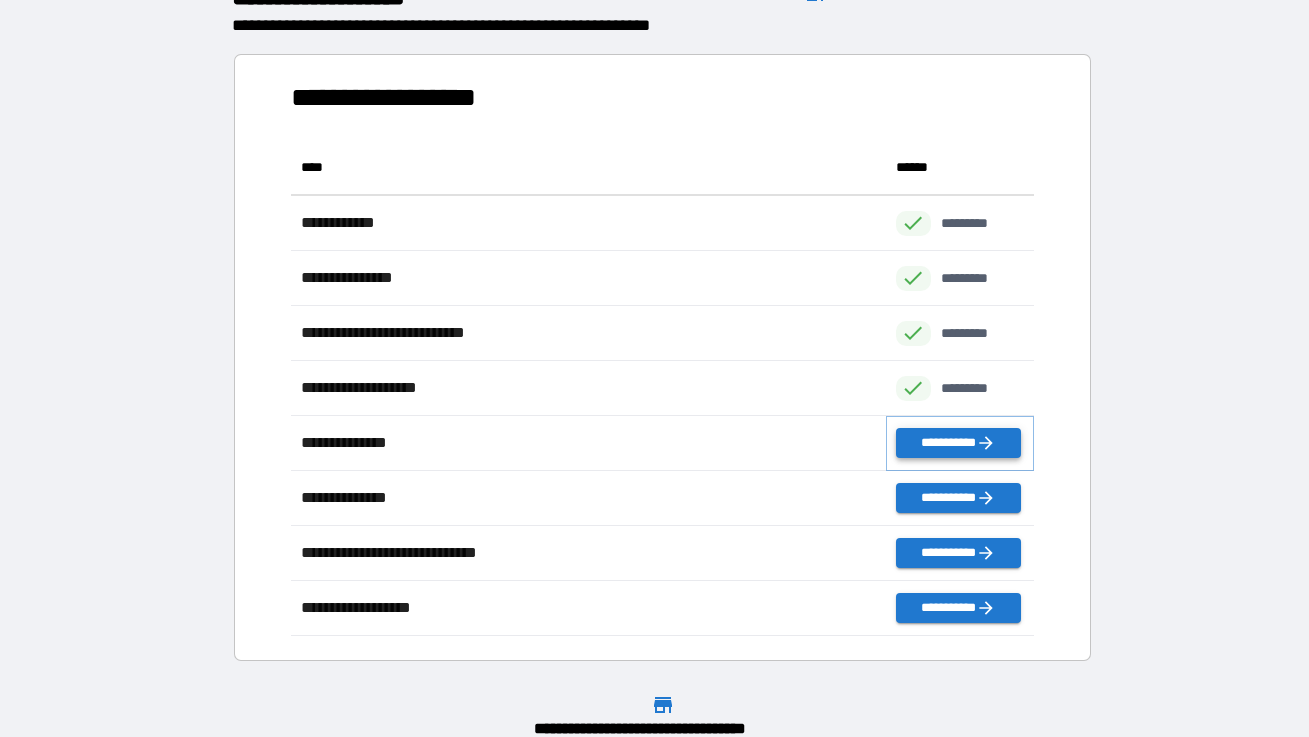 click on "**********" at bounding box center (958, 443) 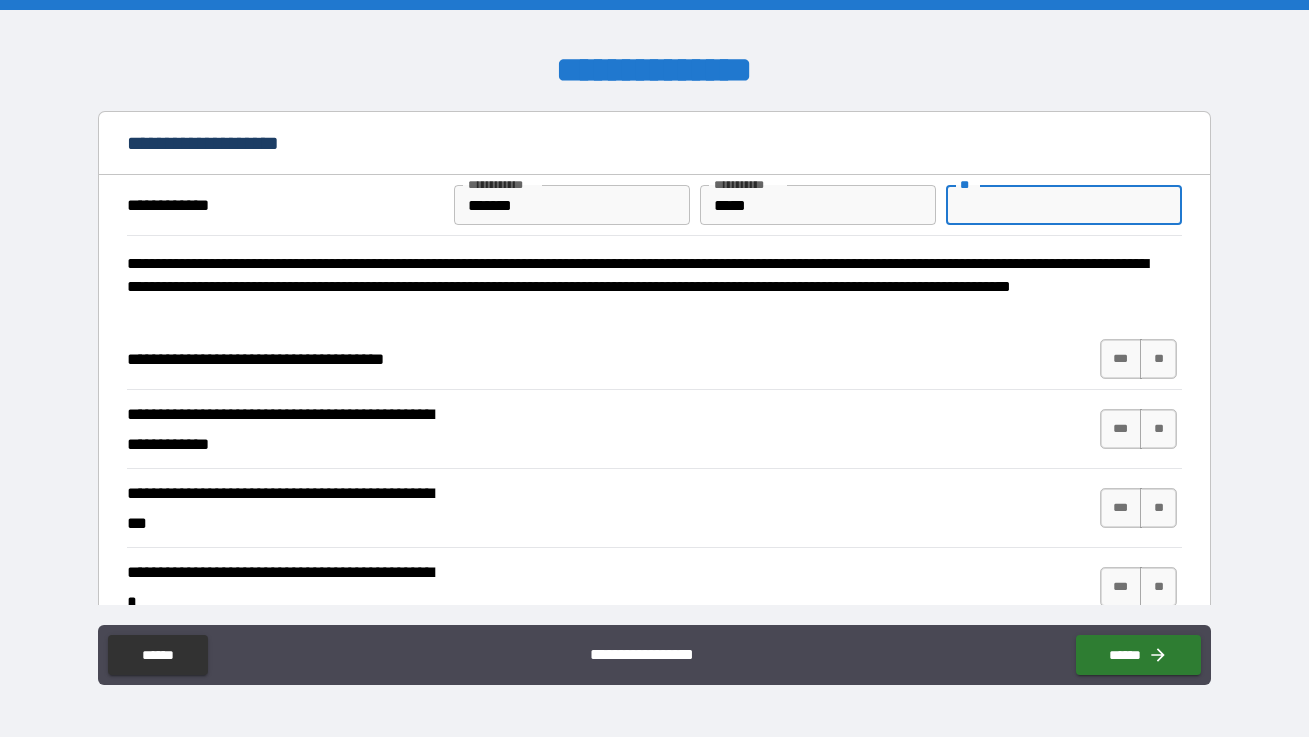 click on "**" at bounding box center (1064, 205) 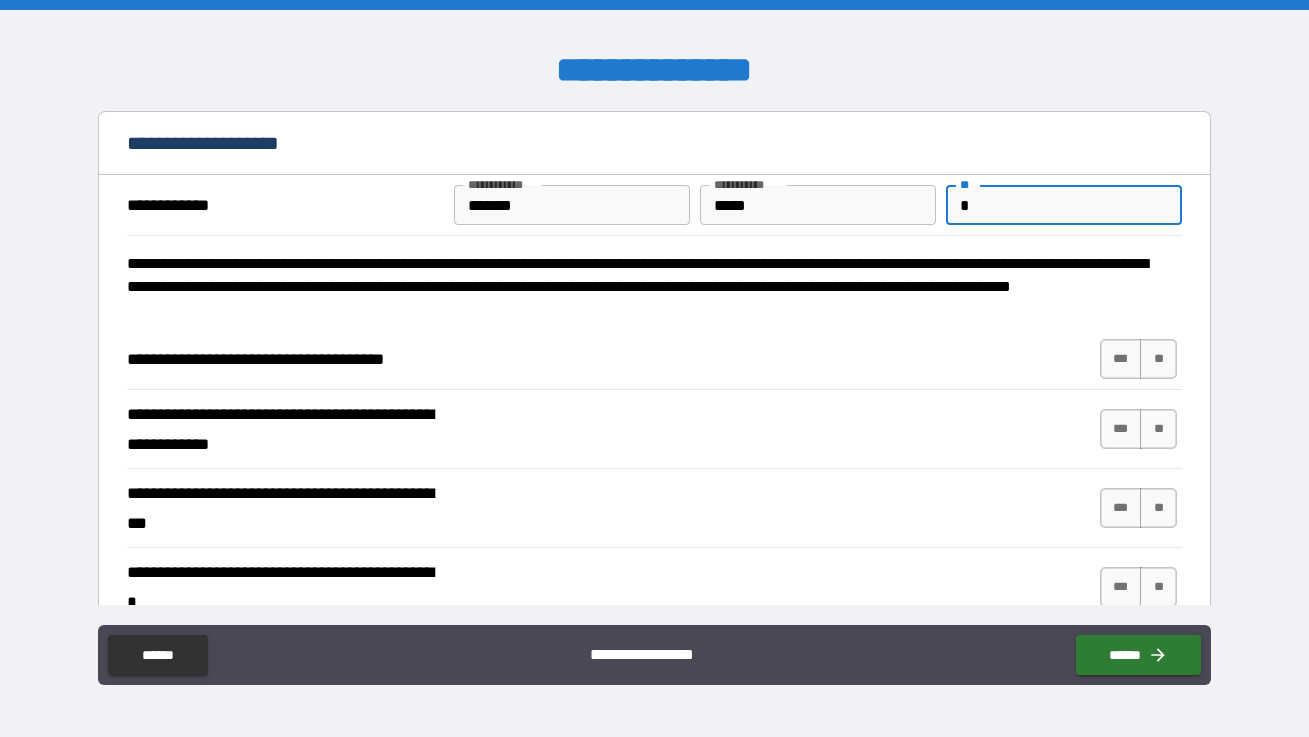 scroll, scrollTop: 17, scrollLeft: 0, axis: vertical 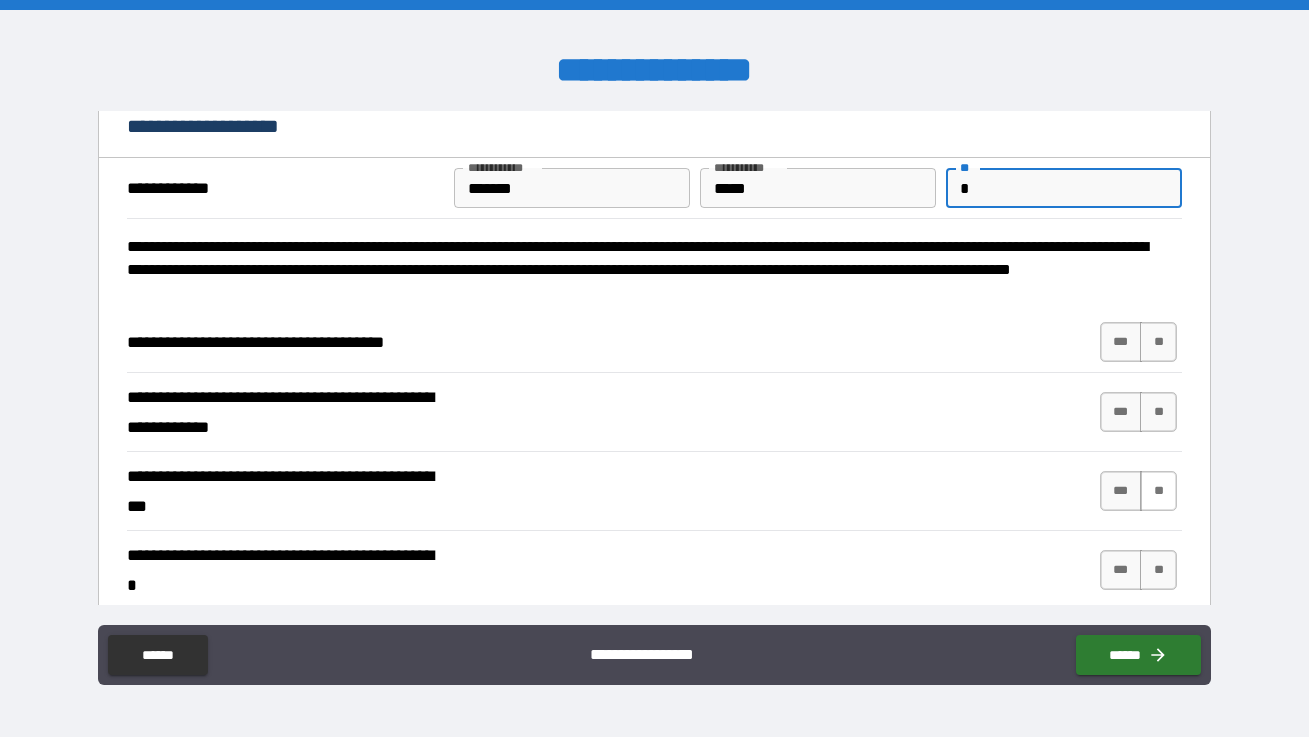 type on "*" 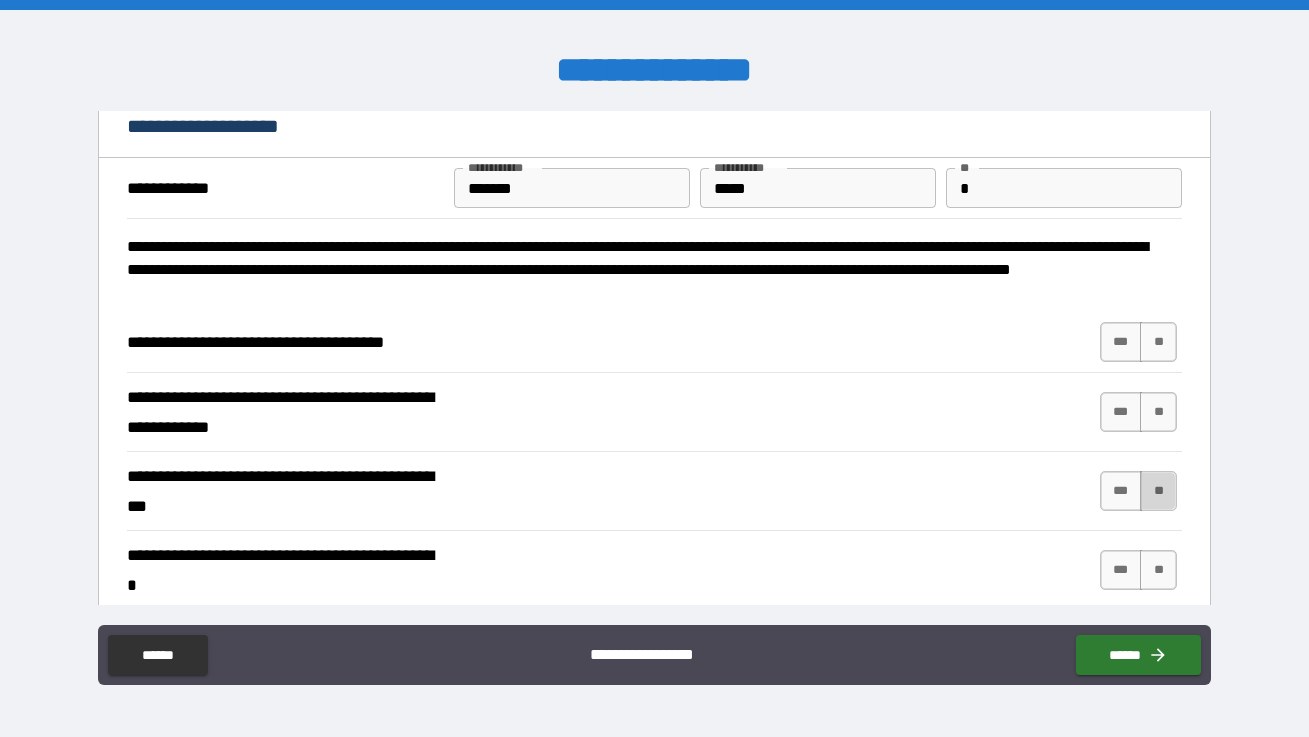 click on "**" at bounding box center (1158, 491) 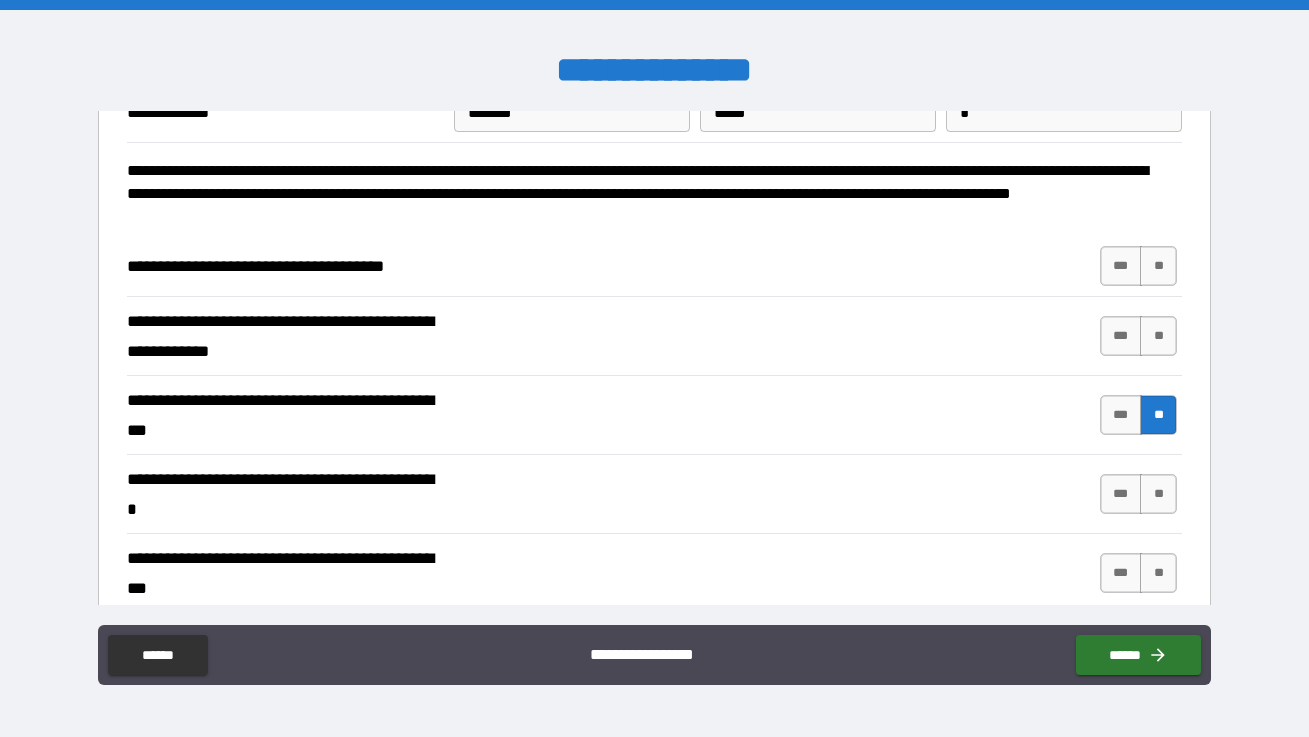 scroll, scrollTop: 95, scrollLeft: 0, axis: vertical 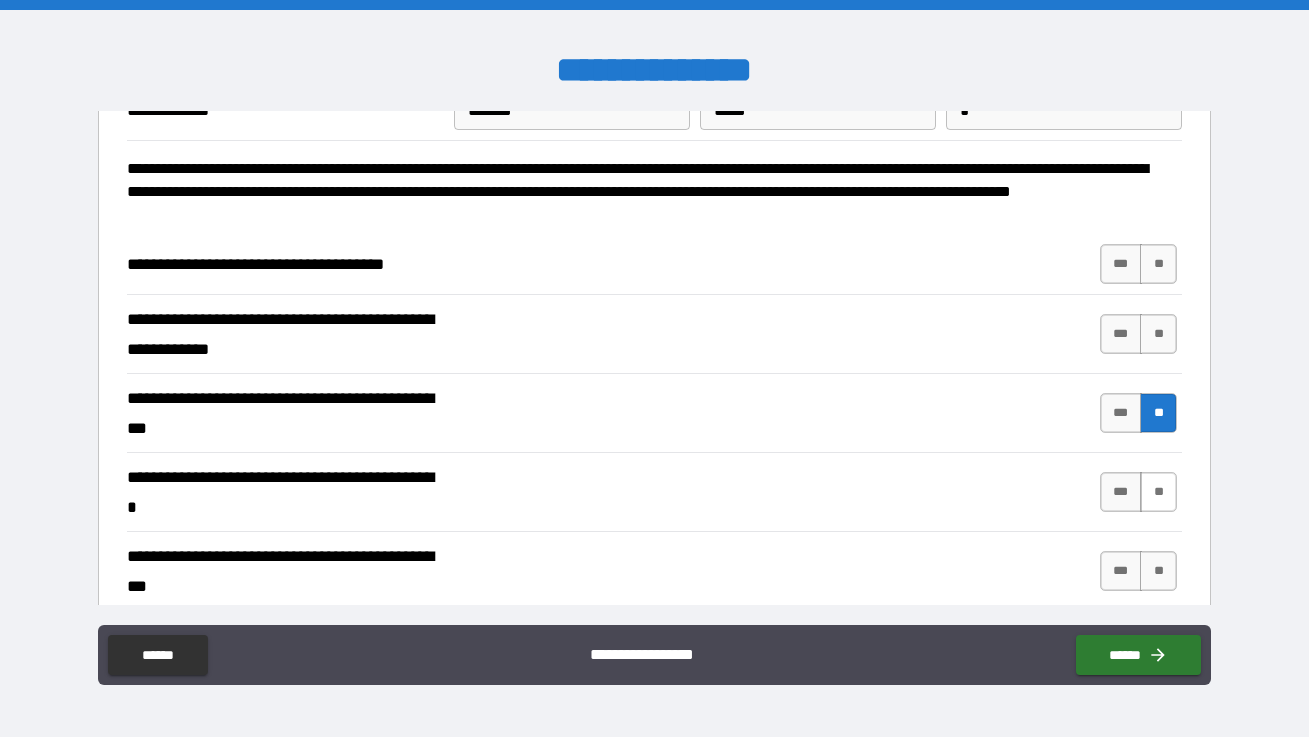 click on "**" at bounding box center [1158, 492] 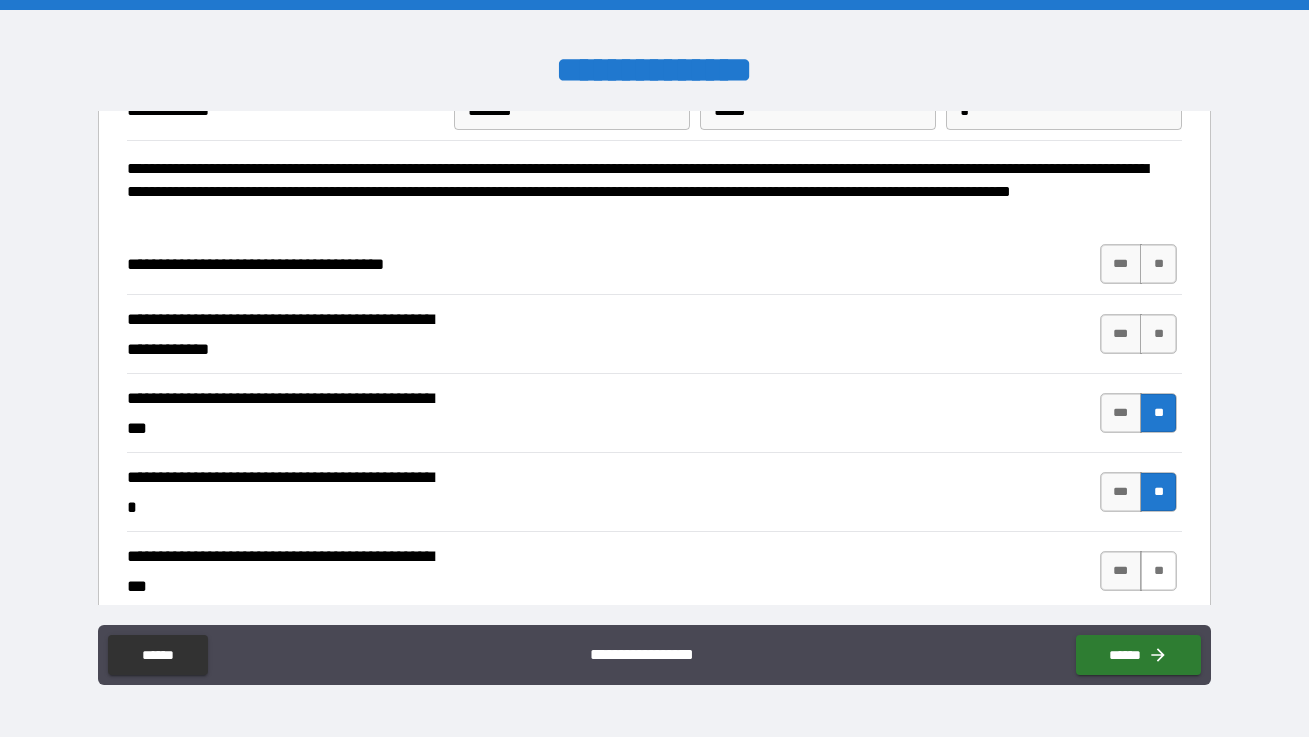 click on "**" at bounding box center [1158, 571] 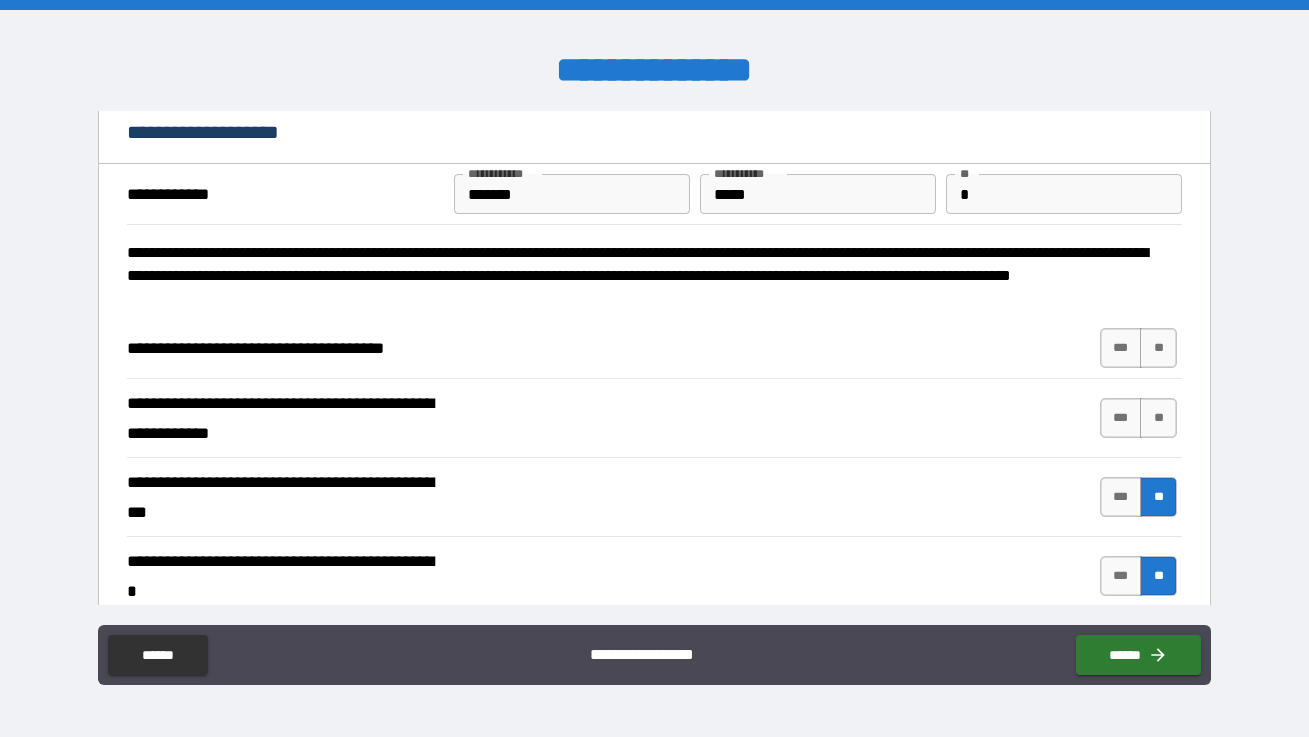scroll, scrollTop: 0, scrollLeft: 0, axis: both 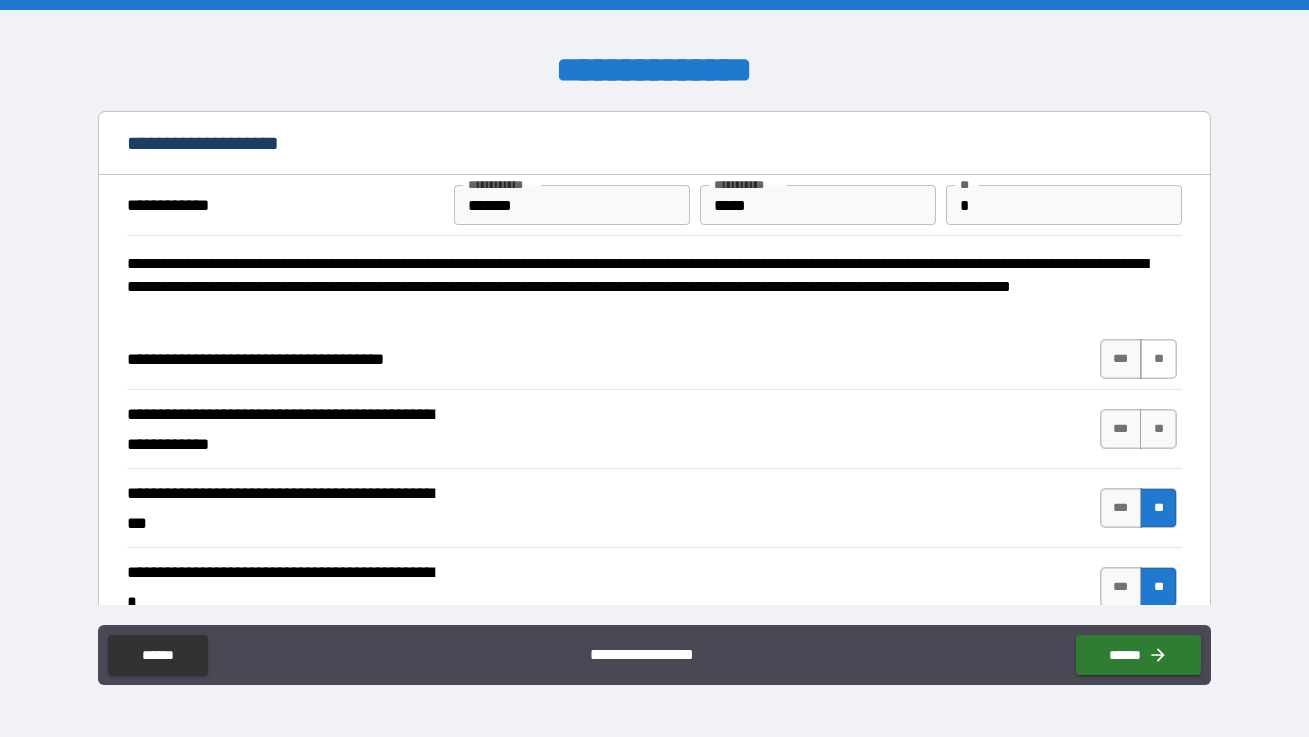 click on "**" at bounding box center (1158, 359) 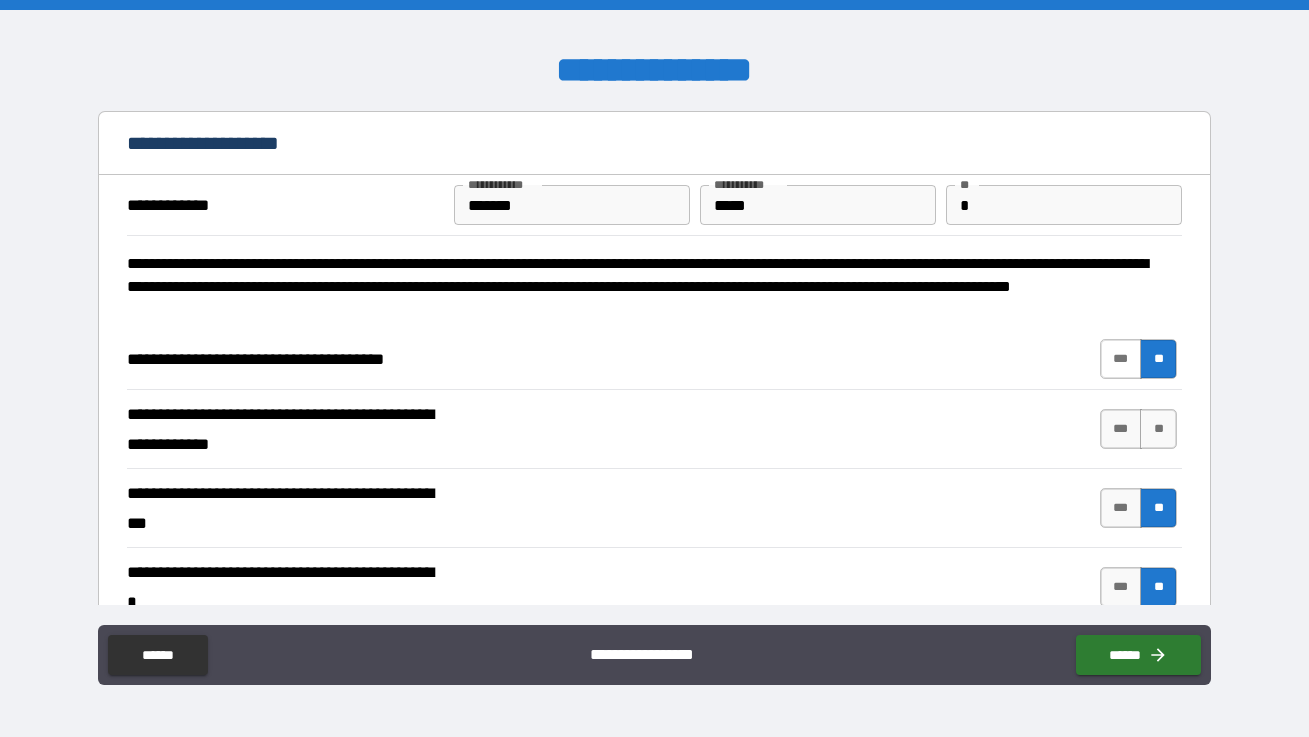 click on "***" at bounding box center [1121, 359] 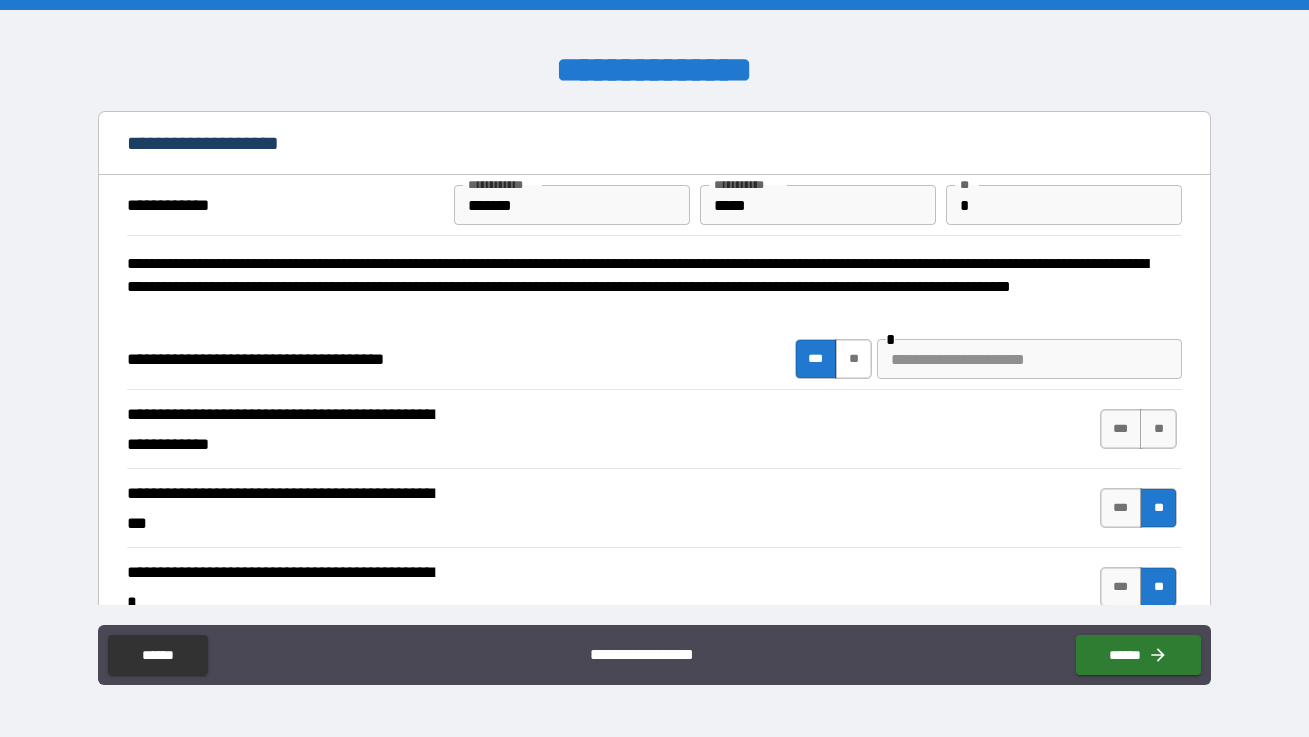 click on "**" at bounding box center [853, 359] 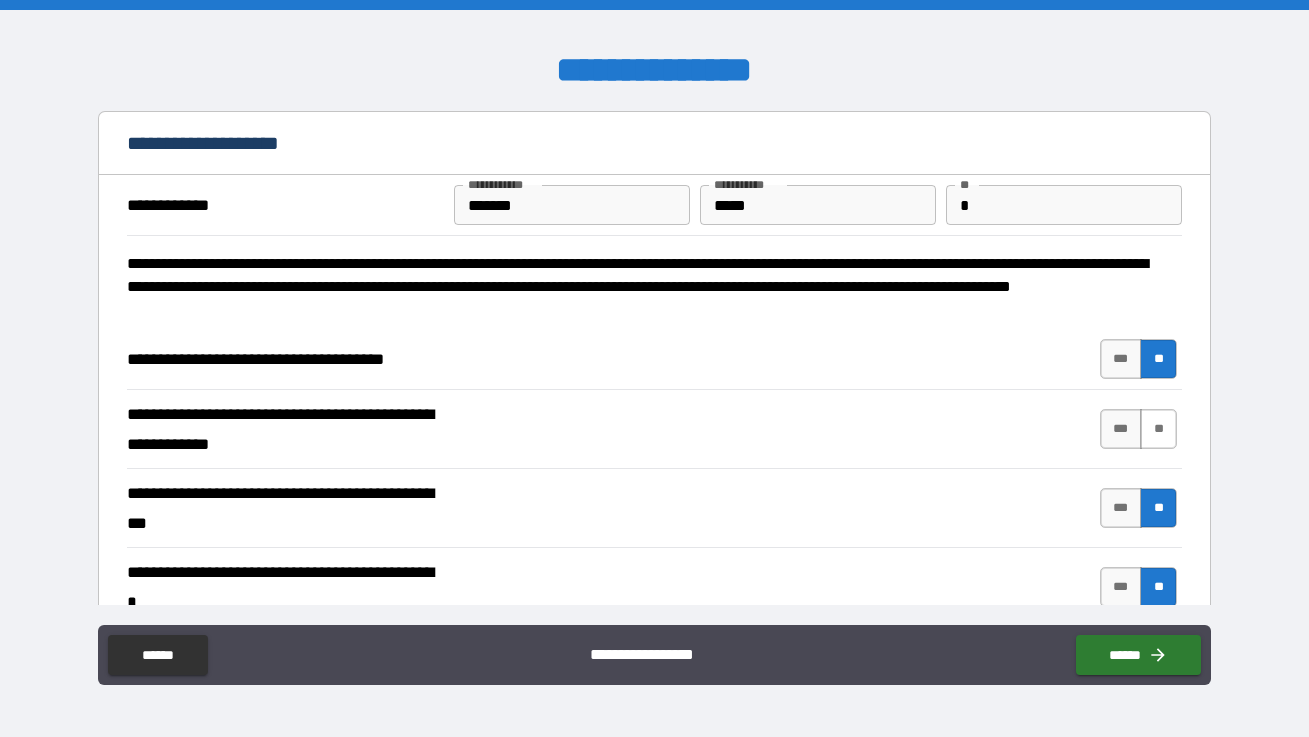 click on "**" at bounding box center (1158, 429) 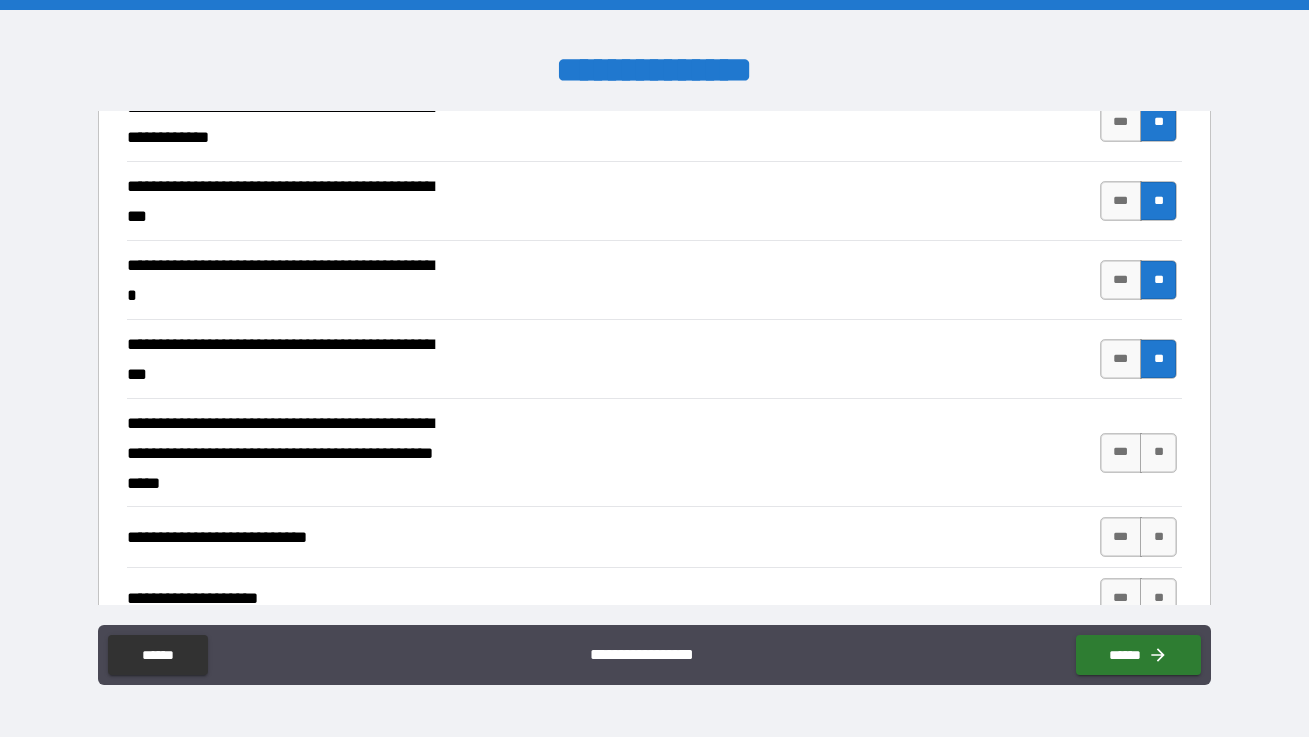 scroll, scrollTop: 309, scrollLeft: 0, axis: vertical 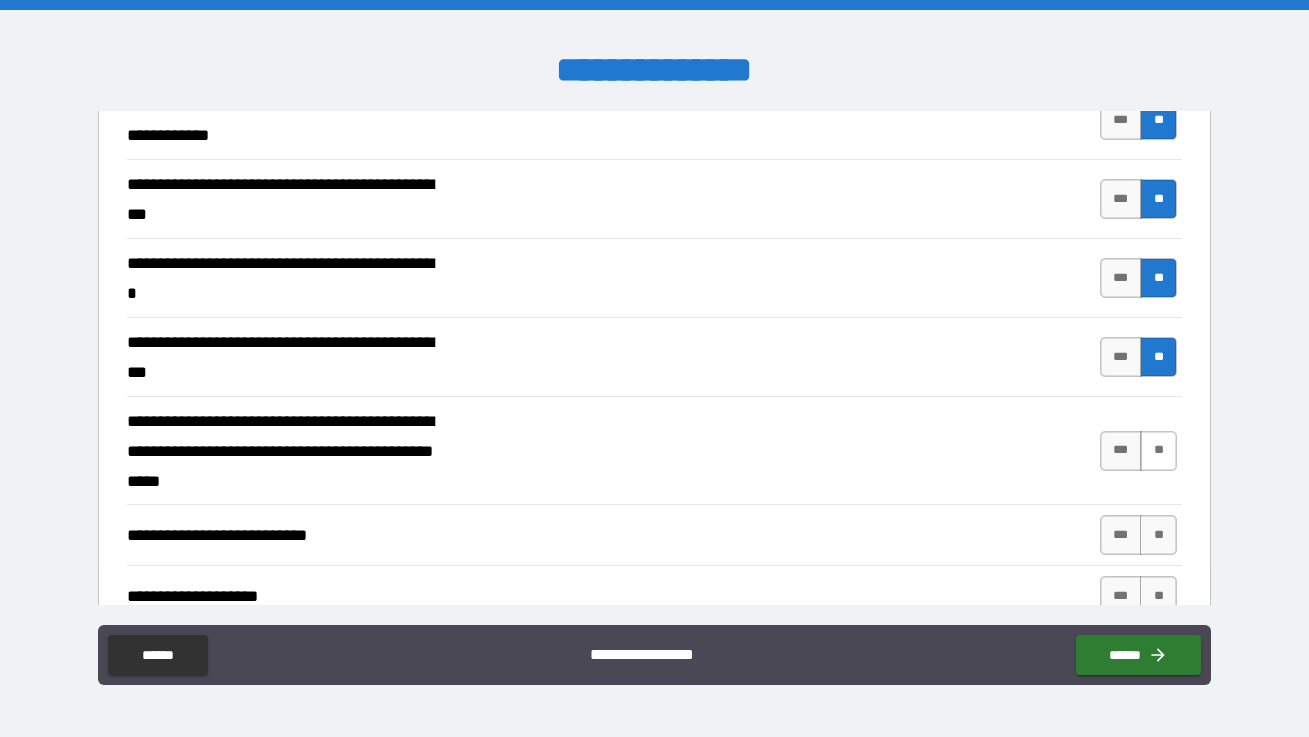 click on "**" at bounding box center (1158, 451) 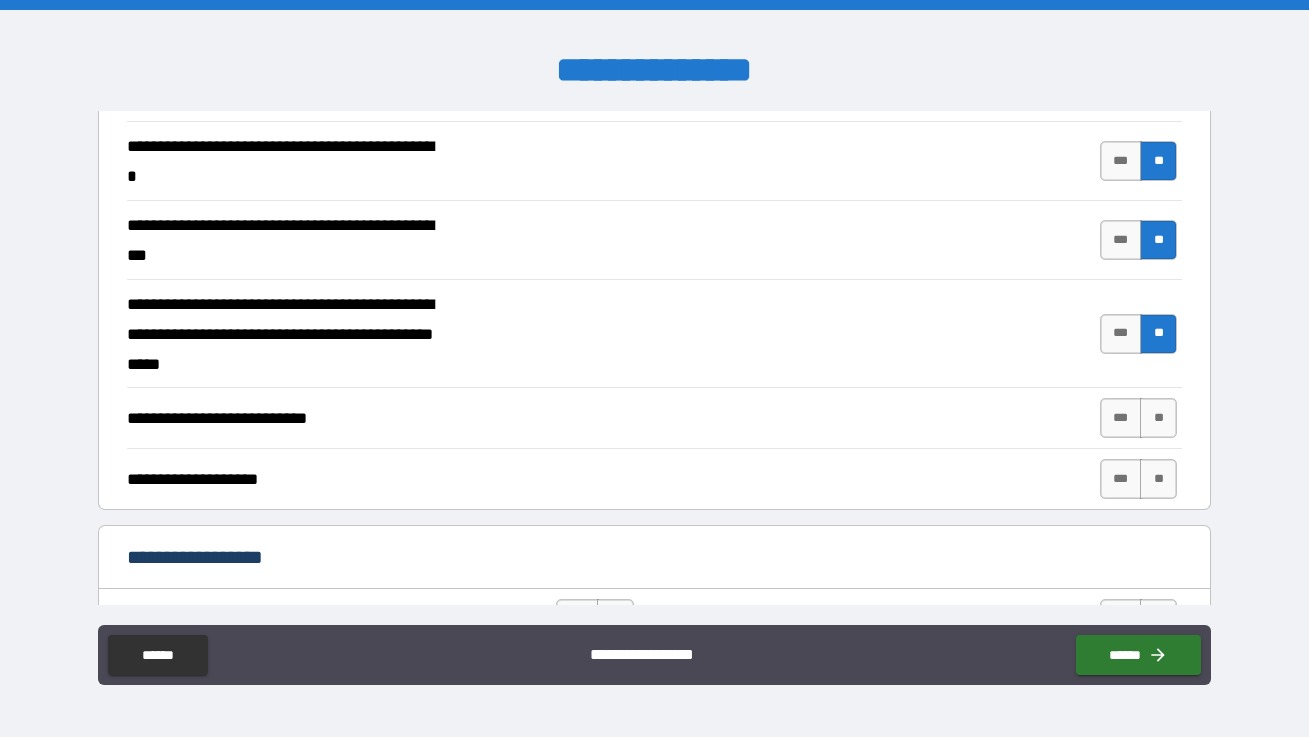 scroll, scrollTop: 427, scrollLeft: 0, axis: vertical 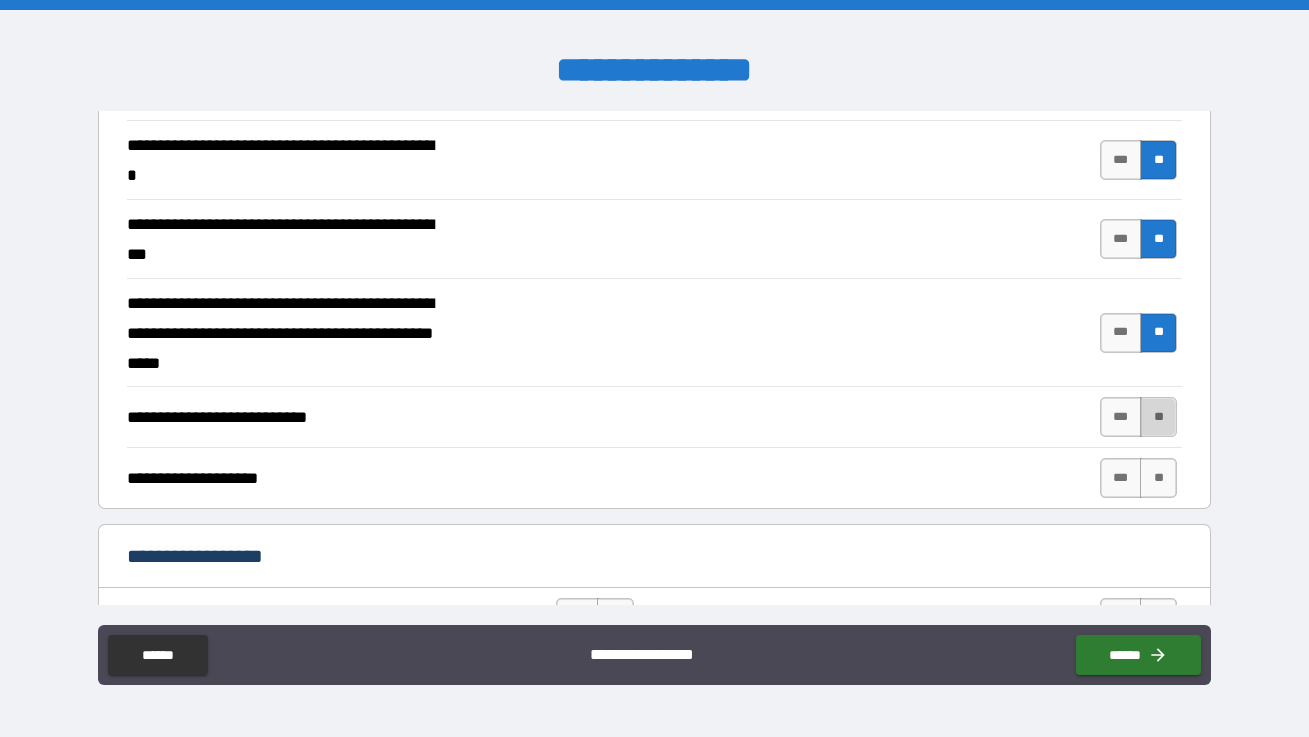 click on "**" at bounding box center (1158, 417) 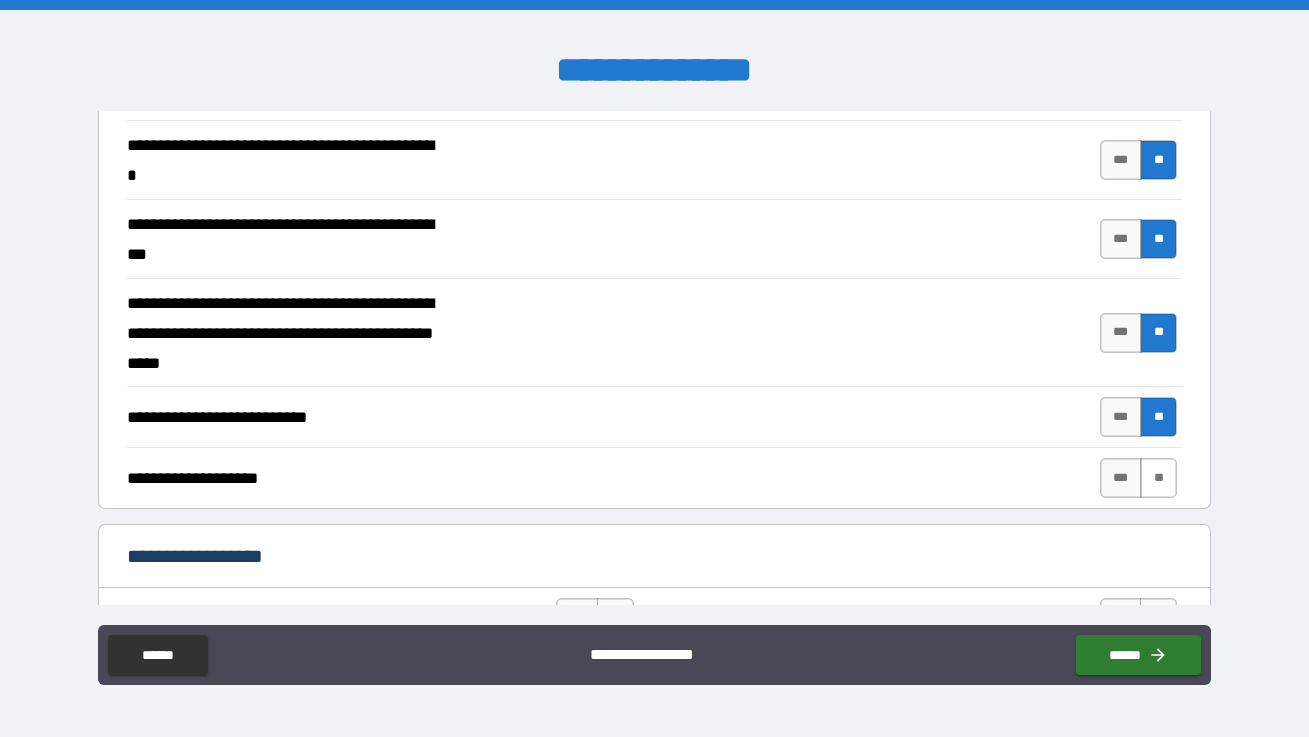 click on "**" at bounding box center (1158, 478) 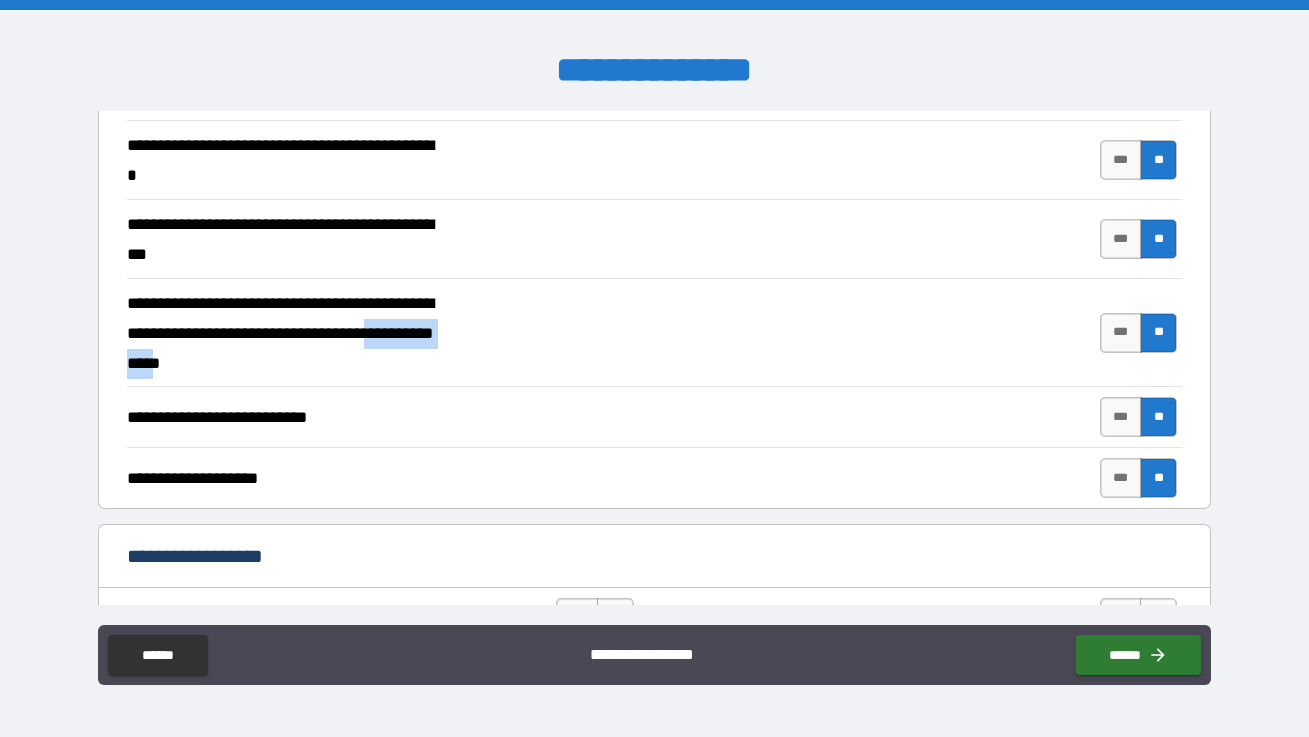 drag, startPoint x: 341, startPoint y: 363, endPoint x: 216, endPoint y: 364, distance: 125.004 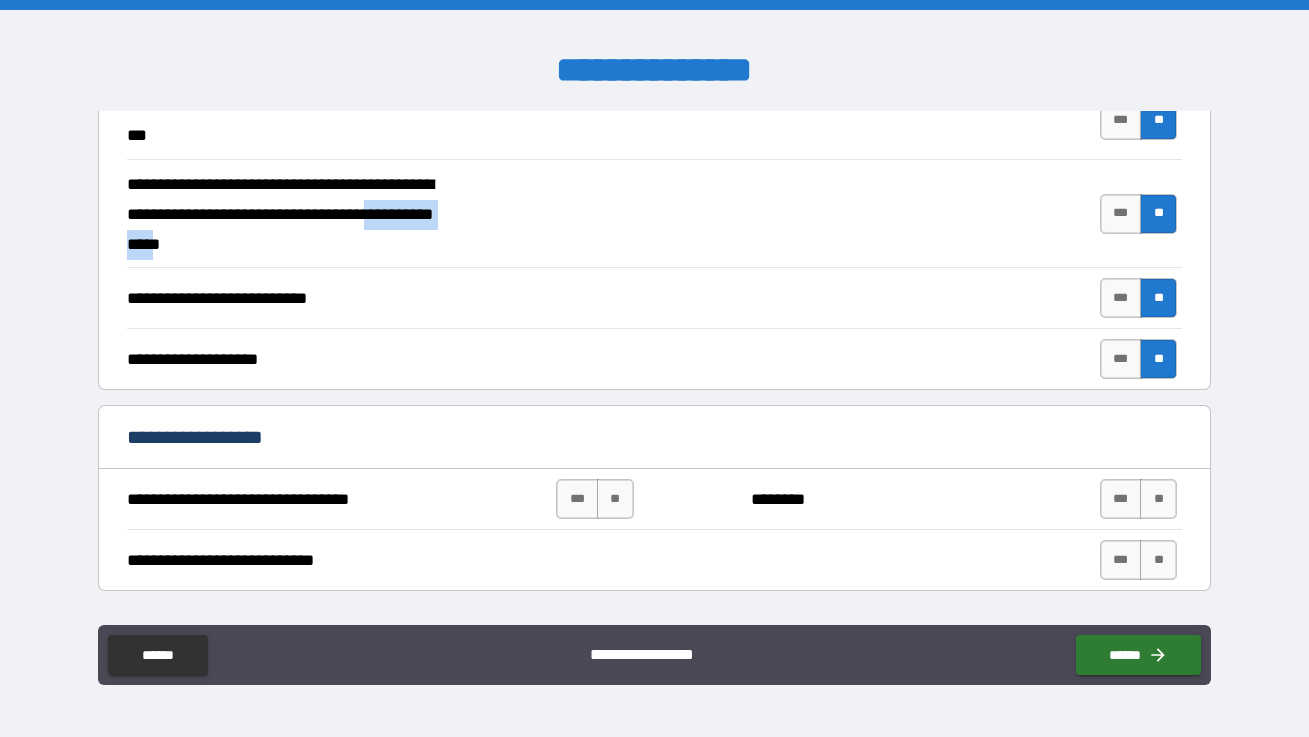 scroll, scrollTop: 550, scrollLeft: 0, axis: vertical 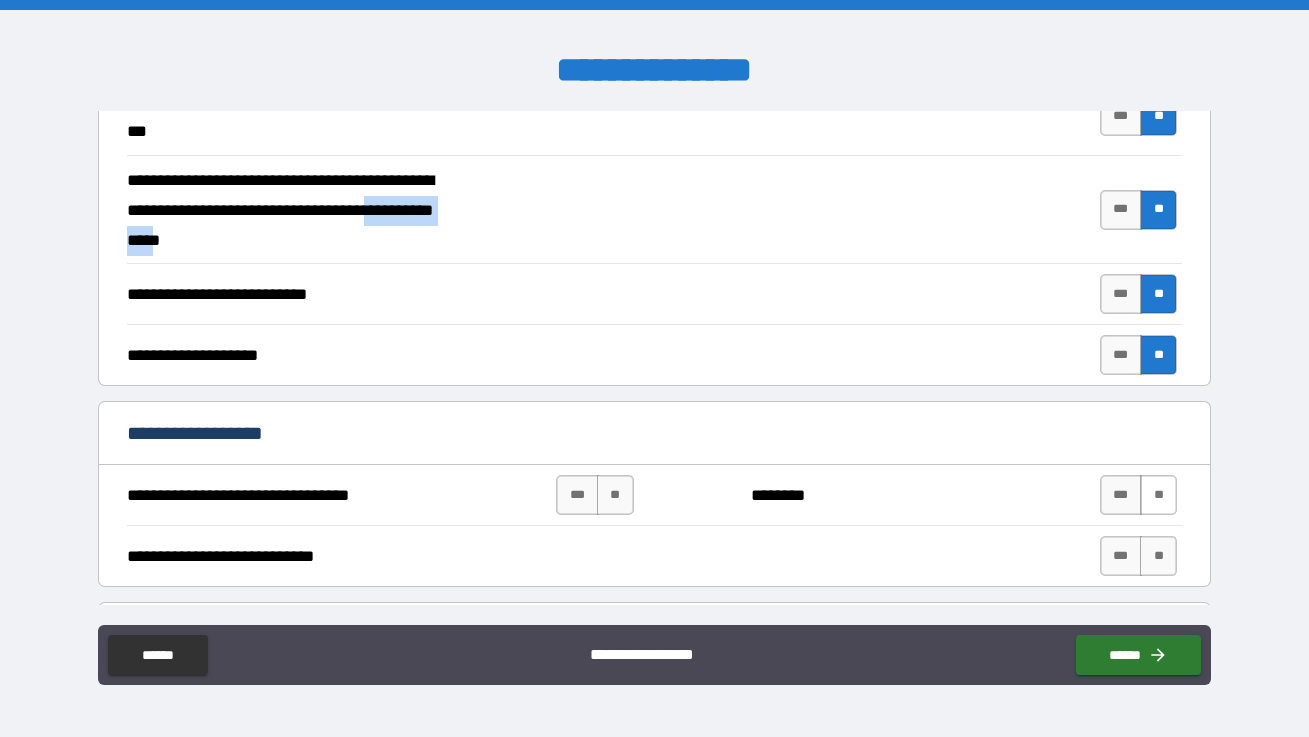 click on "**" at bounding box center (1158, 495) 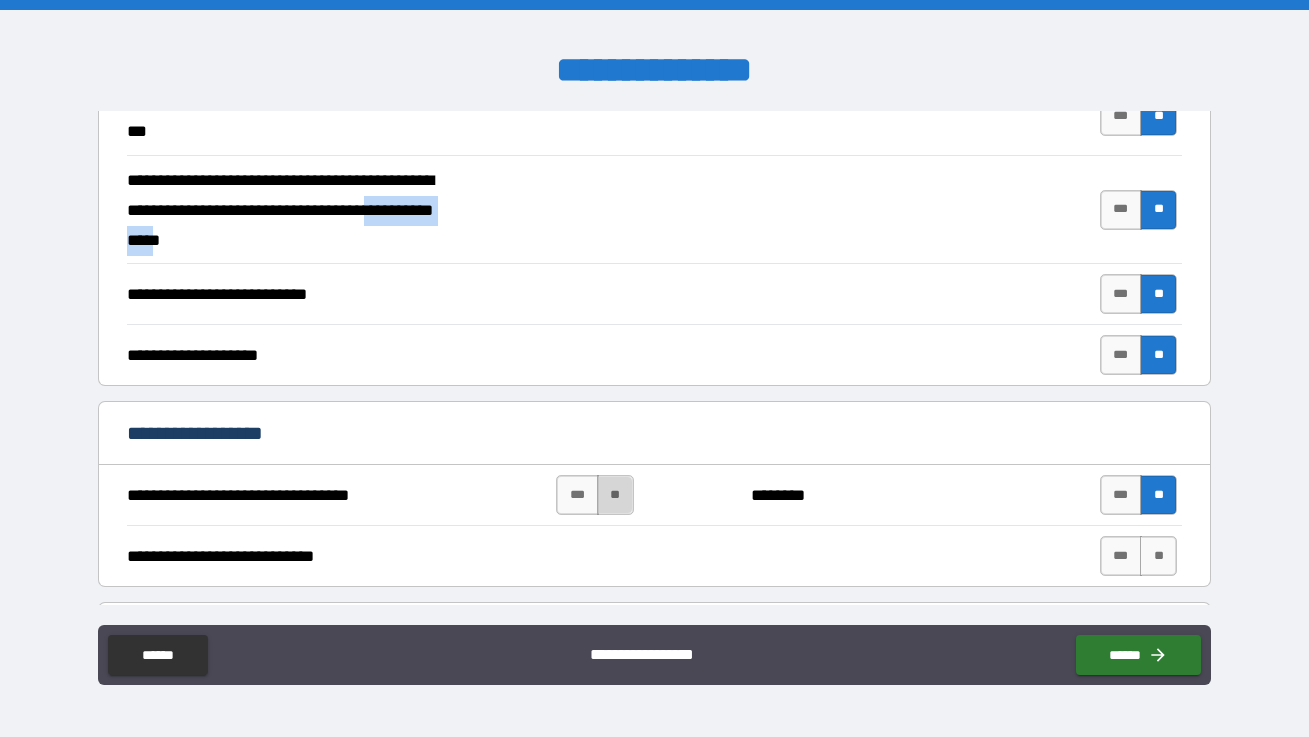 click on "**" at bounding box center (615, 495) 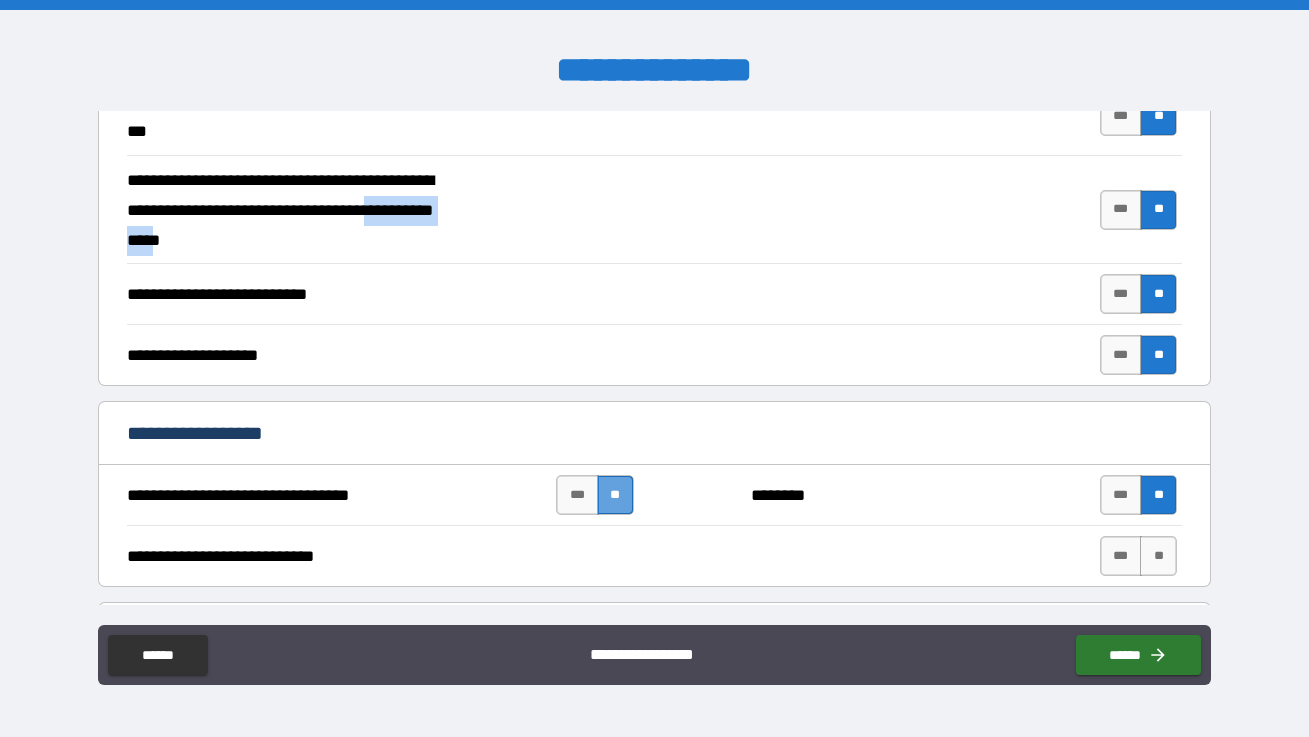 click on "**" at bounding box center [615, 495] 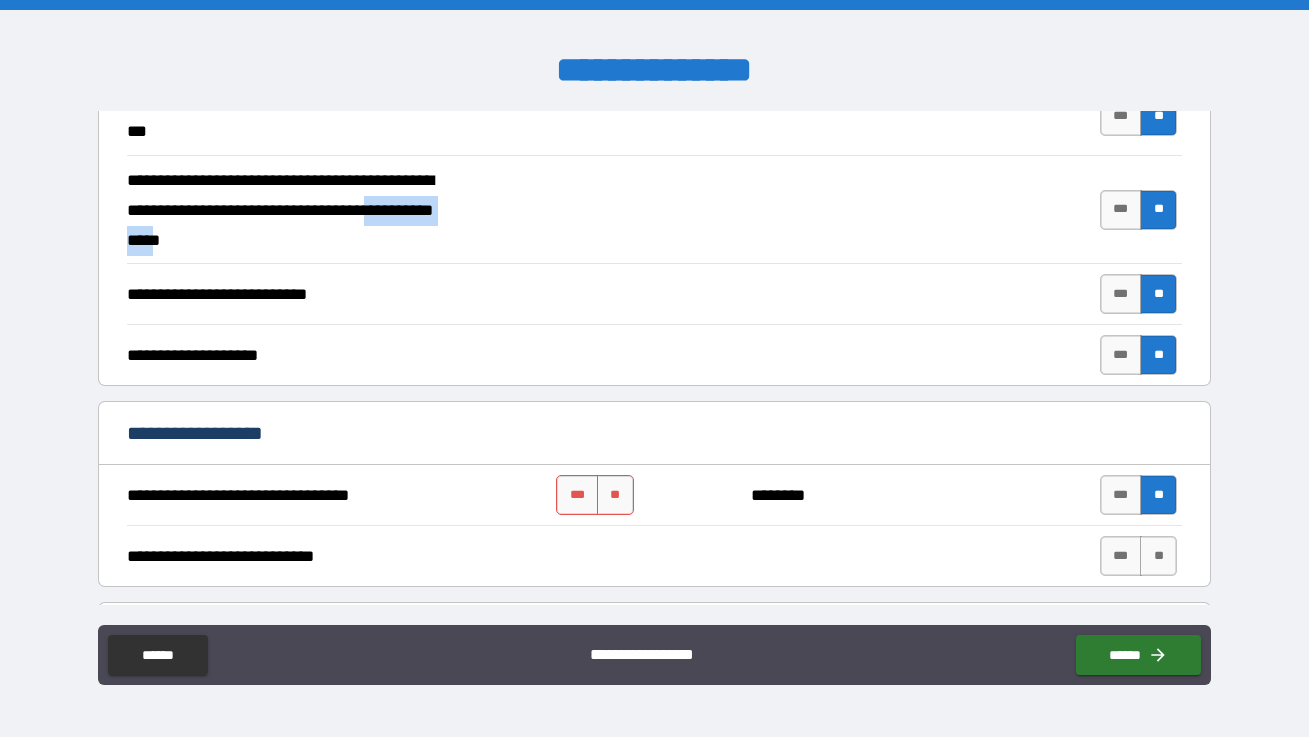 click on "**" at bounding box center [1158, 495] 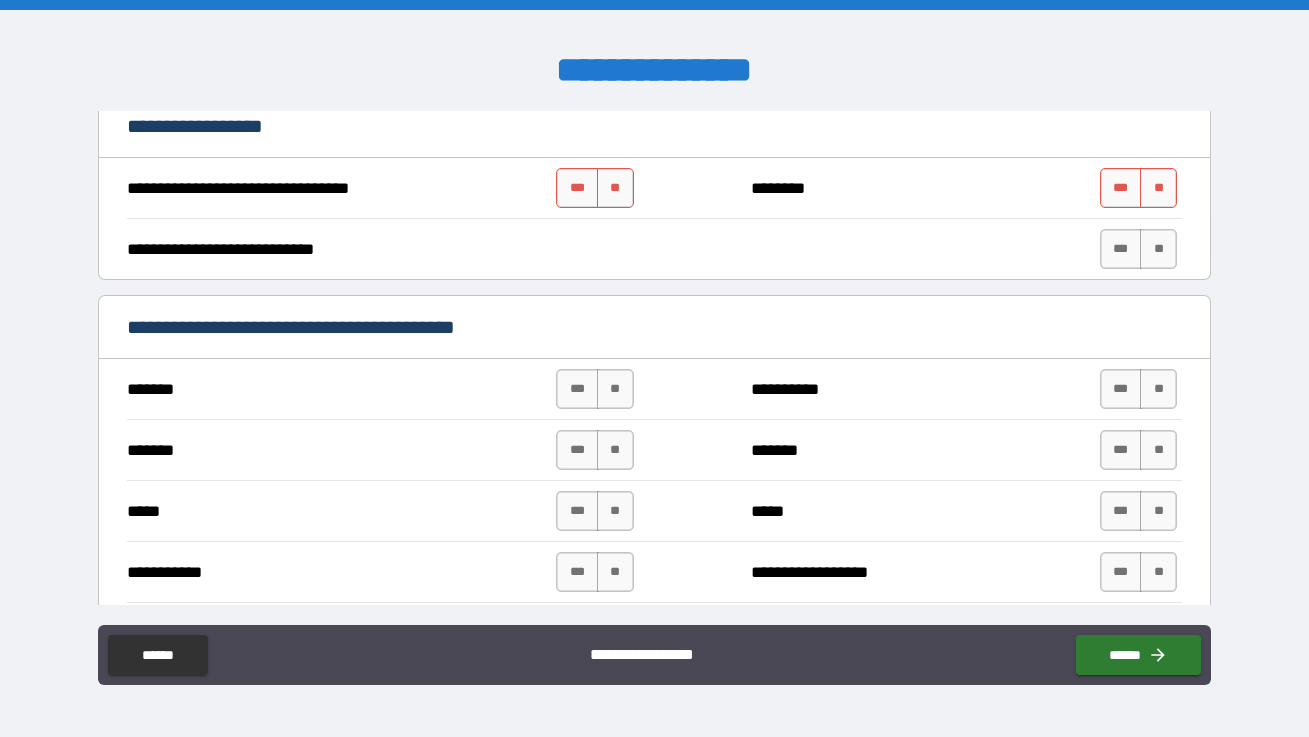 scroll, scrollTop: 778, scrollLeft: 0, axis: vertical 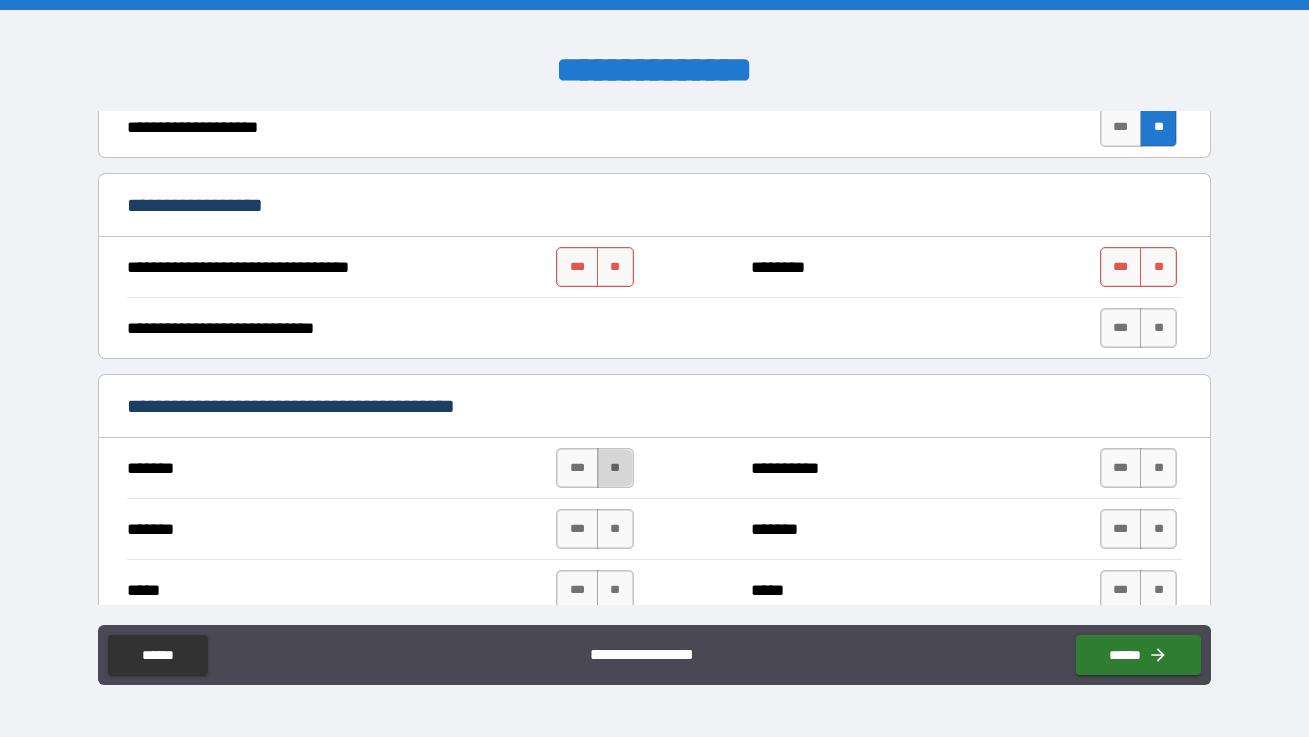click on "**" at bounding box center (615, 468) 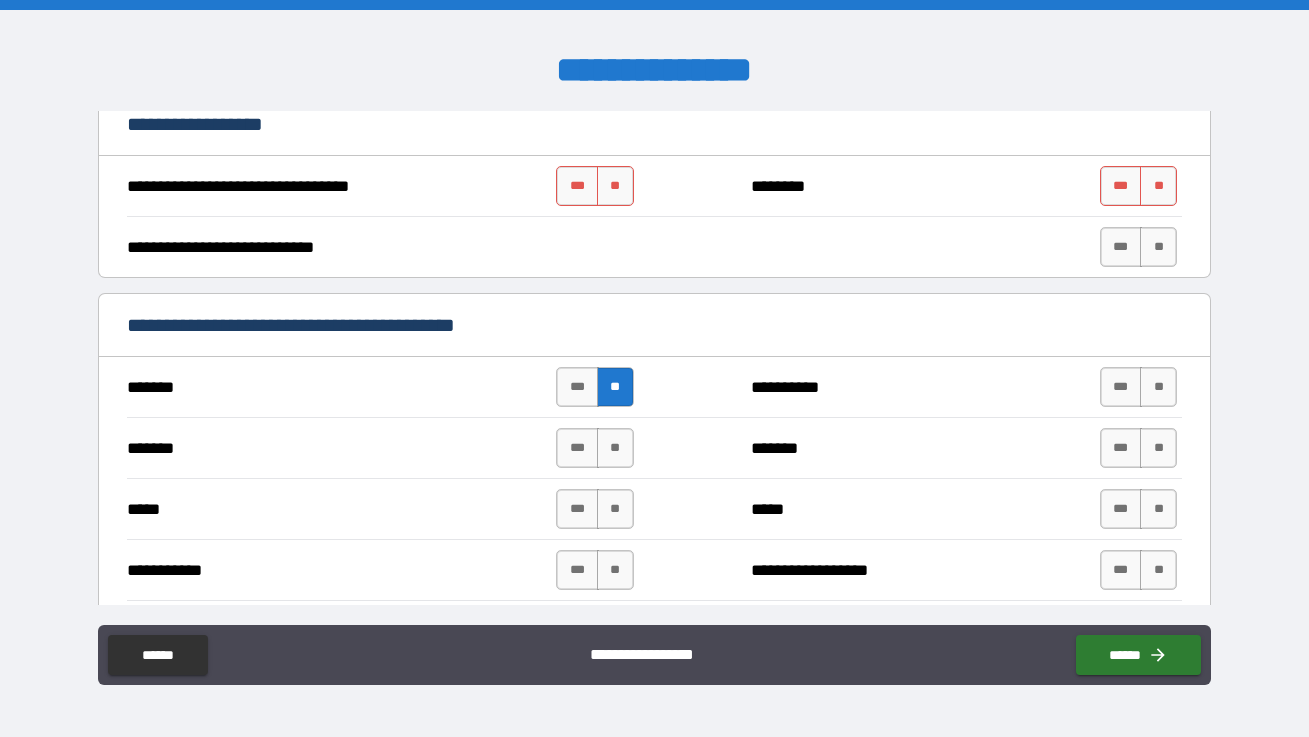 scroll, scrollTop: 861, scrollLeft: 0, axis: vertical 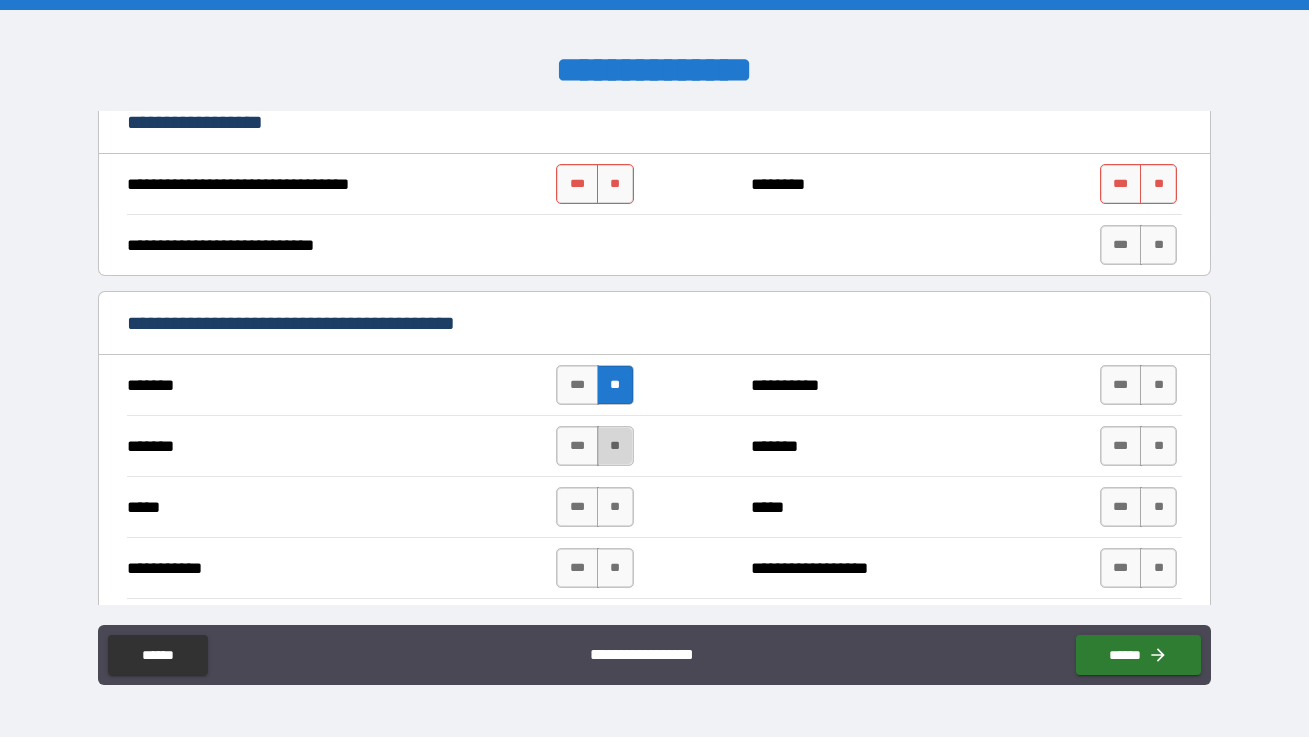 click on "**" at bounding box center (615, 446) 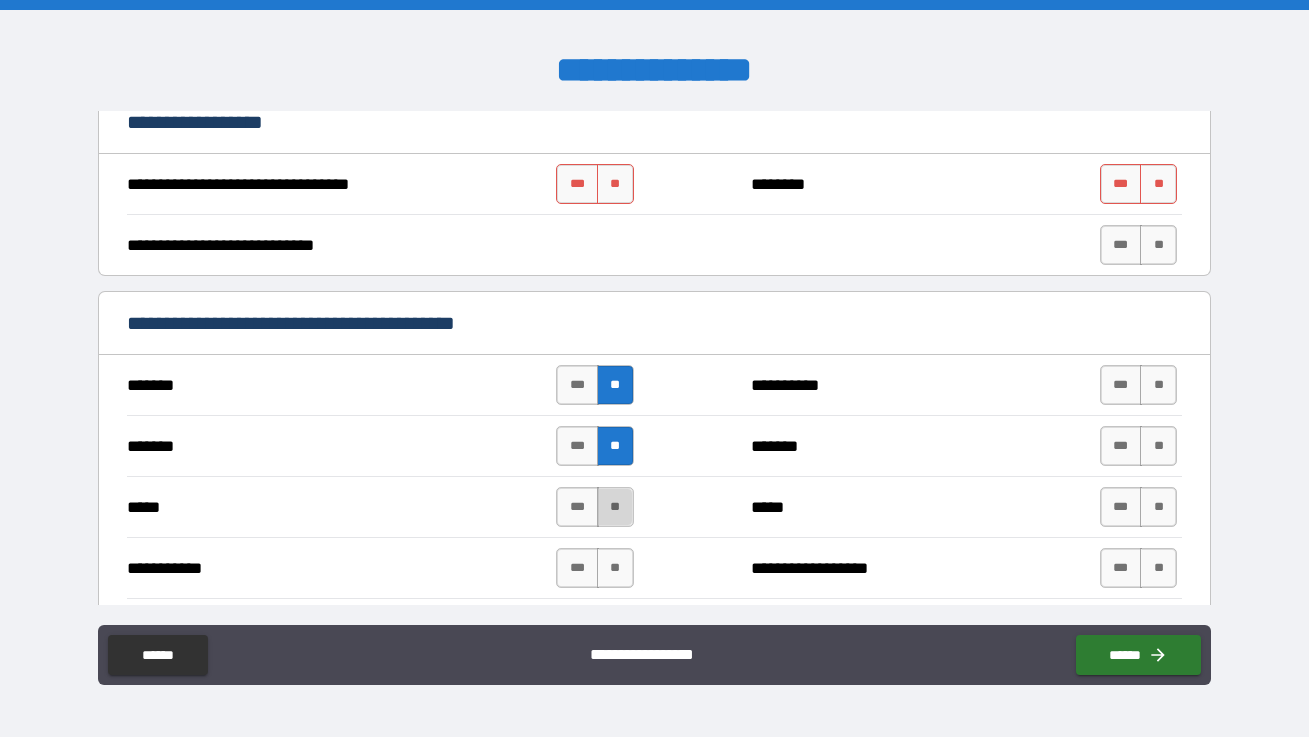 click on "**" at bounding box center [615, 507] 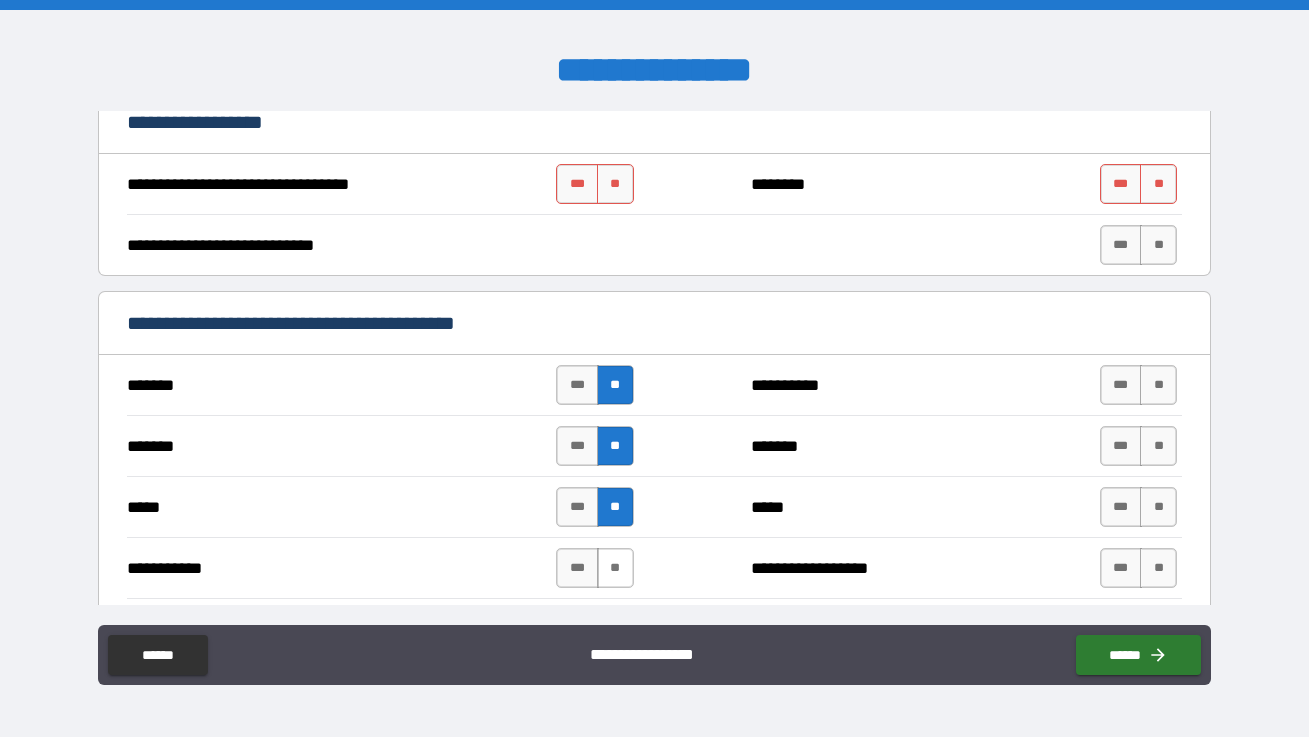 click on "**" at bounding box center [615, 568] 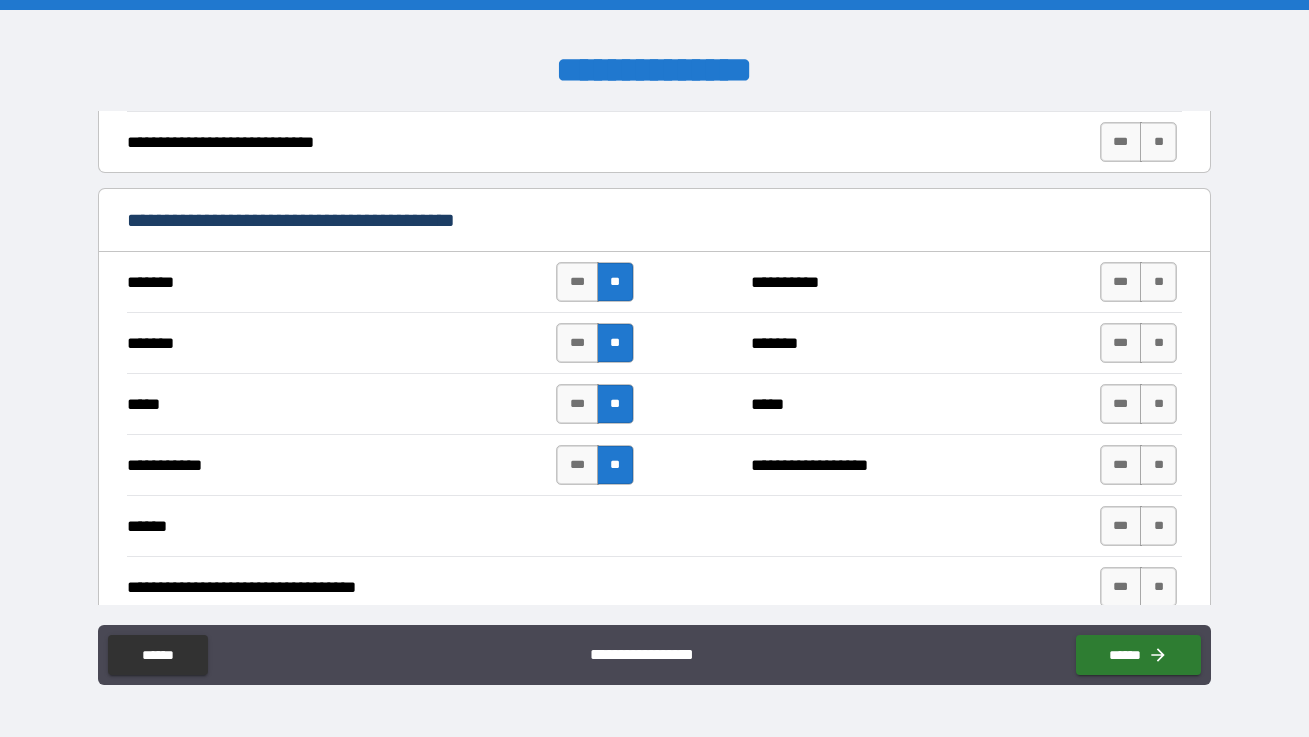 scroll, scrollTop: 946, scrollLeft: 0, axis: vertical 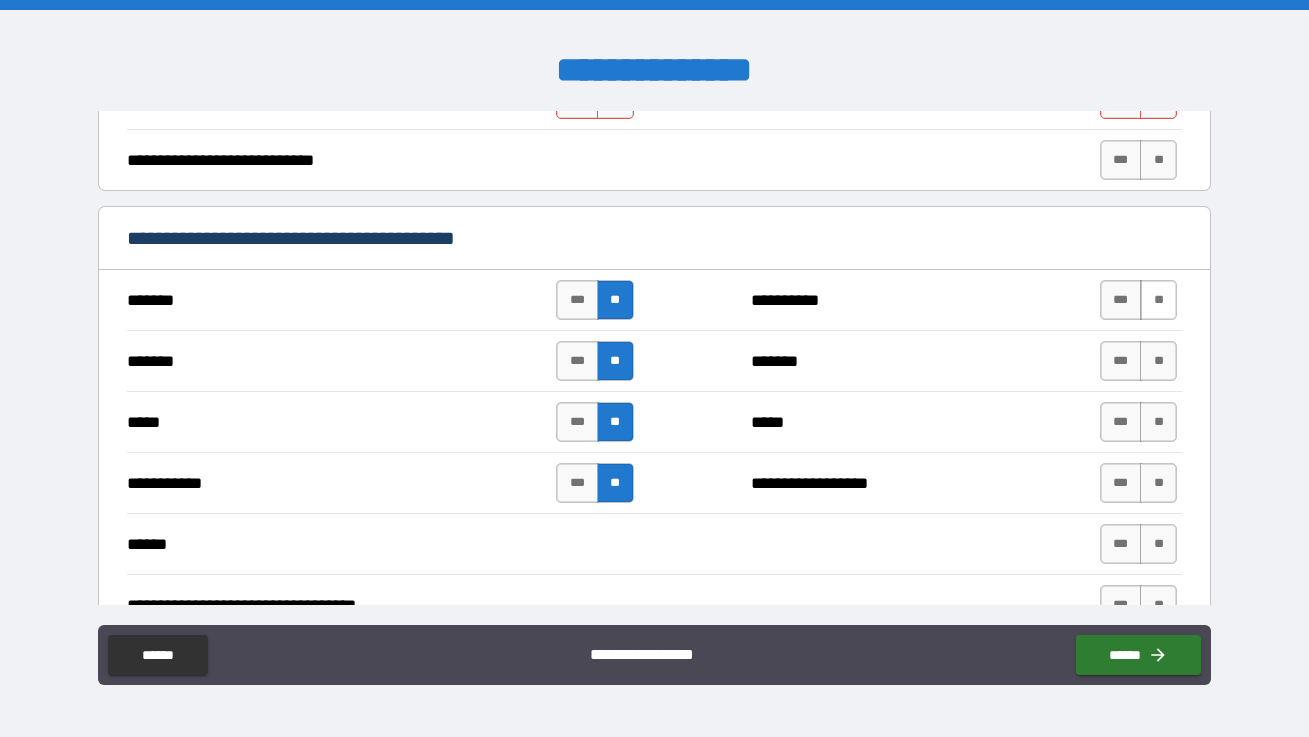 click on "**" at bounding box center [1158, 300] 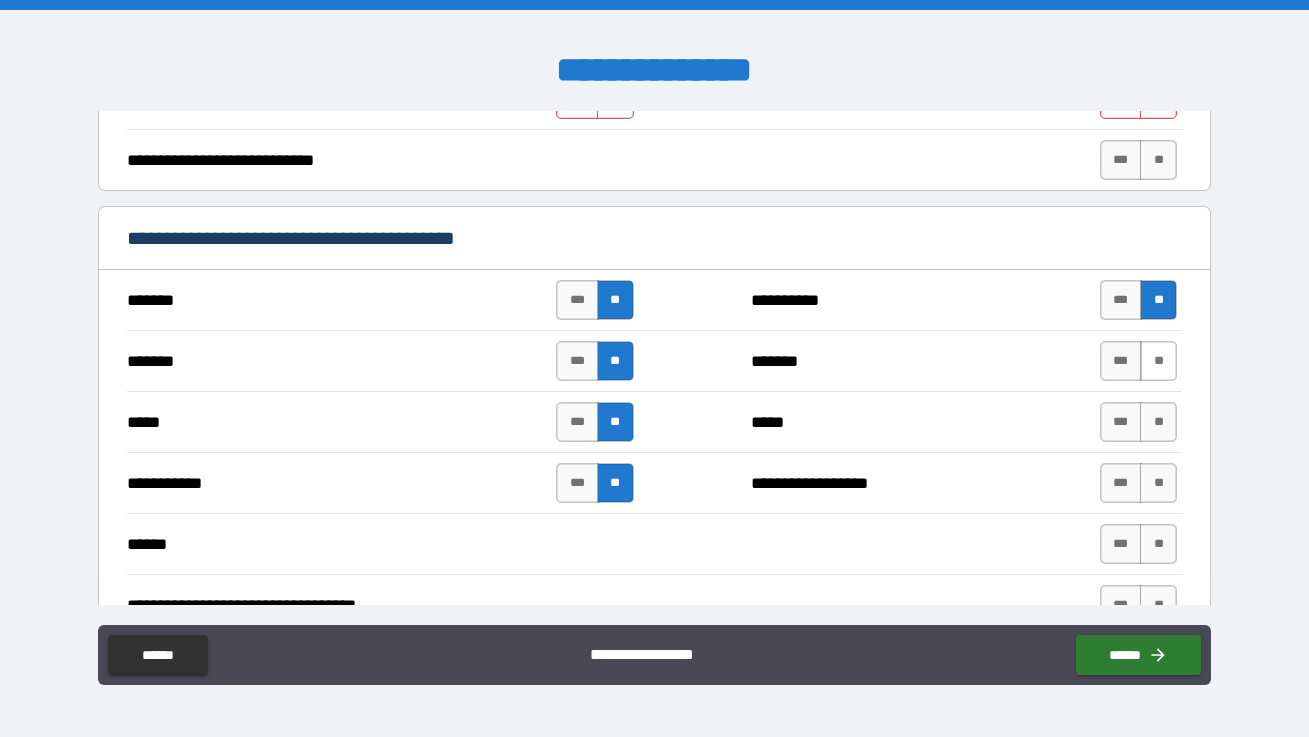 click on "**" at bounding box center [1158, 361] 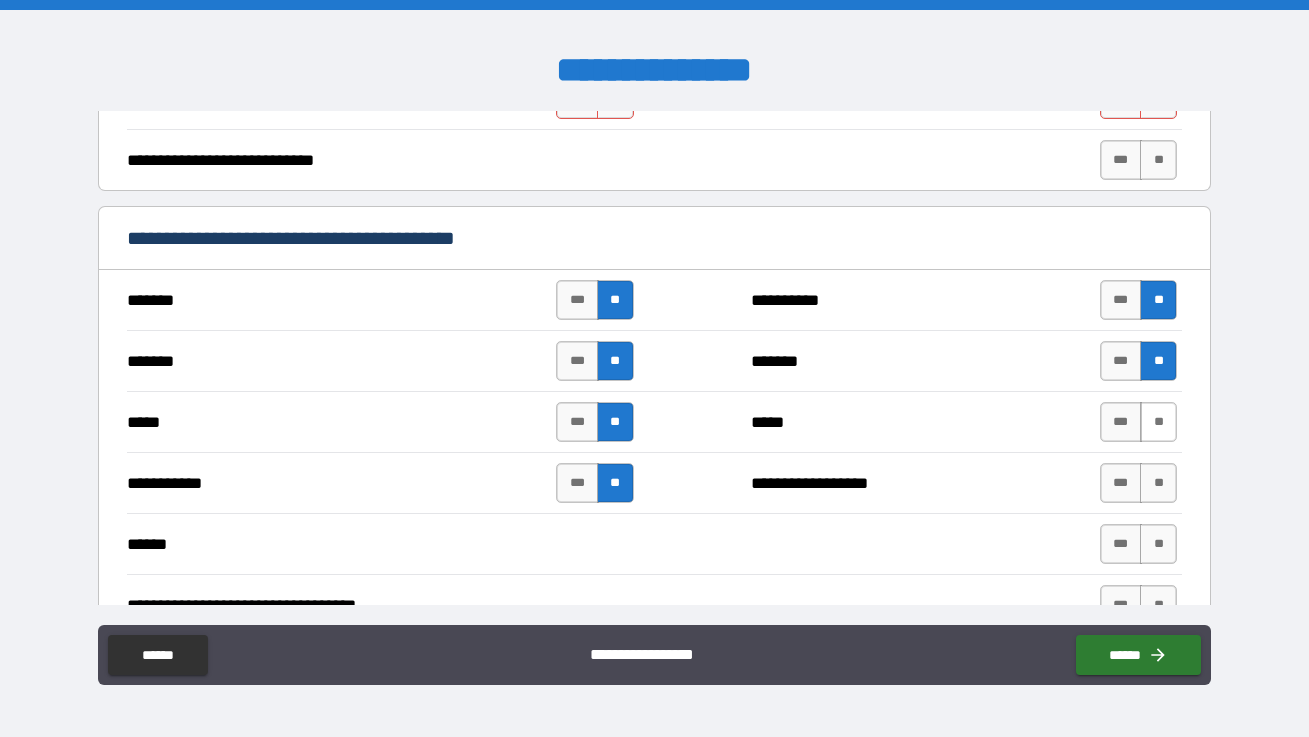 click on "**" at bounding box center [1158, 422] 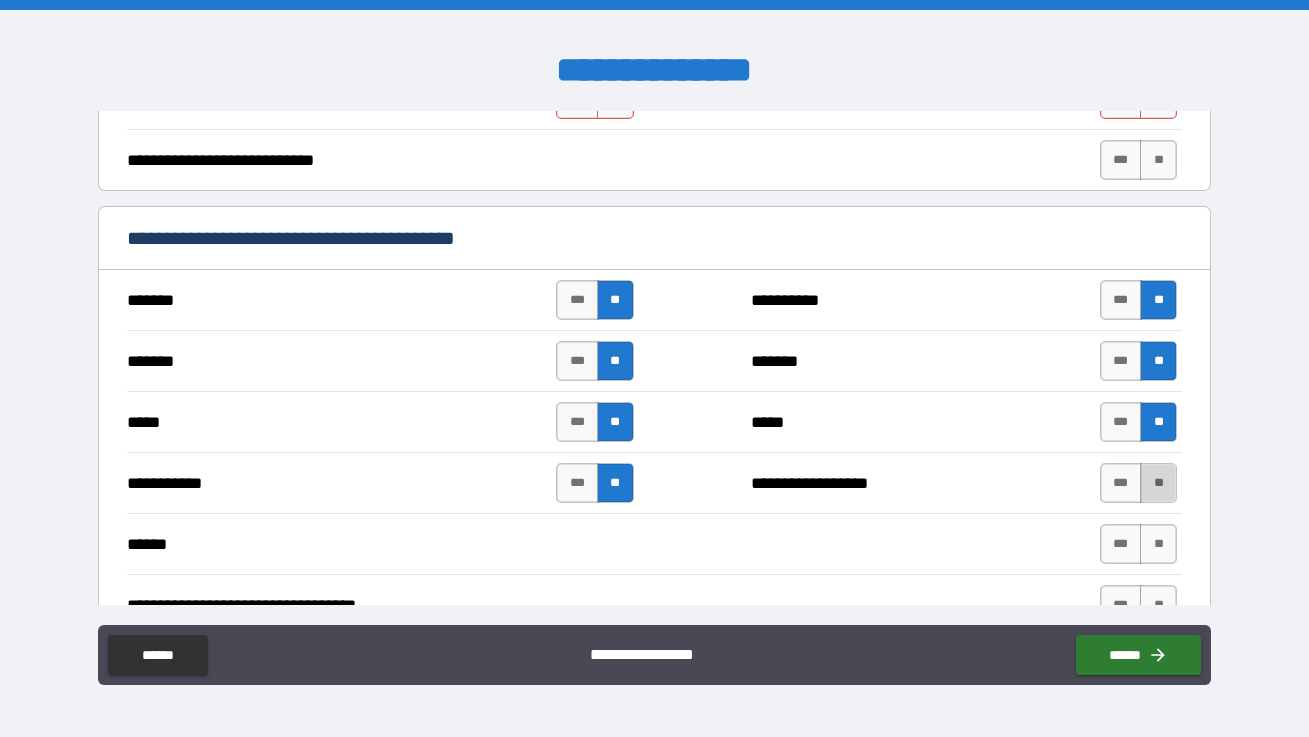 click on "**" at bounding box center (1158, 483) 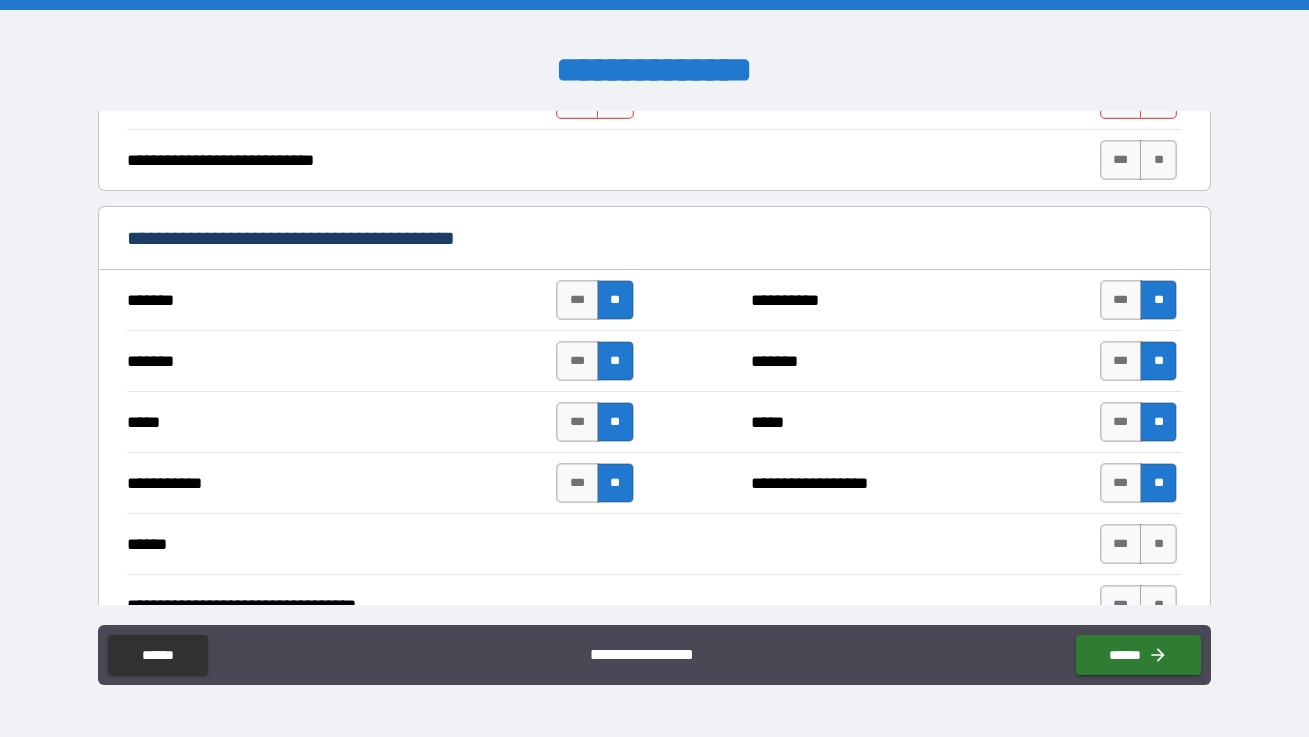 scroll, scrollTop: 1038, scrollLeft: 0, axis: vertical 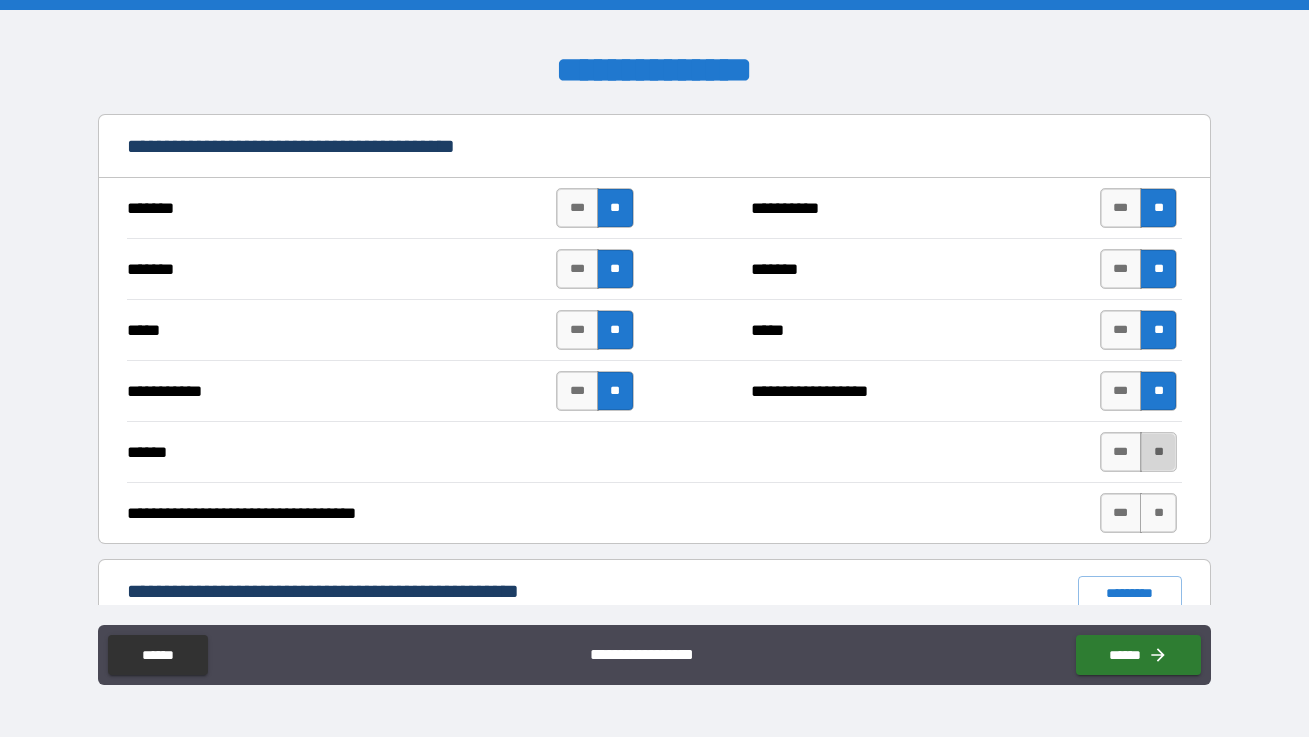 click on "**" at bounding box center (1158, 452) 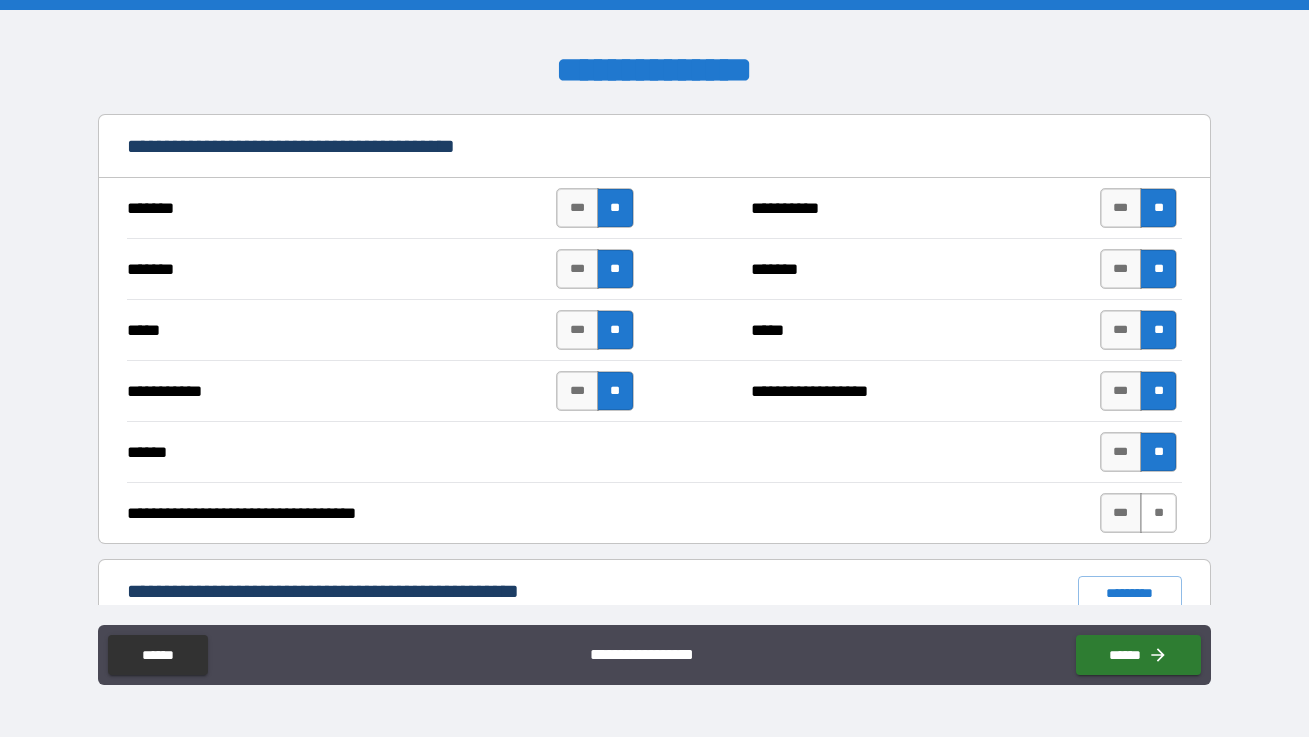 click on "**" at bounding box center [1158, 513] 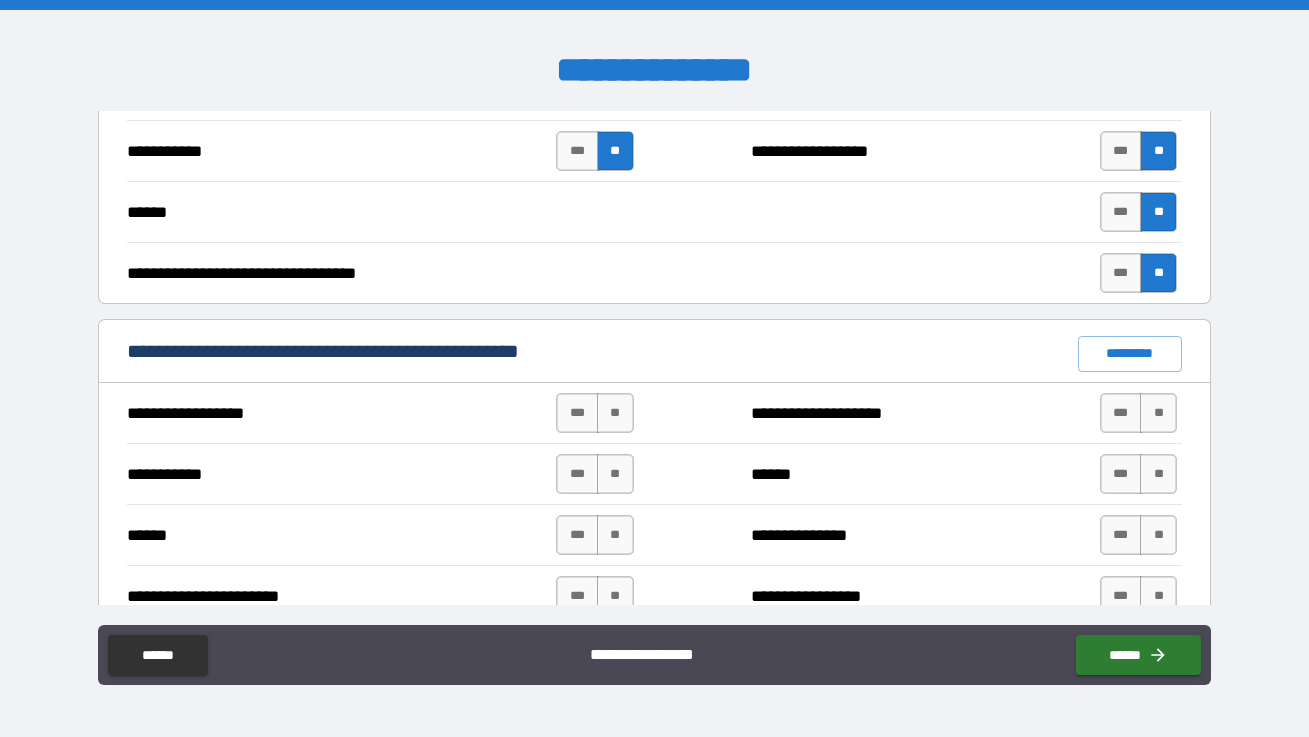 scroll, scrollTop: 1447, scrollLeft: 0, axis: vertical 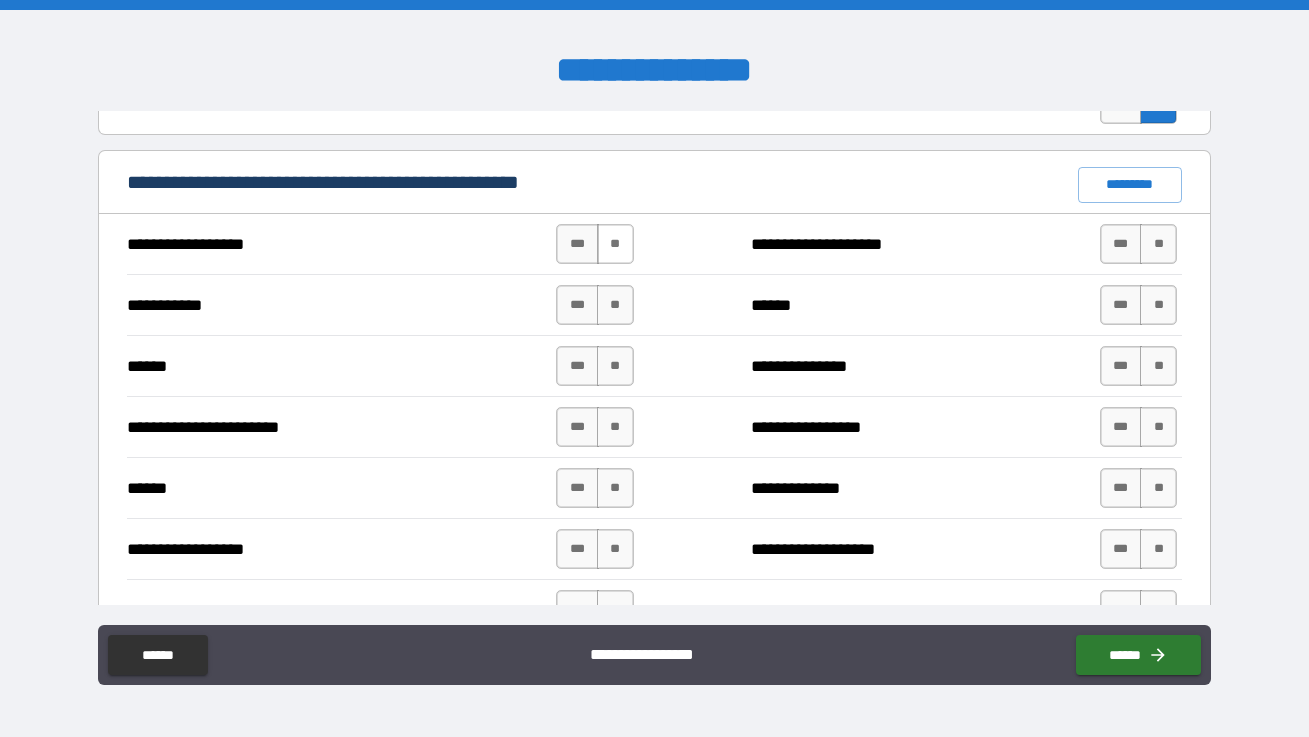 click on "**" at bounding box center (615, 244) 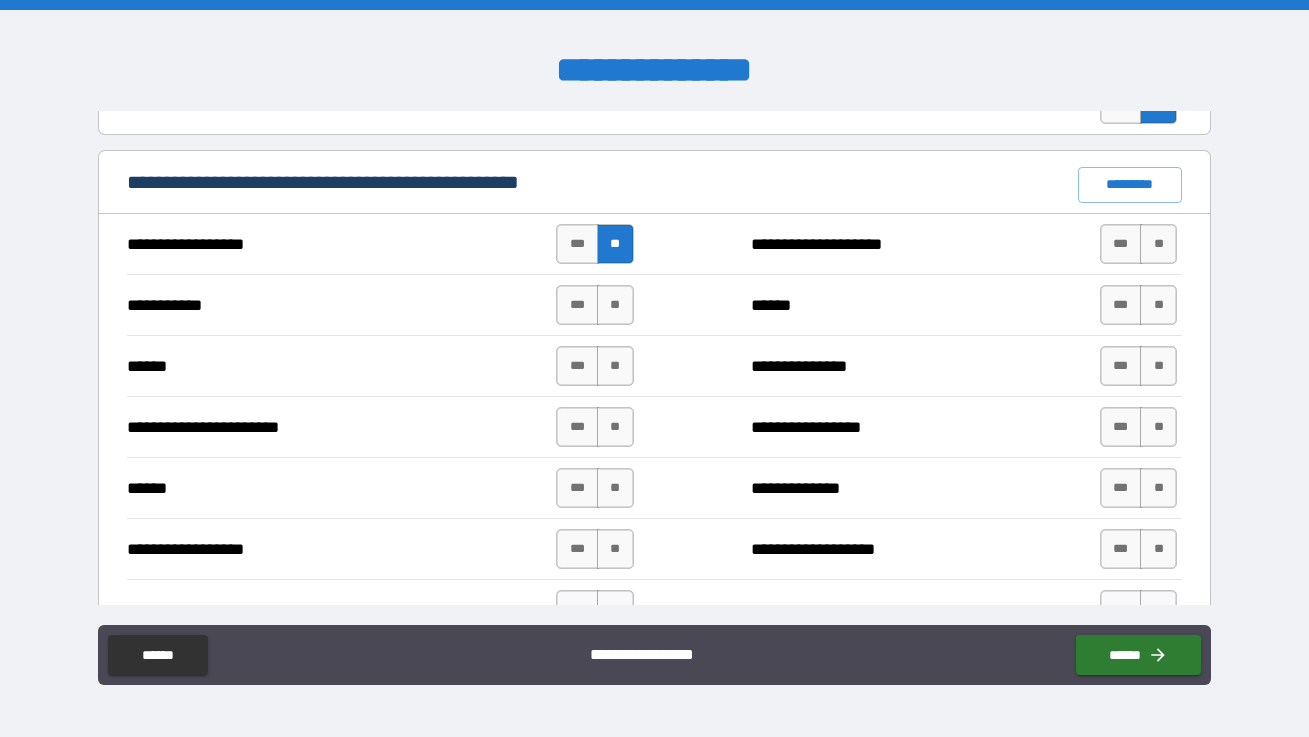 scroll, scrollTop: 1446, scrollLeft: 0, axis: vertical 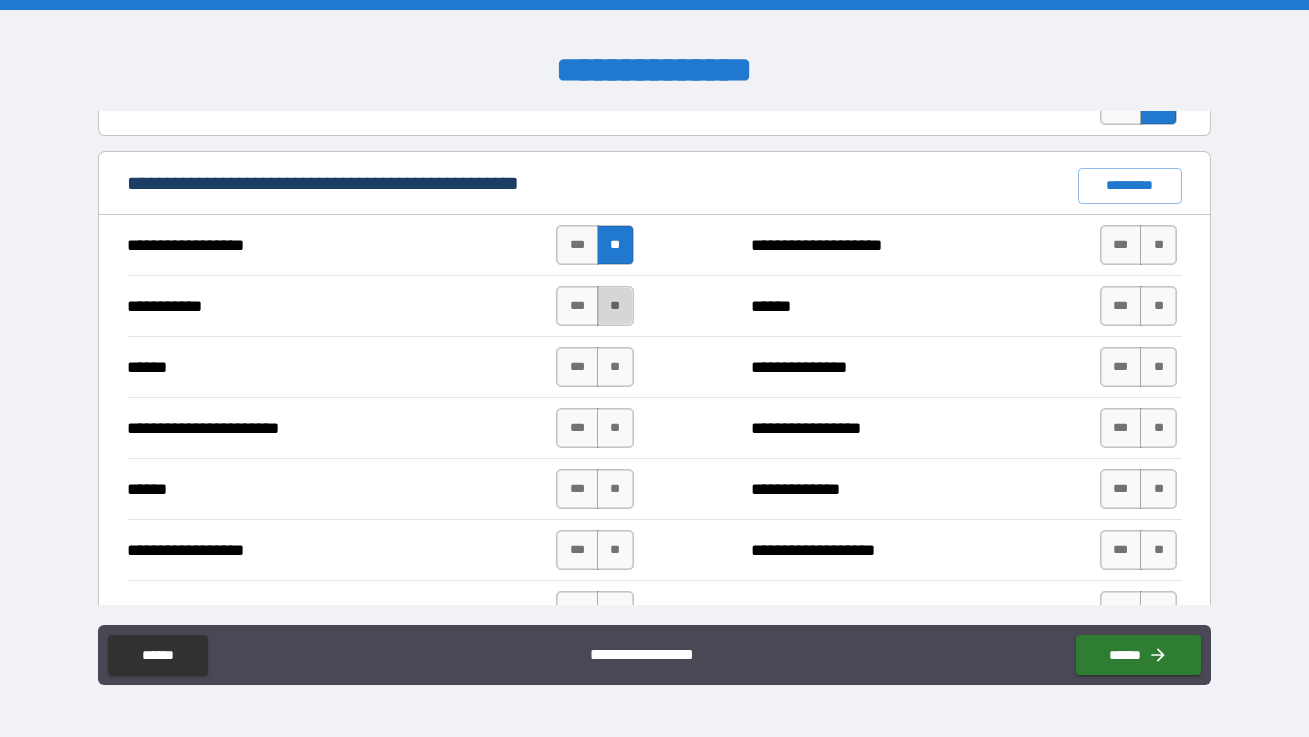 click on "**" at bounding box center (615, 306) 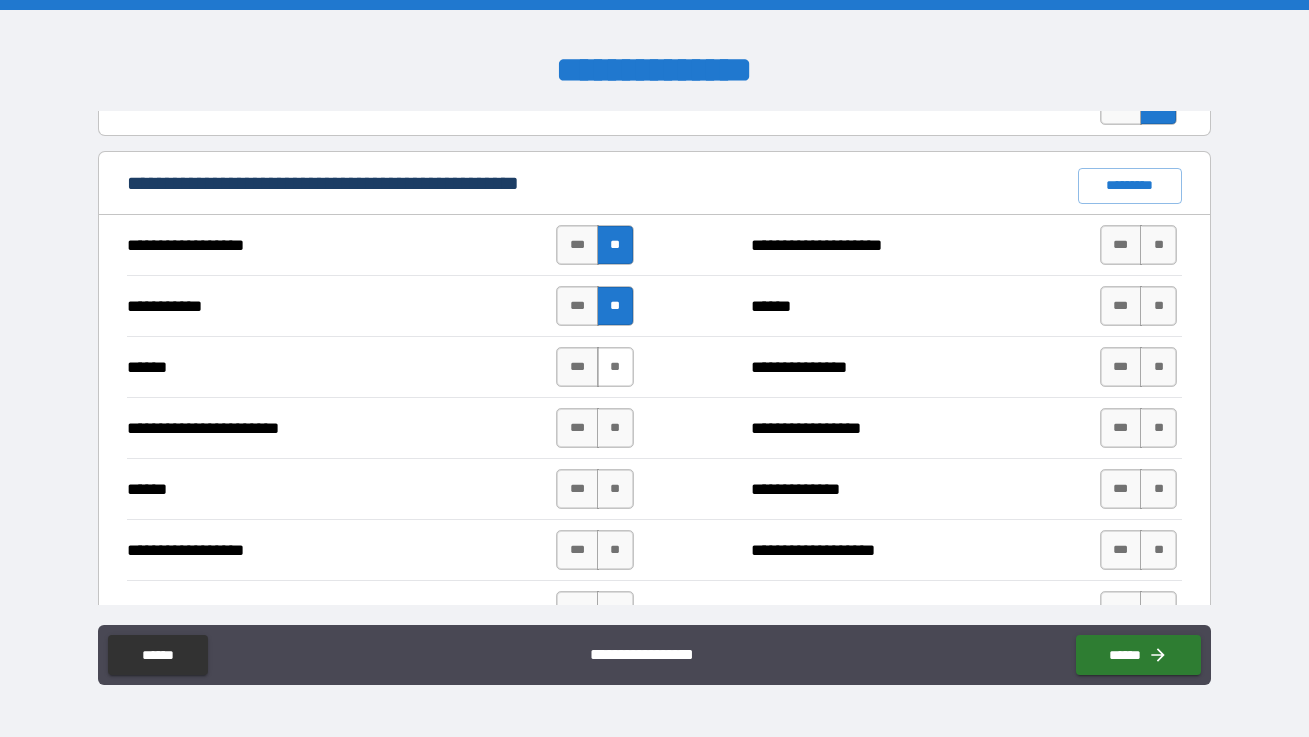 click on "**" at bounding box center (615, 367) 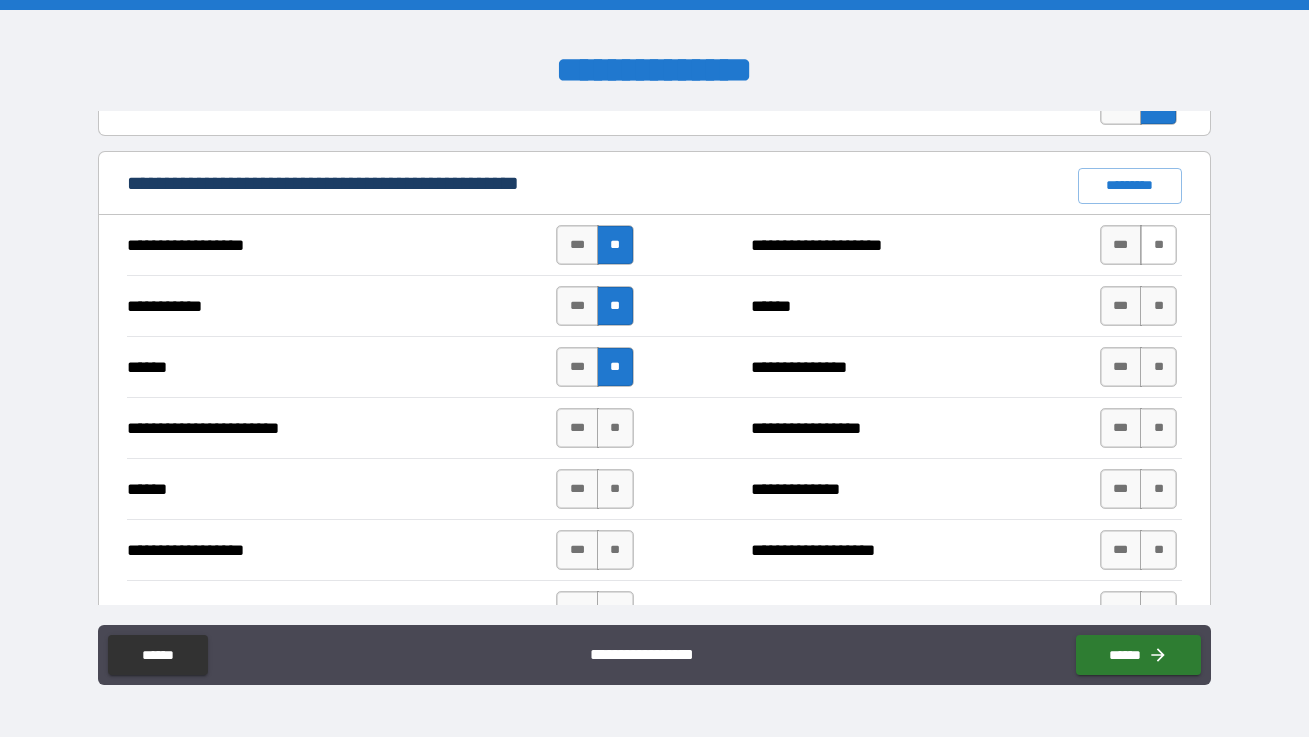 click on "**" at bounding box center (1158, 245) 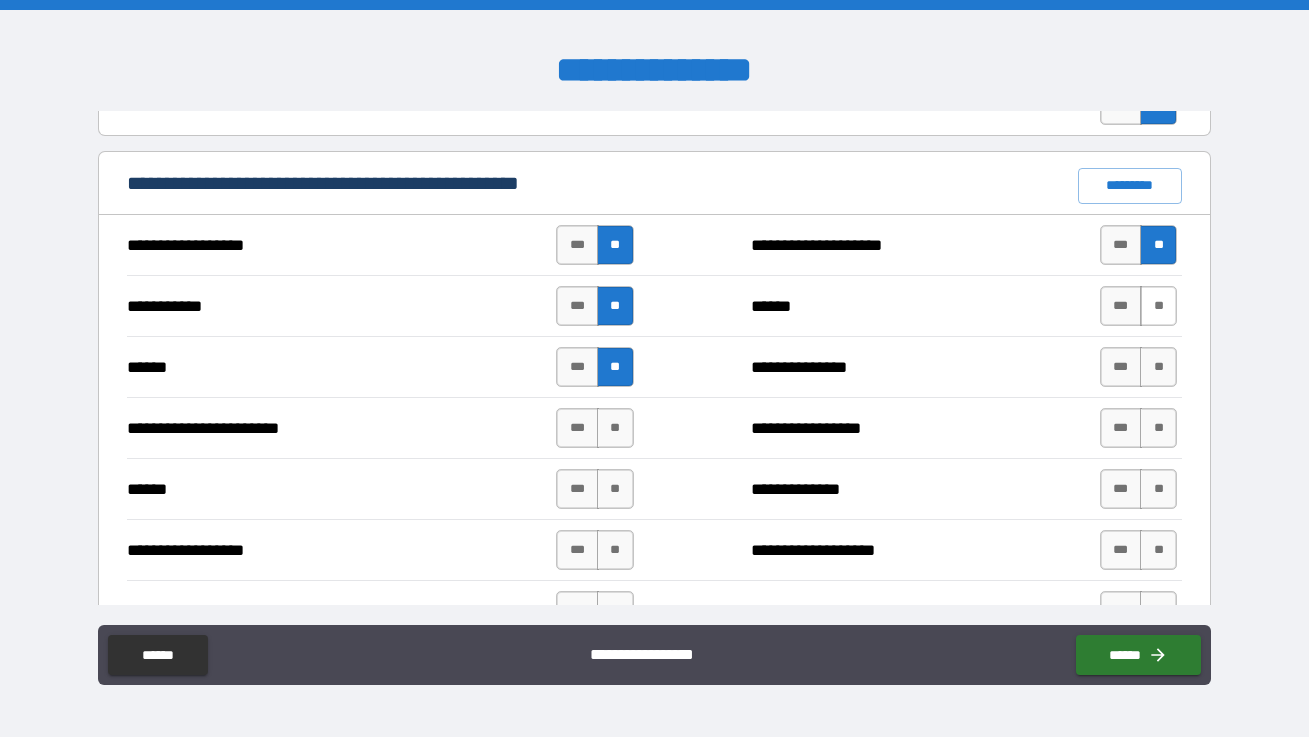 click on "**" at bounding box center [1158, 306] 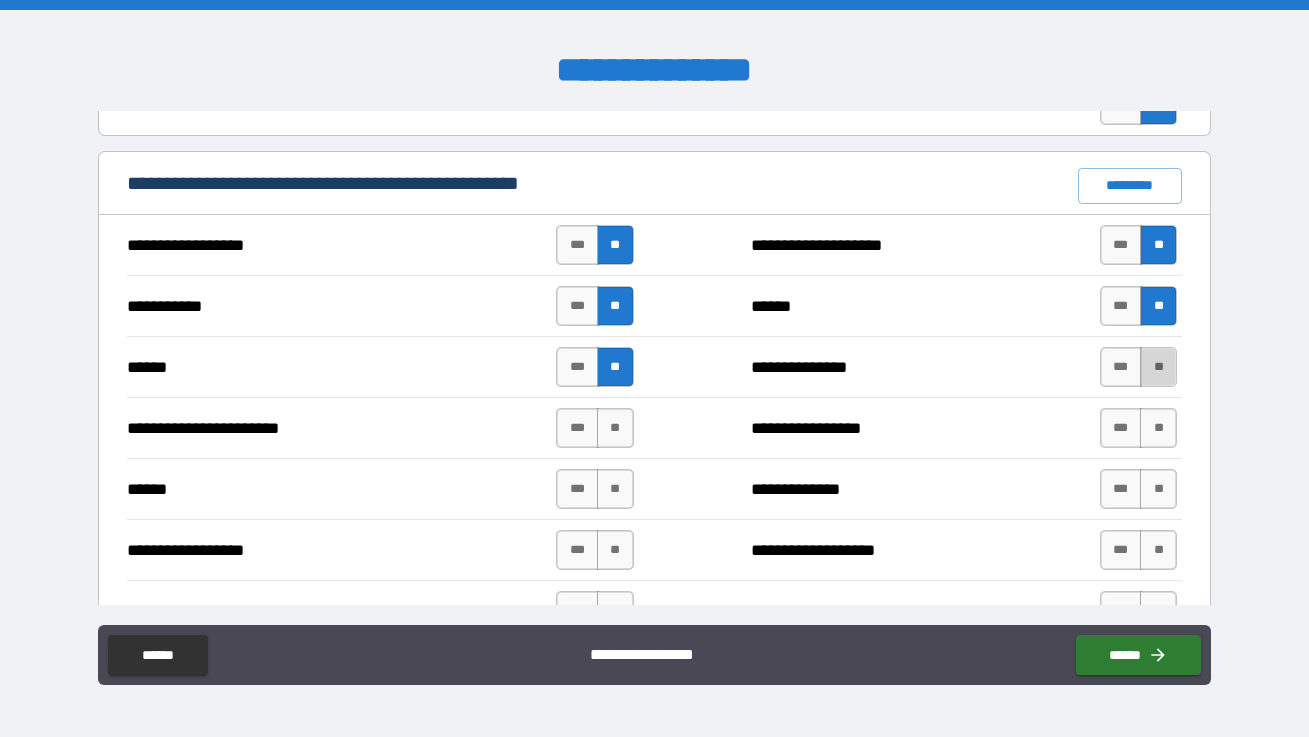 click on "**" at bounding box center [1158, 367] 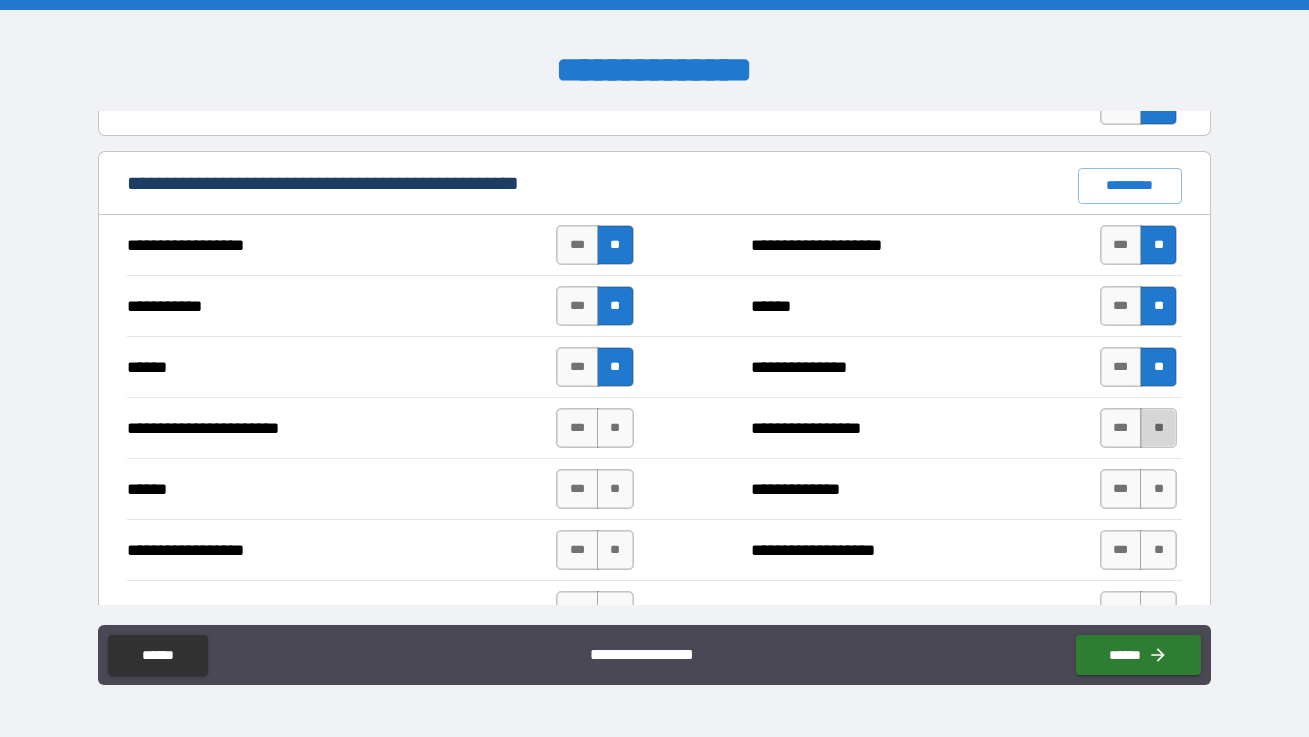 click on "**" at bounding box center (1158, 428) 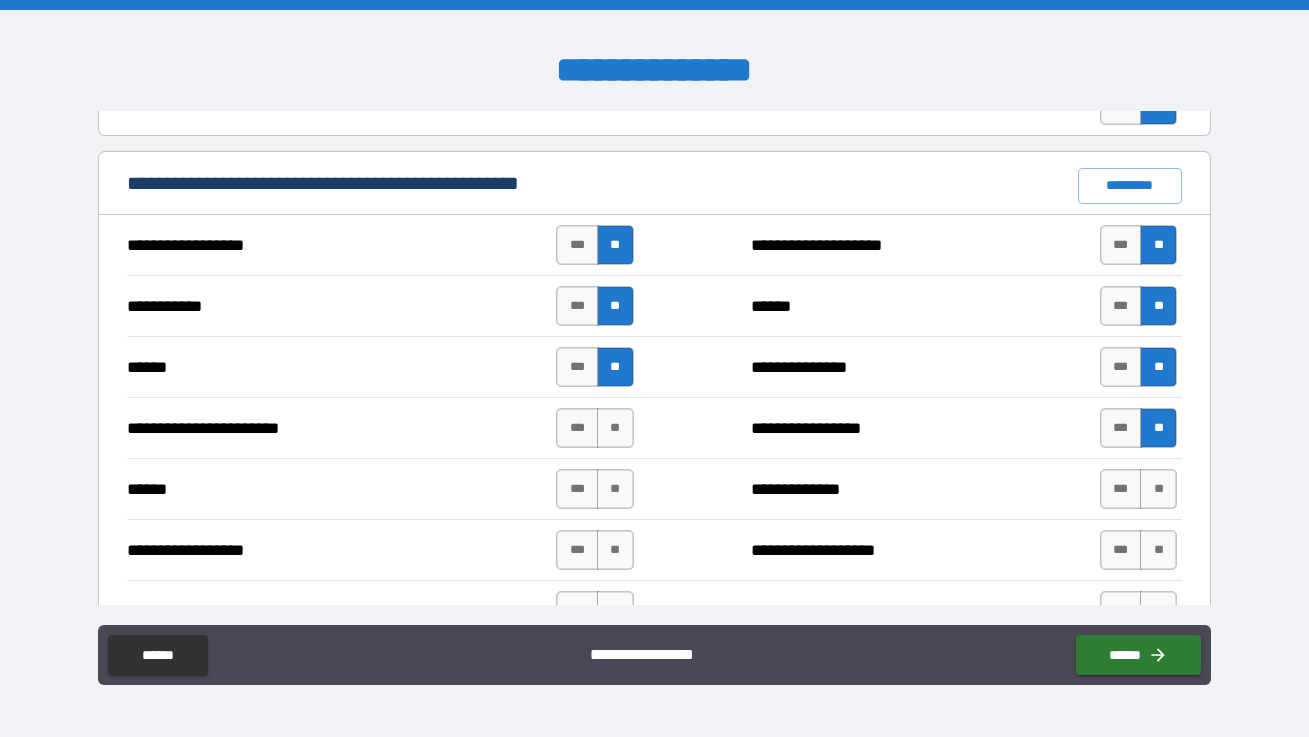 scroll, scrollTop: 1579, scrollLeft: 0, axis: vertical 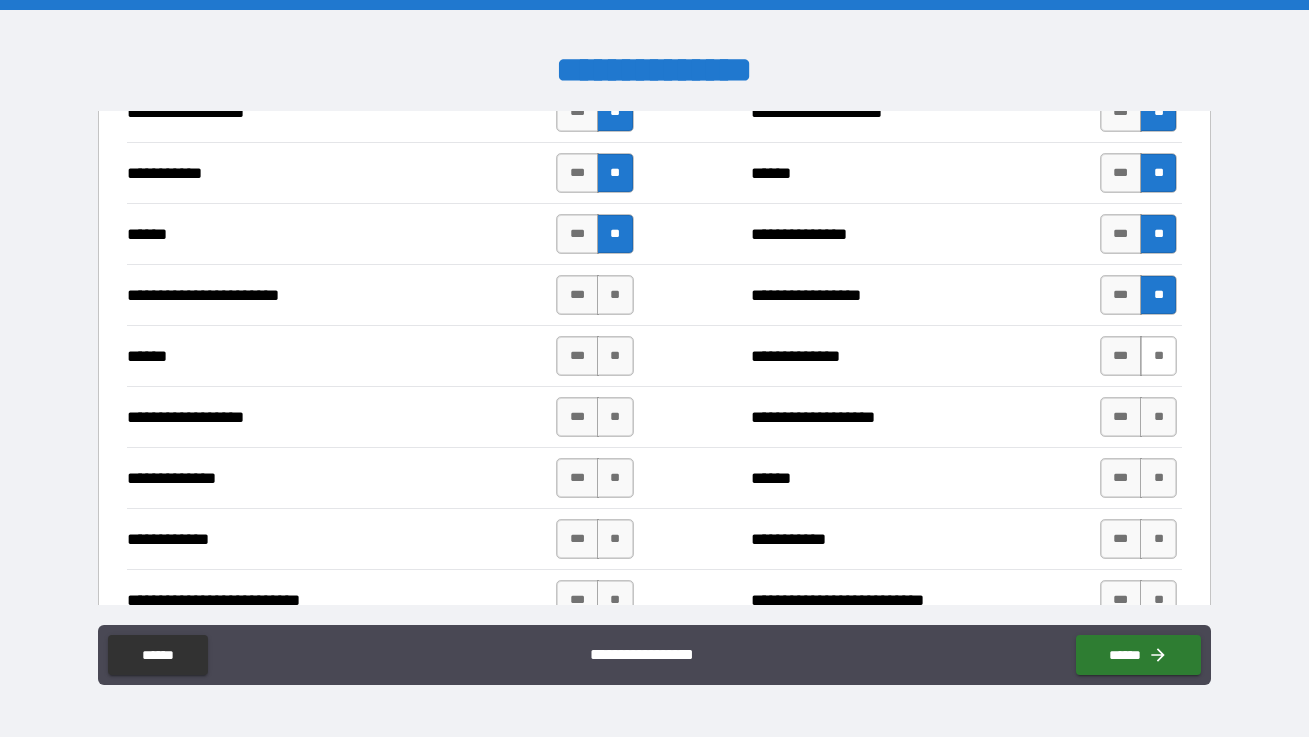 click on "**" at bounding box center [1158, 356] 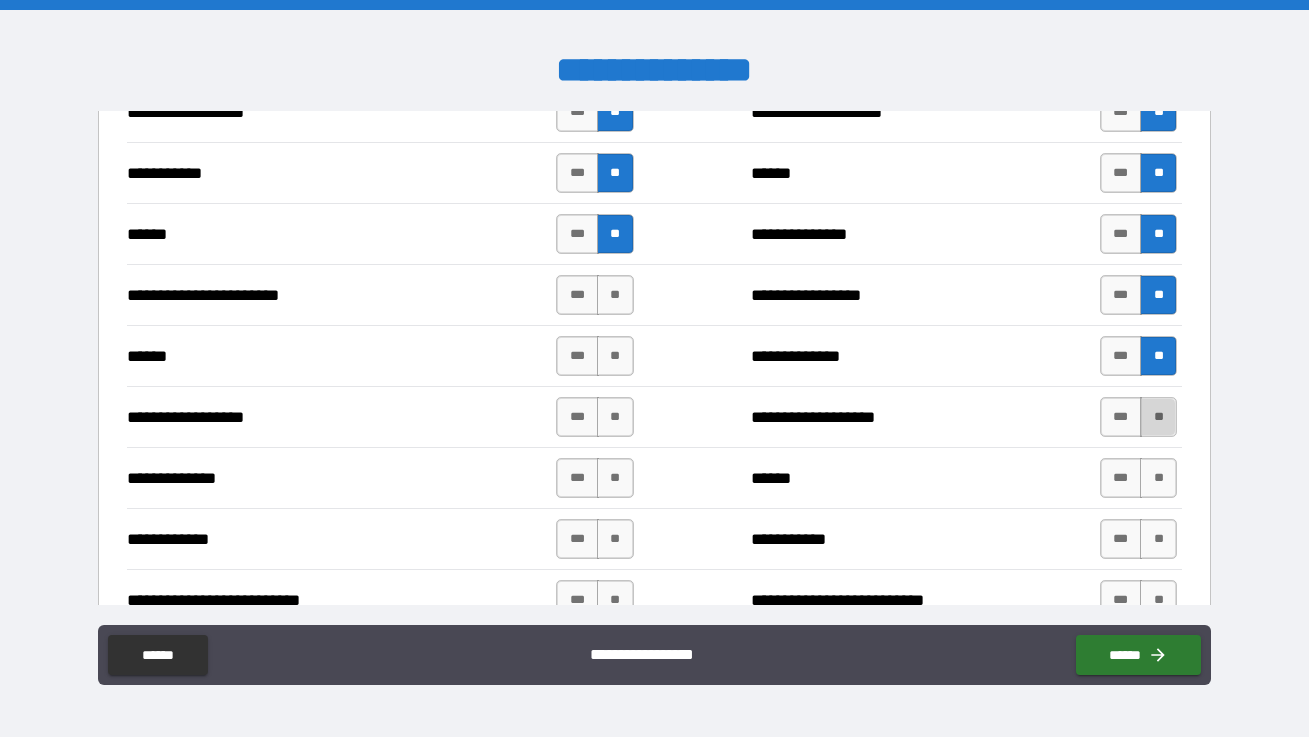 click on "**" at bounding box center (1158, 417) 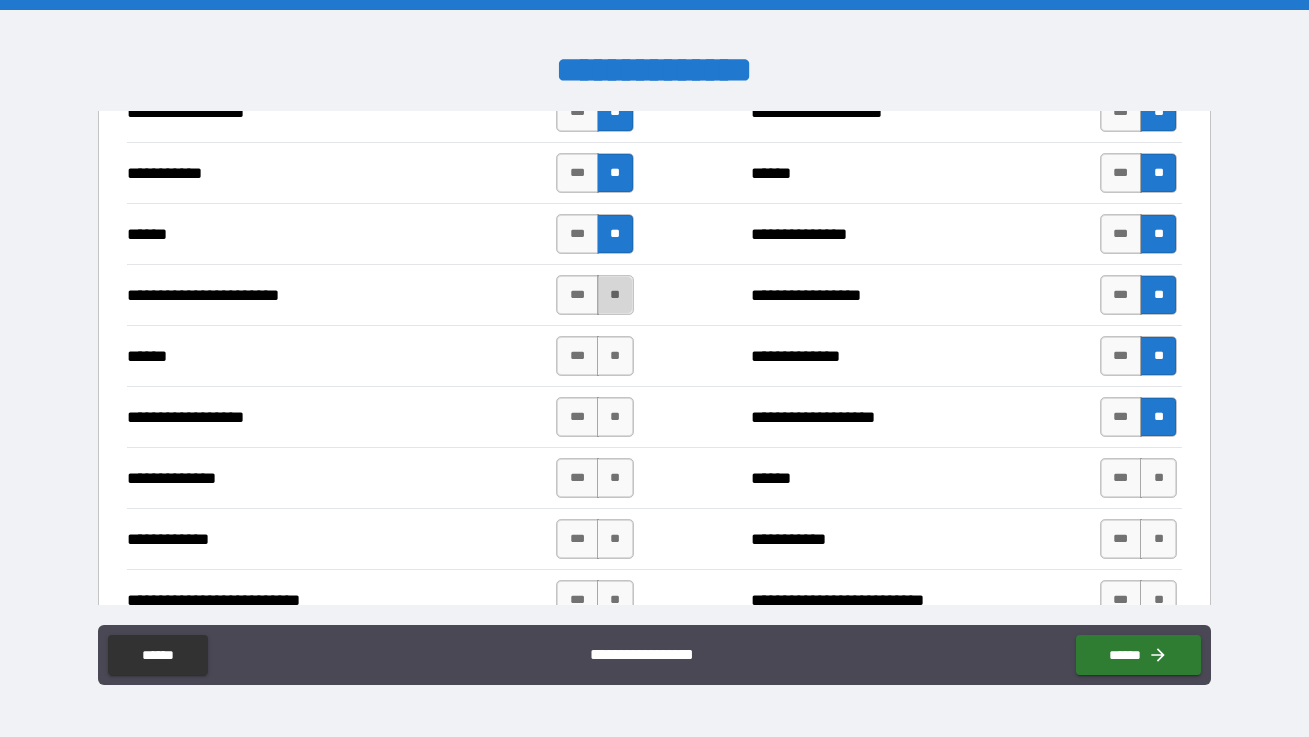 click on "**" at bounding box center [615, 295] 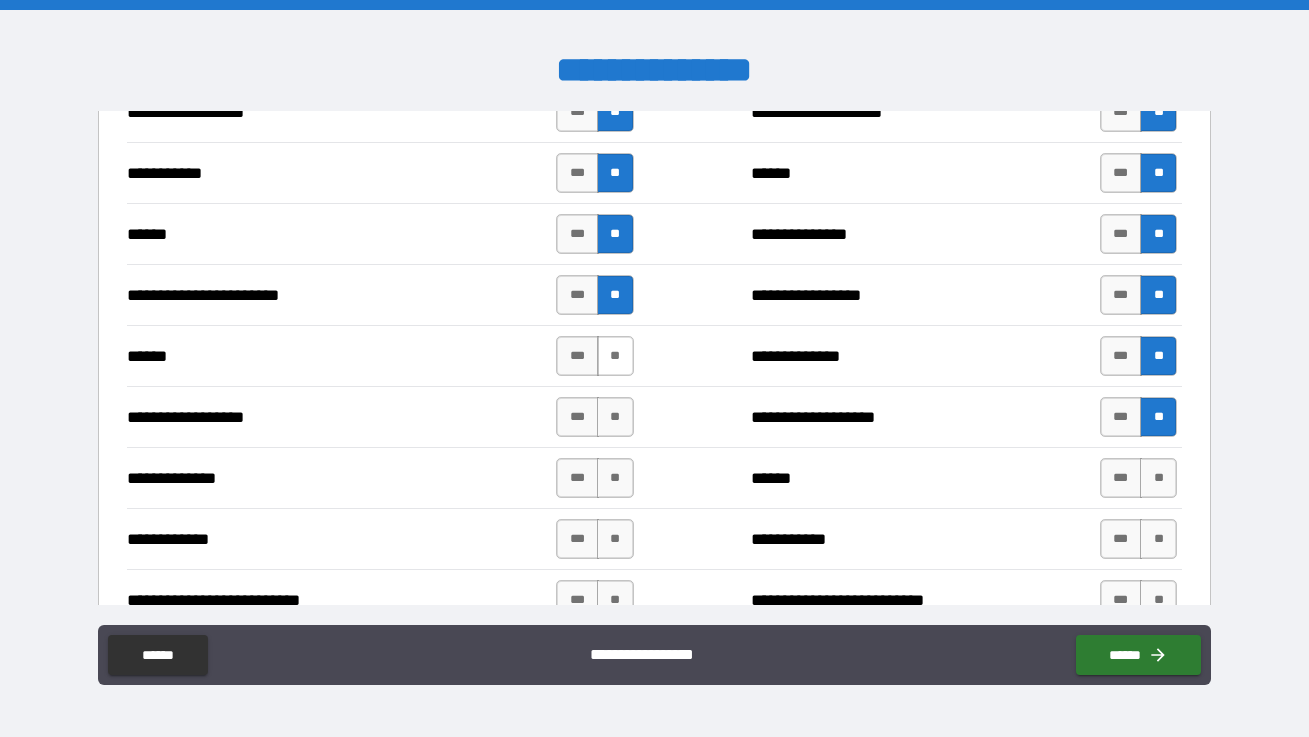 click on "**" at bounding box center [615, 356] 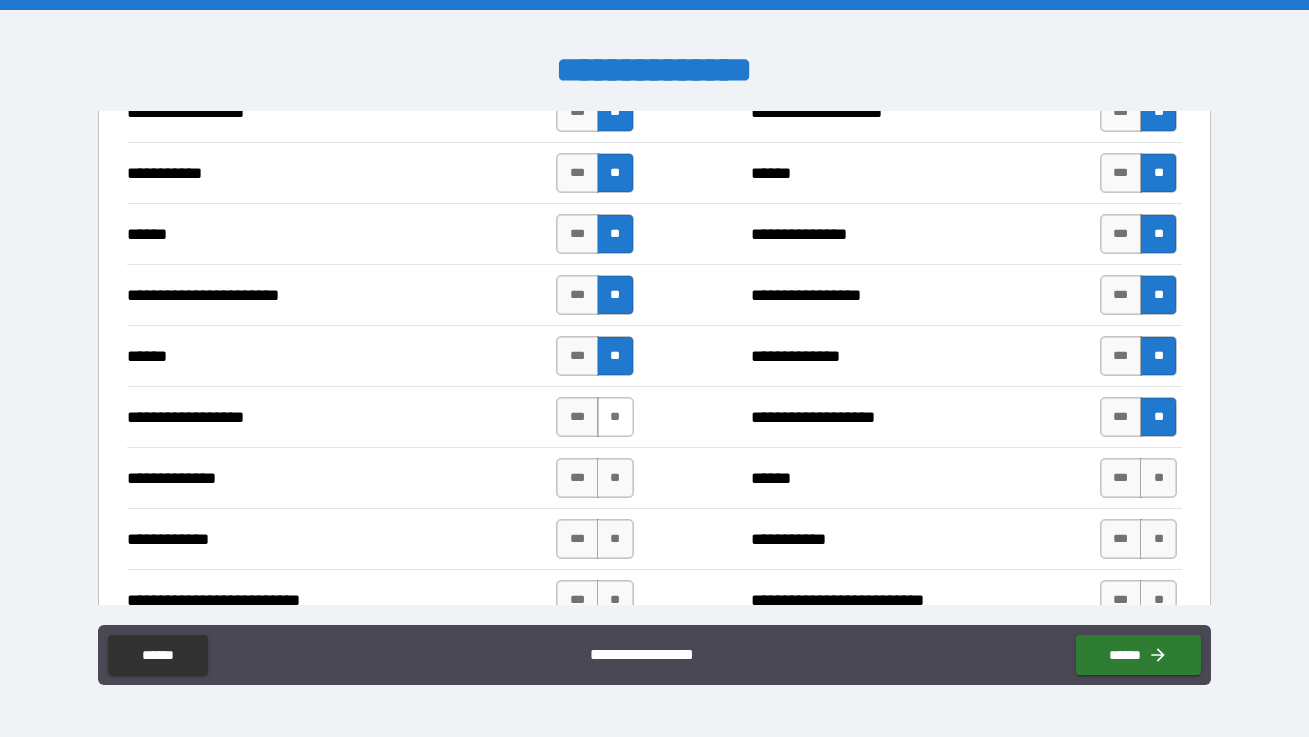 click on "**" at bounding box center (615, 417) 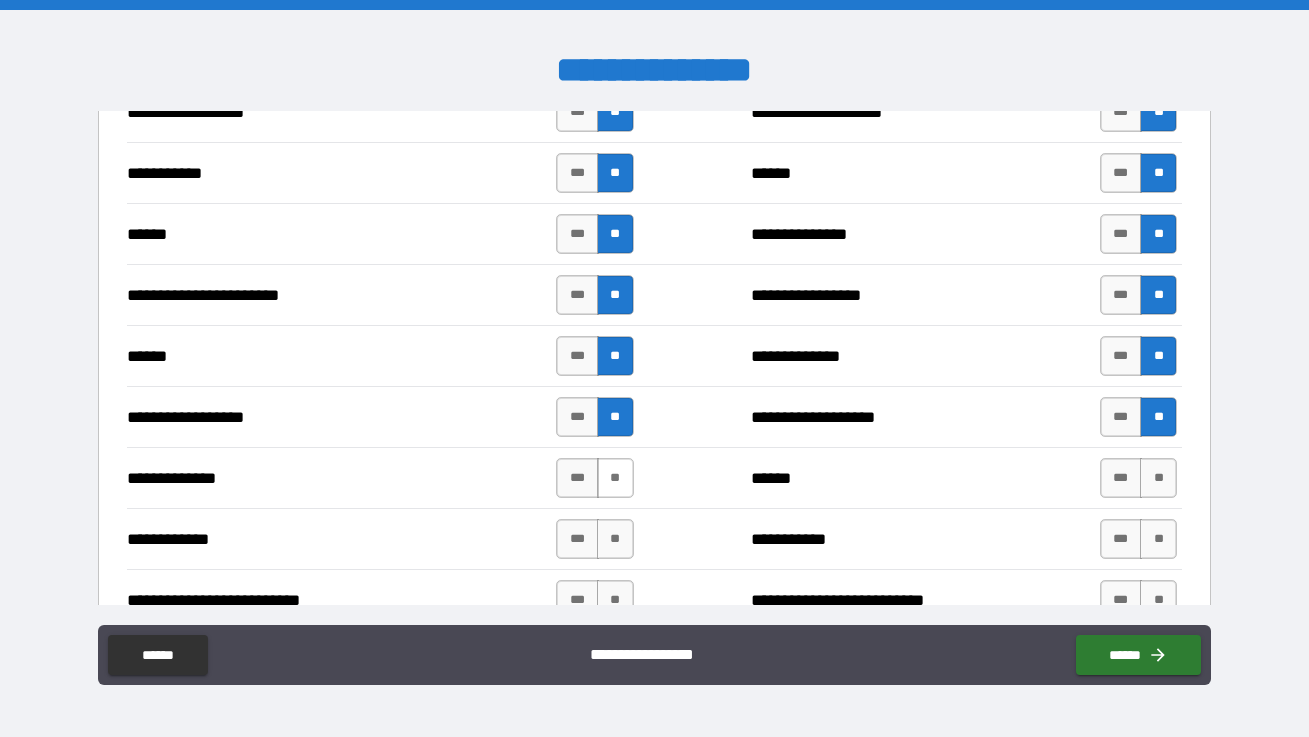 click on "**" at bounding box center [615, 478] 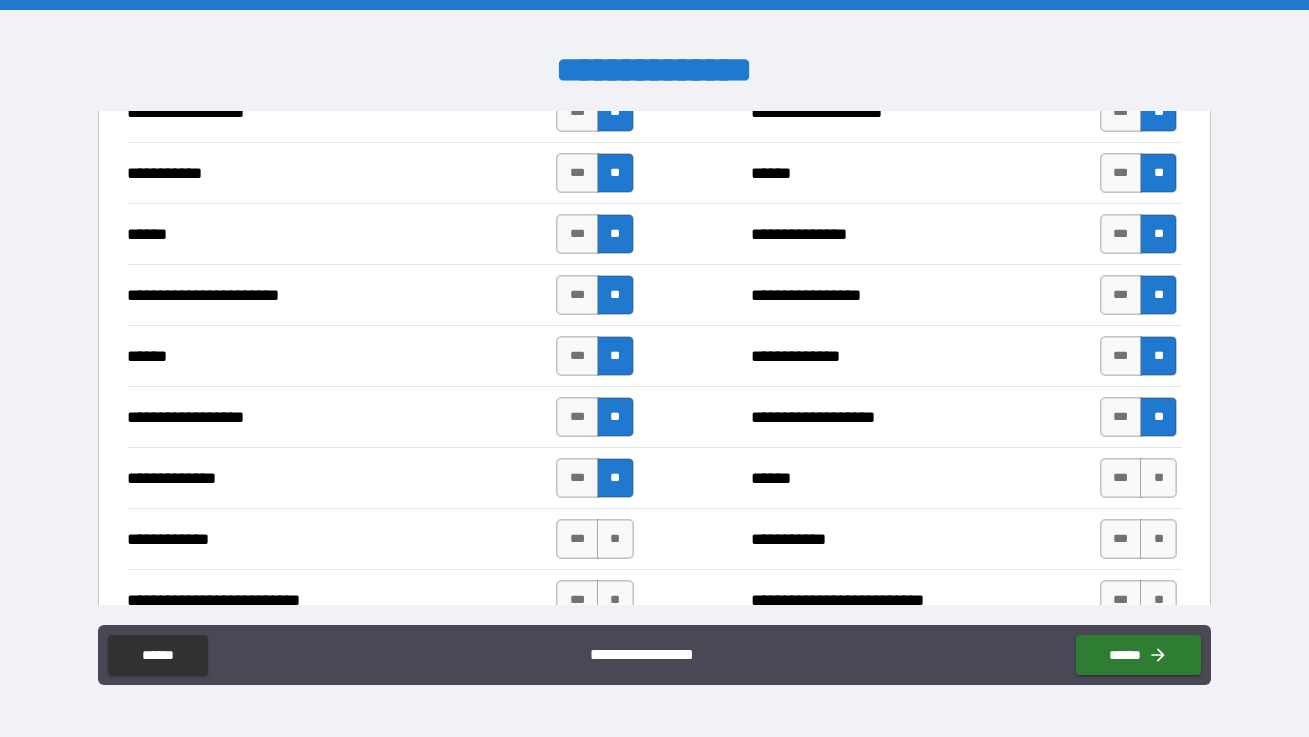 scroll, scrollTop: 1695, scrollLeft: 0, axis: vertical 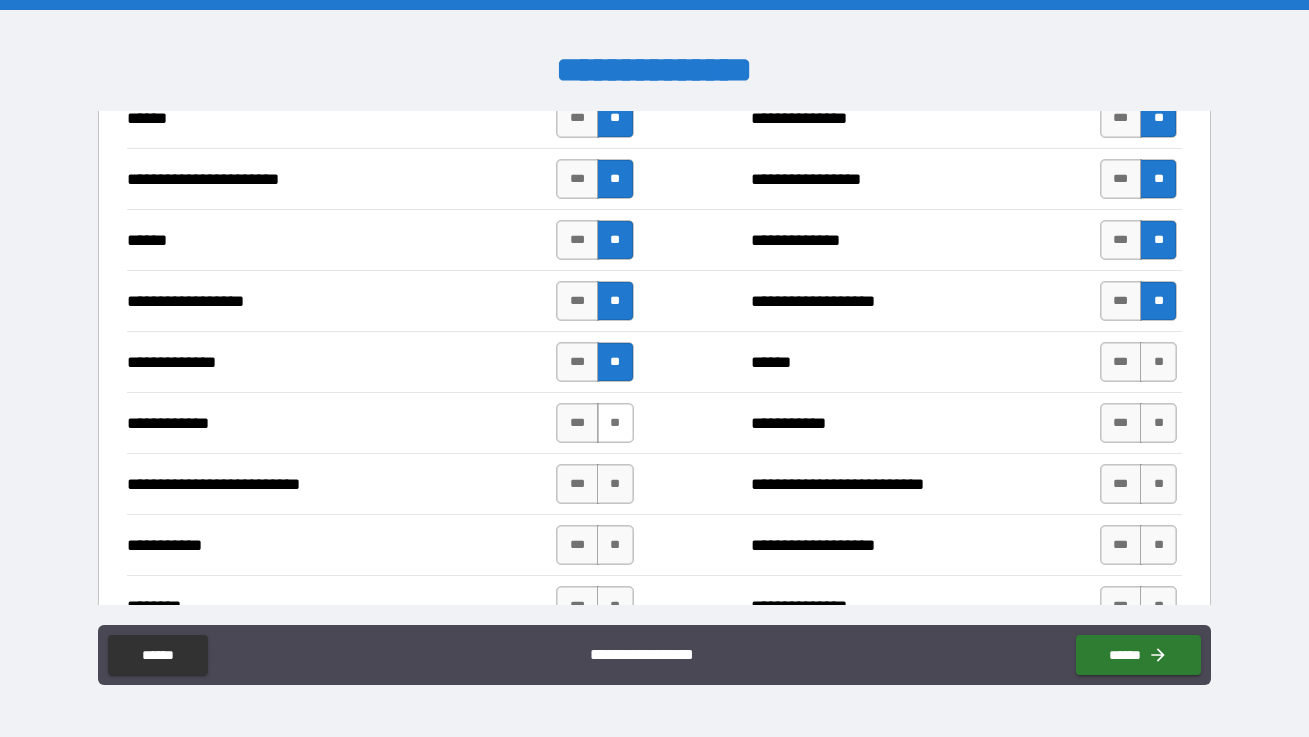 click on "**" at bounding box center (615, 423) 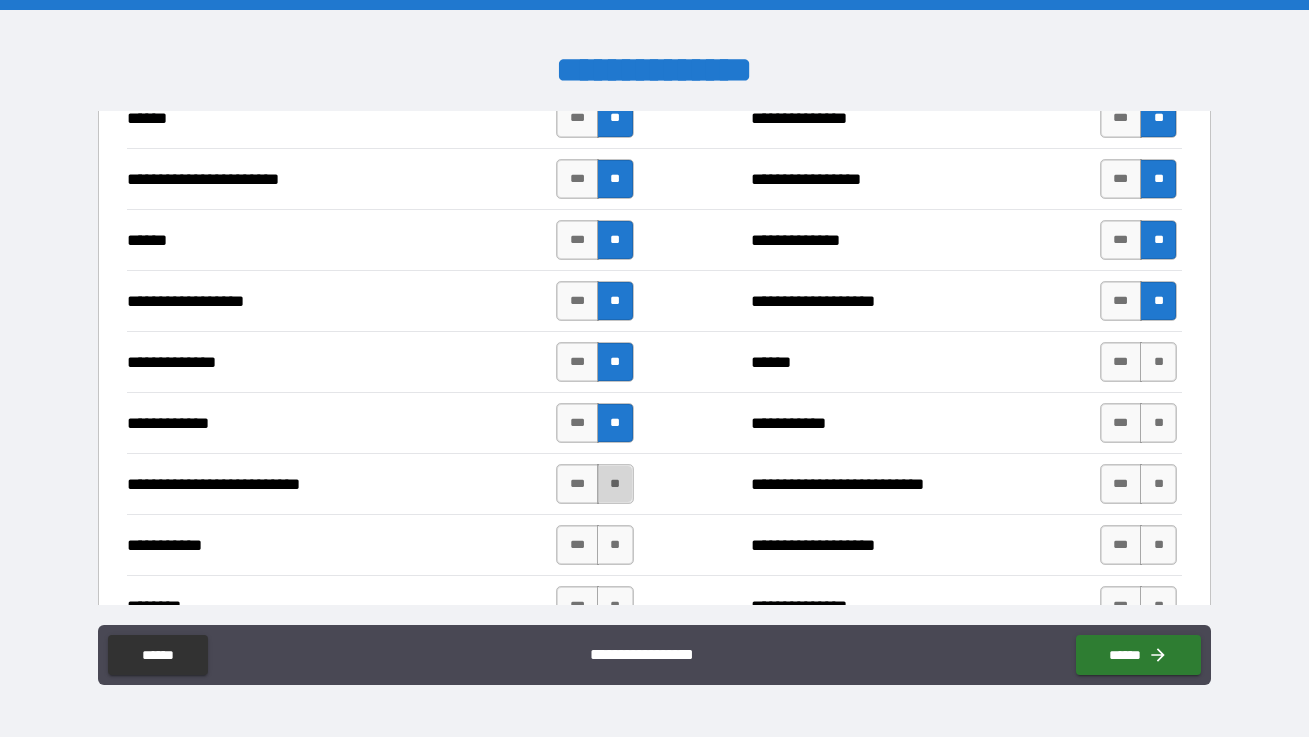 click on "**" at bounding box center (615, 484) 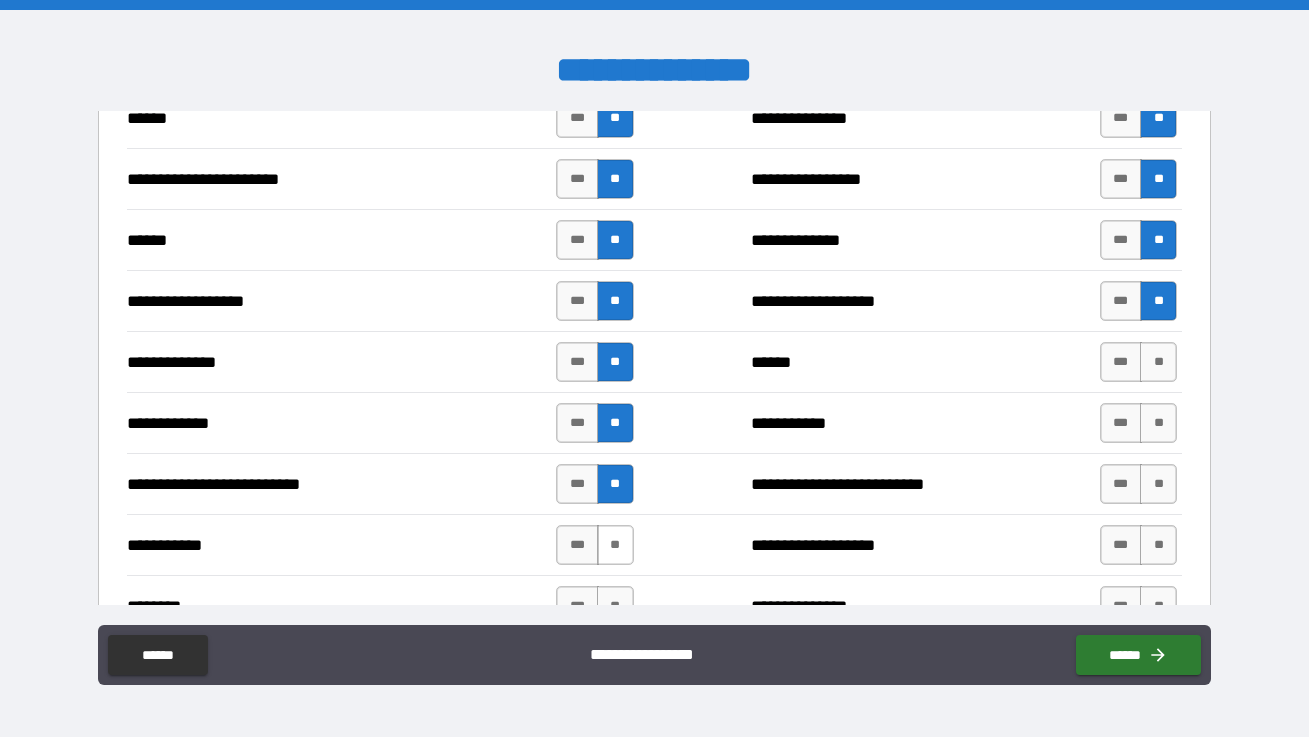 click on "**" at bounding box center (615, 545) 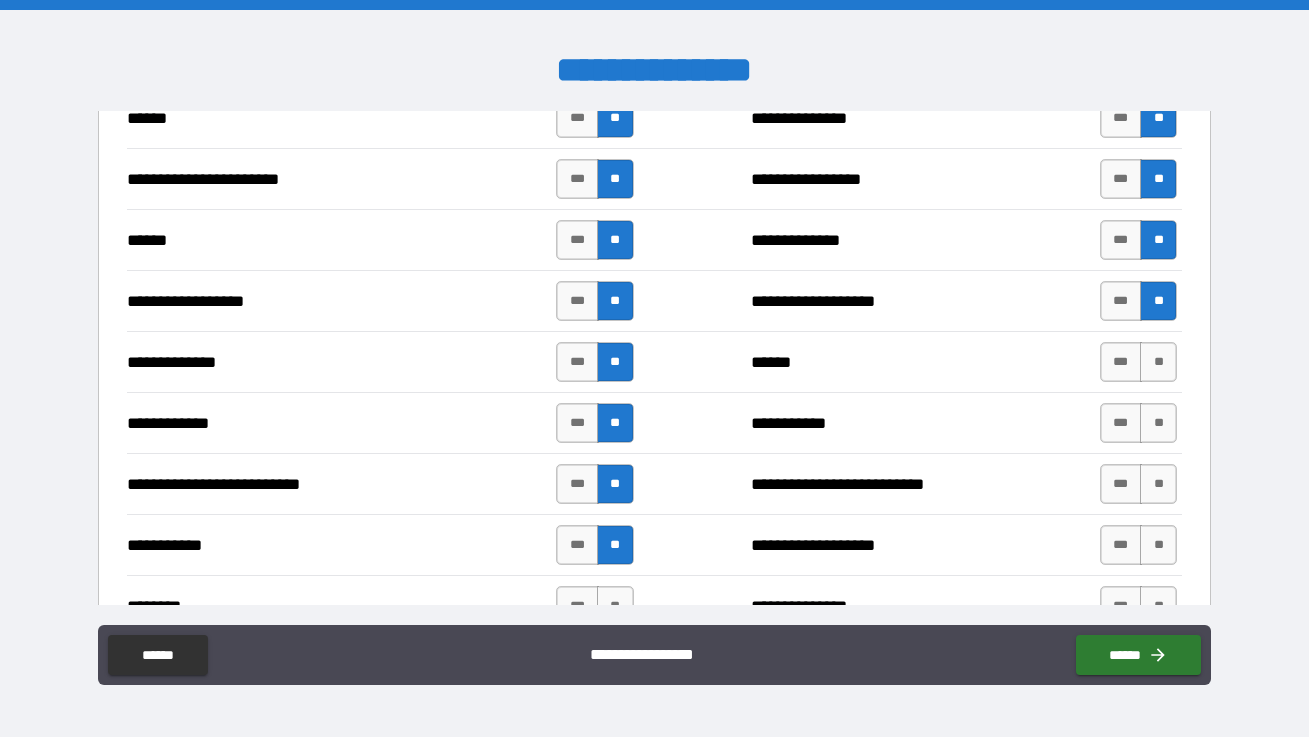 scroll, scrollTop: 1780, scrollLeft: 0, axis: vertical 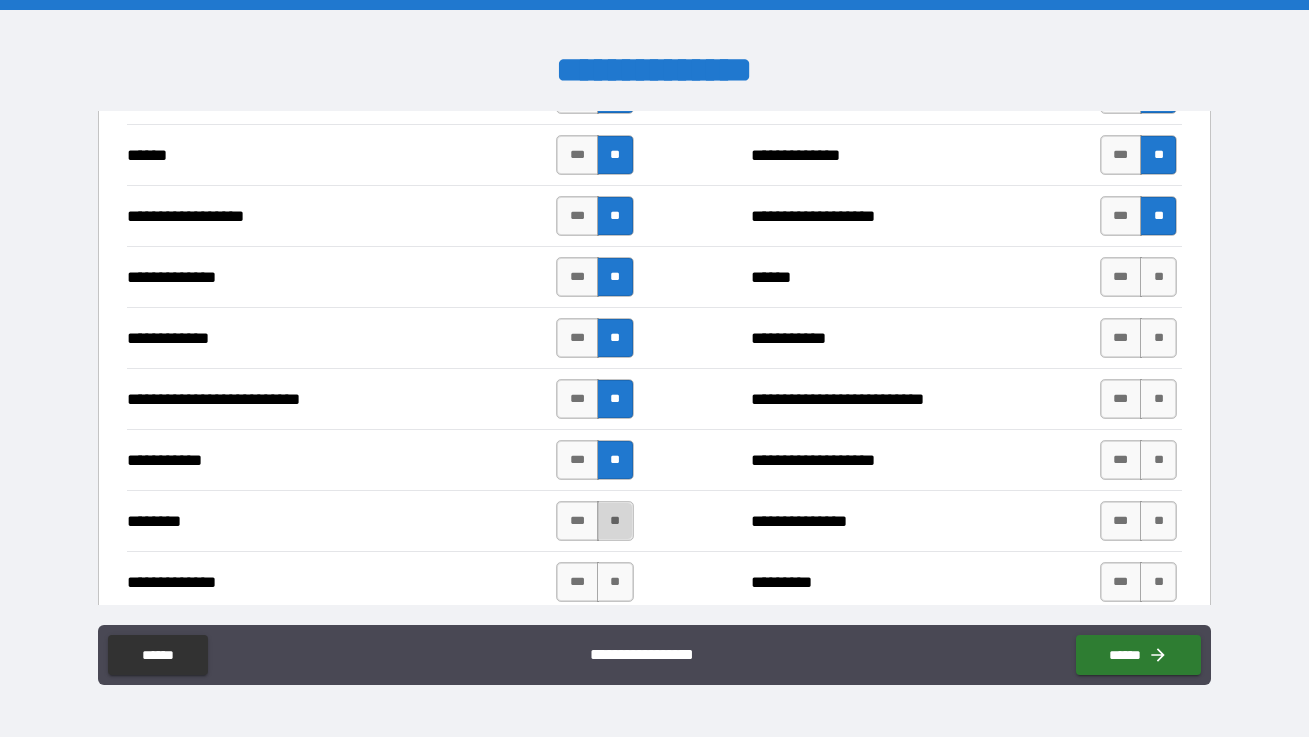 click on "**" at bounding box center [615, 521] 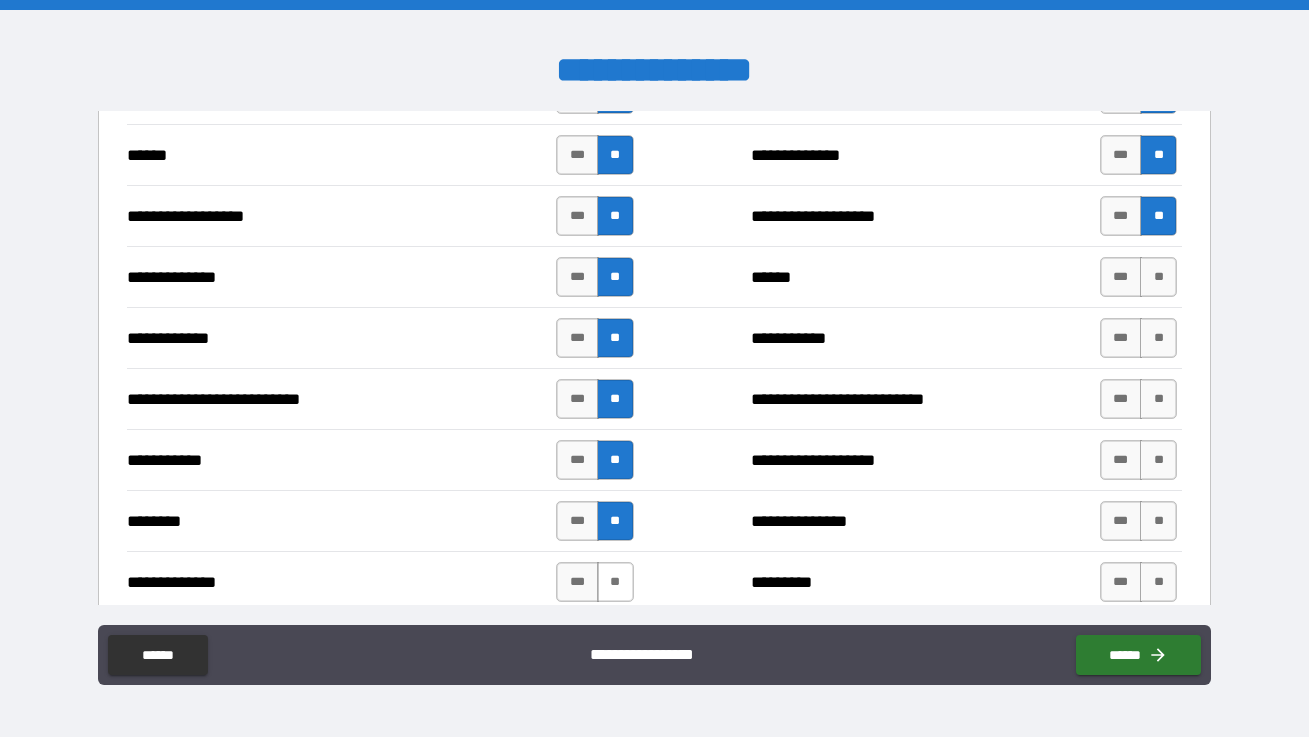 click on "**" at bounding box center (615, 582) 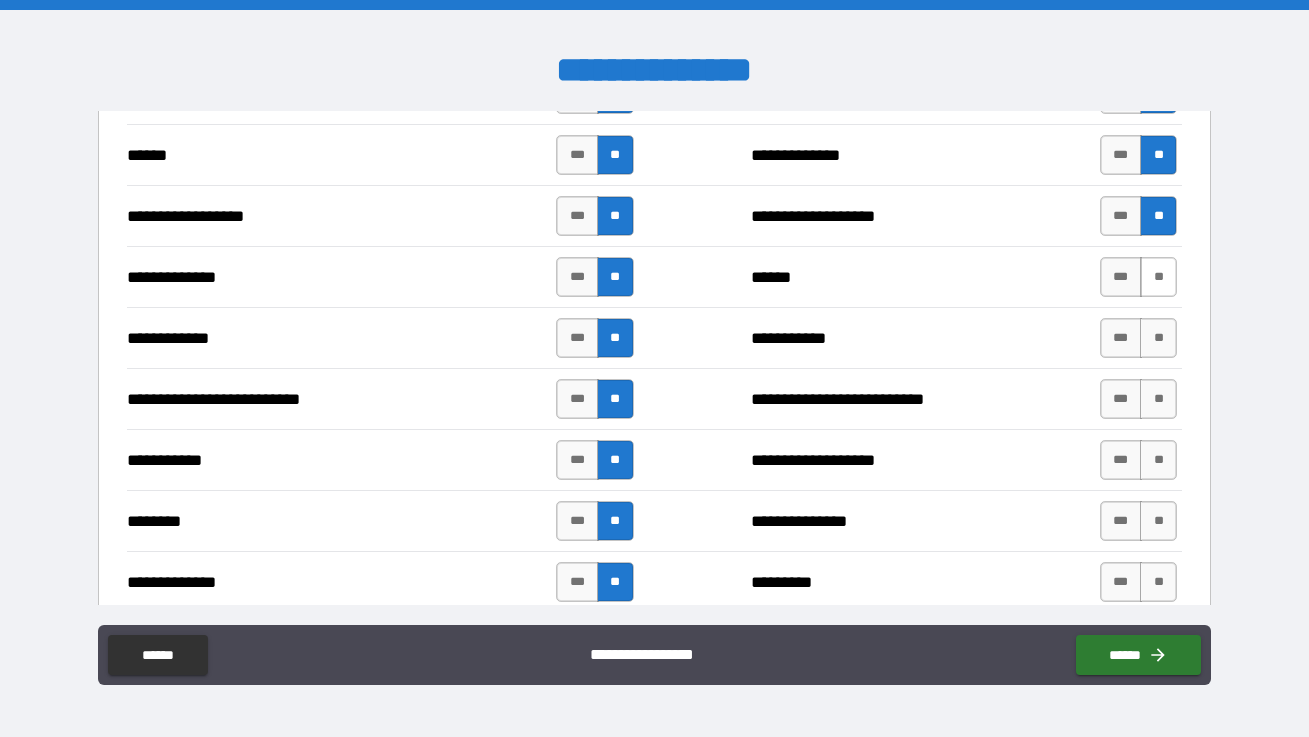 click on "**" at bounding box center (1158, 277) 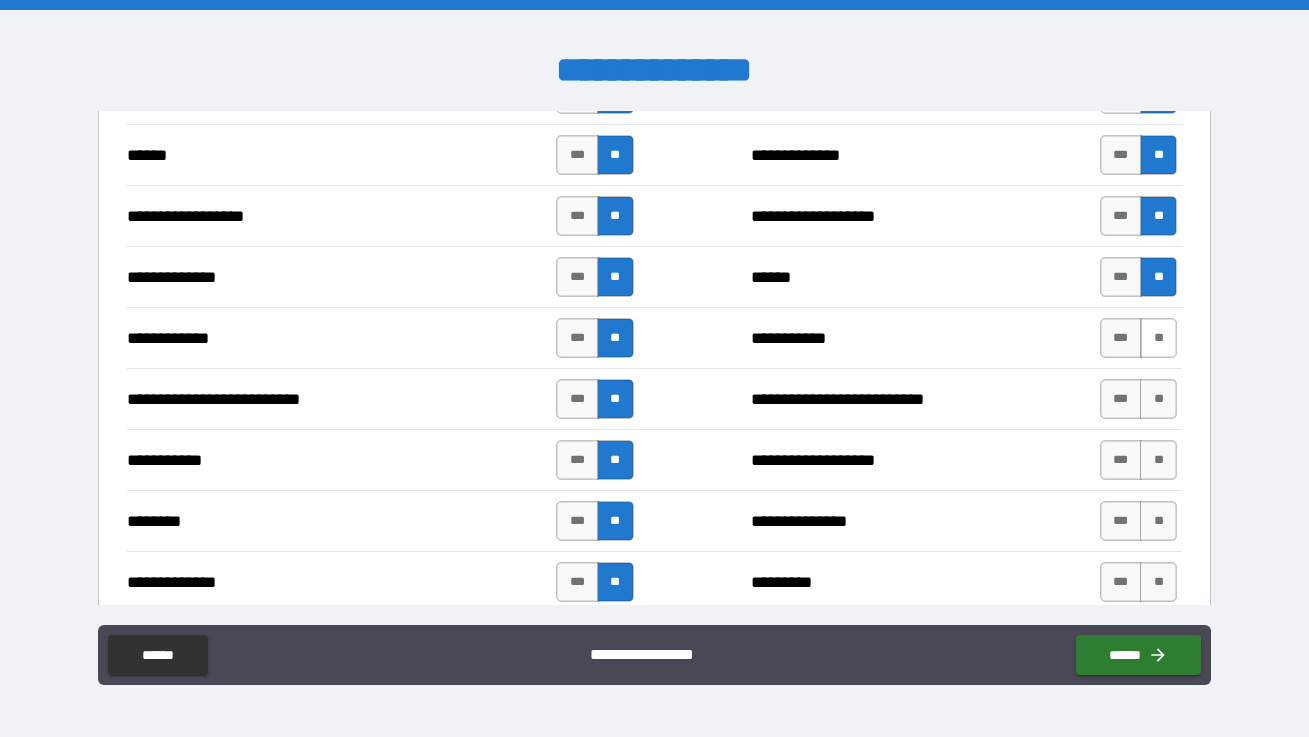click on "**" at bounding box center (1158, 338) 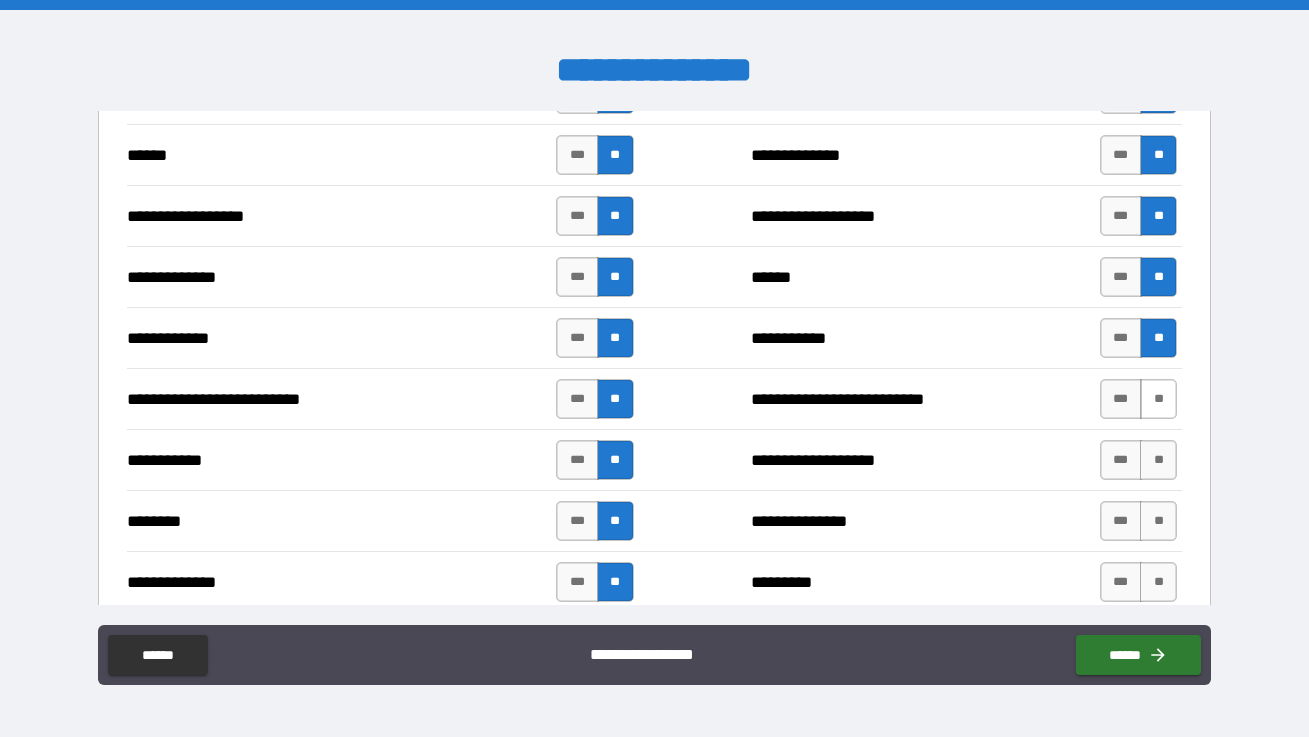 click on "**" at bounding box center [1158, 399] 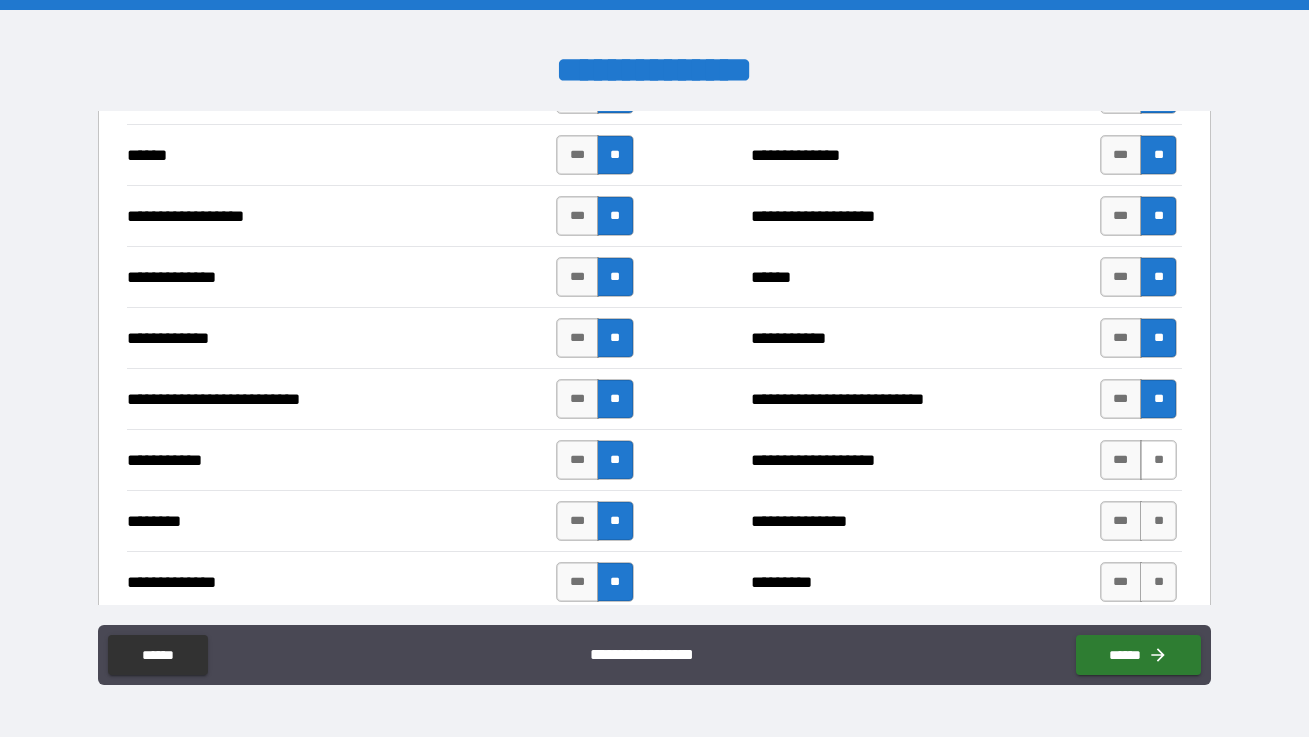 click on "**" at bounding box center [1158, 460] 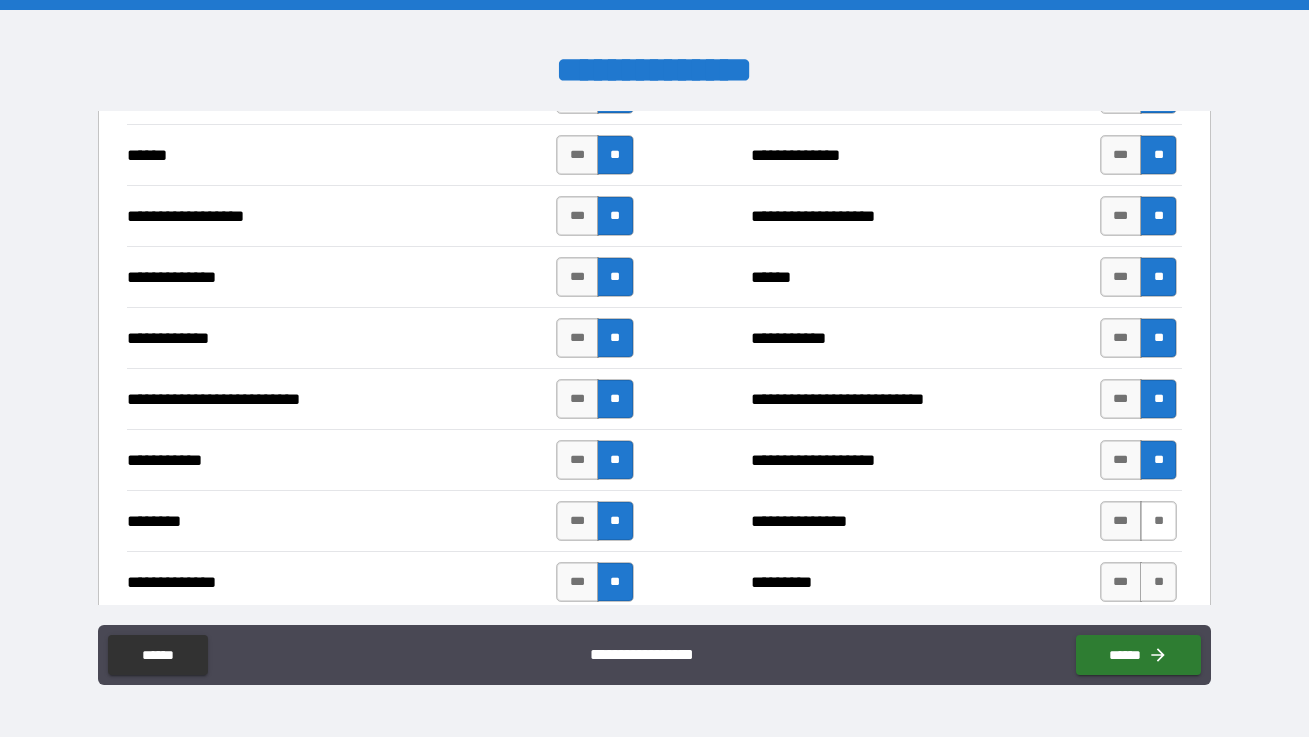 click on "**" at bounding box center (1158, 521) 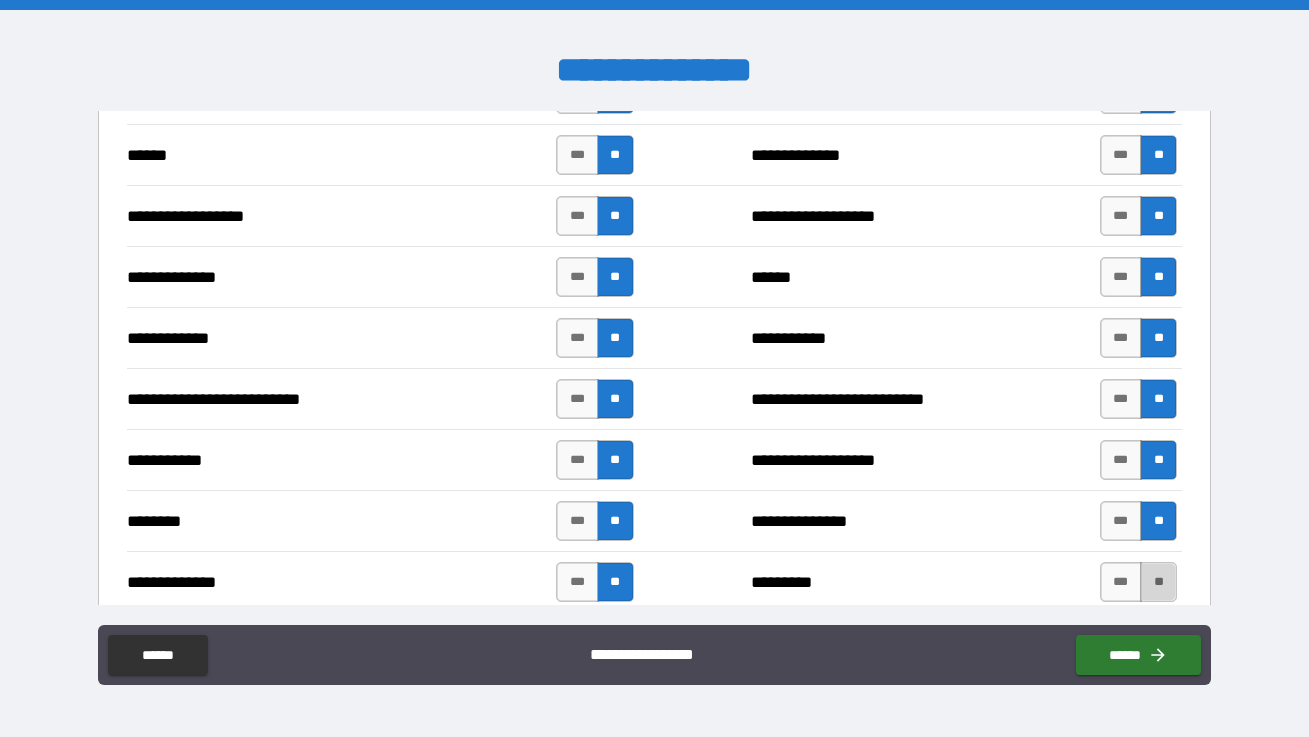 click on "**" at bounding box center [1158, 582] 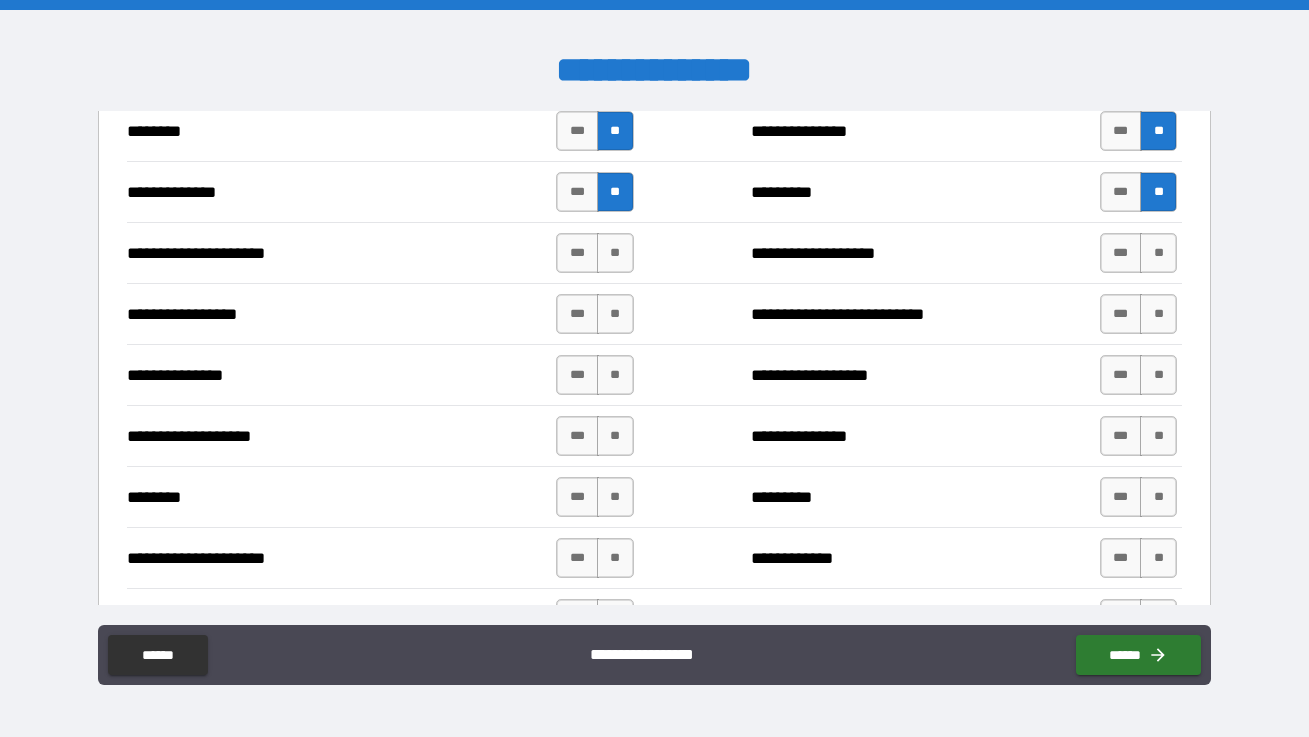 scroll, scrollTop: 2174, scrollLeft: 0, axis: vertical 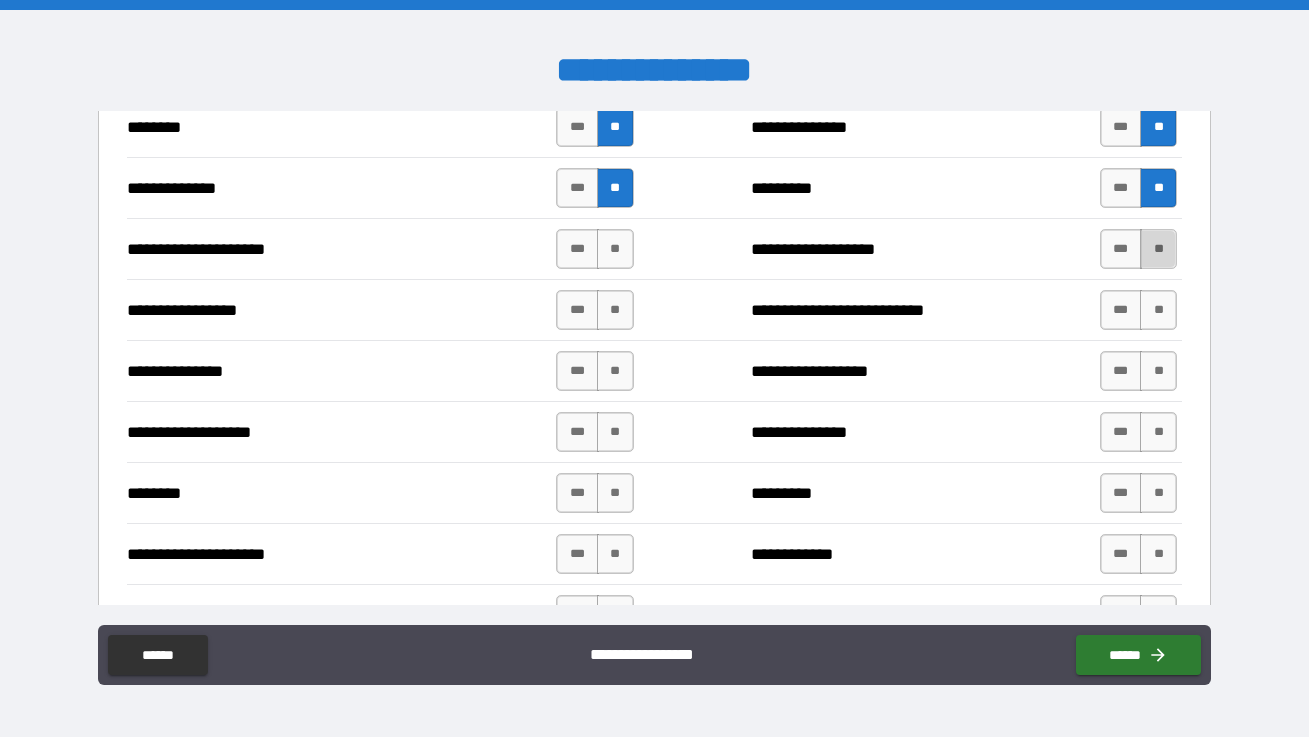 click on "**" at bounding box center (1158, 249) 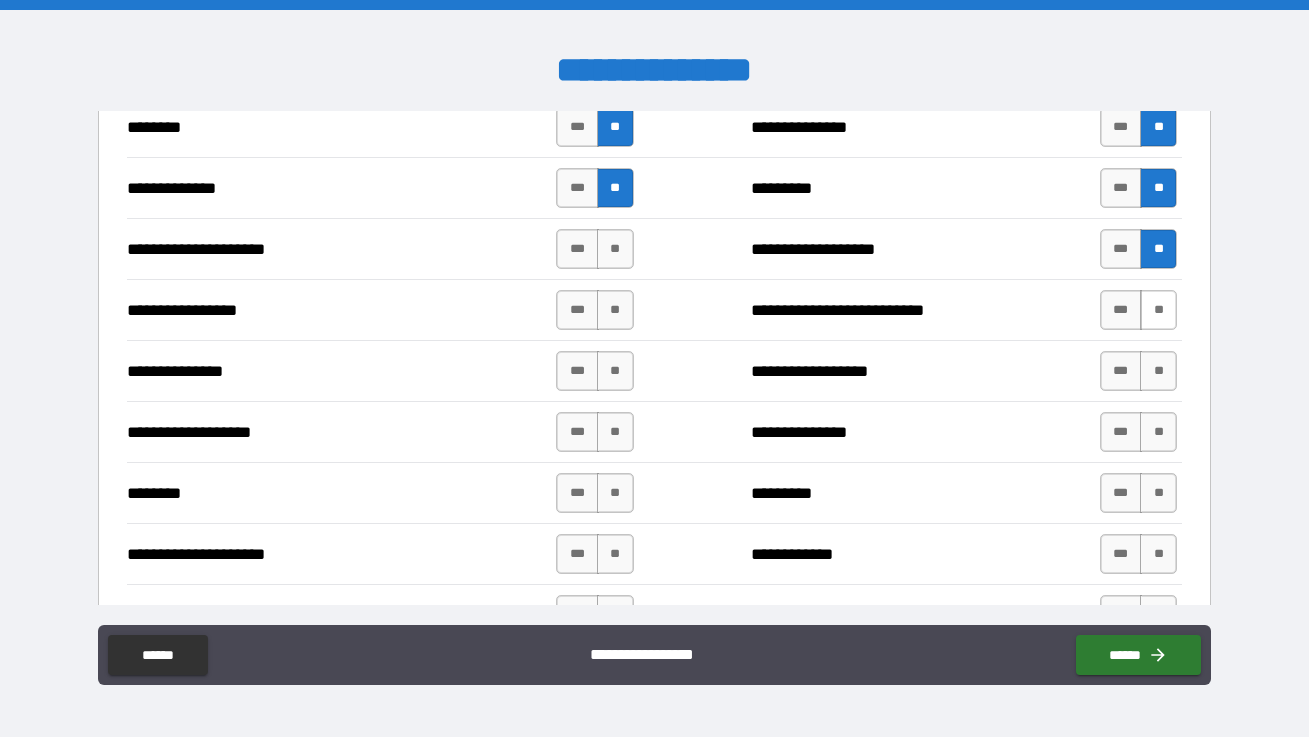 click on "**" at bounding box center (1158, 310) 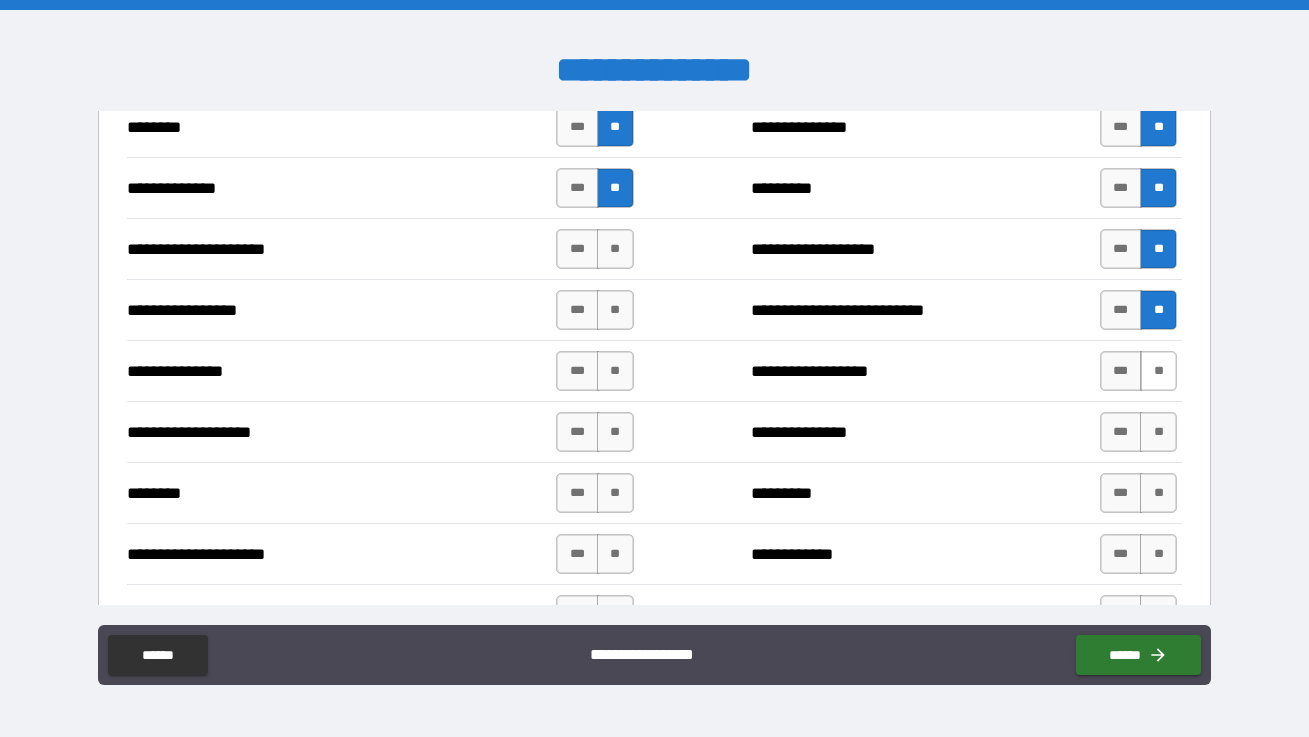 click on "**" at bounding box center [1158, 371] 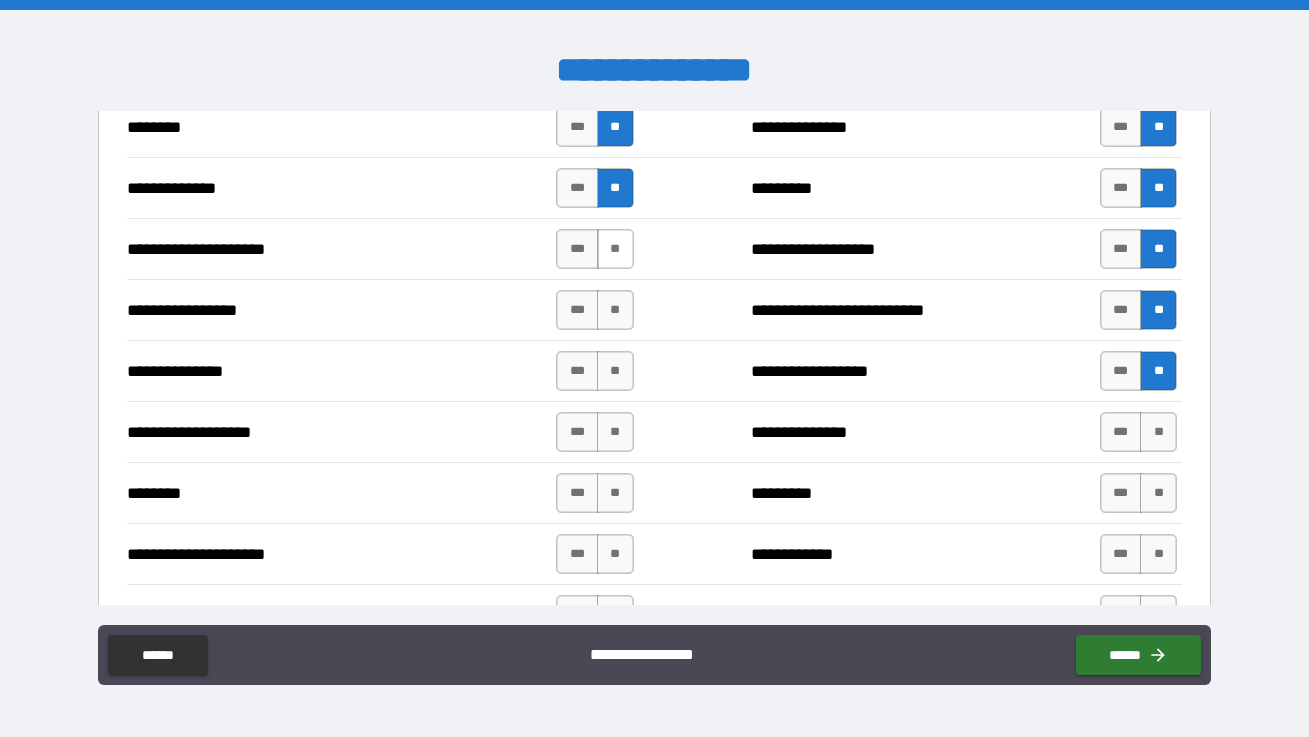 click on "**" at bounding box center [615, 249] 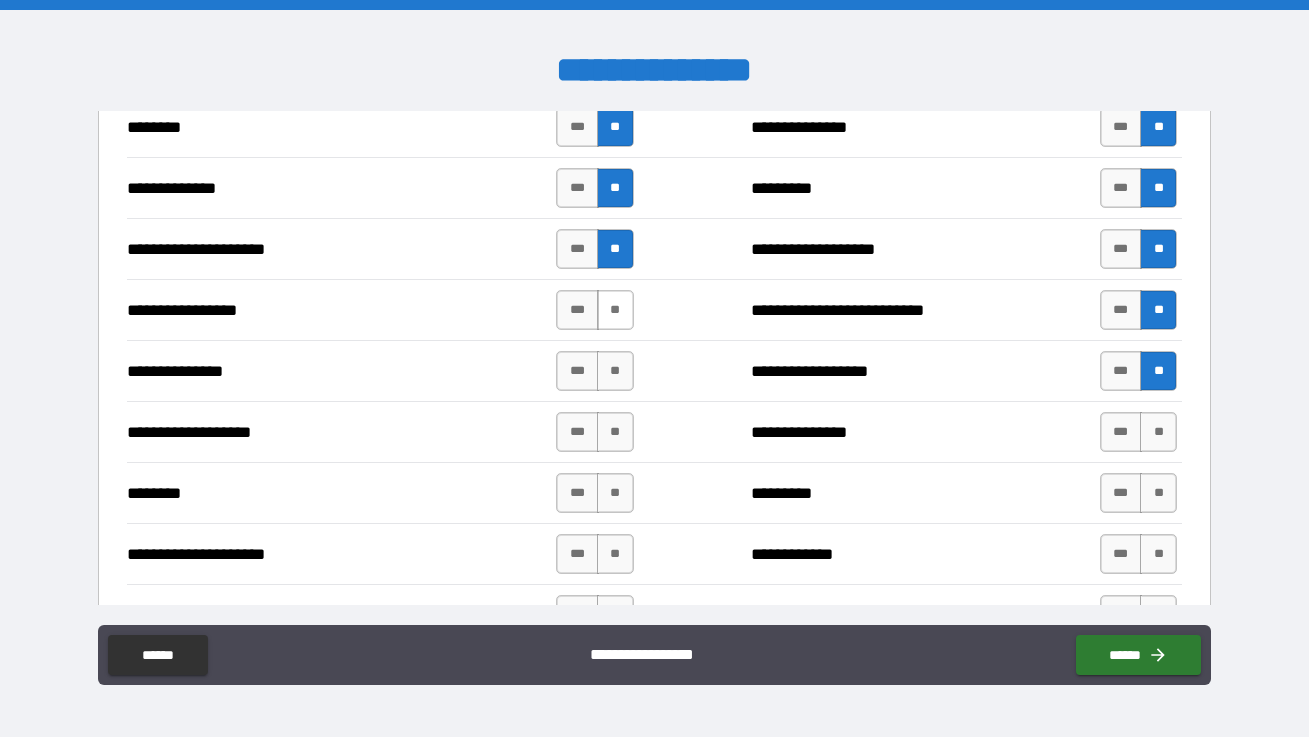 click on "**" at bounding box center [615, 310] 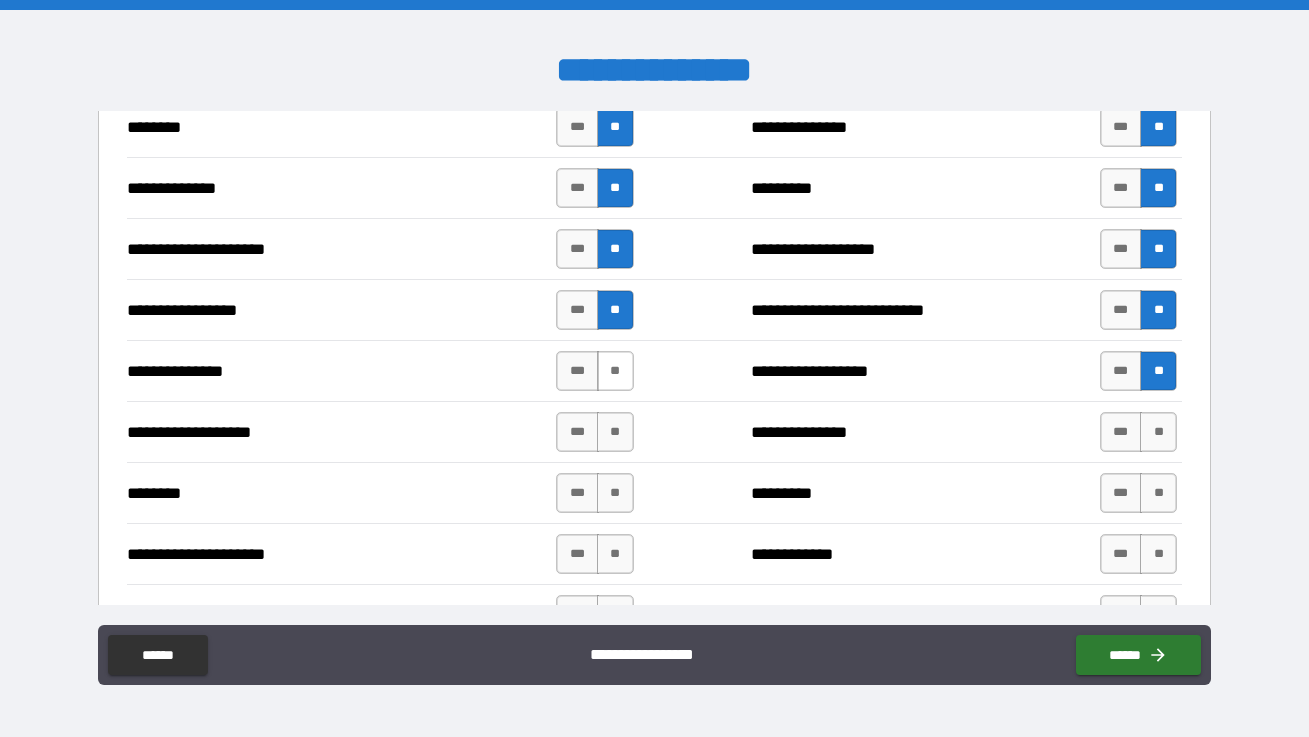 click on "**" at bounding box center [615, 371] 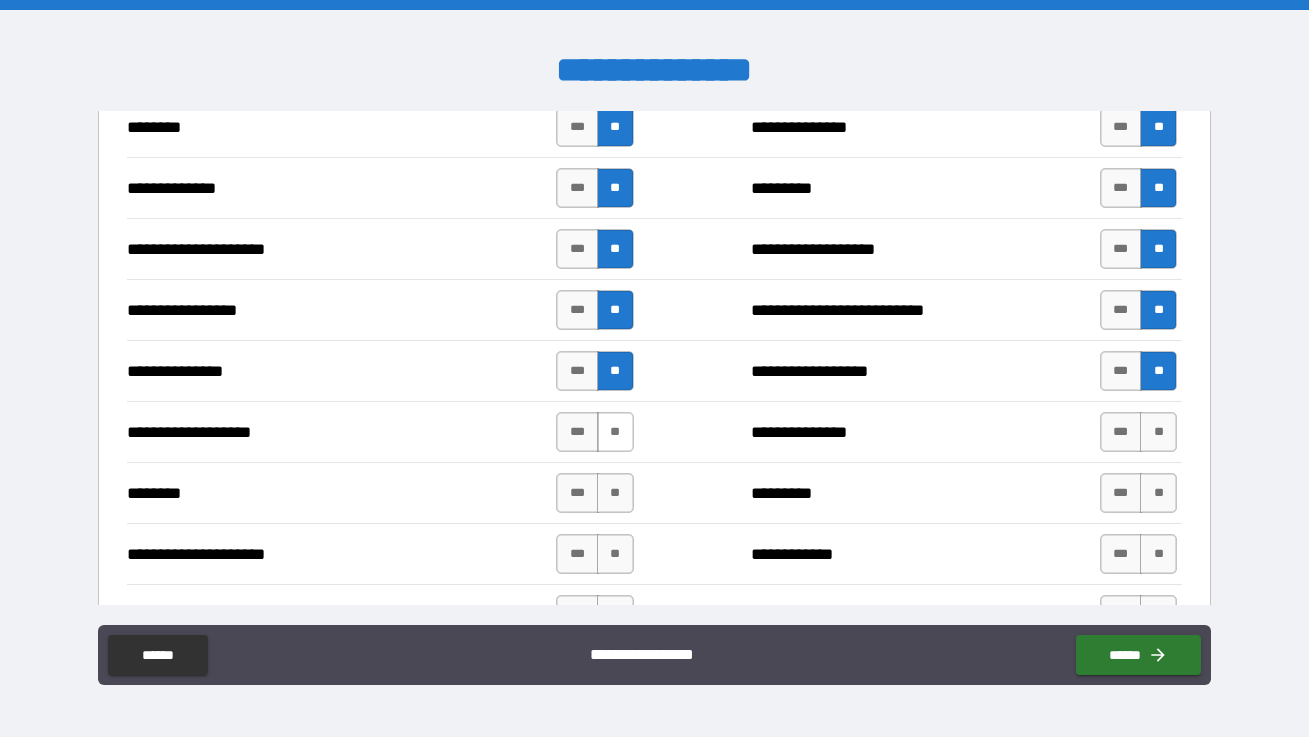 click on "**" at bounding box center [615, 432] 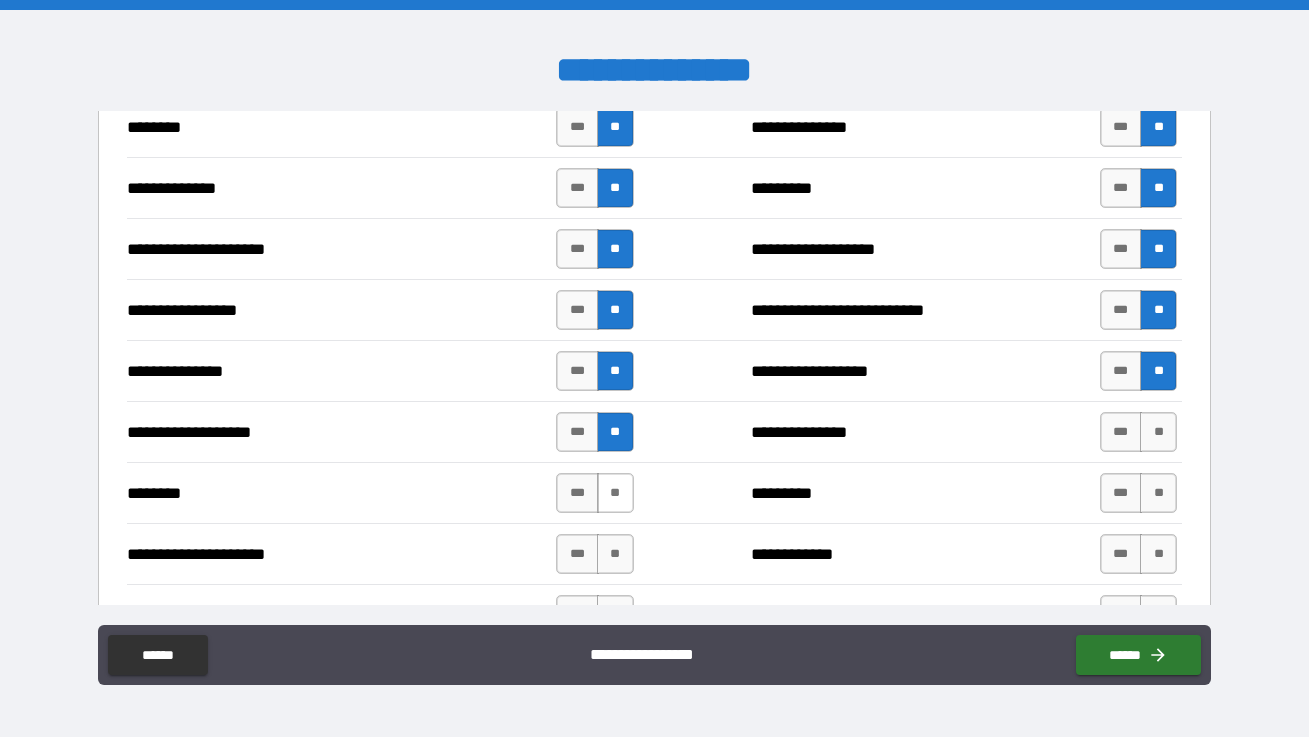 click on "**" at bounding box center (615, 493) 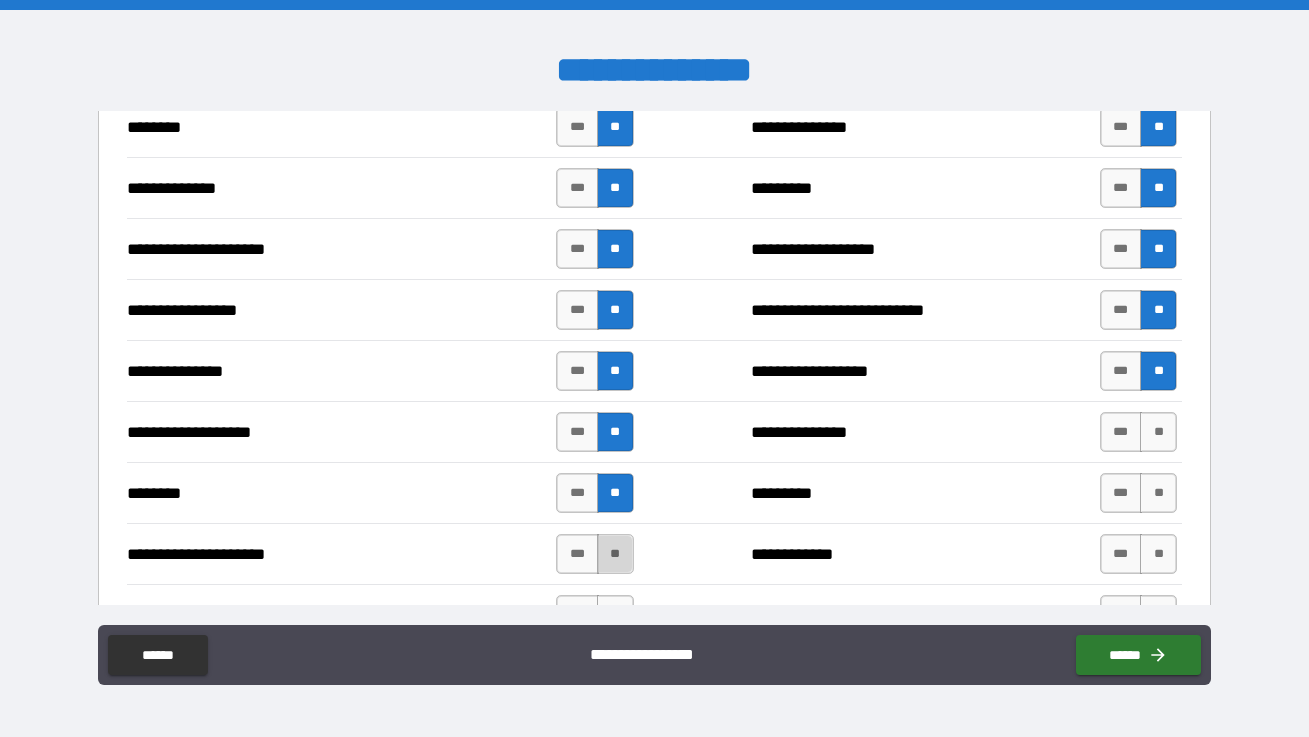 click on "**" at bounding box center (615, 554) 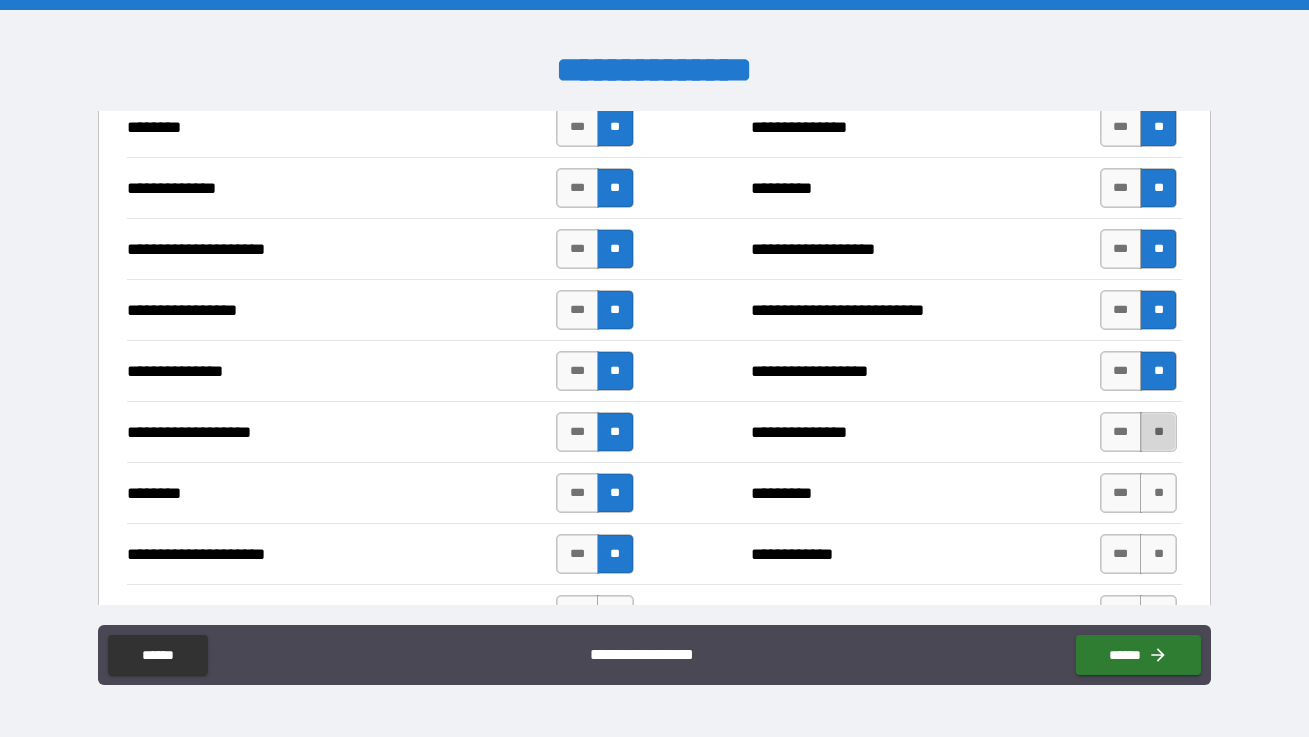 click on "**" at bounding box center (1158, 432) 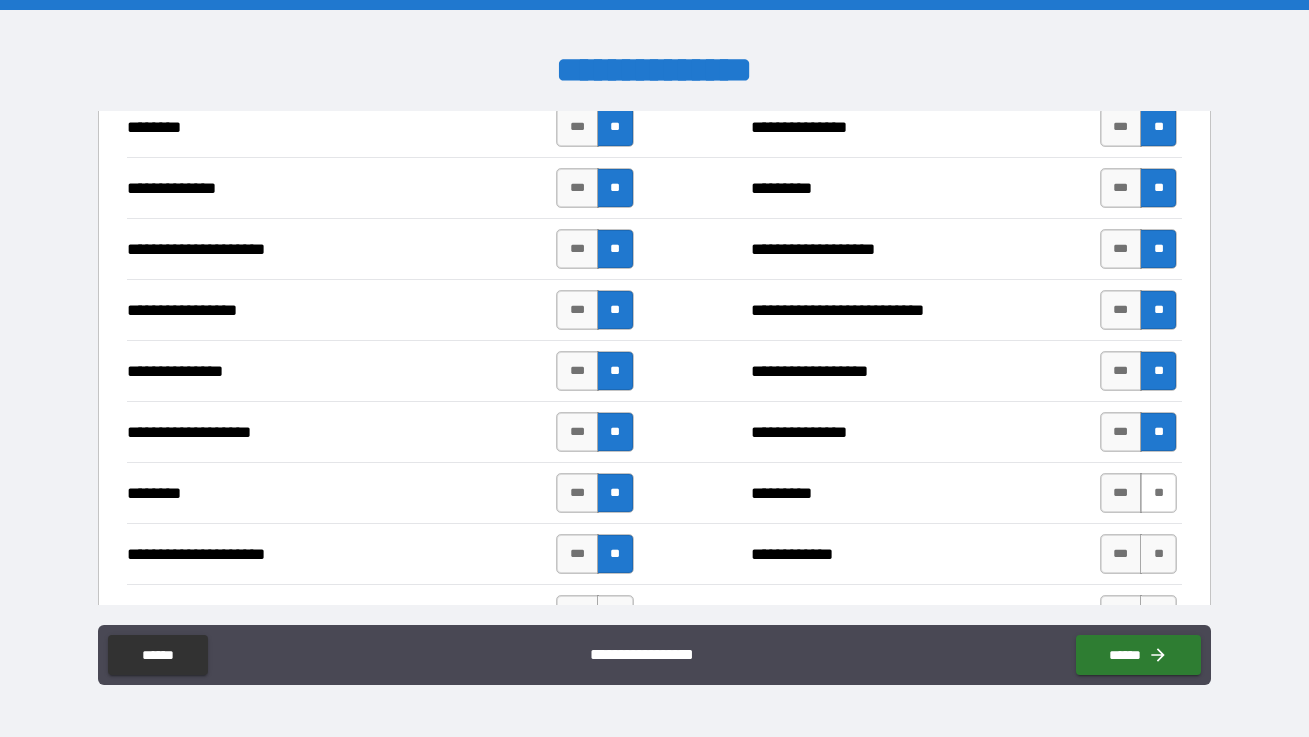click on "**" at bounding box center [1158, 493] 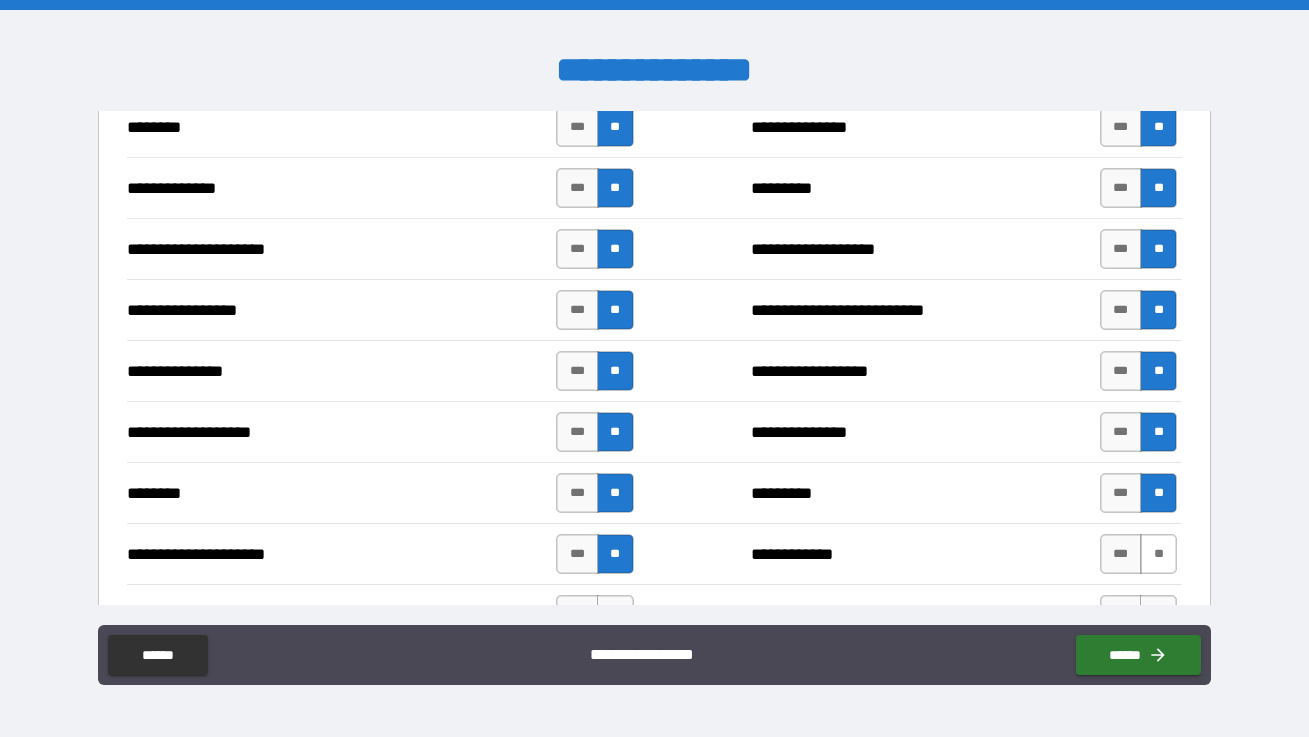 click on "**" at bounding box center [1158, 554] 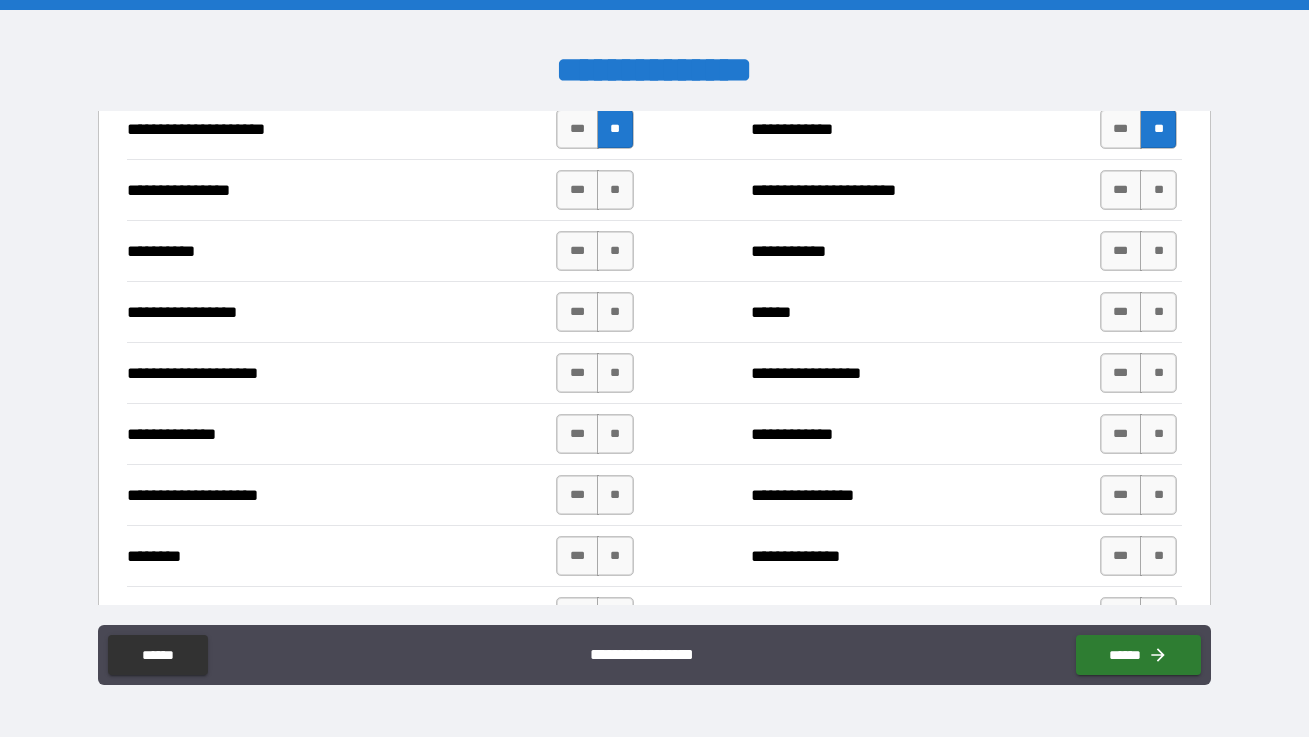 scroll, scrollTop: 2613, scrollLeft: 0, axis: vertical 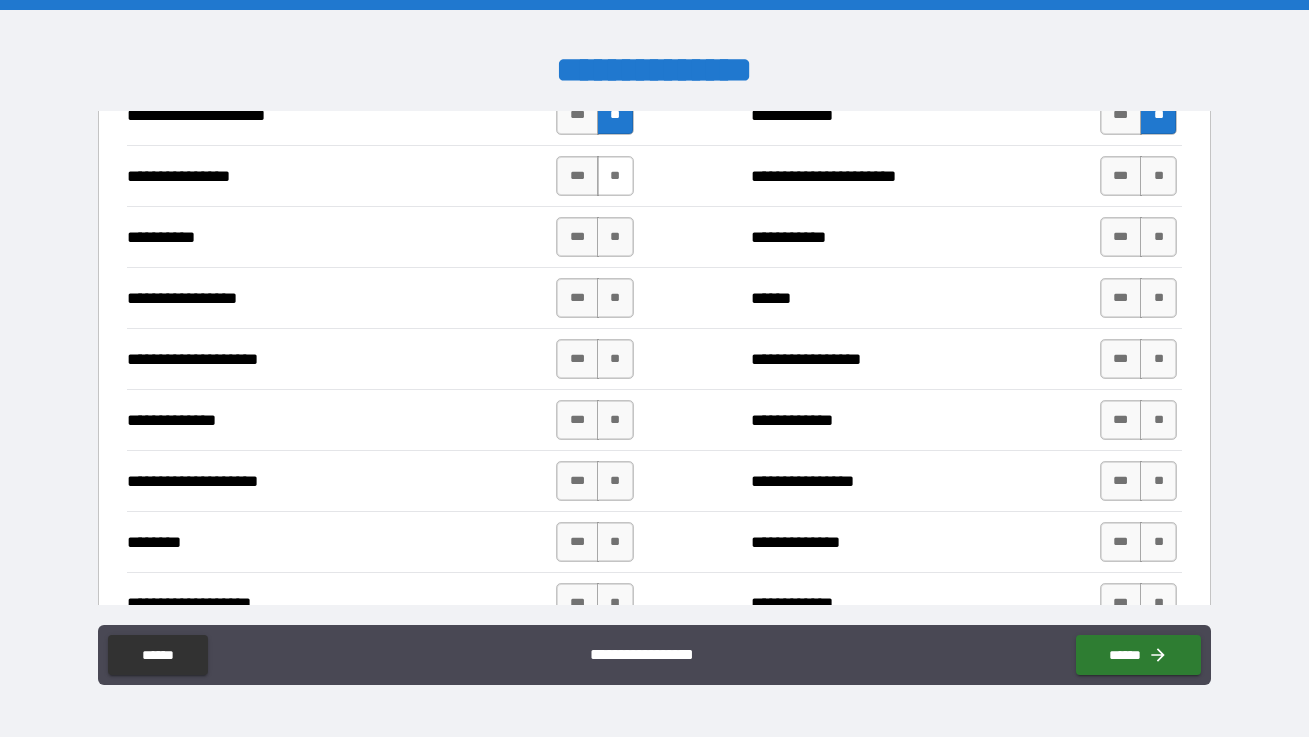 click on "**" at bounding box center (615, 176) 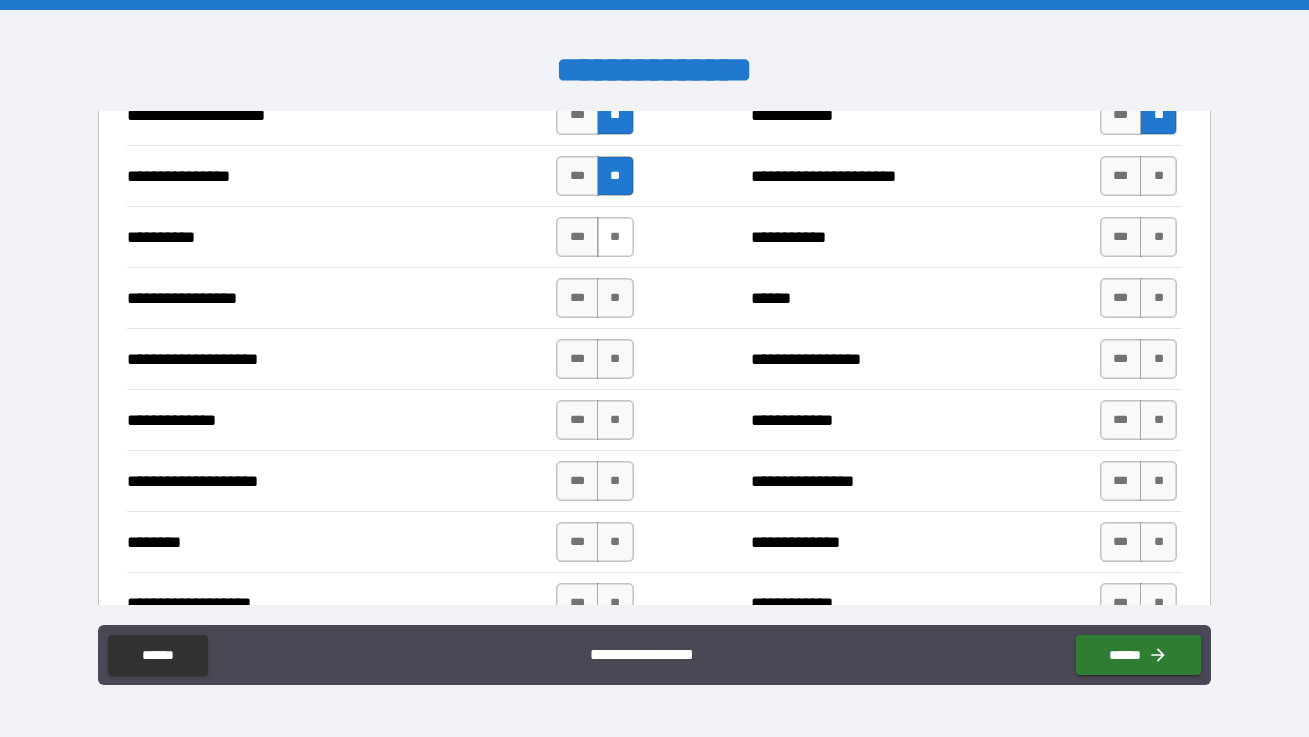 click on "**" at bounding box center (615, 237) 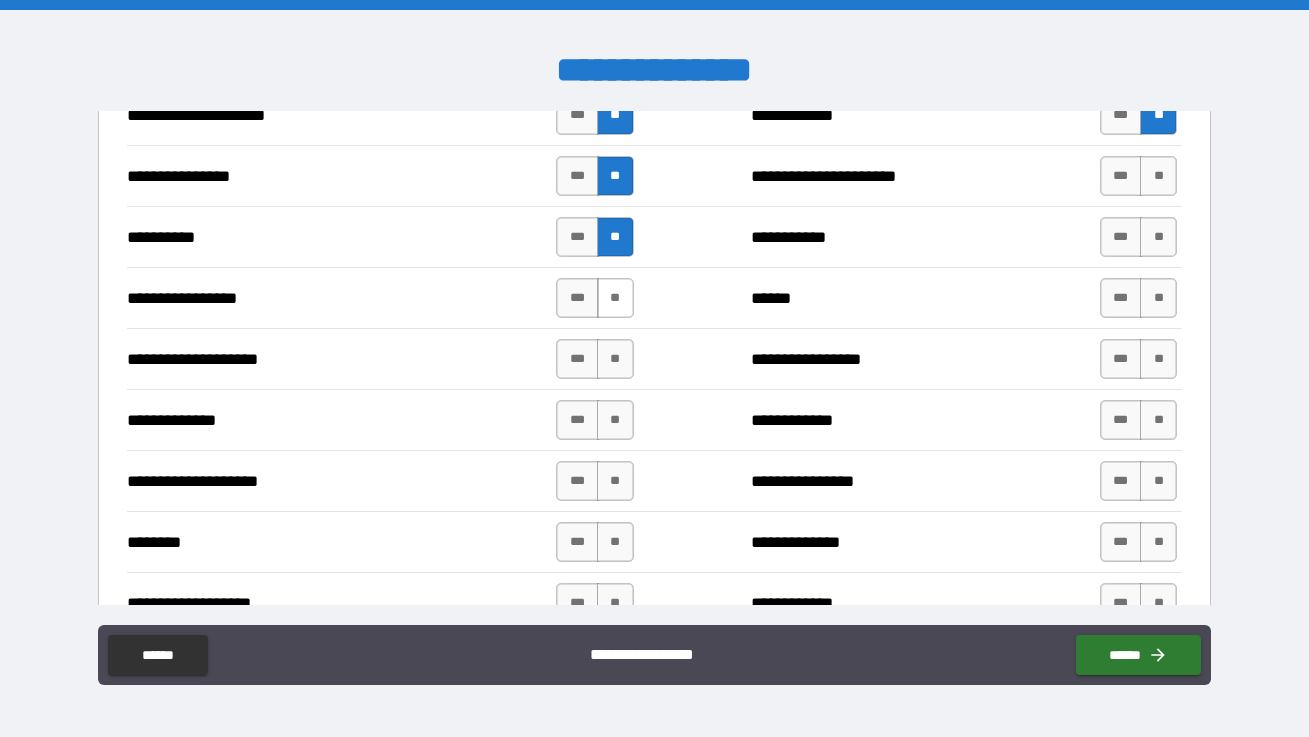 click on "**" at bounding box center [615, 298] 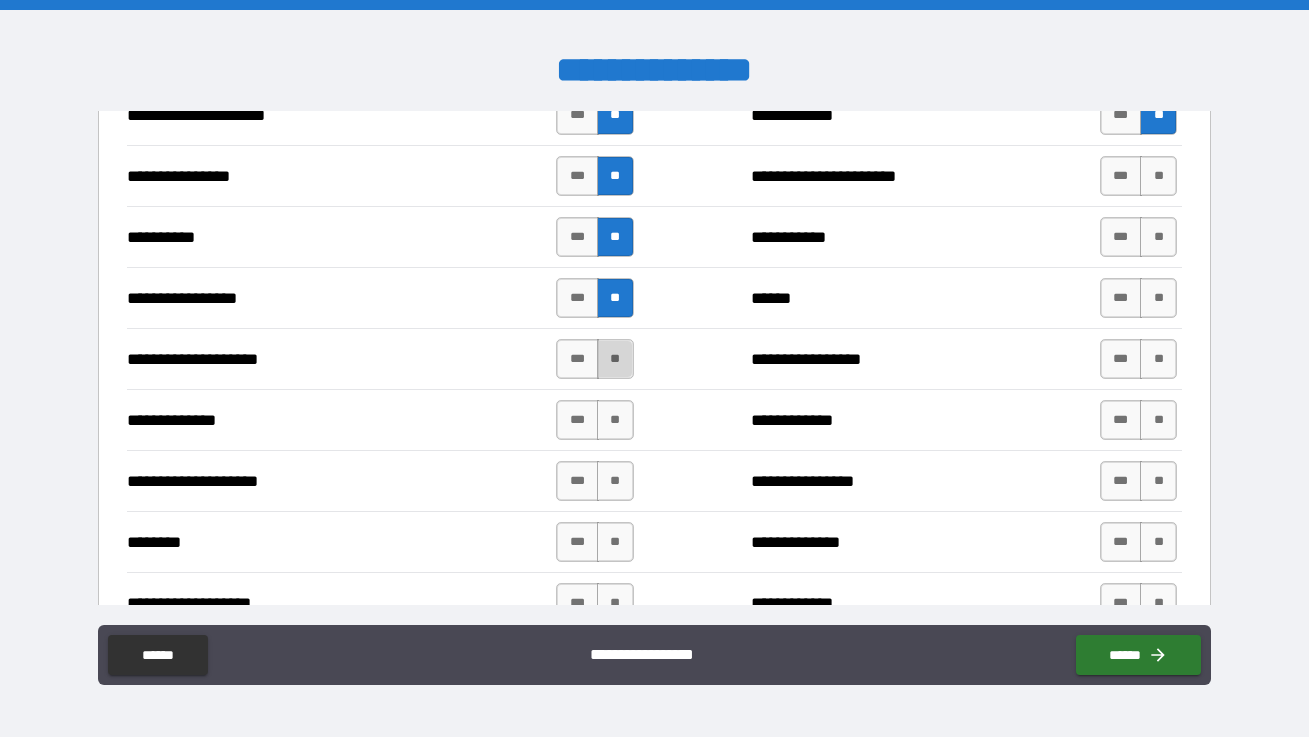 click on "**" at bounding box center (615, 359) 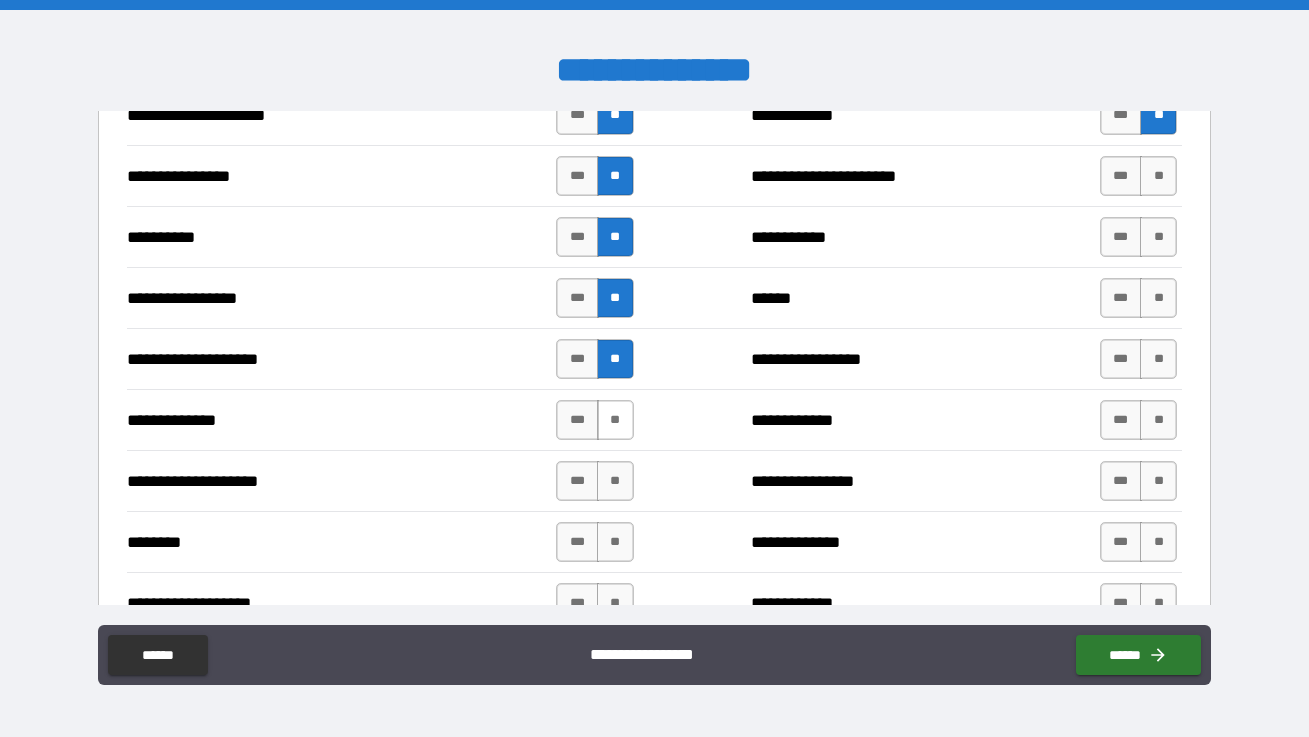 click on "**" at bounding box center [615, 420] 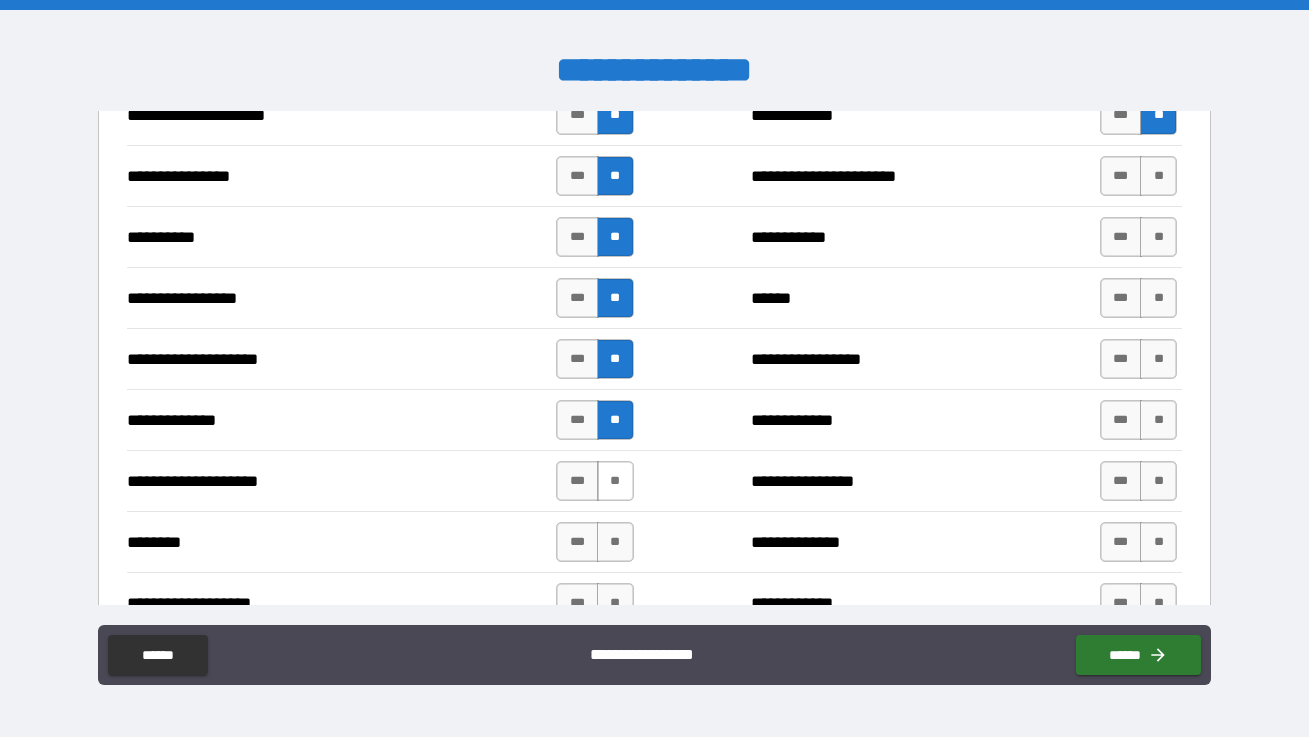click on "**" at bounding box center [615, 481] 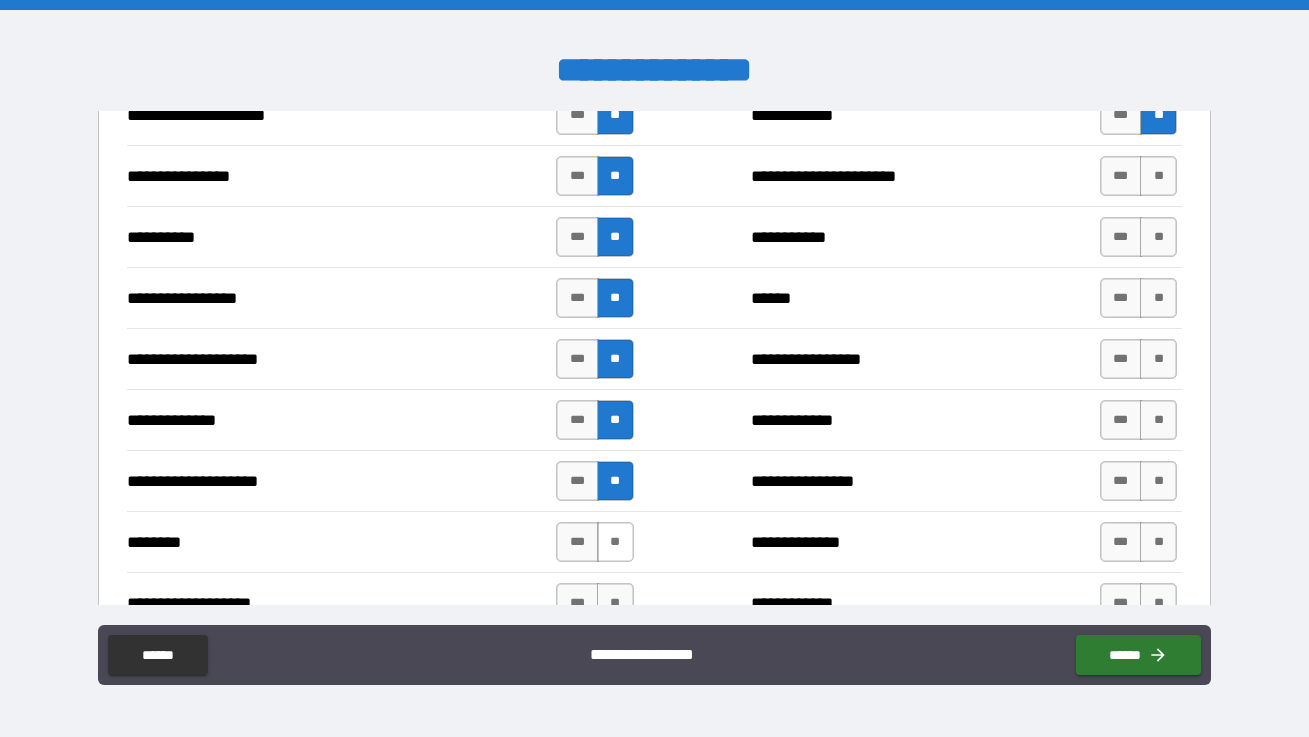 click on "**" at bounding box center [615, 542] 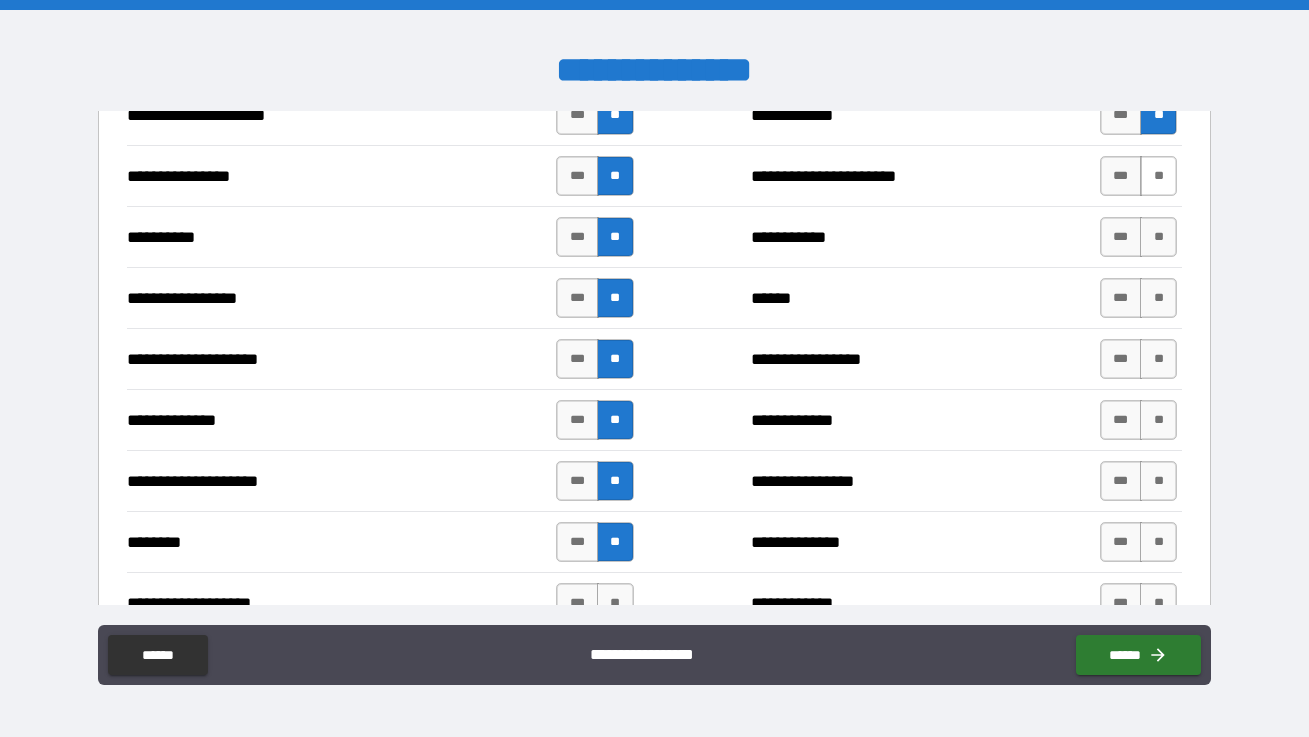 click on "**" at bounding box center [1158, 176] 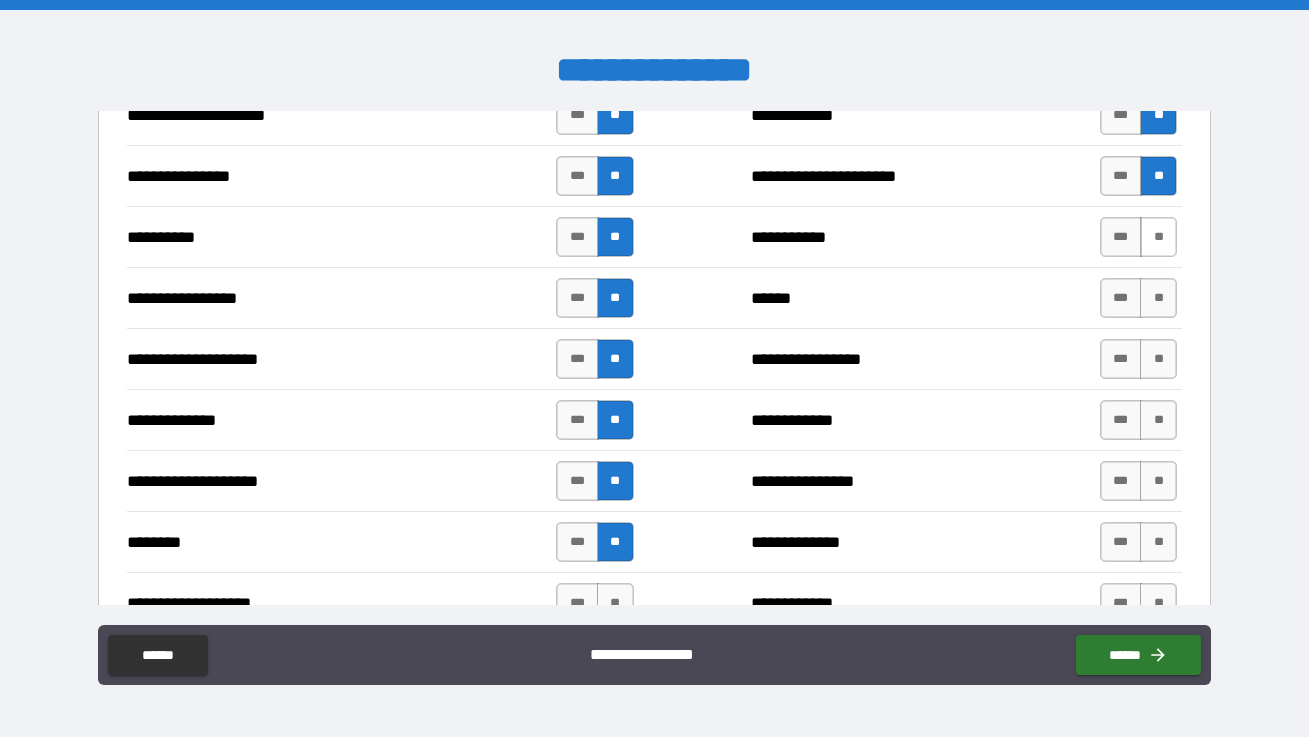 click on "**" at bounding box center [1158, 237] 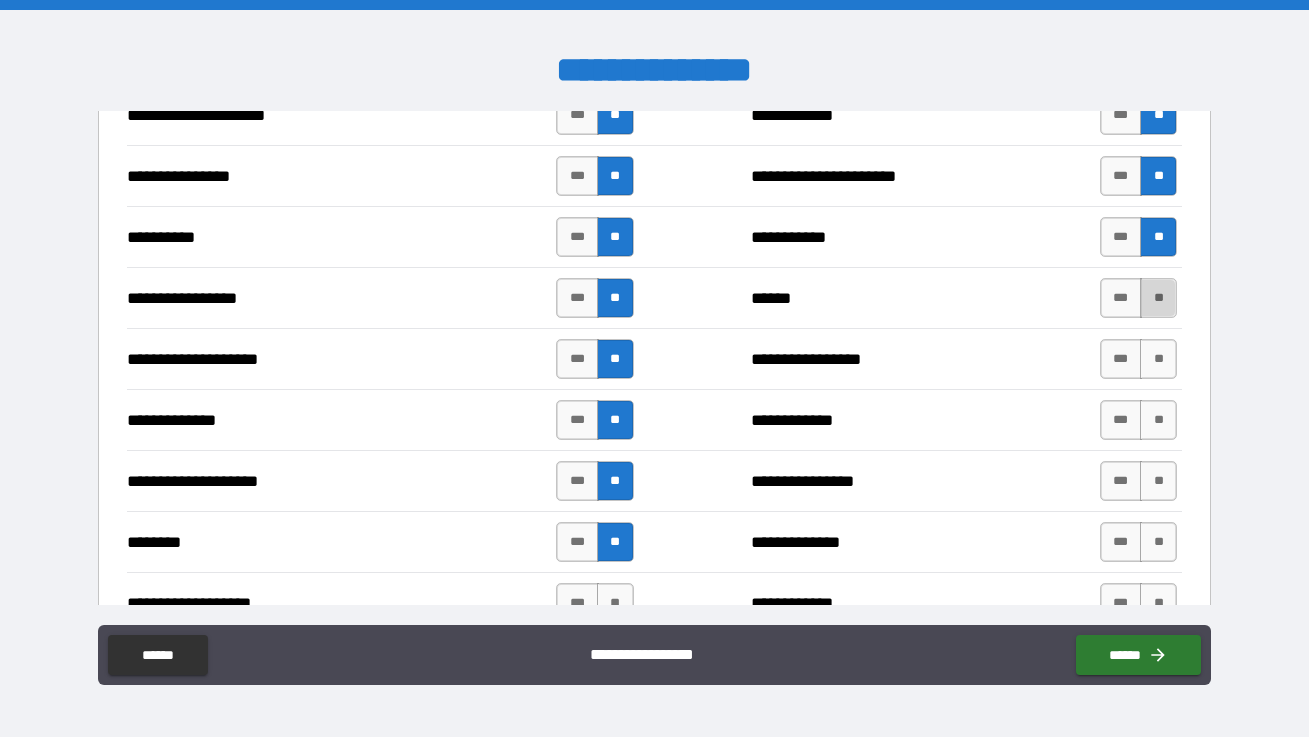 click on "**" at bounding box center [1158, 298] 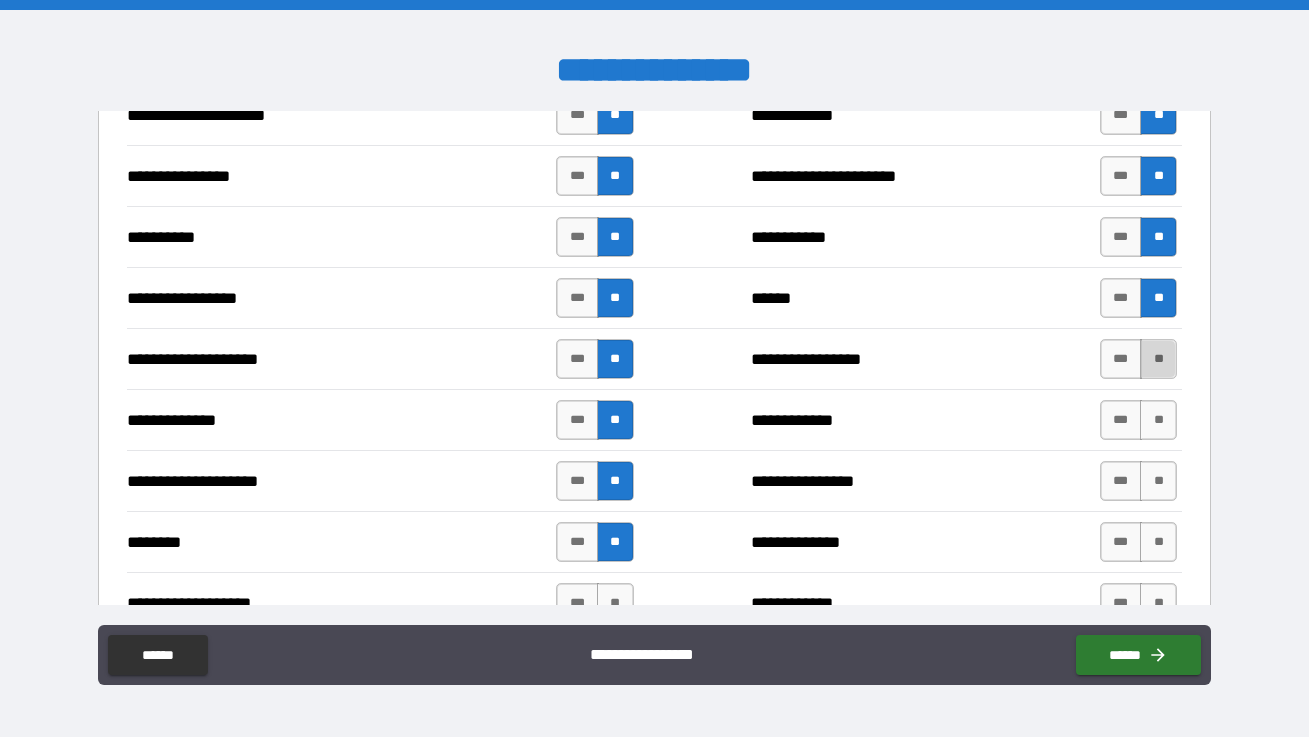 click on "**" at bounding box center [1158, 359] 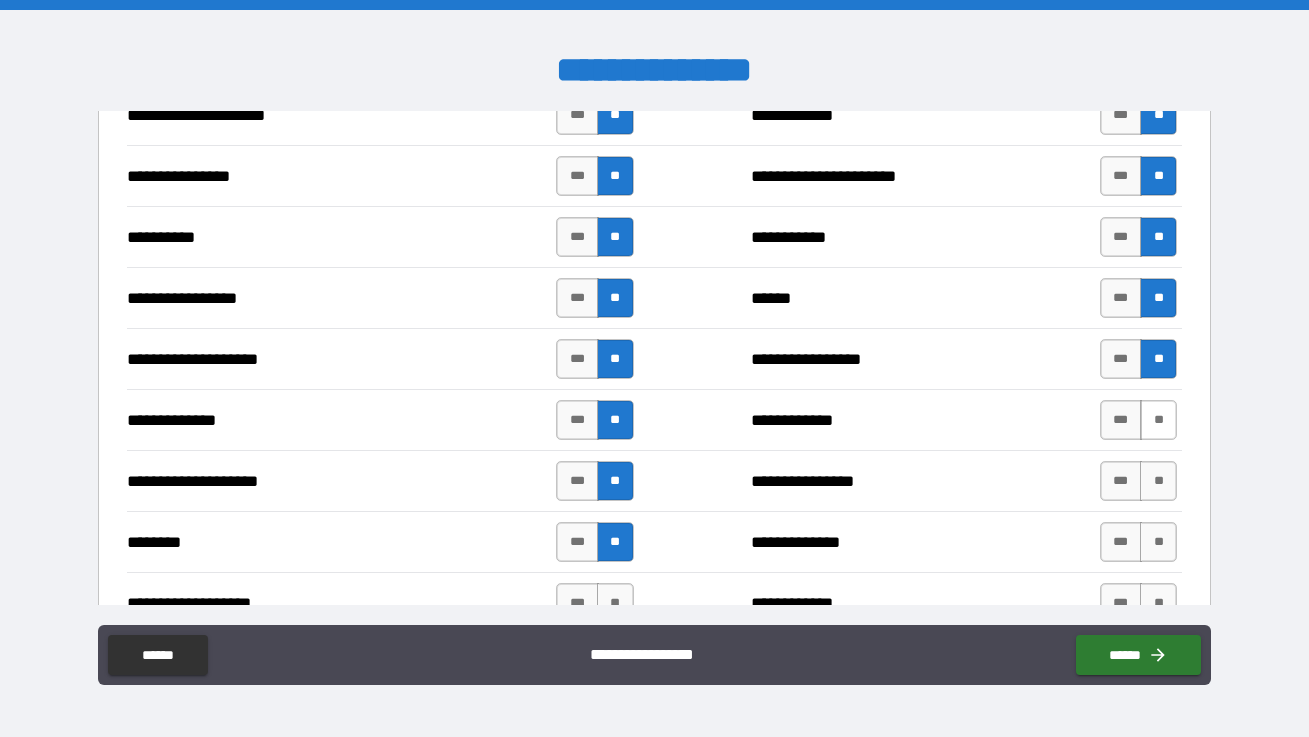 click on "**" at bounding box center [1158, 420] 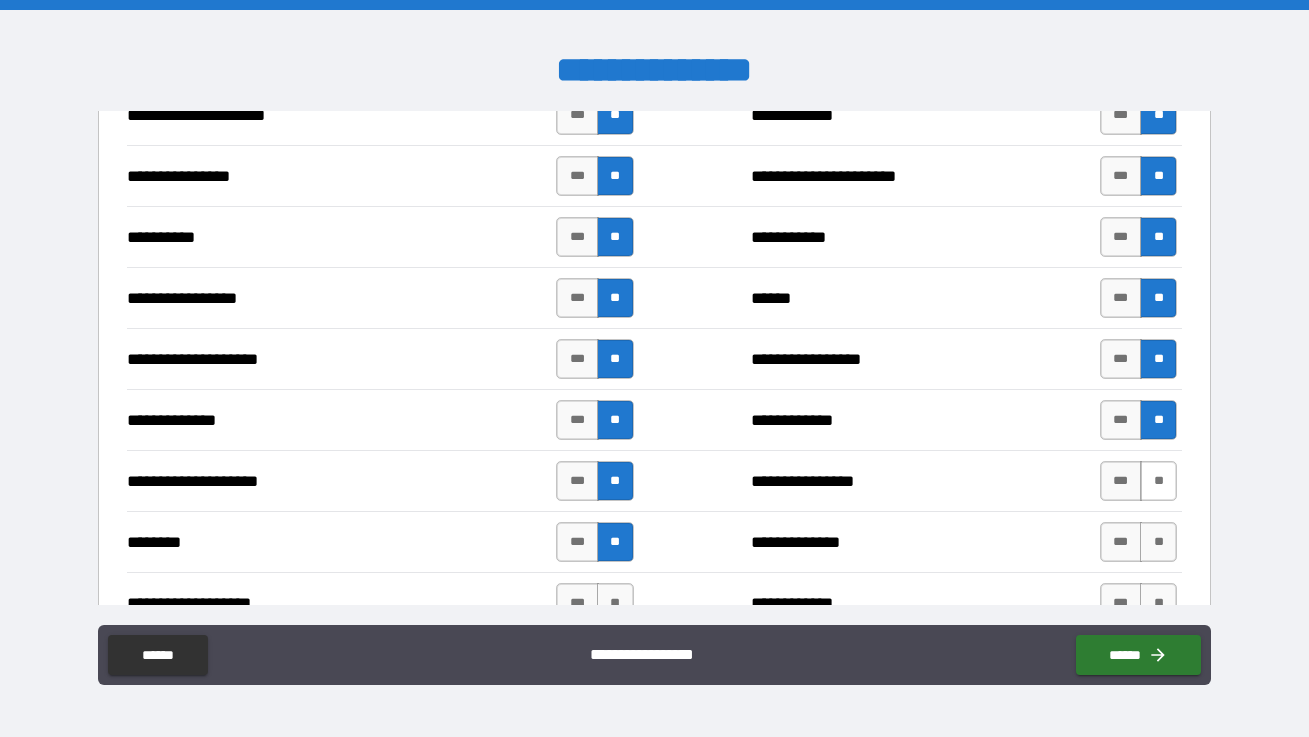 click on "**" at bounding box center [1158, 481] 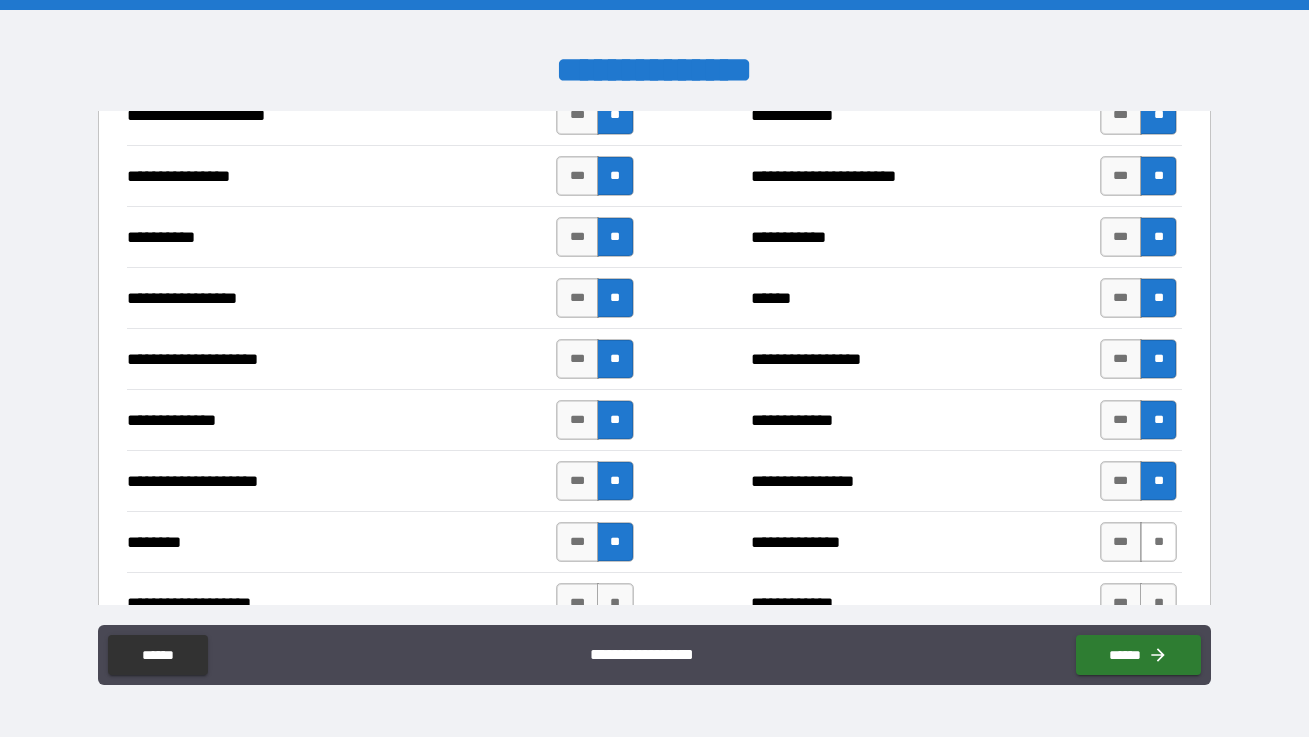 click on "**" at bounding box center [1158, 542] 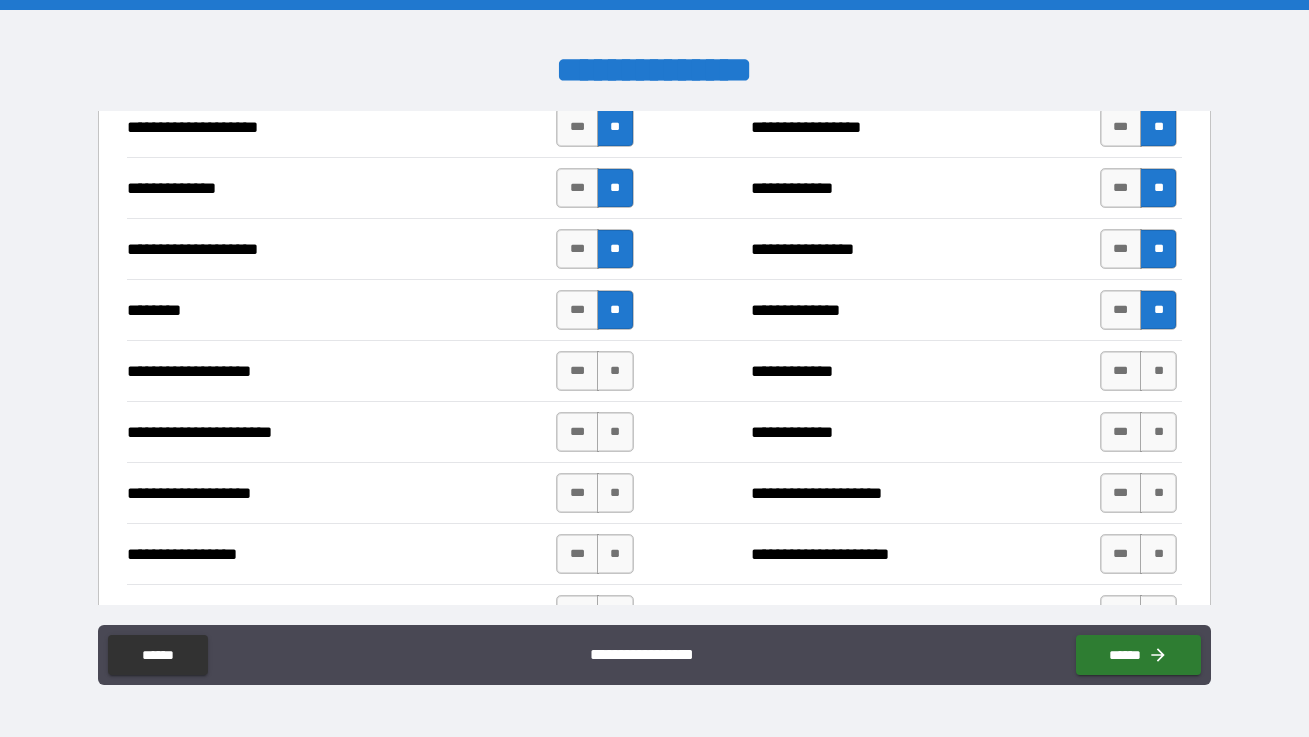 scroll, scrollTop: 2856, scrollLeft: 0, axis: vertical 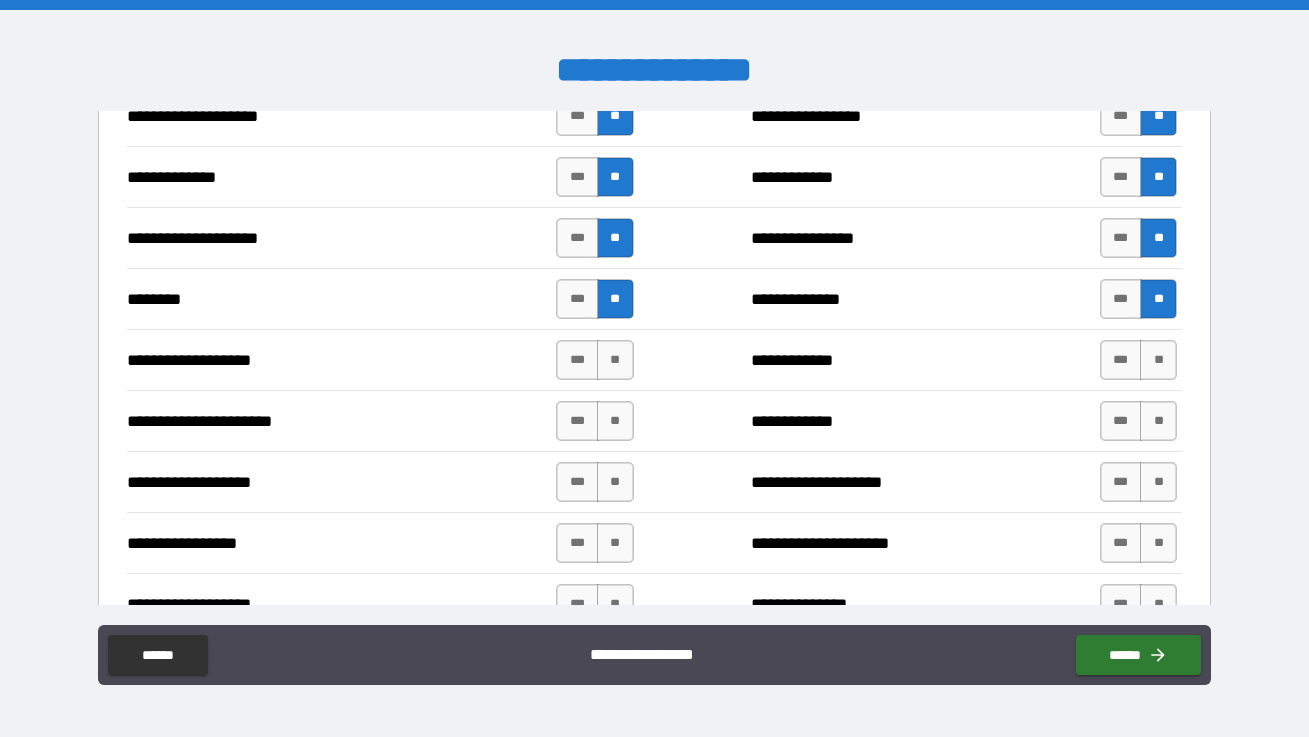 type on "*****" 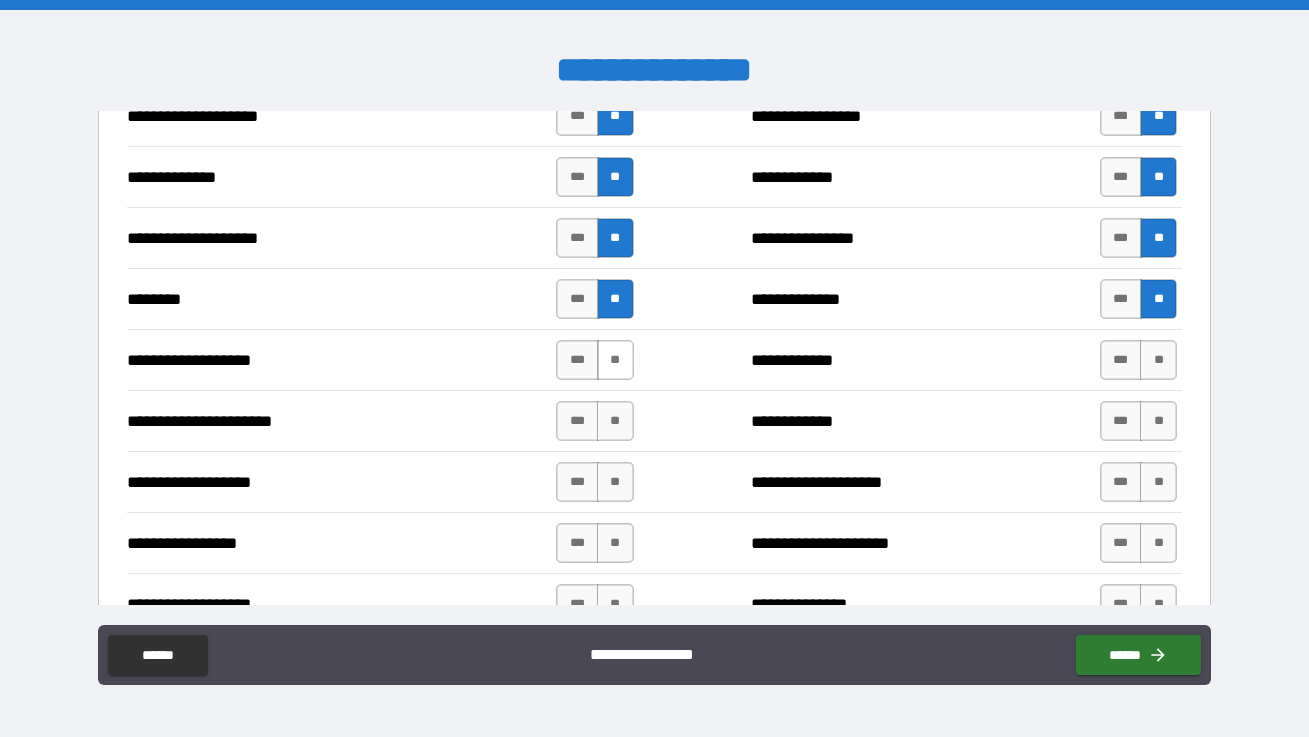 click on "**" at bounding box center [615, 360] 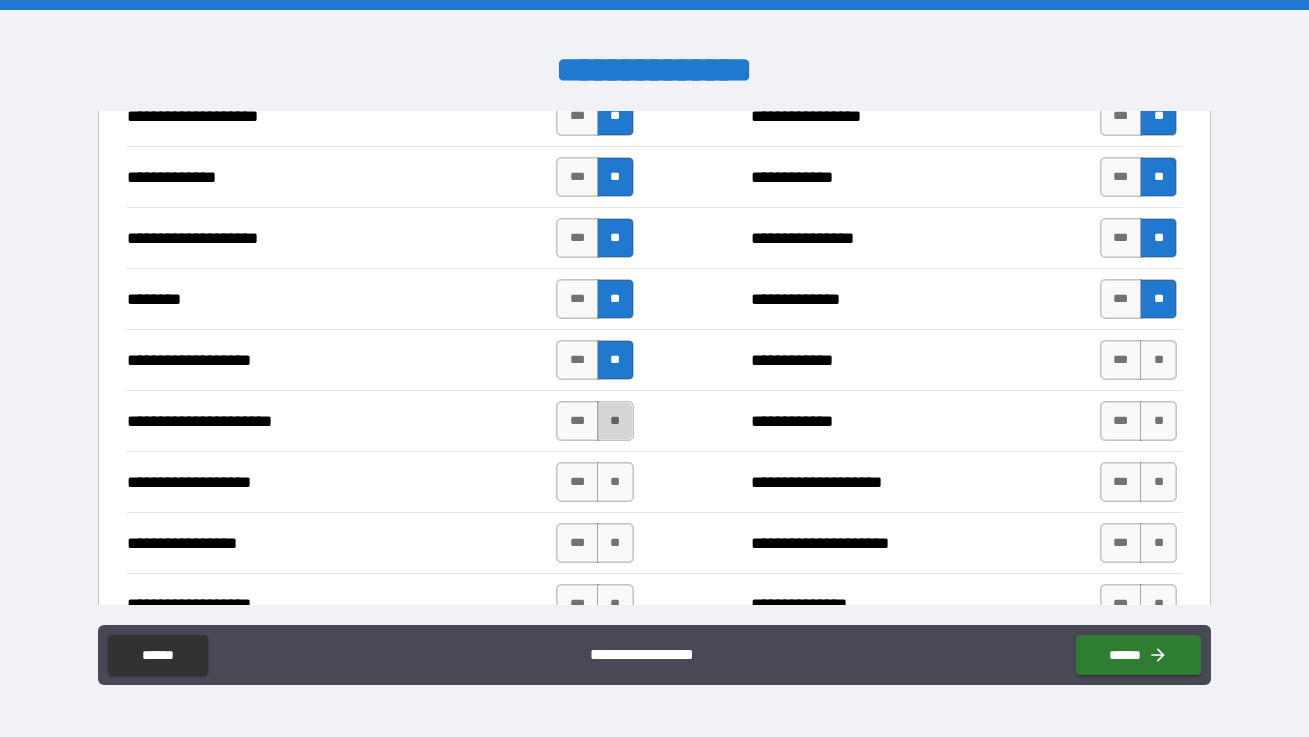 click on "**" at bounding box center [615, 421] 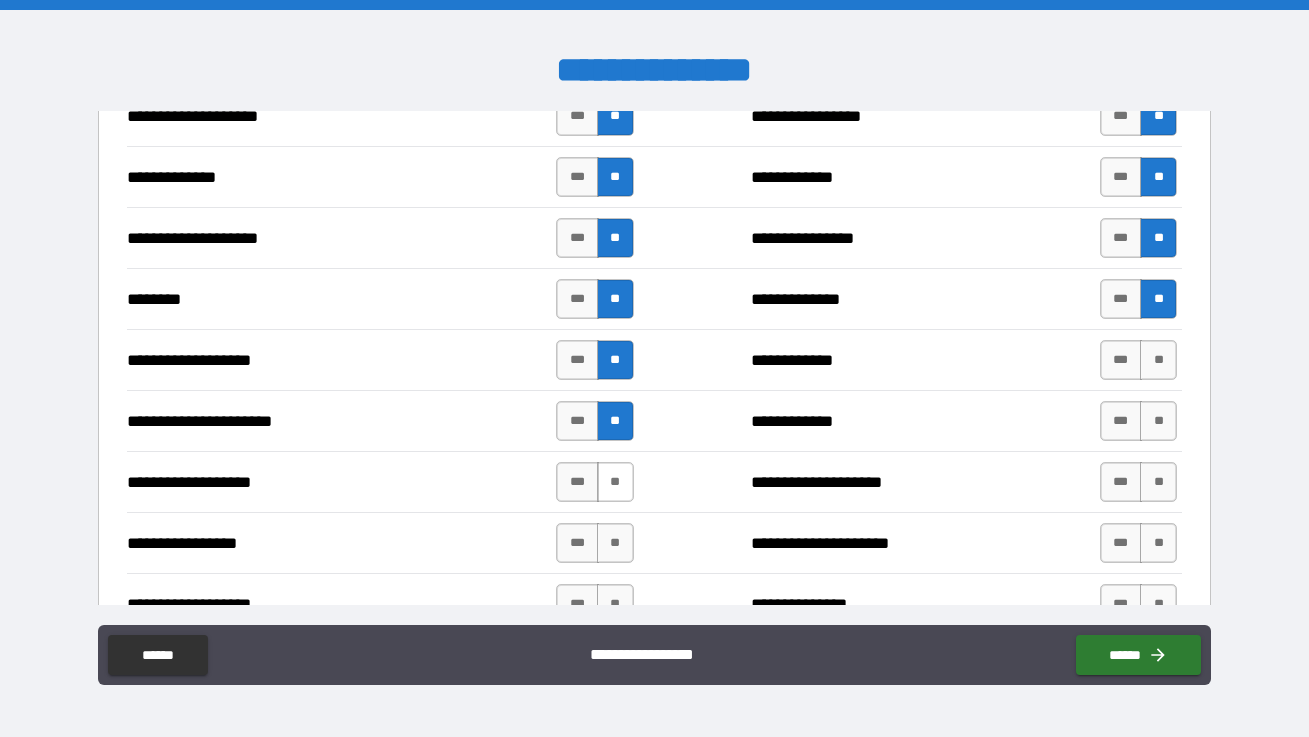 click on "**" at bounding box center (615, 482) 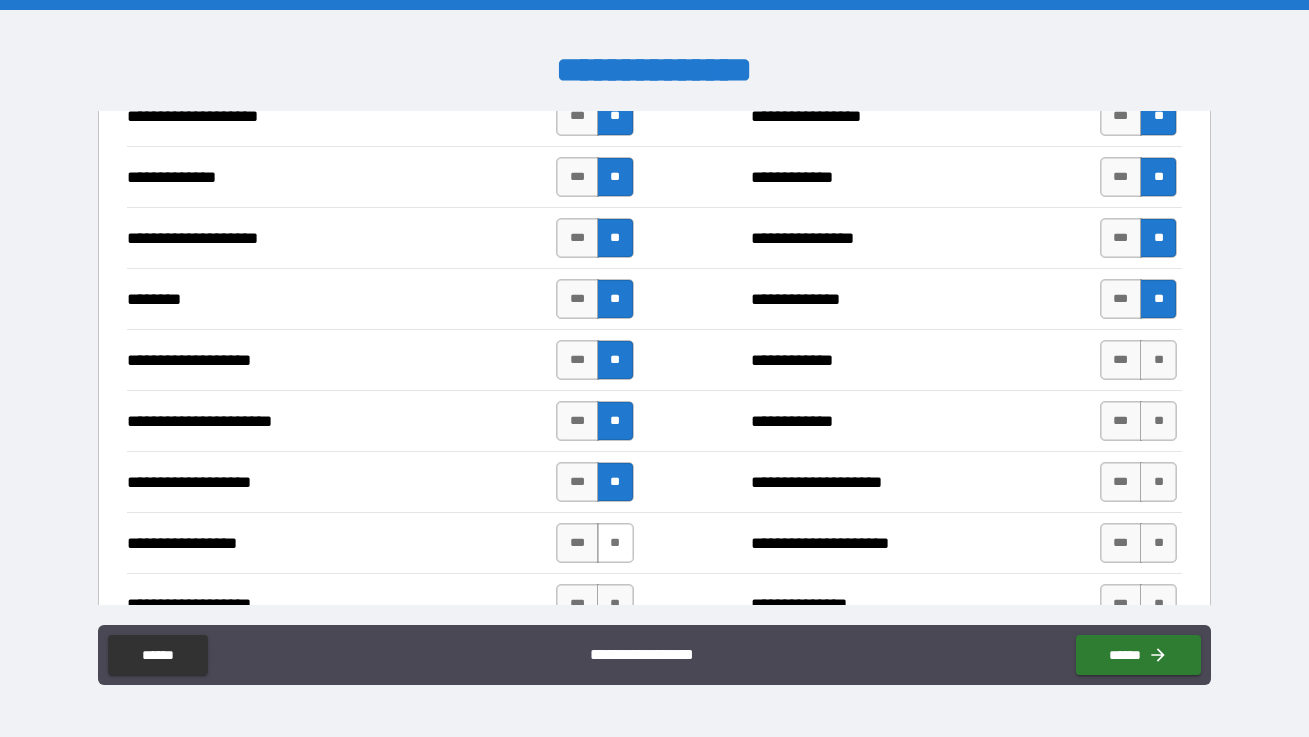 click on "**" at bounding box center [615, 543] 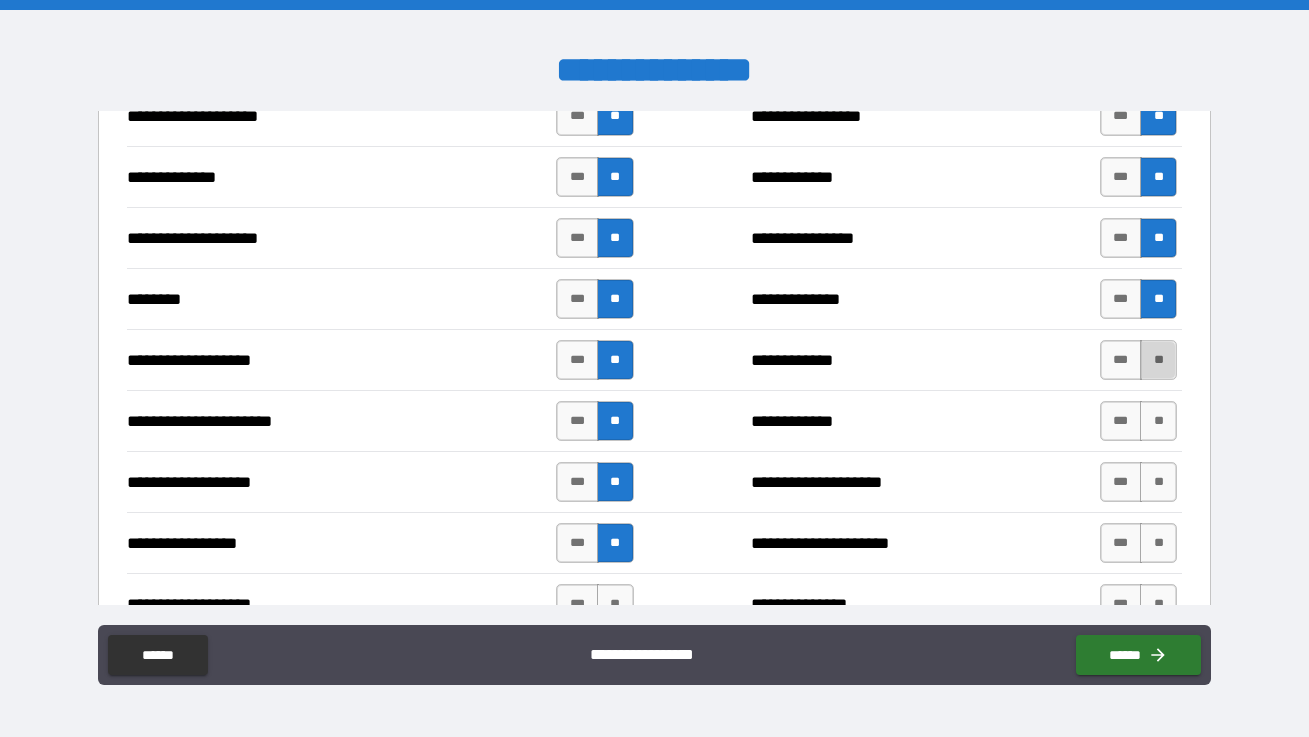 click on "**" at bounding box center [1158, 360] 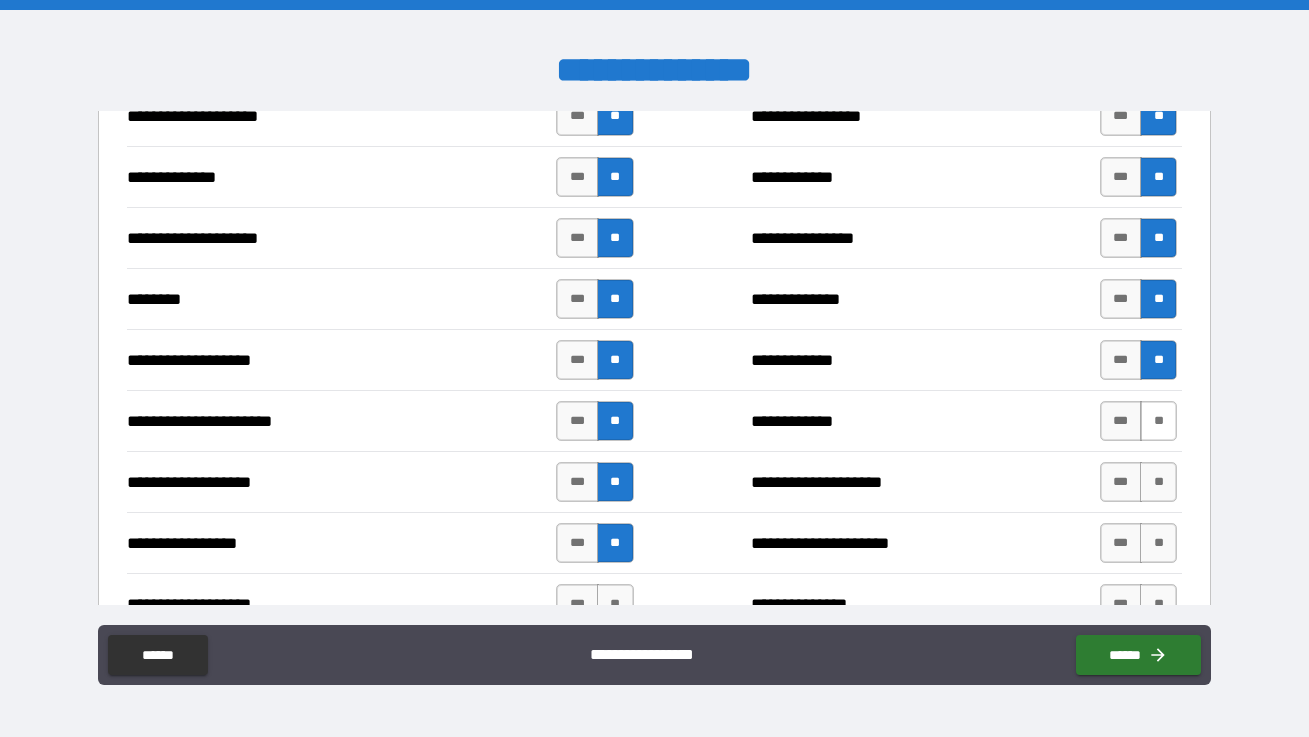 click on "**" at bounding box center (1158, 421) 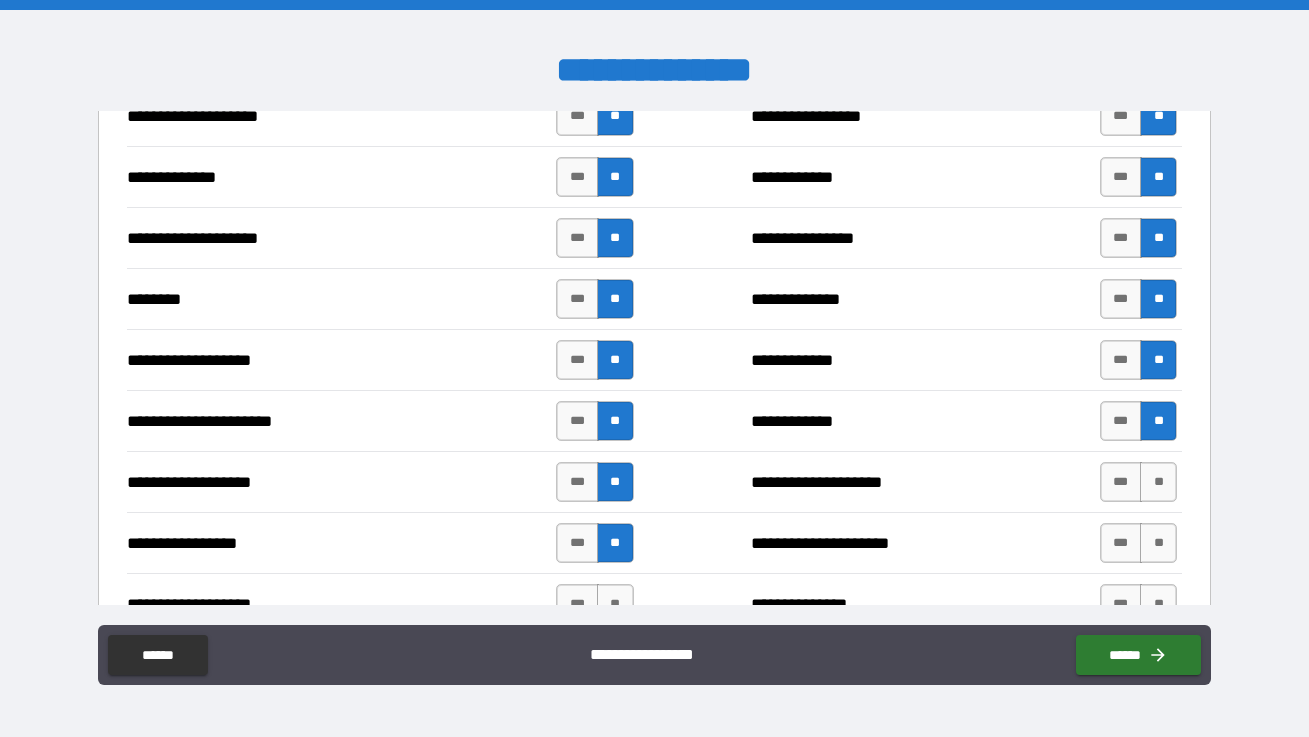 click on "**********" at bounding box center [654, 542] 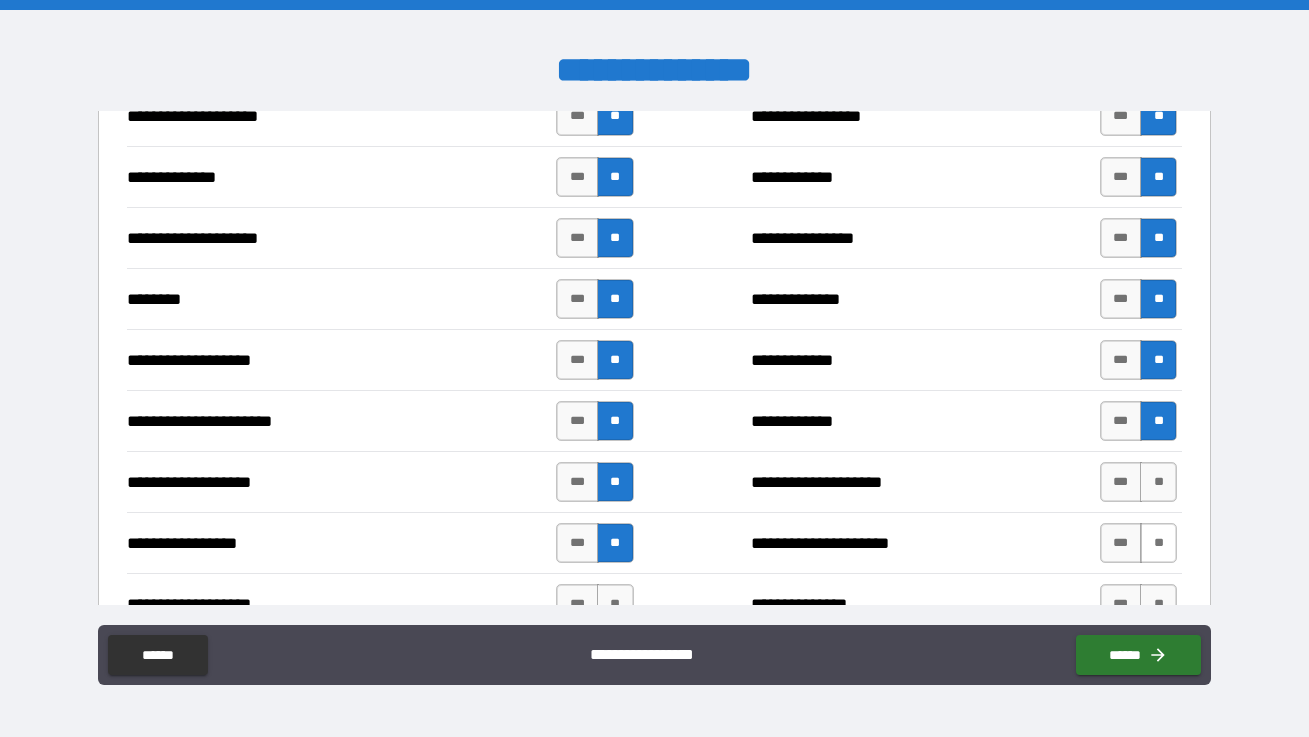 click on "**" at bounding box center (1158, 543) 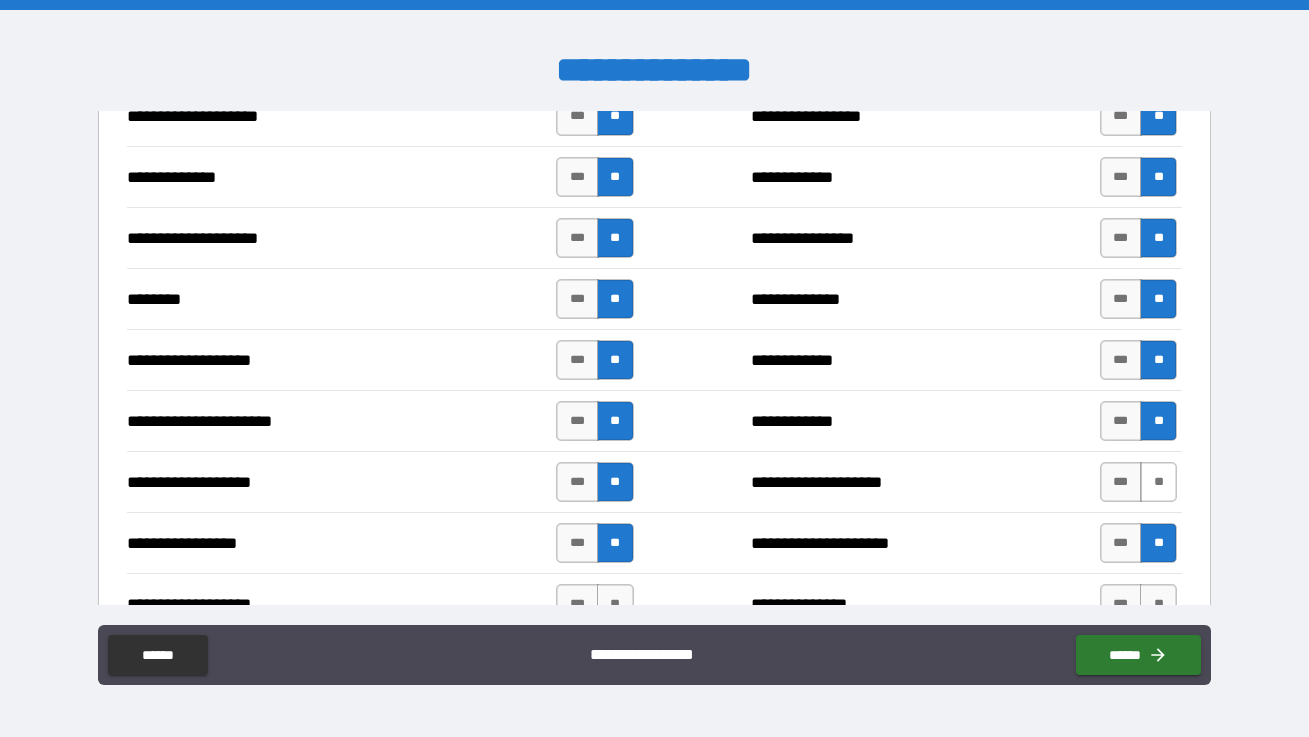 click on "**" at bounding box center (1158, 482) 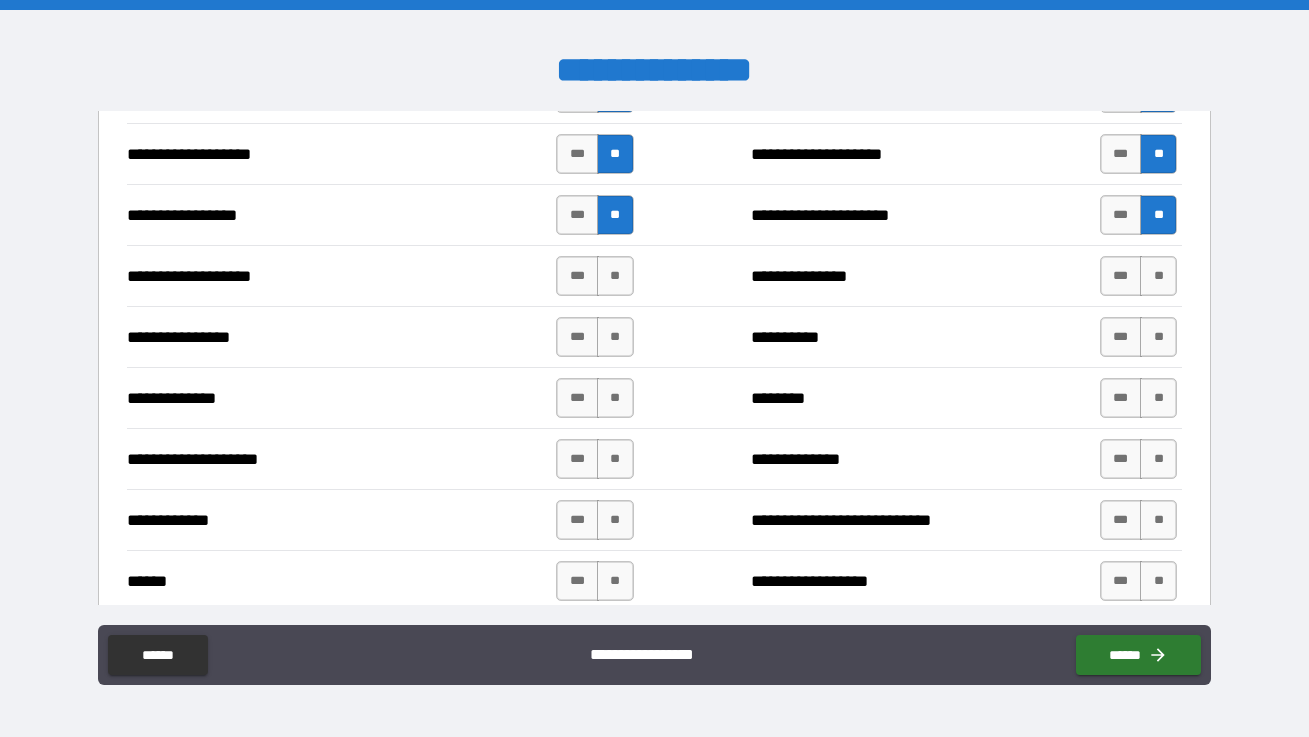 scroll, scrollTop: 3201, scrollLeft: 0, axis: vertical 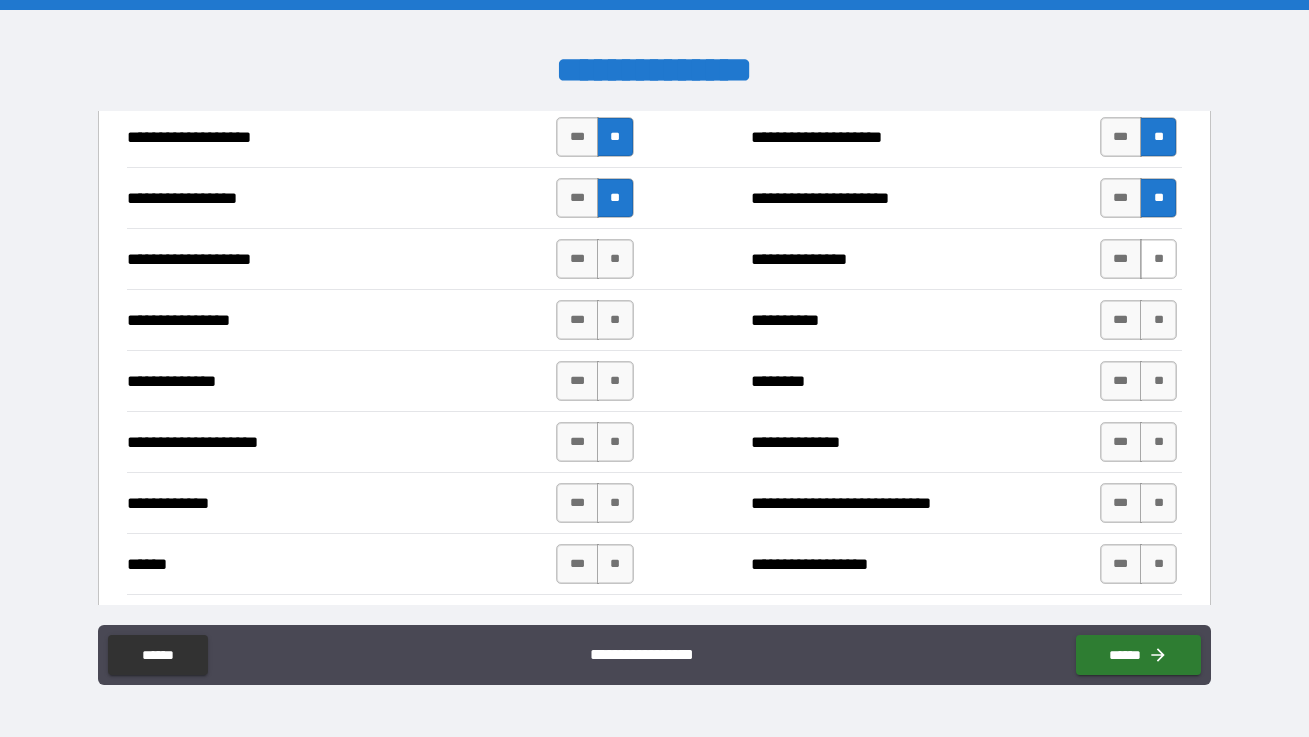 click on "**" at bounding box center (1158, 259) 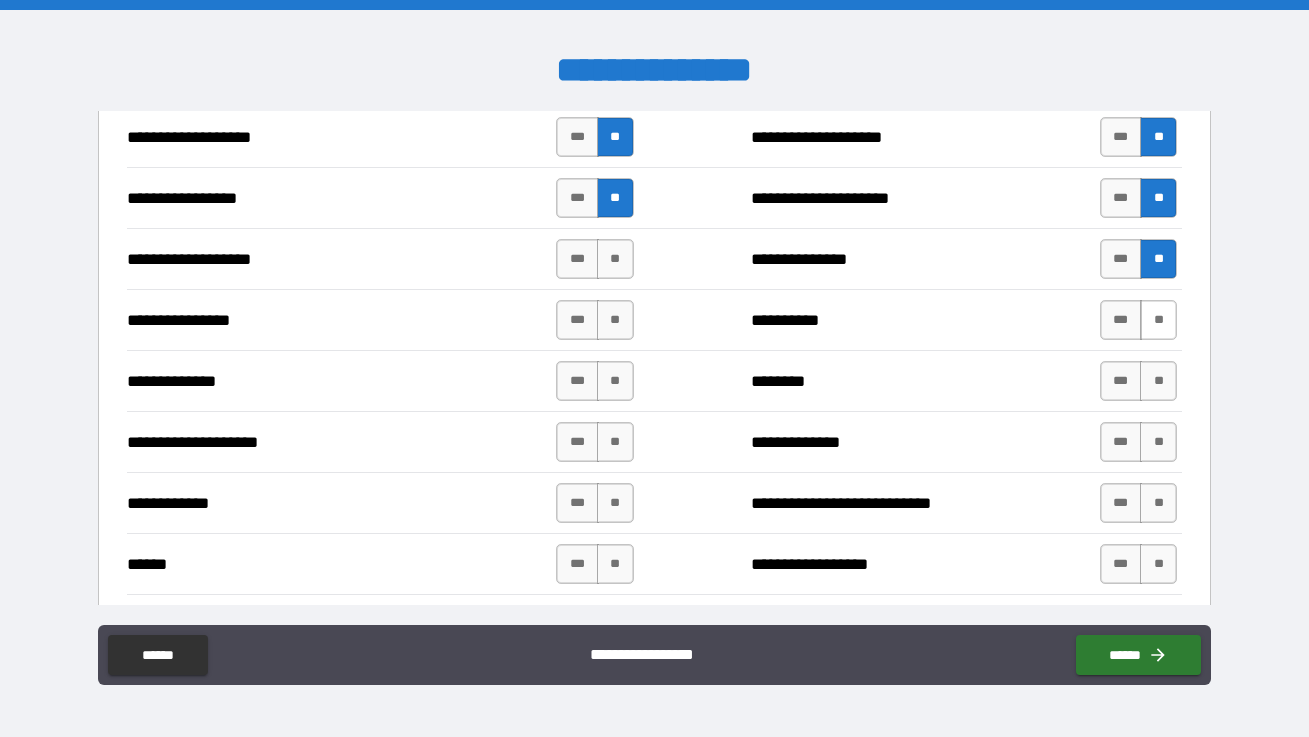 click on "**" at bounding box center [1158, 320] 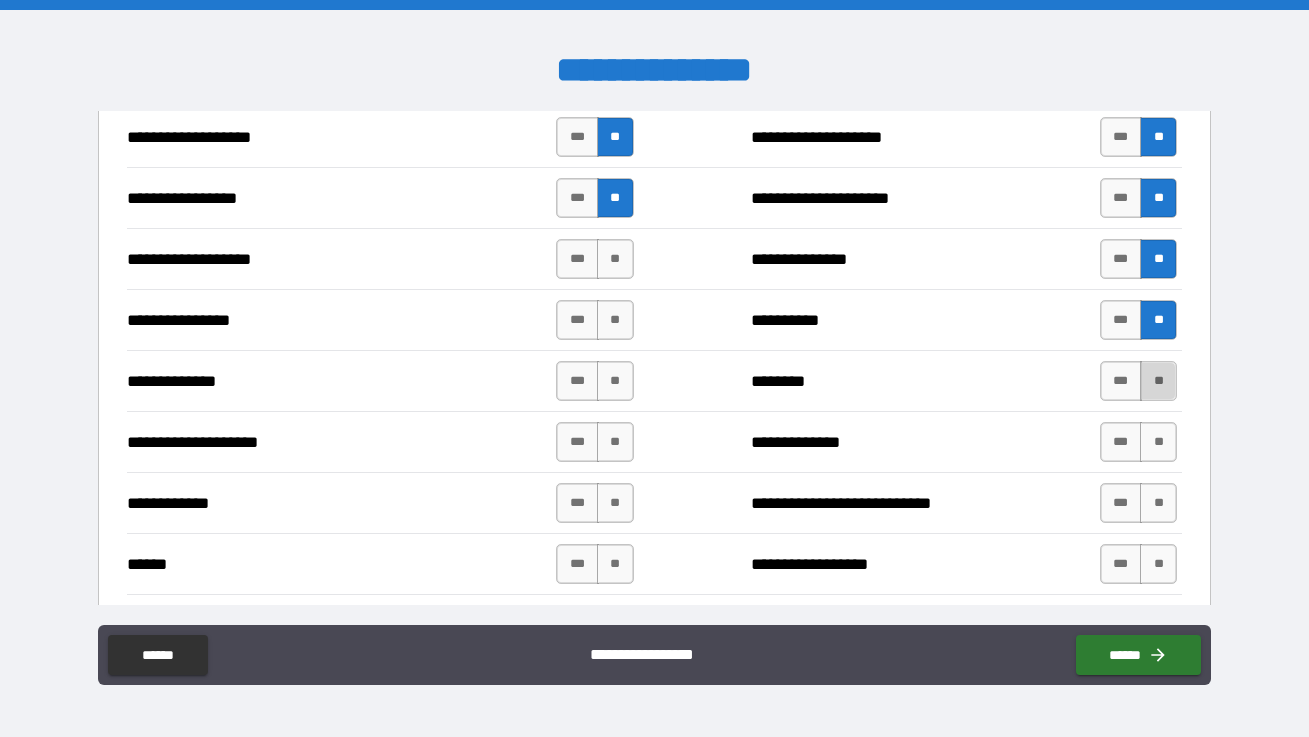 click on "**" at bounding box center [1158, 381] 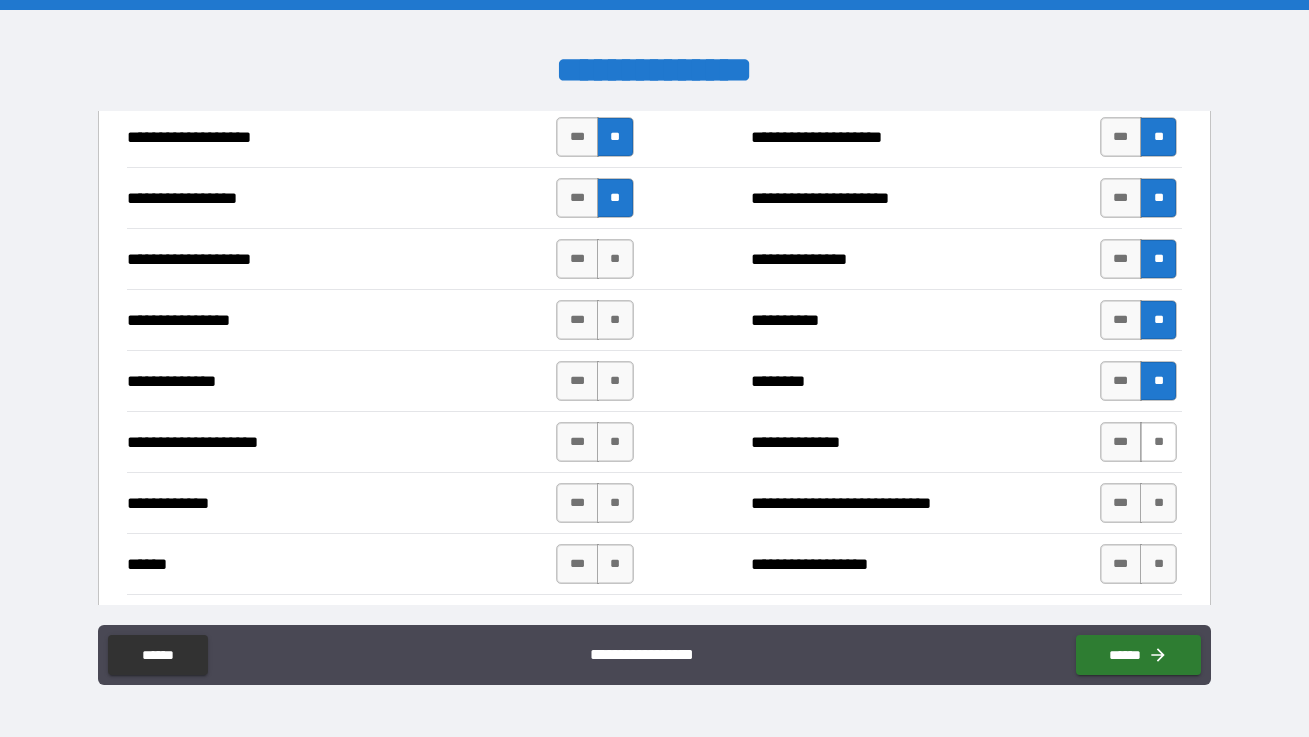 click on "**" at bounding box center (1158, 442) 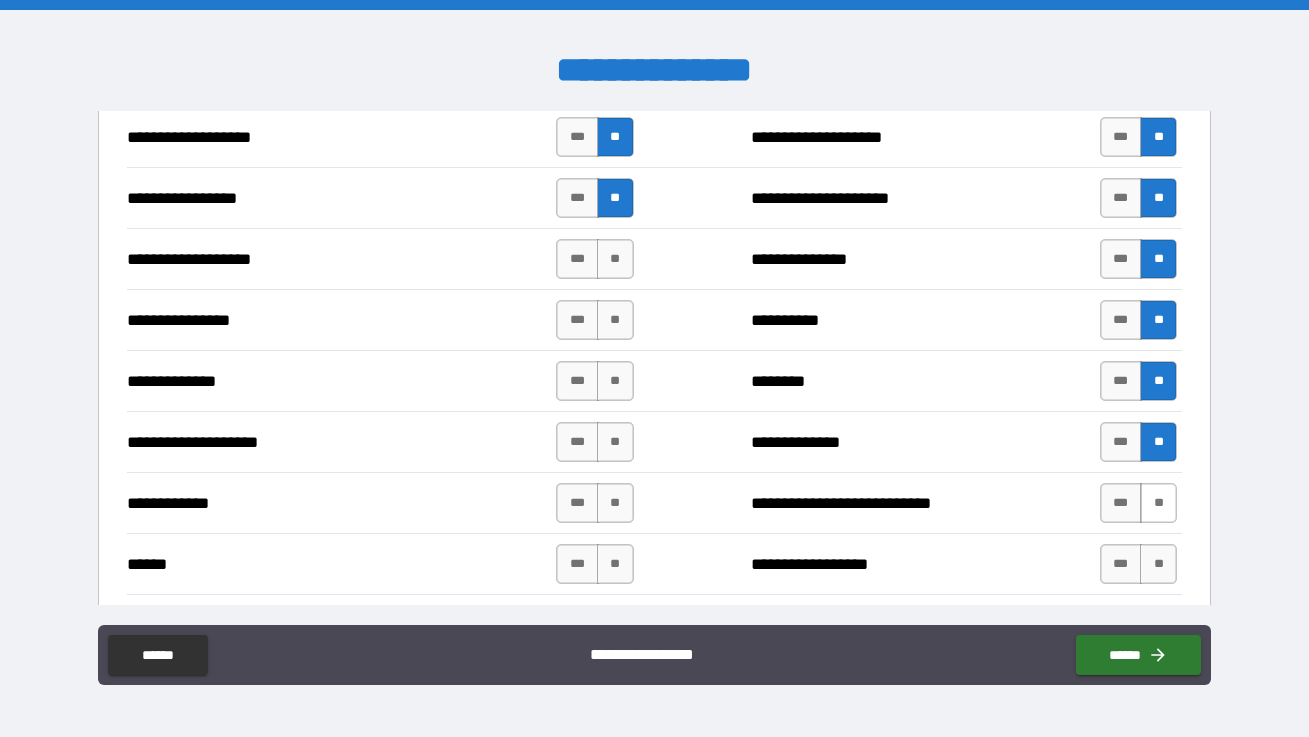 click on "**" at bounding box center [1158, 503] 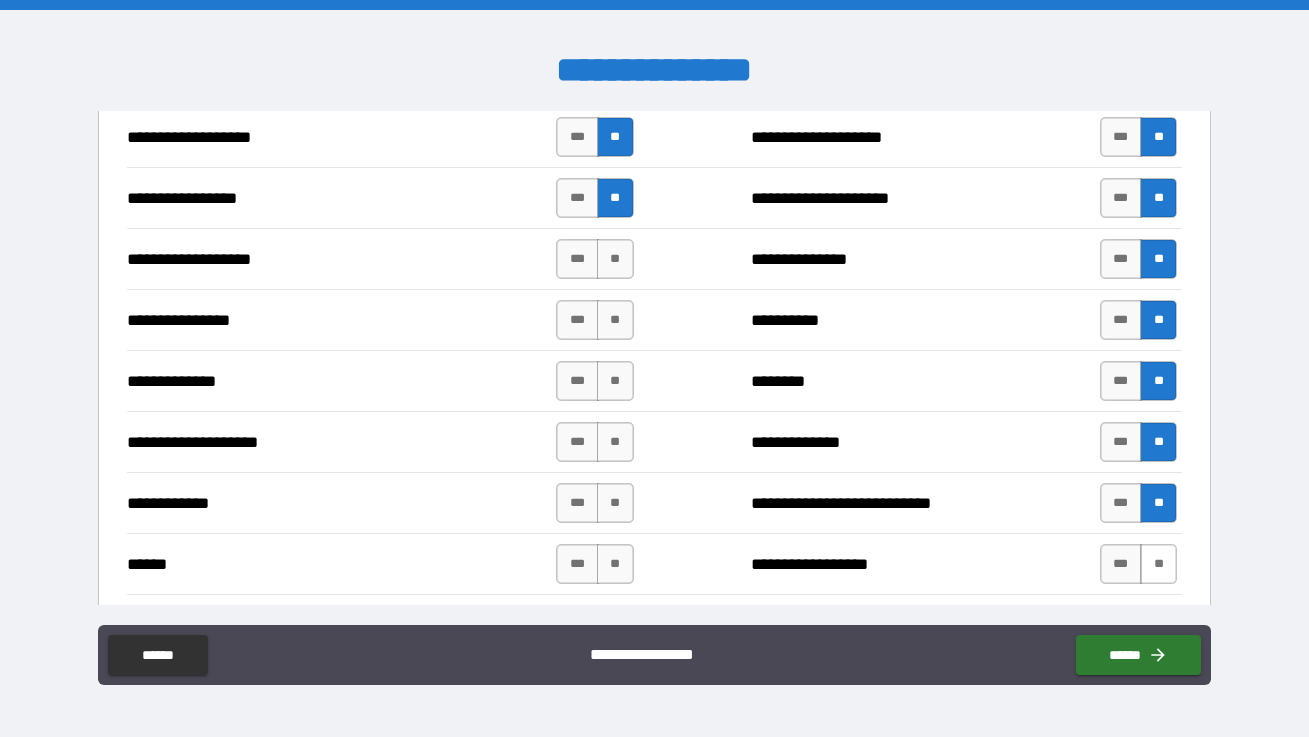 click on "**" at bounding box center (1158, 564) 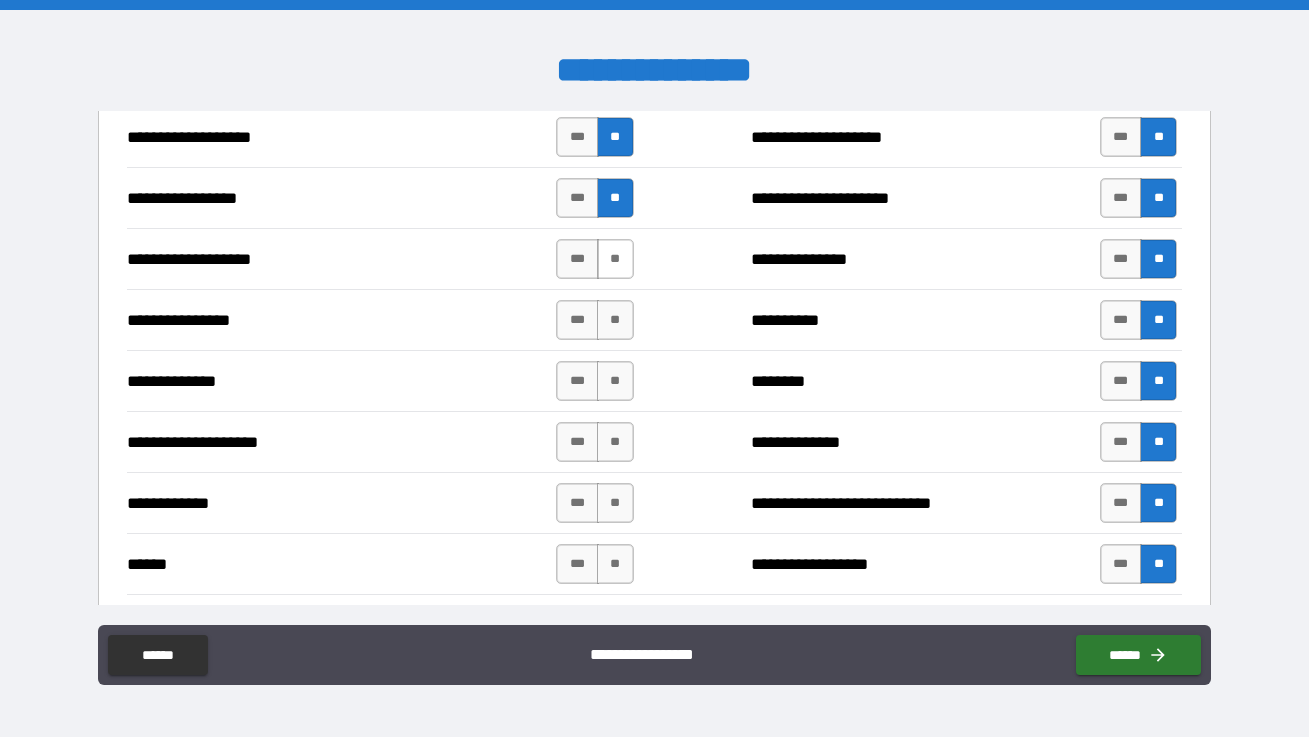 click on "**" at bounding box center [615, 259] 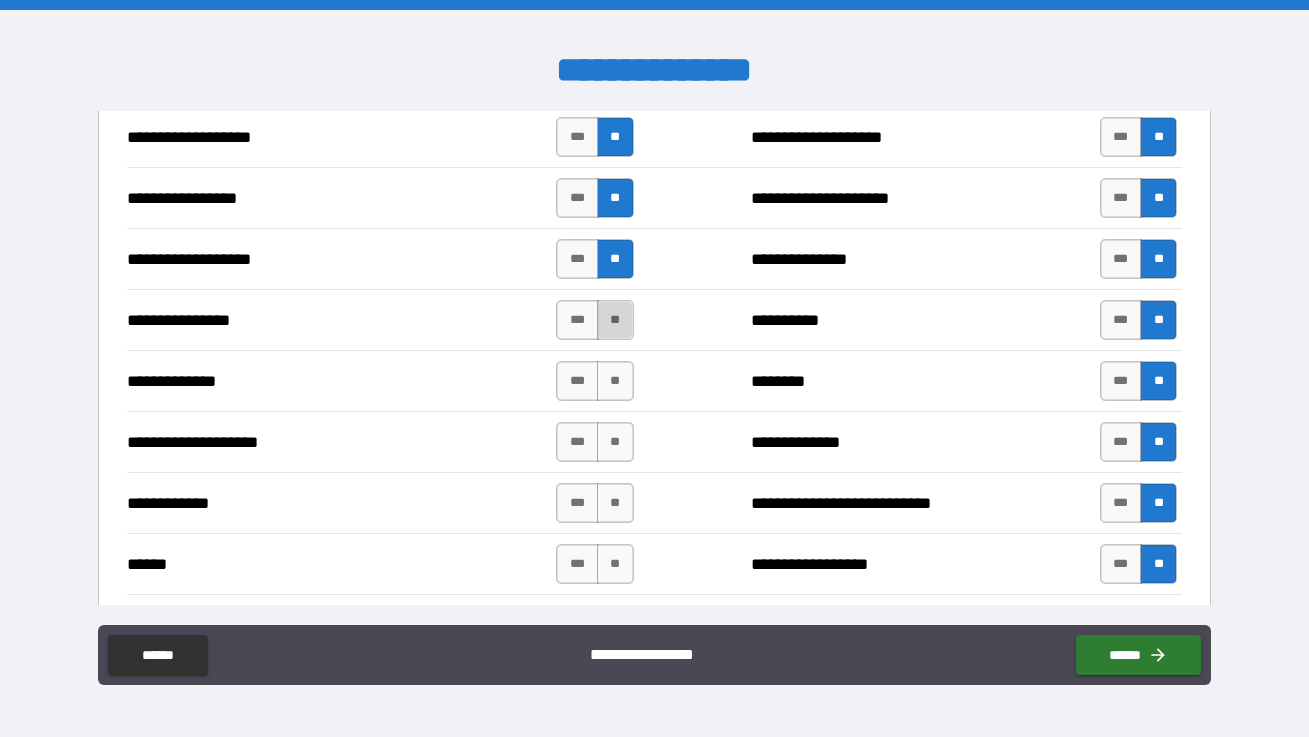 click on "**" at bounding box center [615, 320] 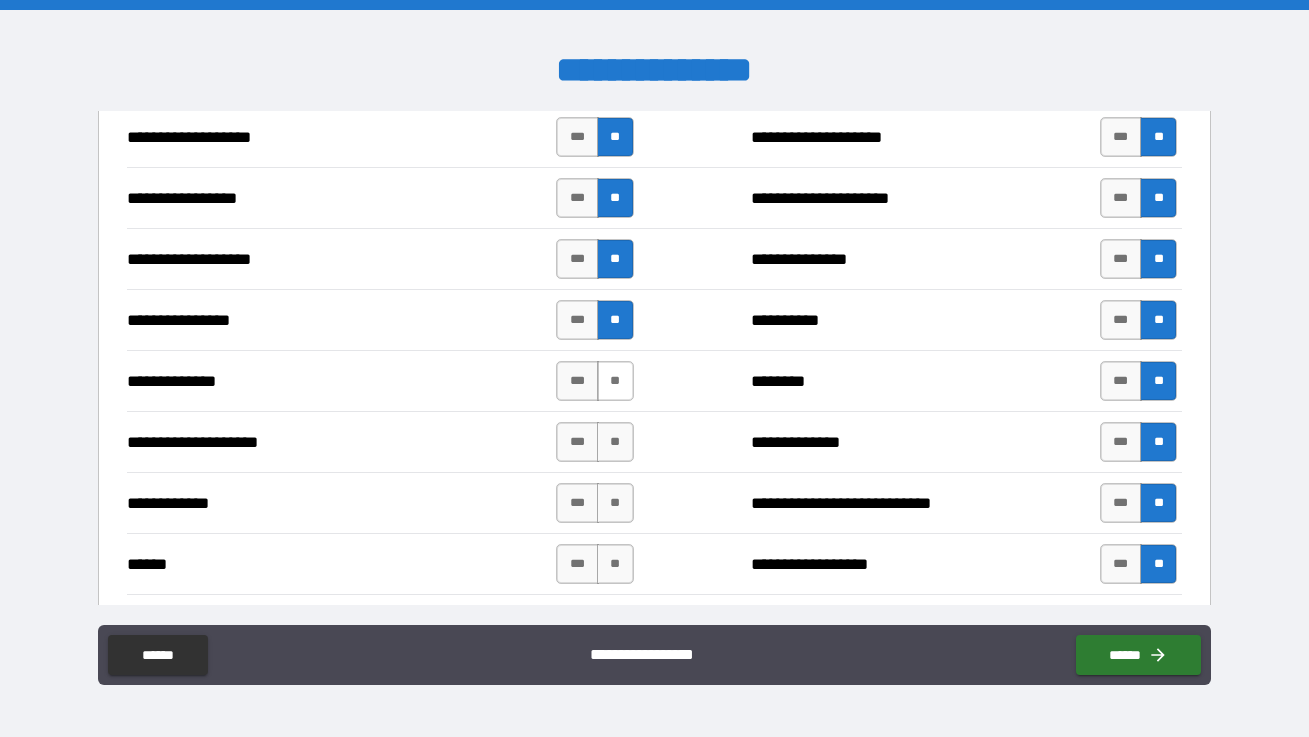 click on "**" at bounding box center [615, 381] 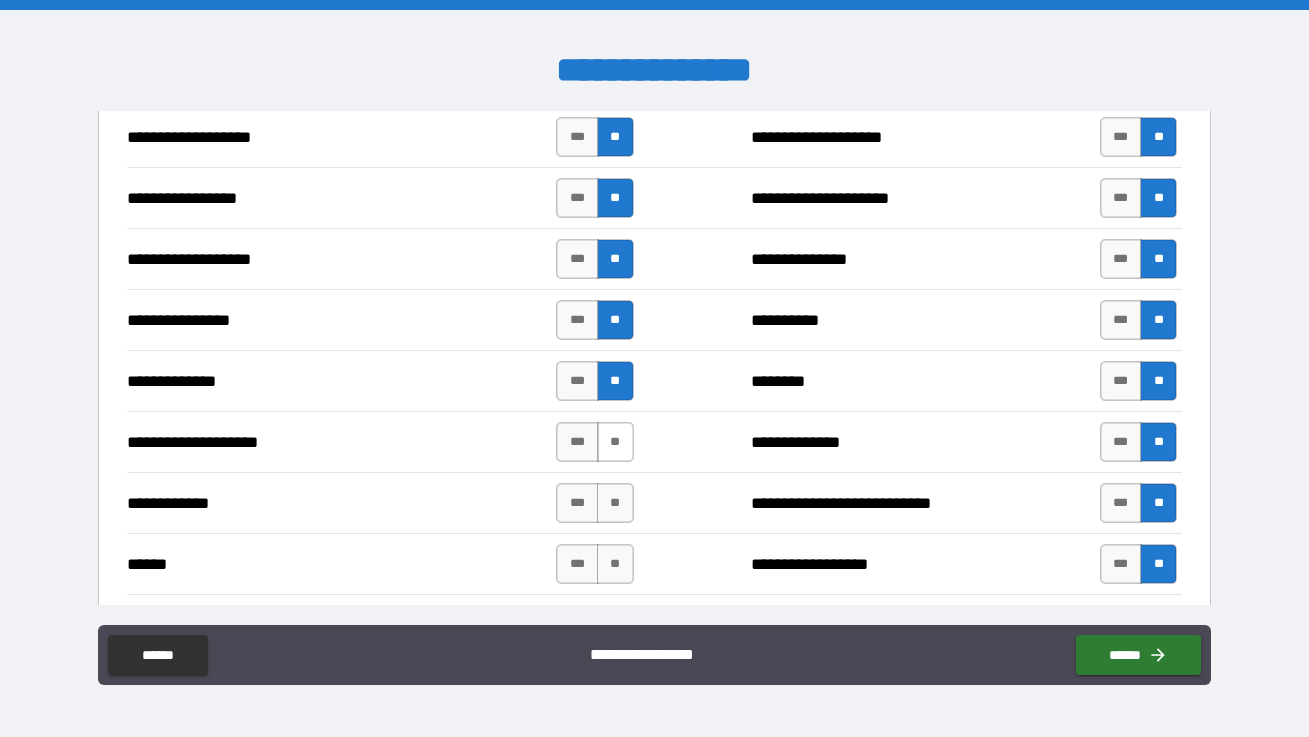 click on "**" at bounding box center [615, 442] 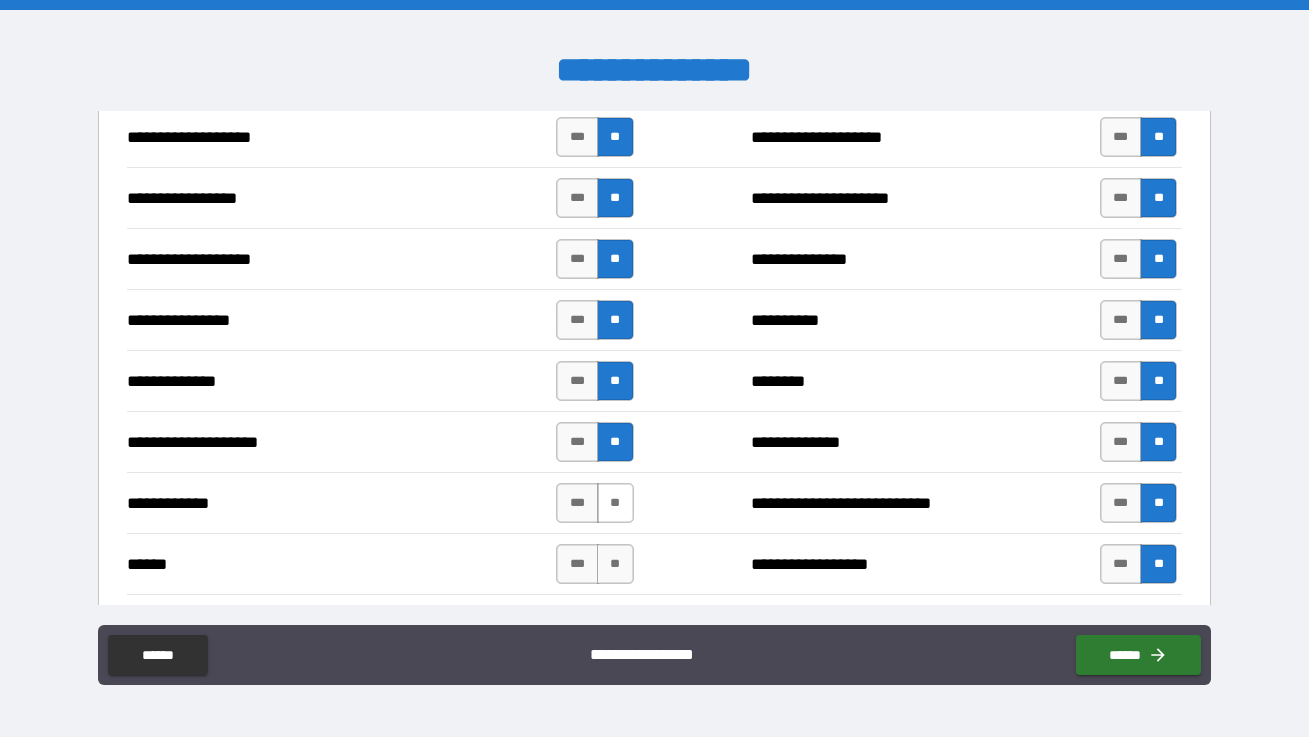 click on "**" at bounding box center [615, 503] 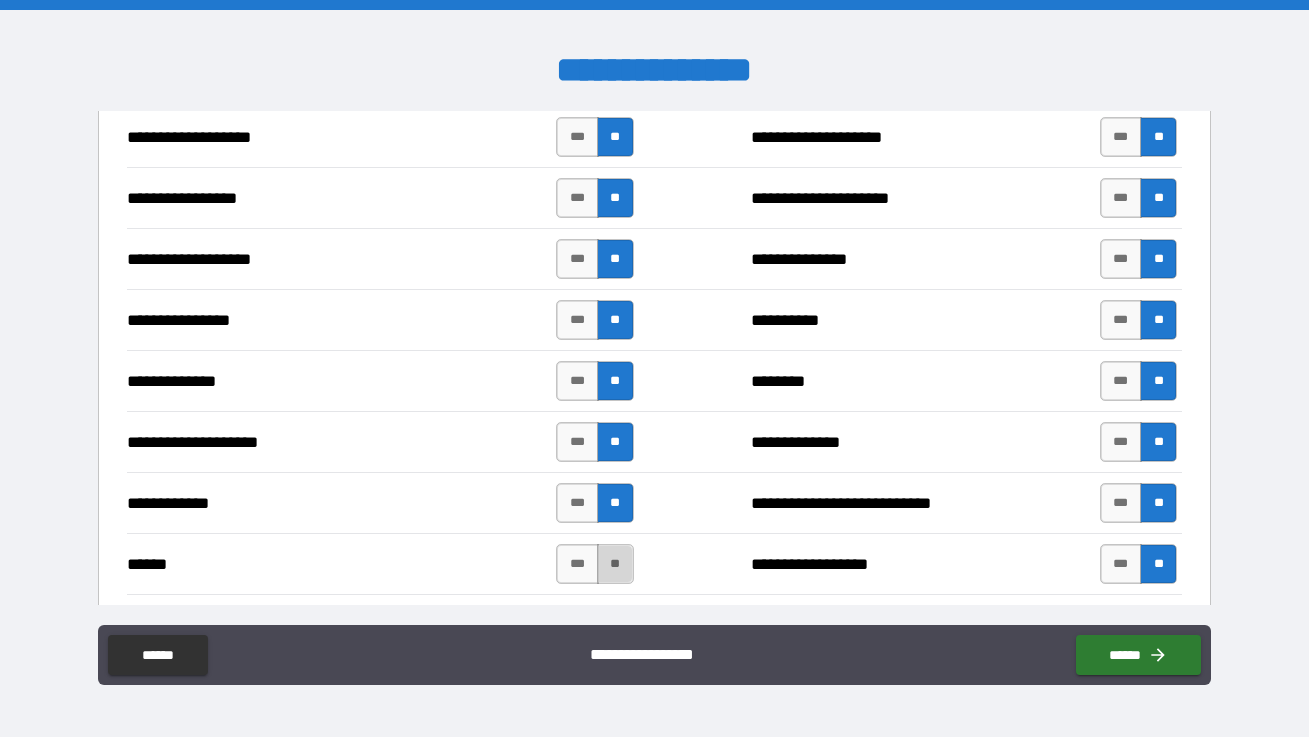 click on "**" at bounding box center [615, 564] 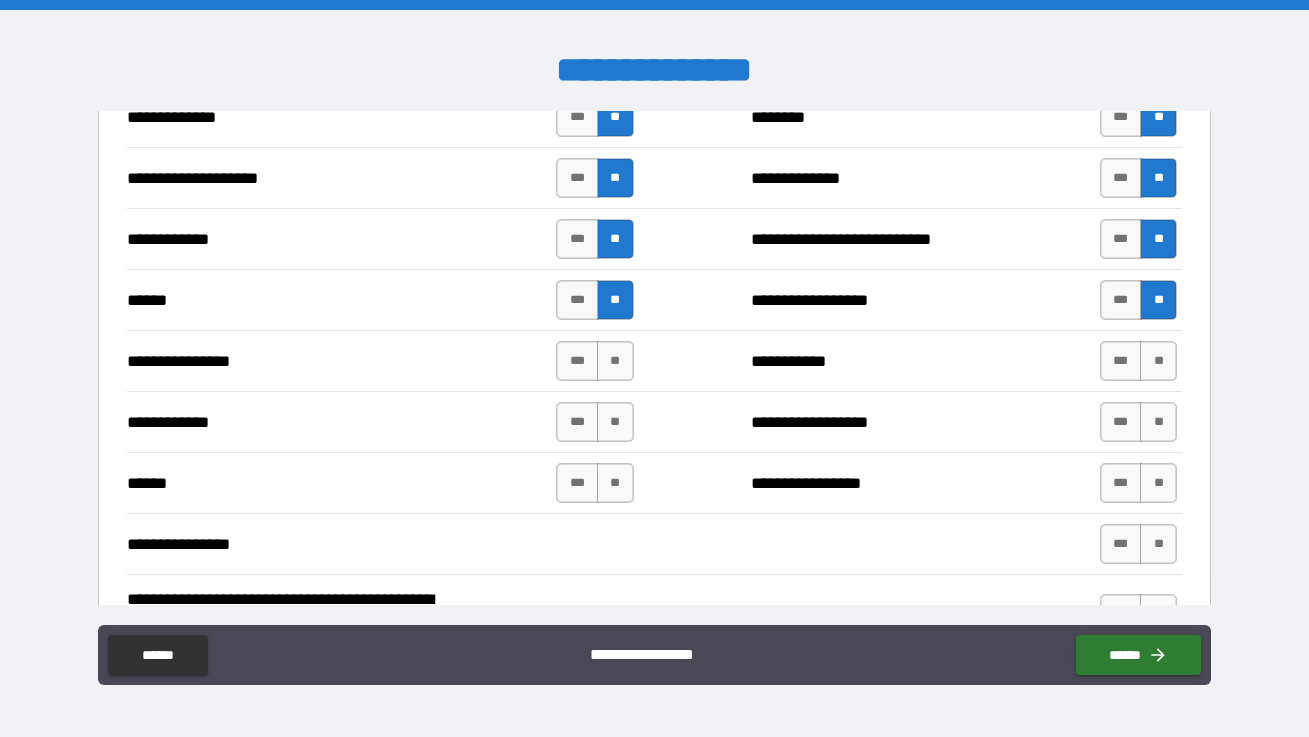 scroll, scrollTop: 3521, scrollLeft: 0, axis: vertical 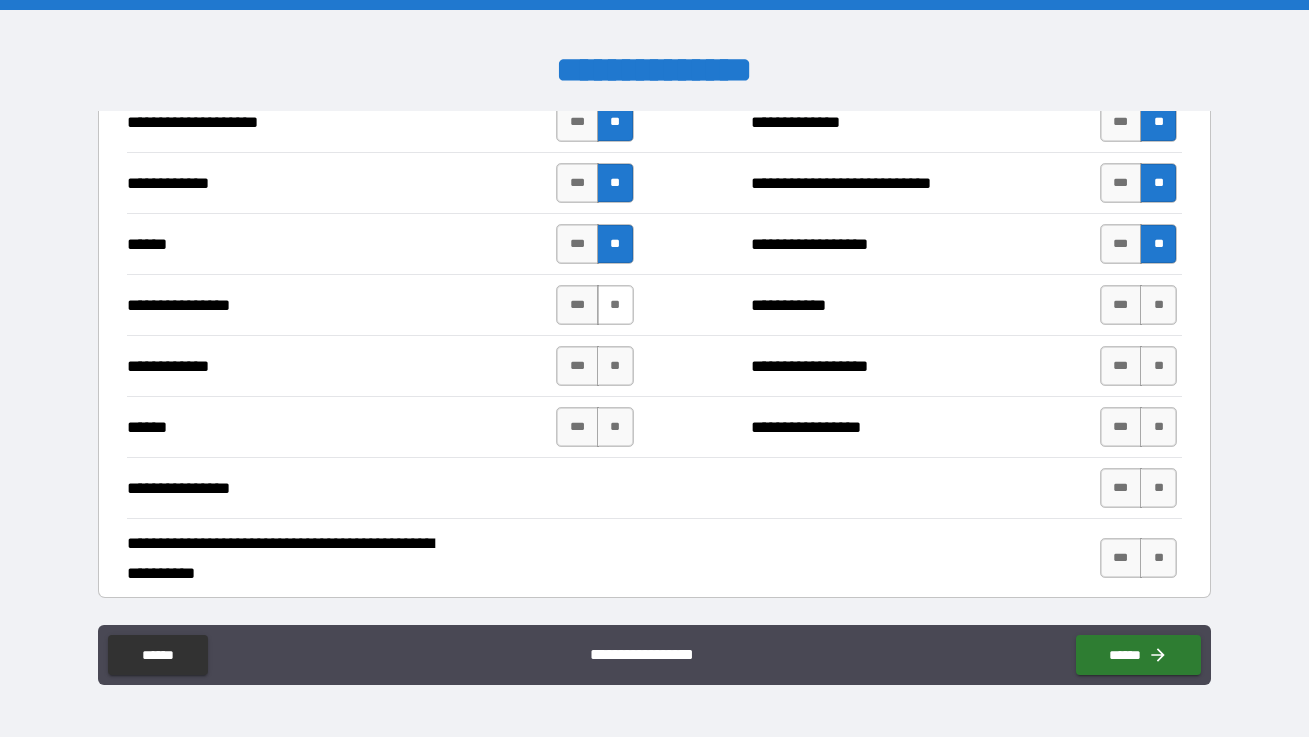 click on "**" at bounding box center [615, 305] 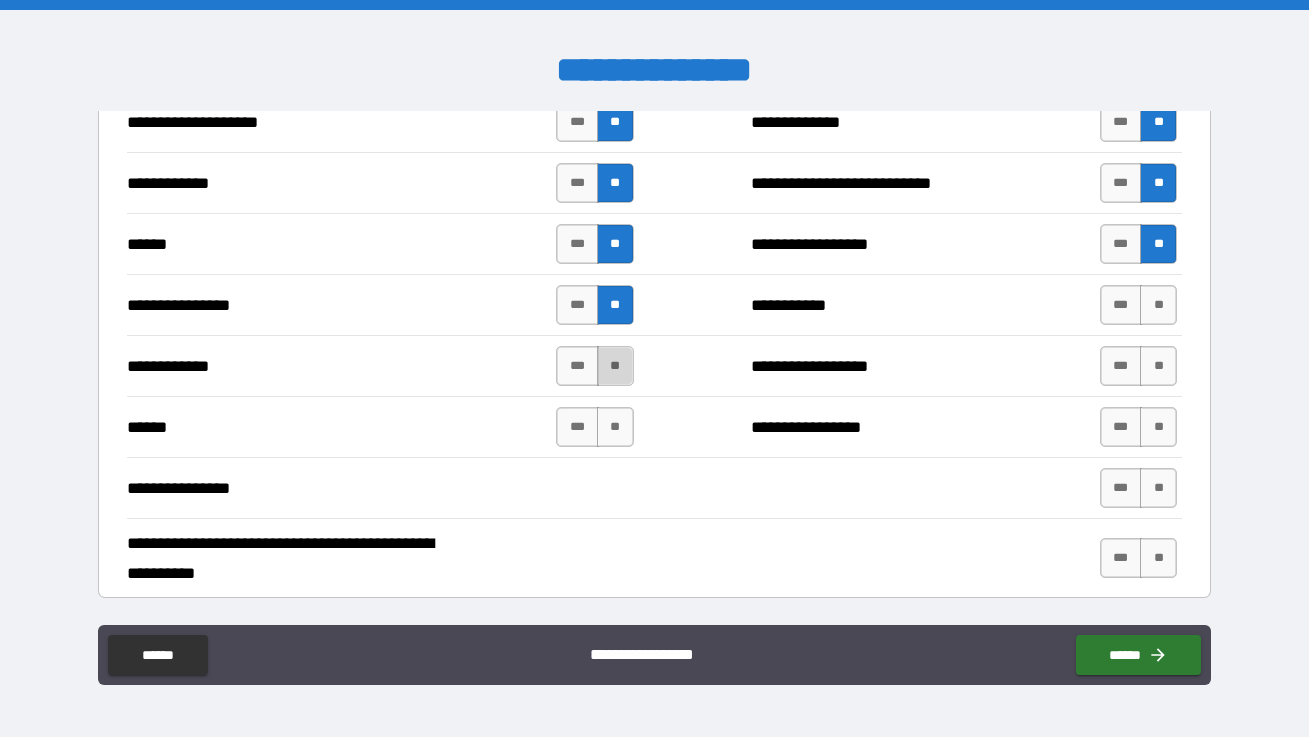 click on "**" at bounding box center [615, 366] 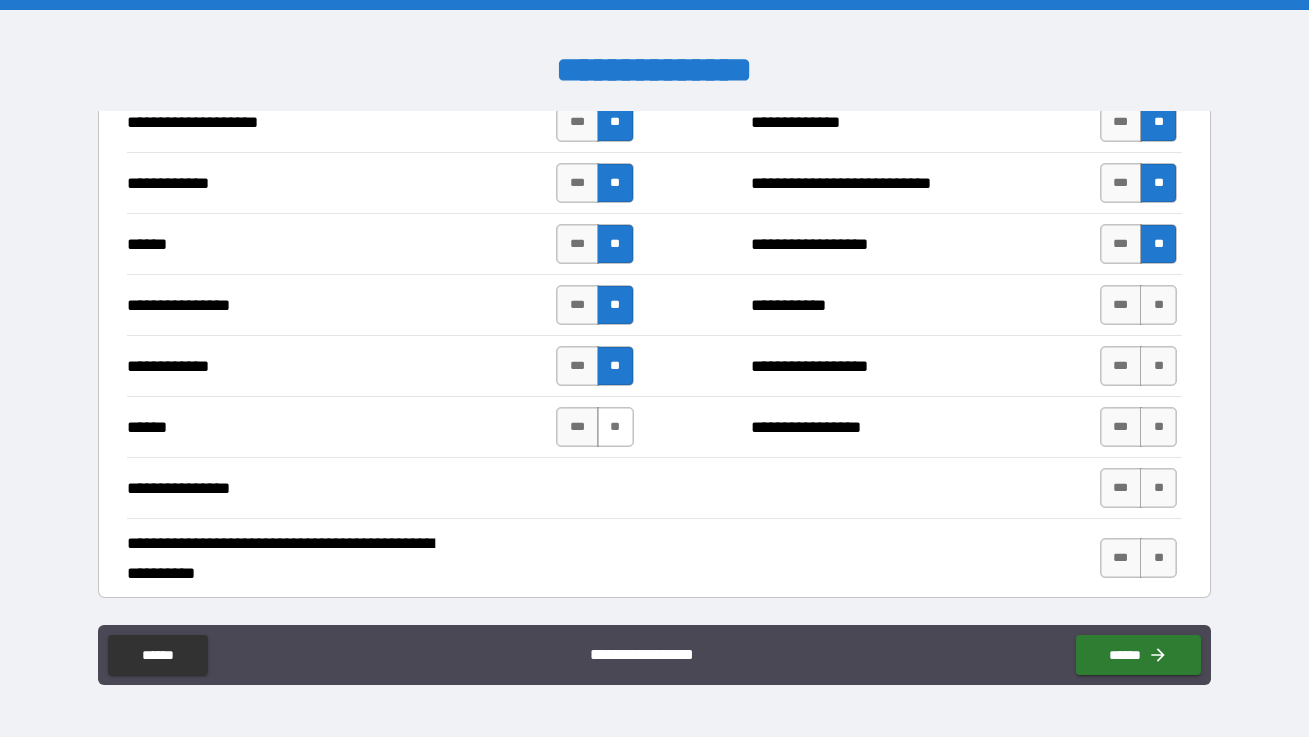 click on "**" at bounding box center (615, 427) 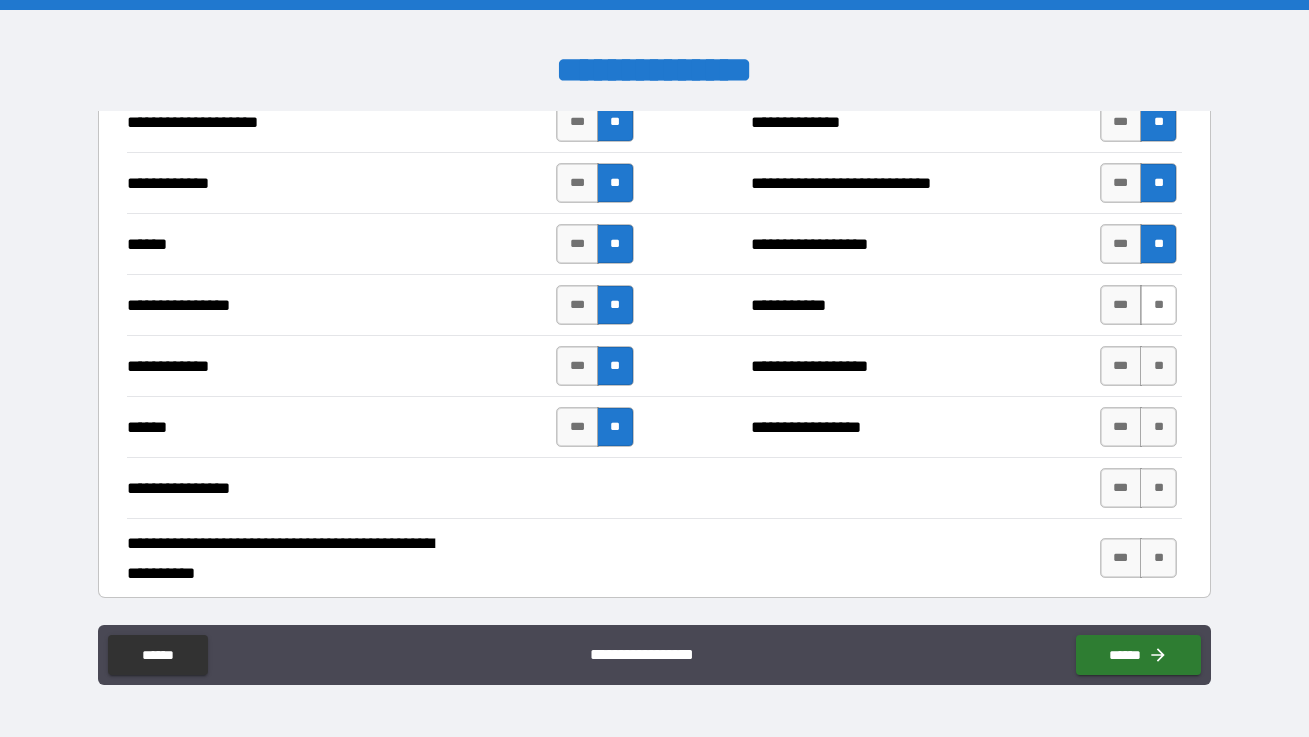 click on "**" at bounding box center [1158, 305] 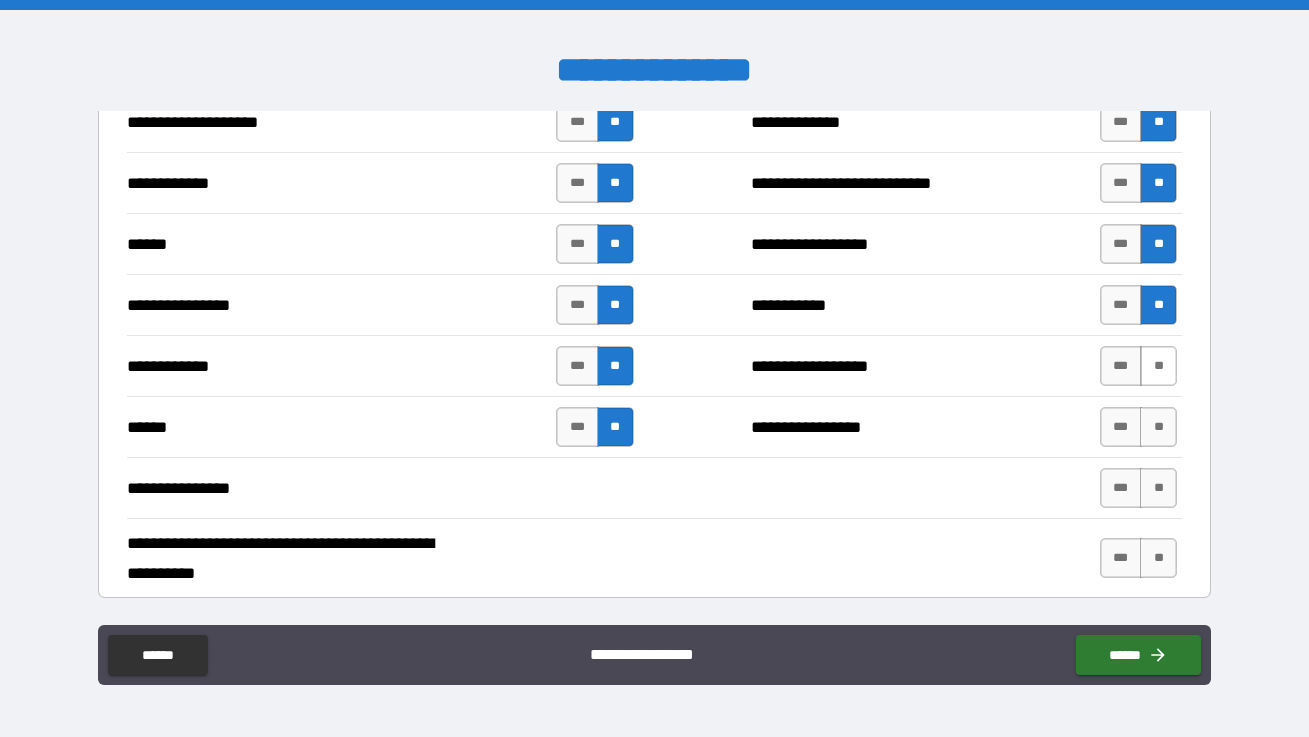 click on "**" at bounding box center (1158, 366) 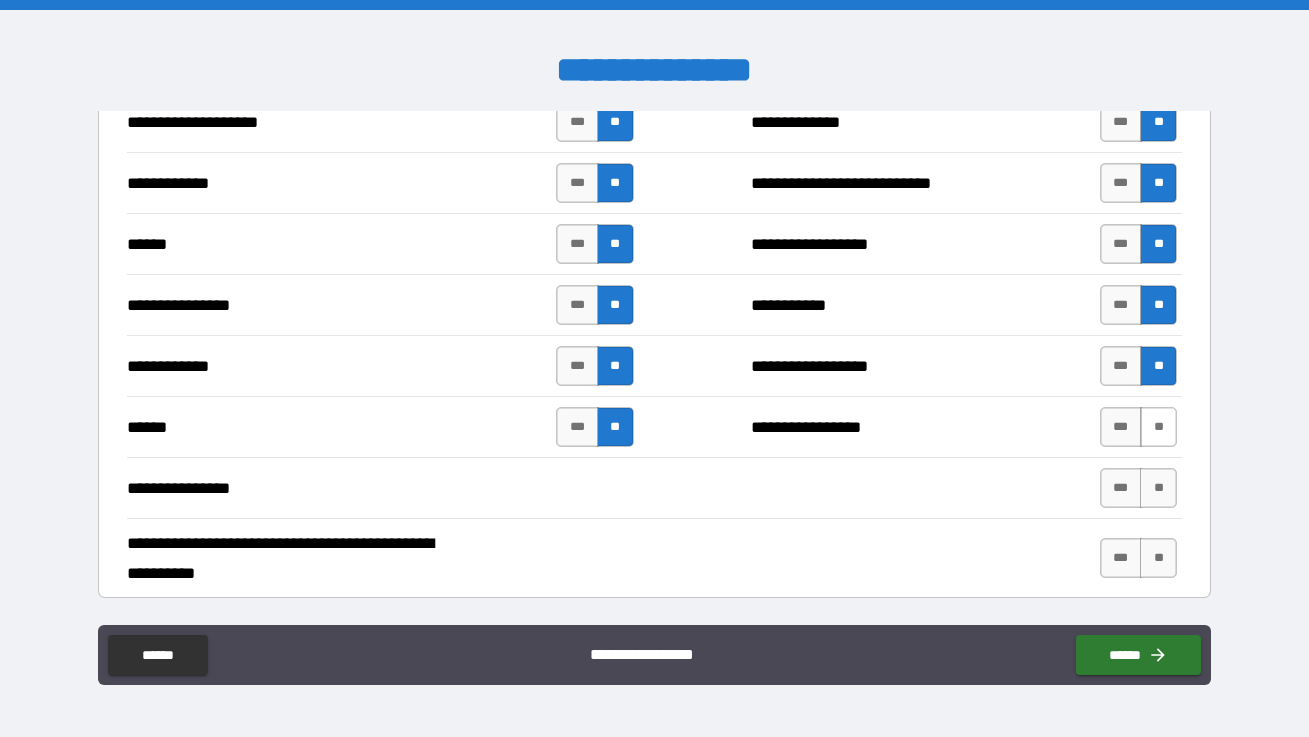 click on "**" at bounding box center (1158, 427) 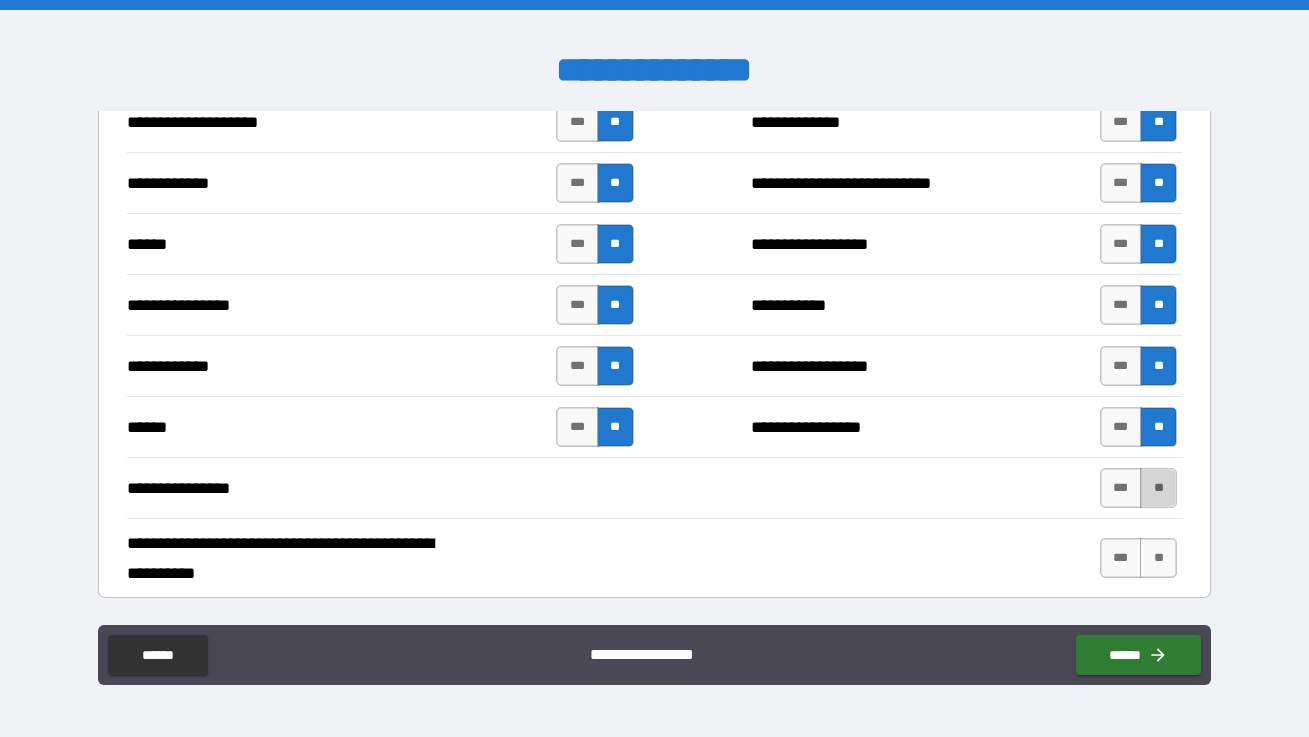 click on "**" at bounding box center (1158, 488) 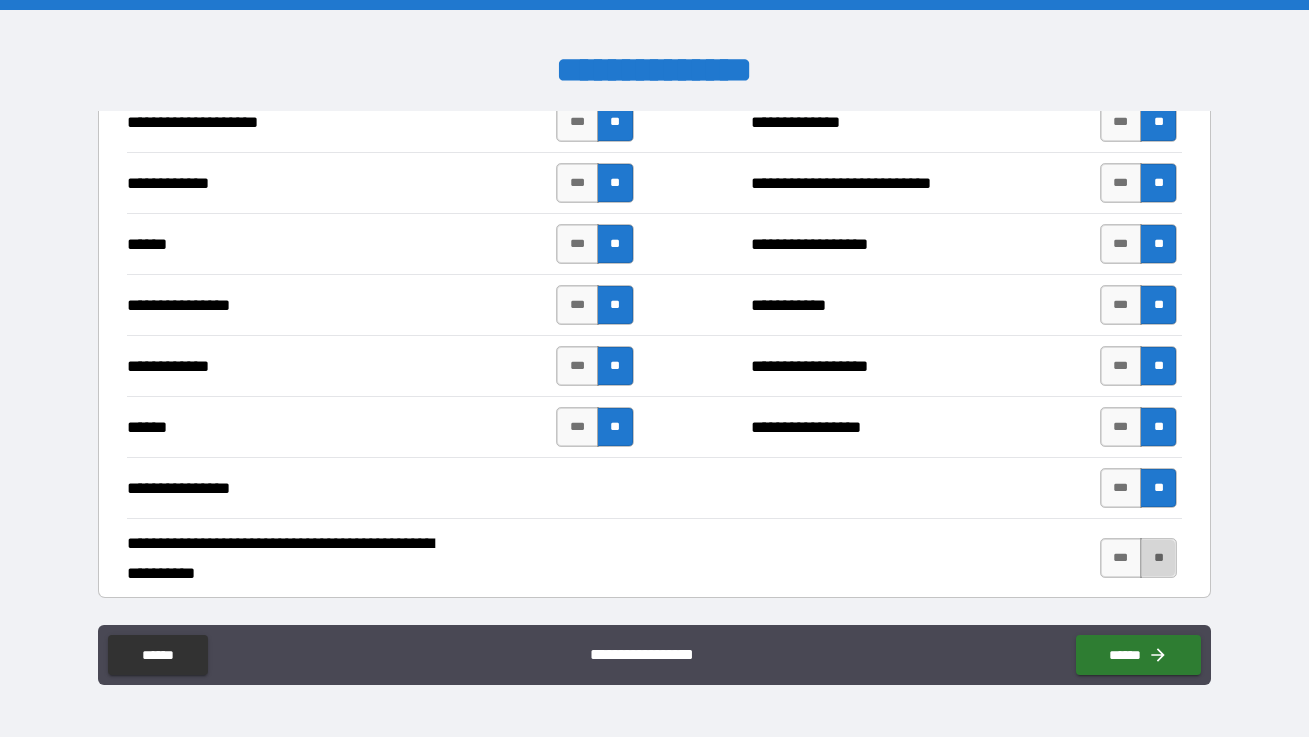 click on "**" at bounding box center (1158, 558) 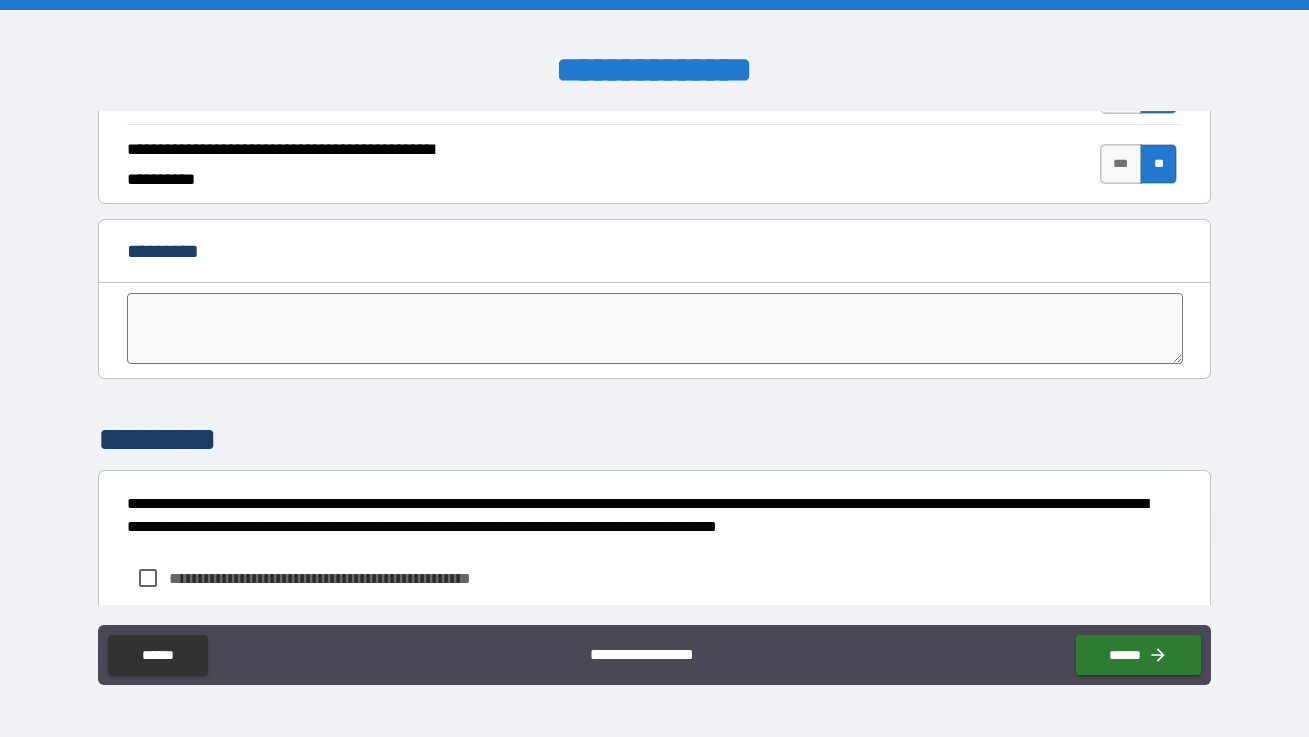 scroll, scrollTop: 3918, scrollLeft: 0, axis: vertical 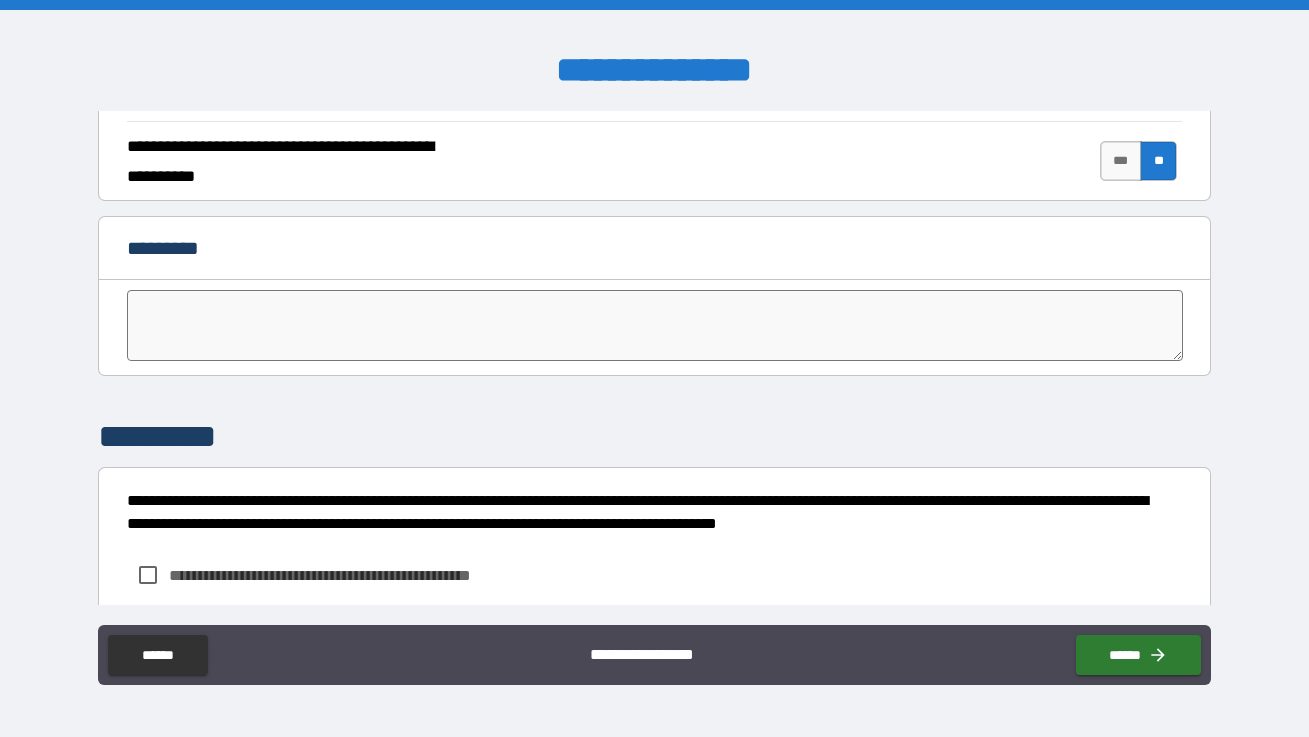 type on "*****" 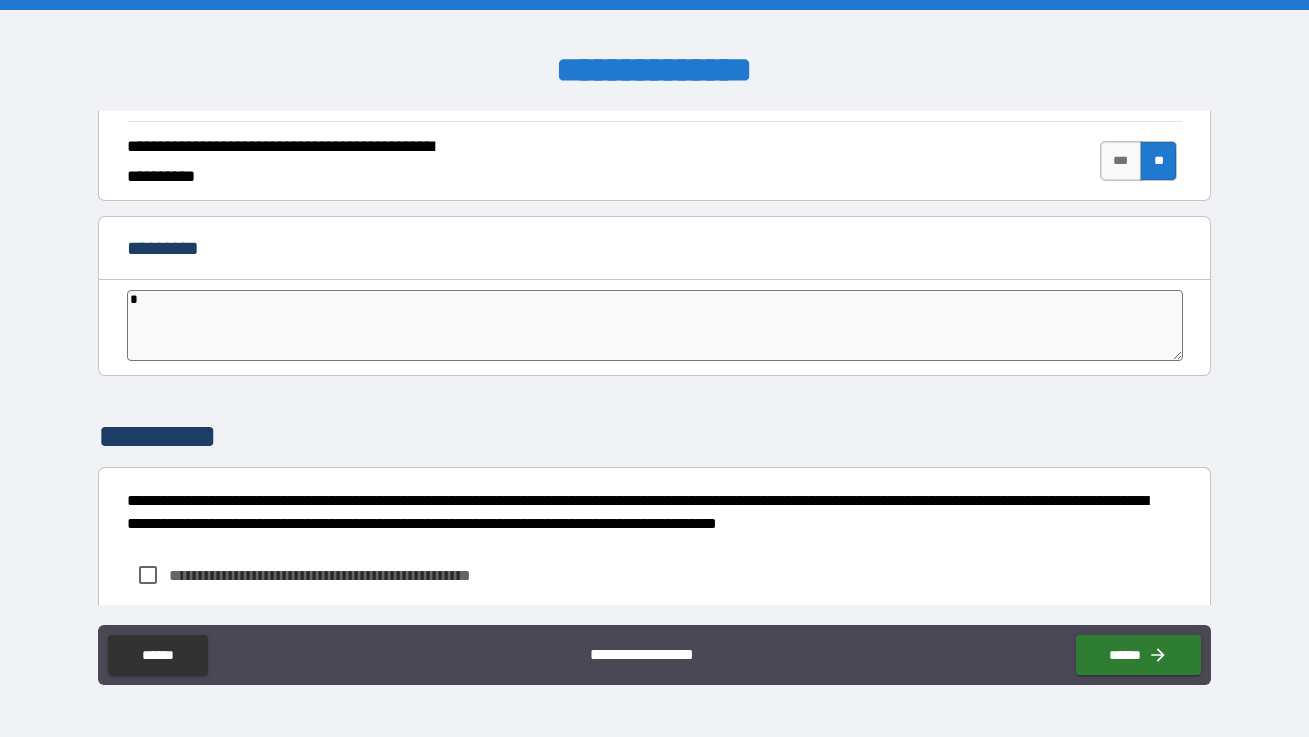 type on "**" 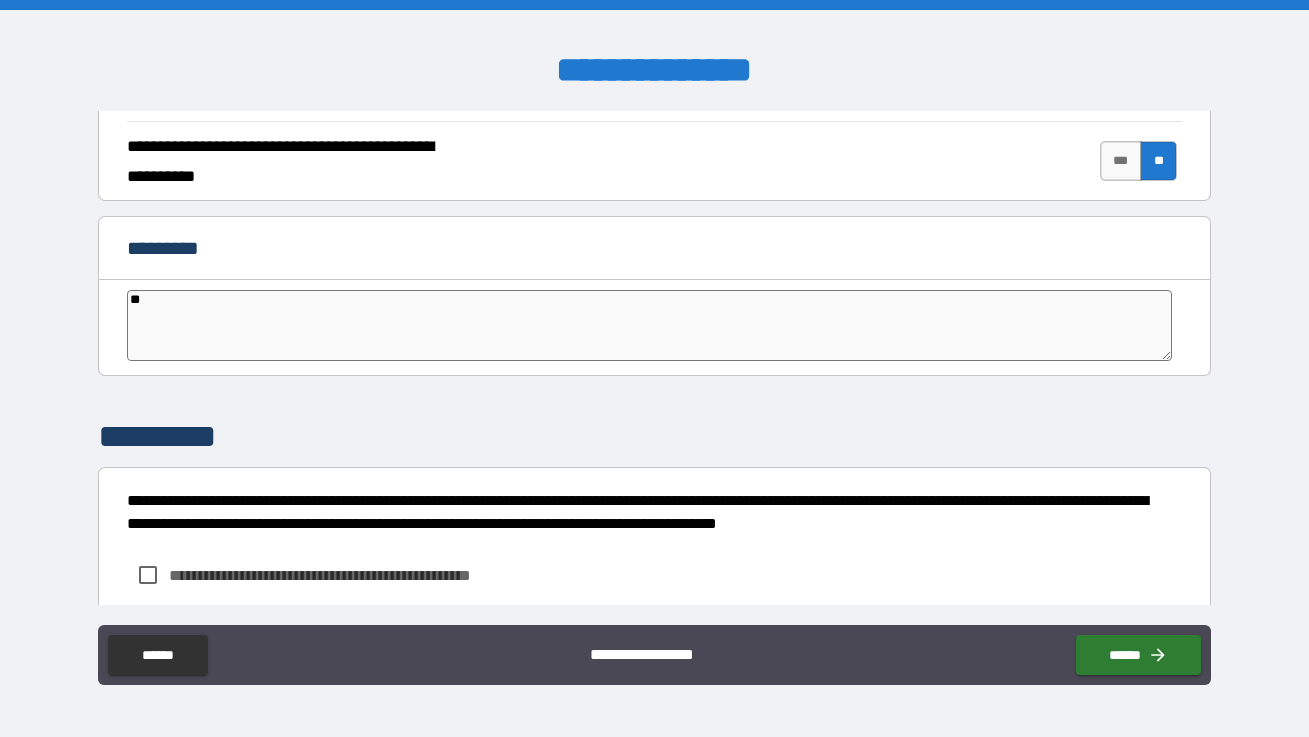 type on "***" 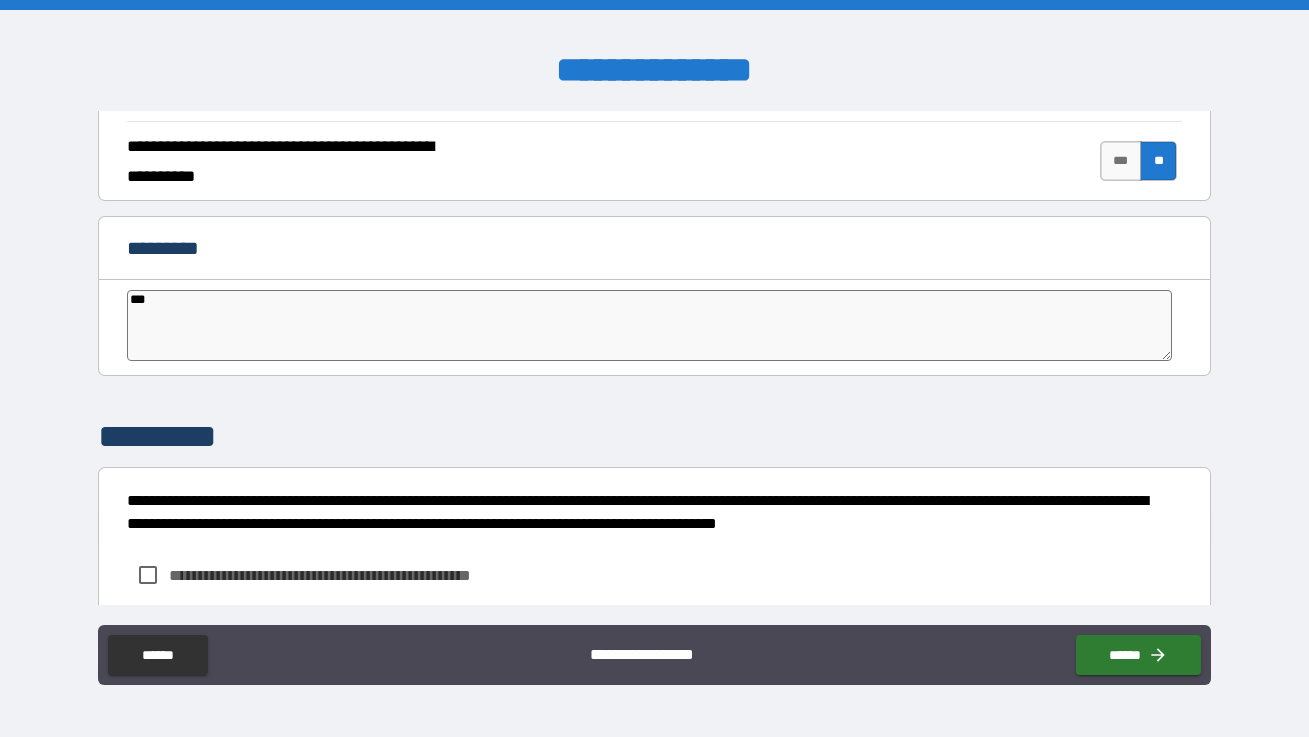 type on "*" 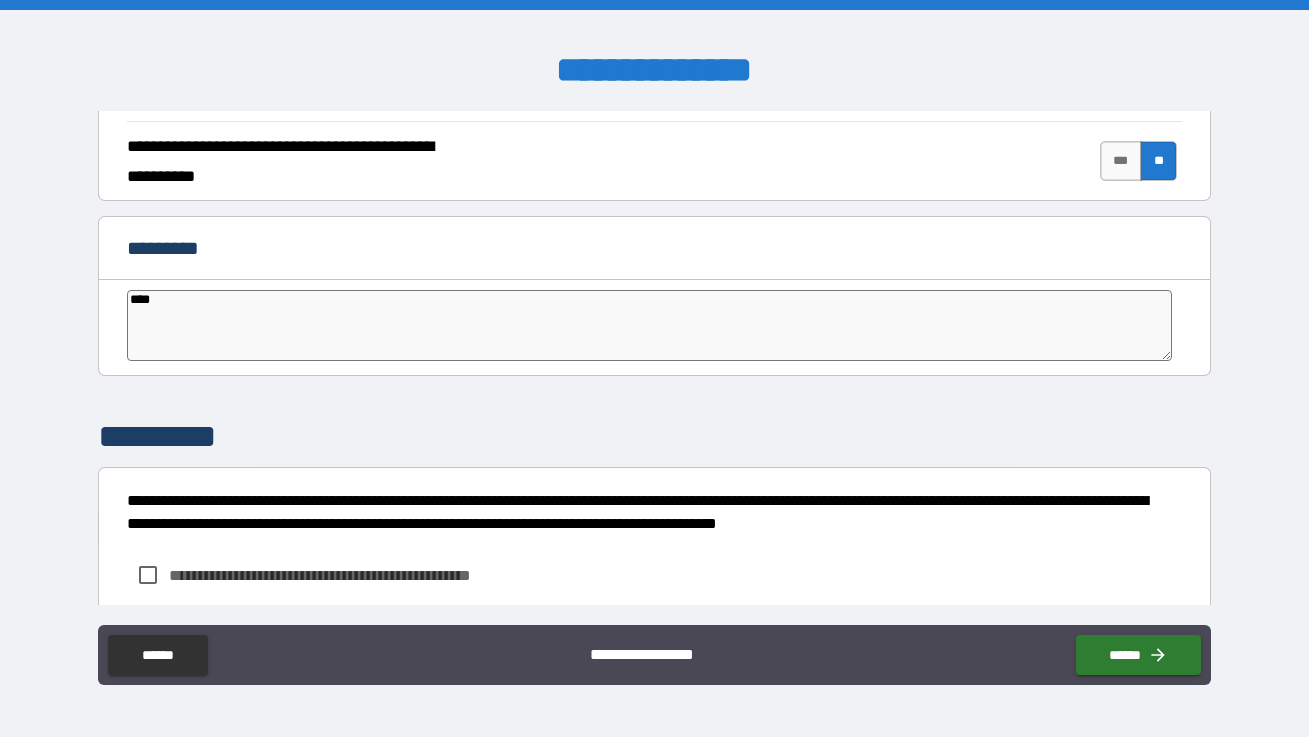 type on "*****" 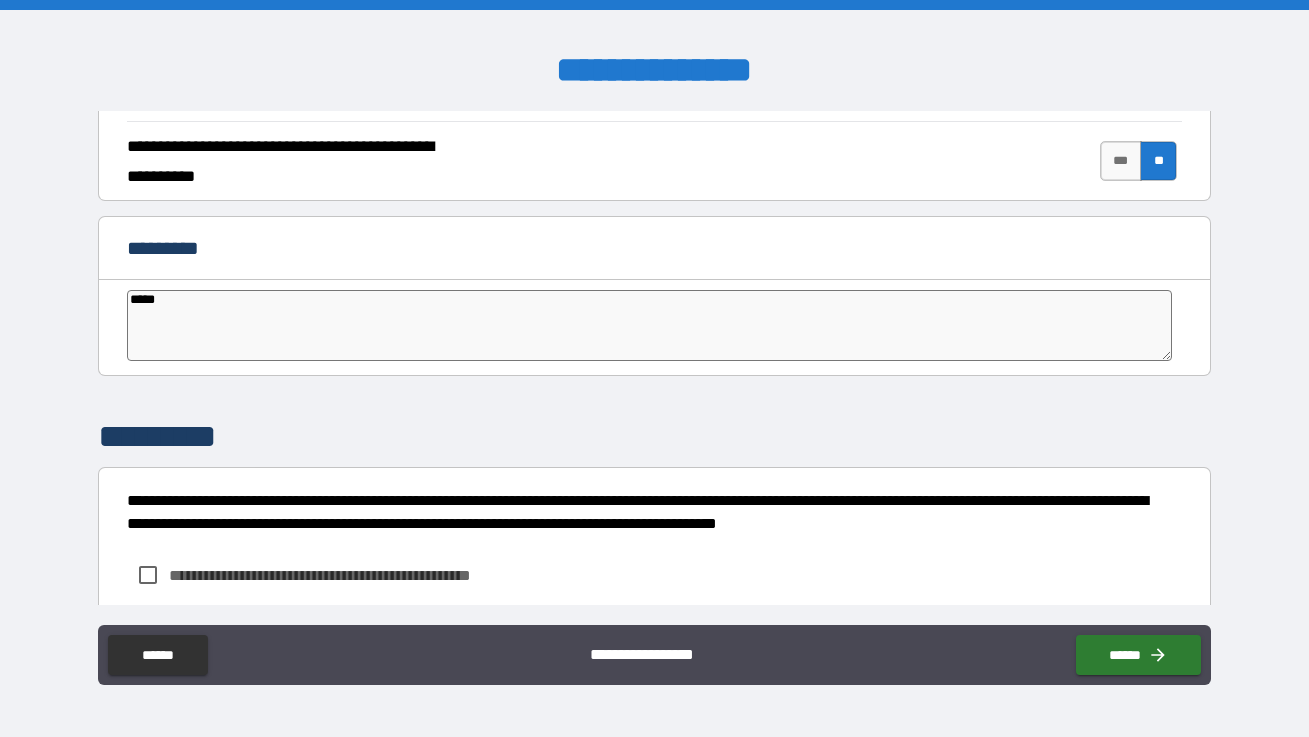 type on "******" 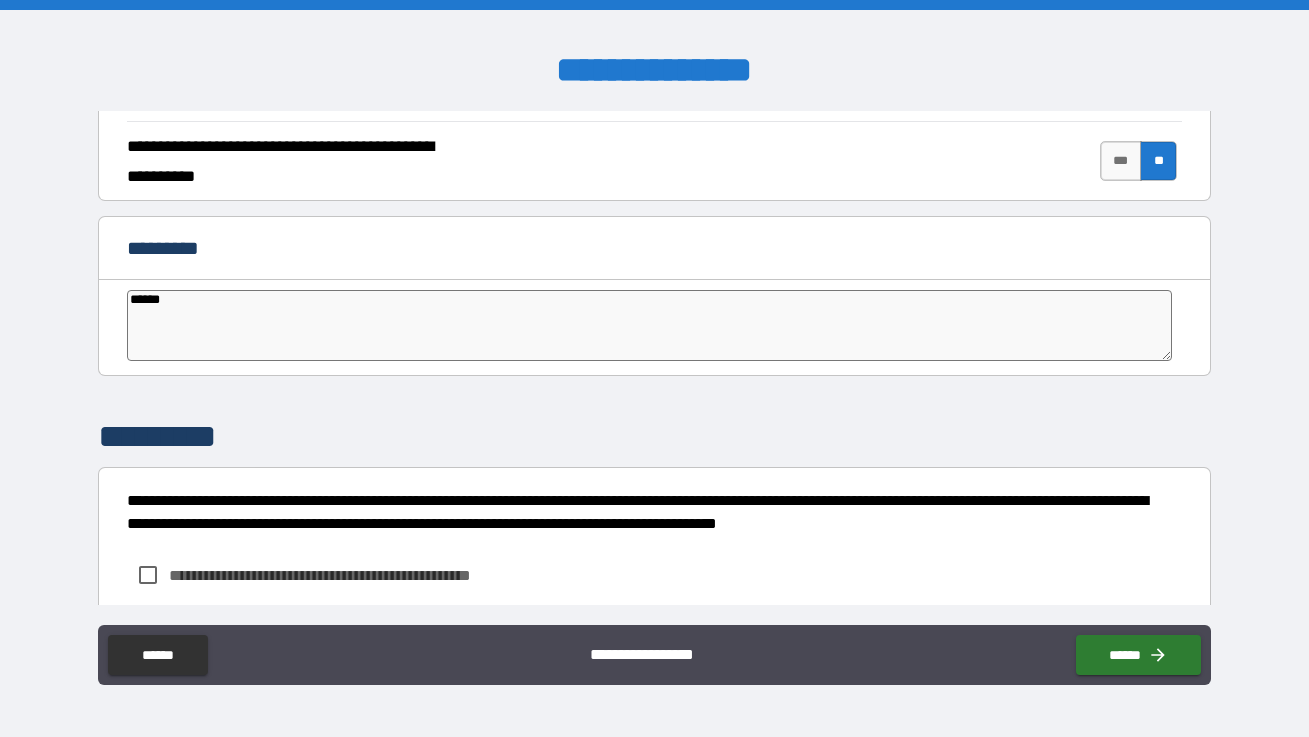 type on "*******" 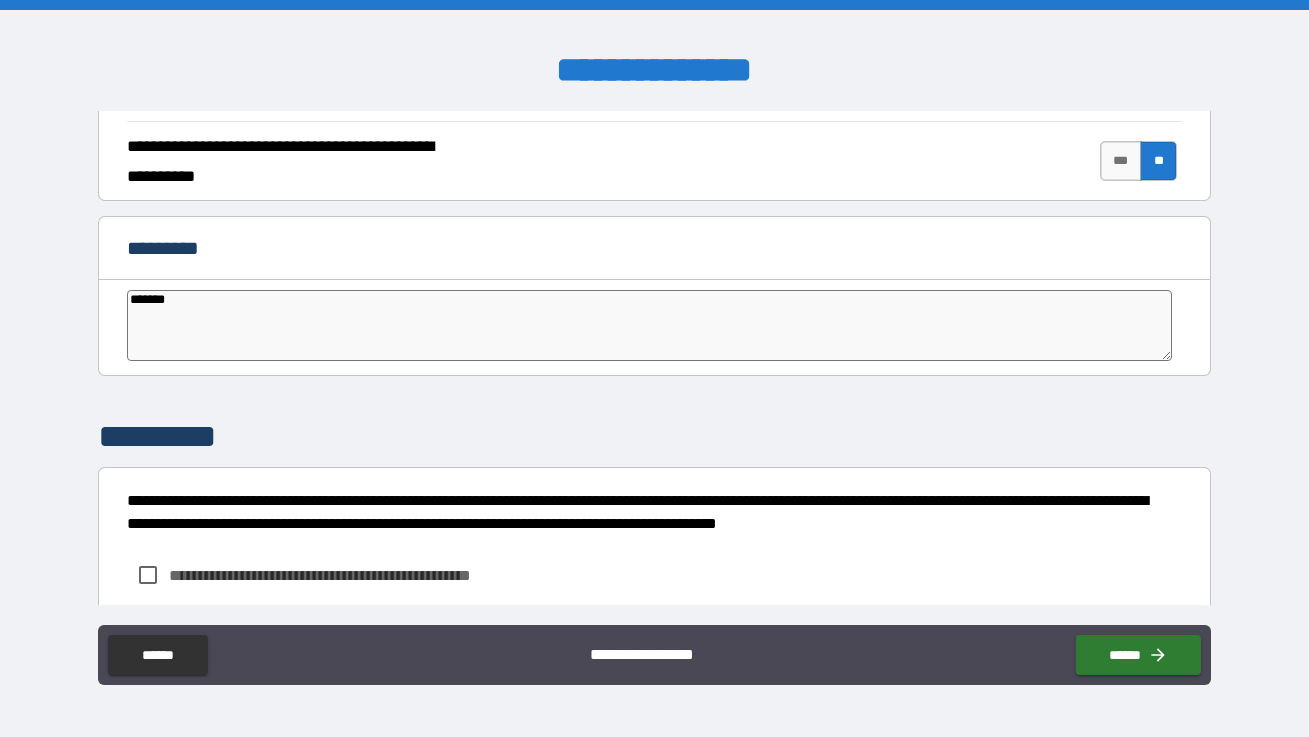 type on "********" 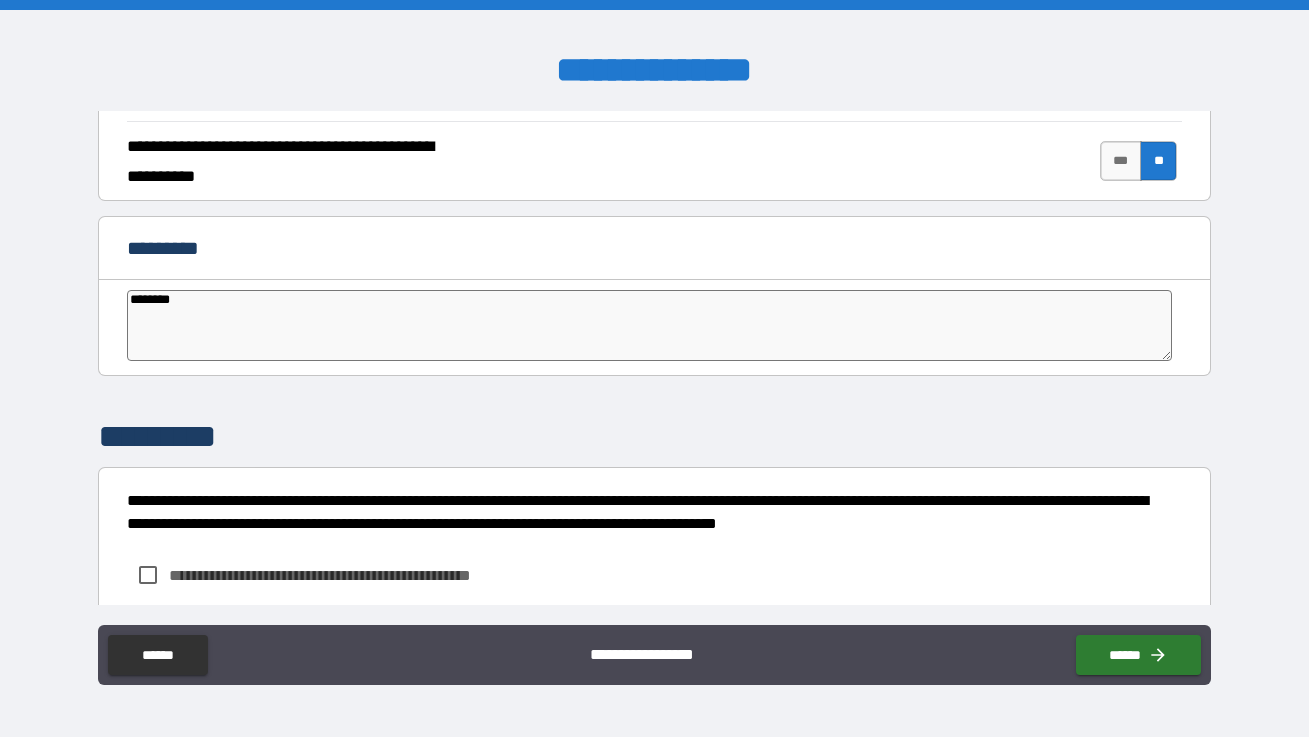 type on "********" 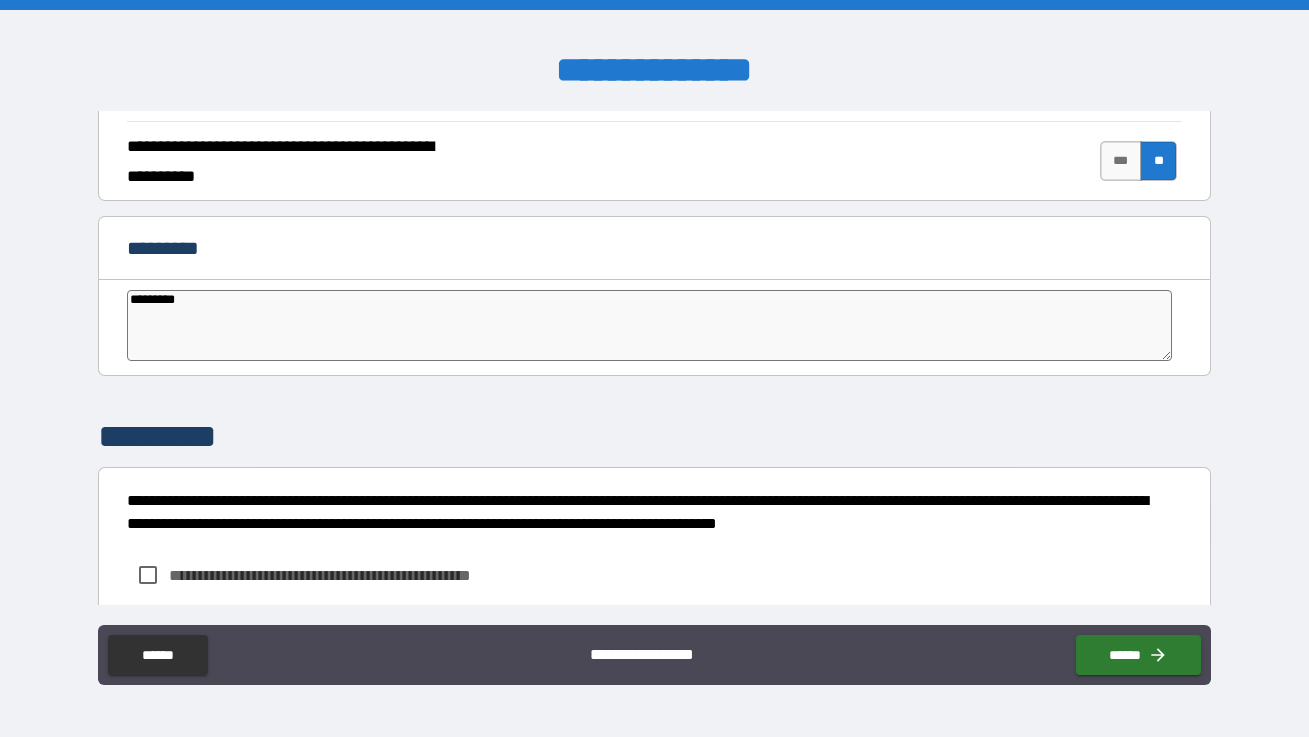 type on "*" 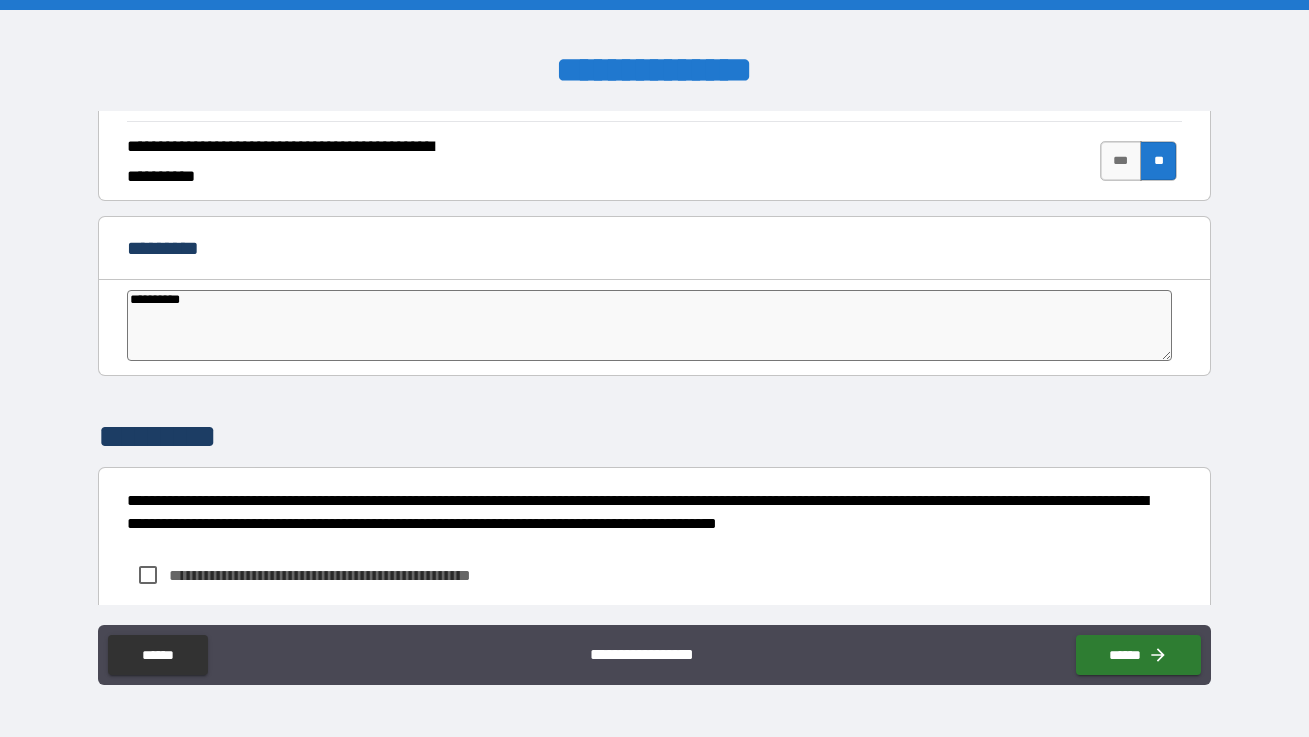 type on "**********" 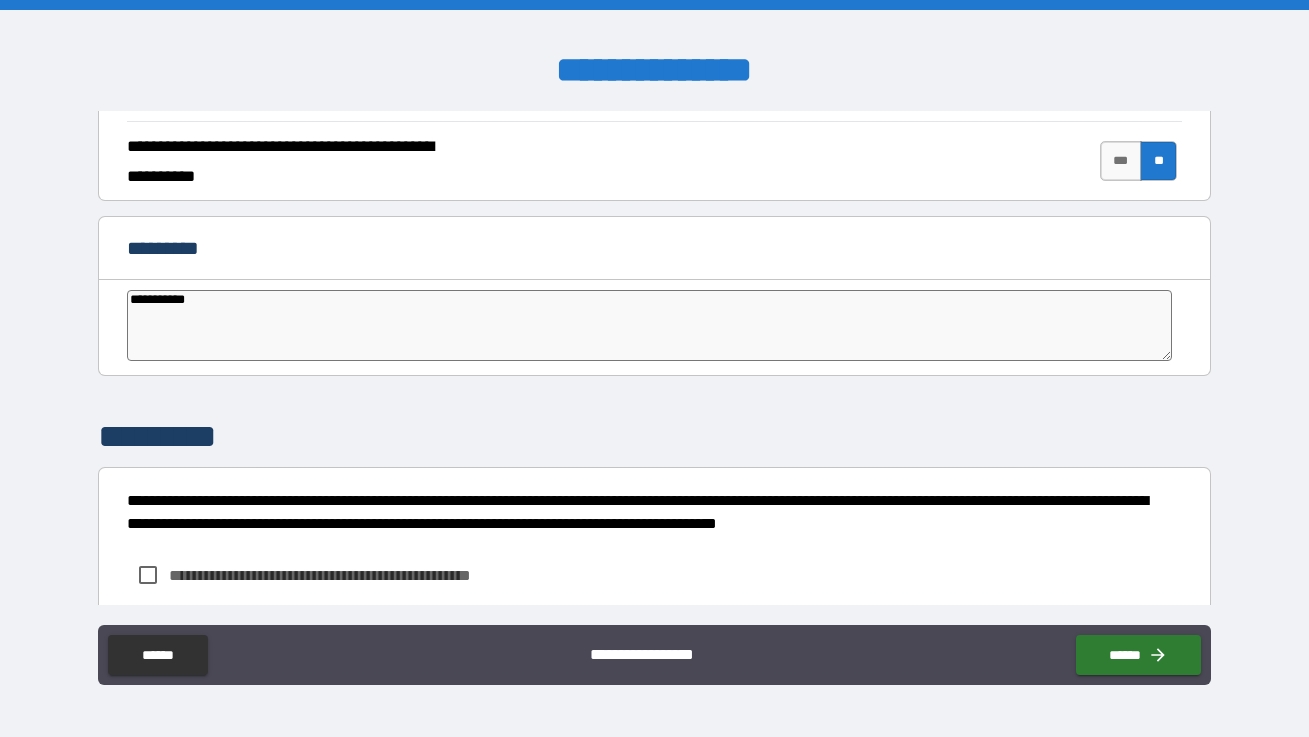 type on "*" 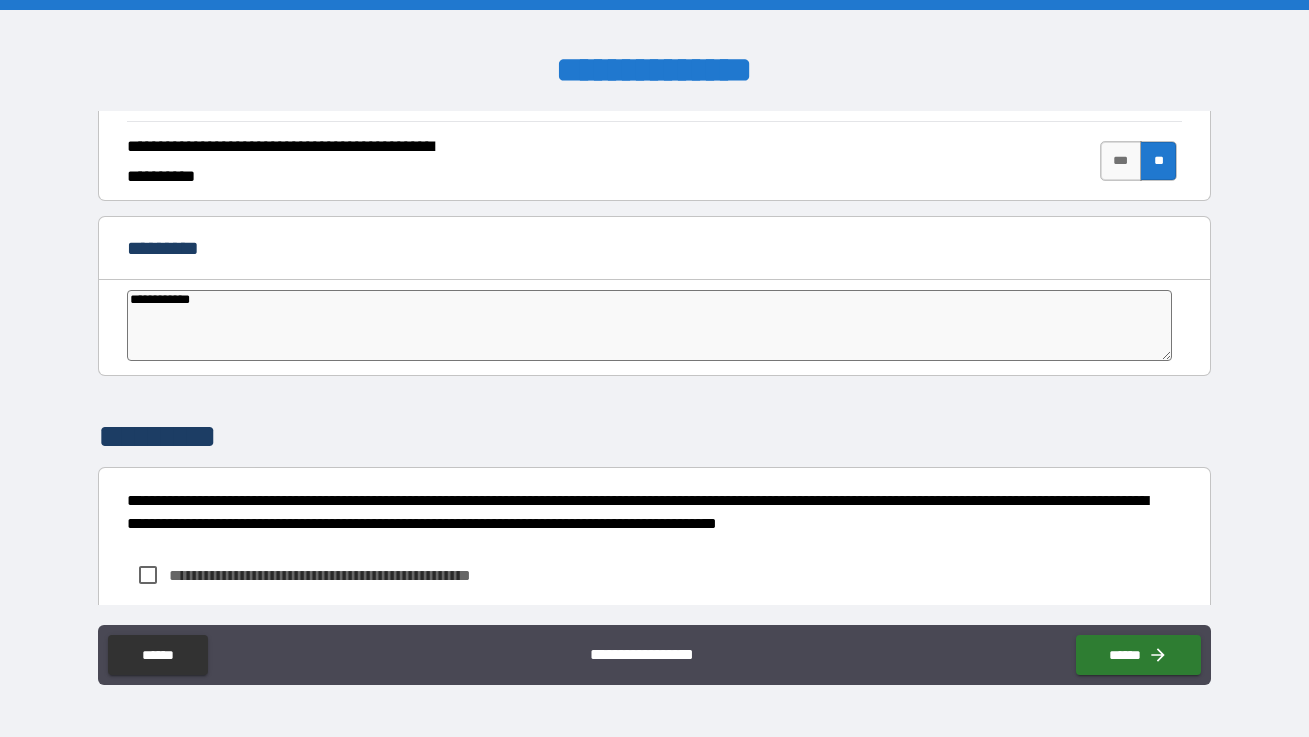 type on "**********" 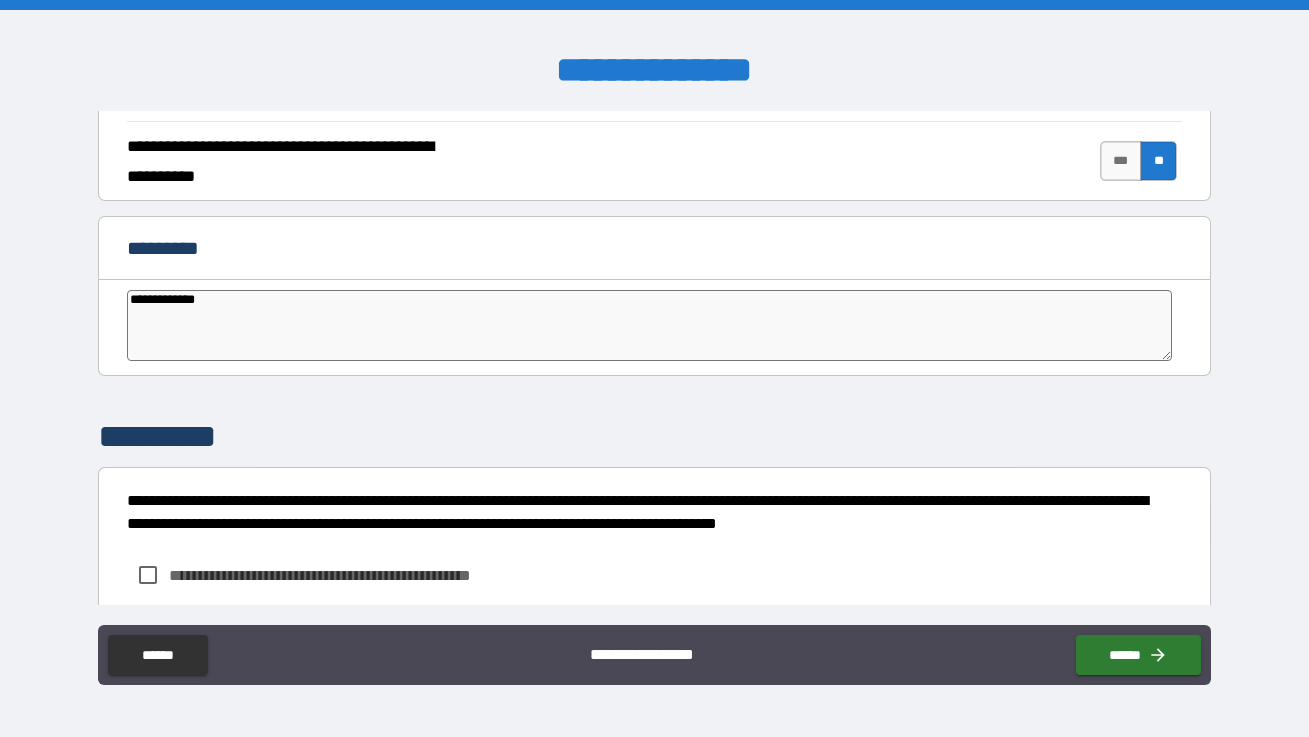 type on "**********" 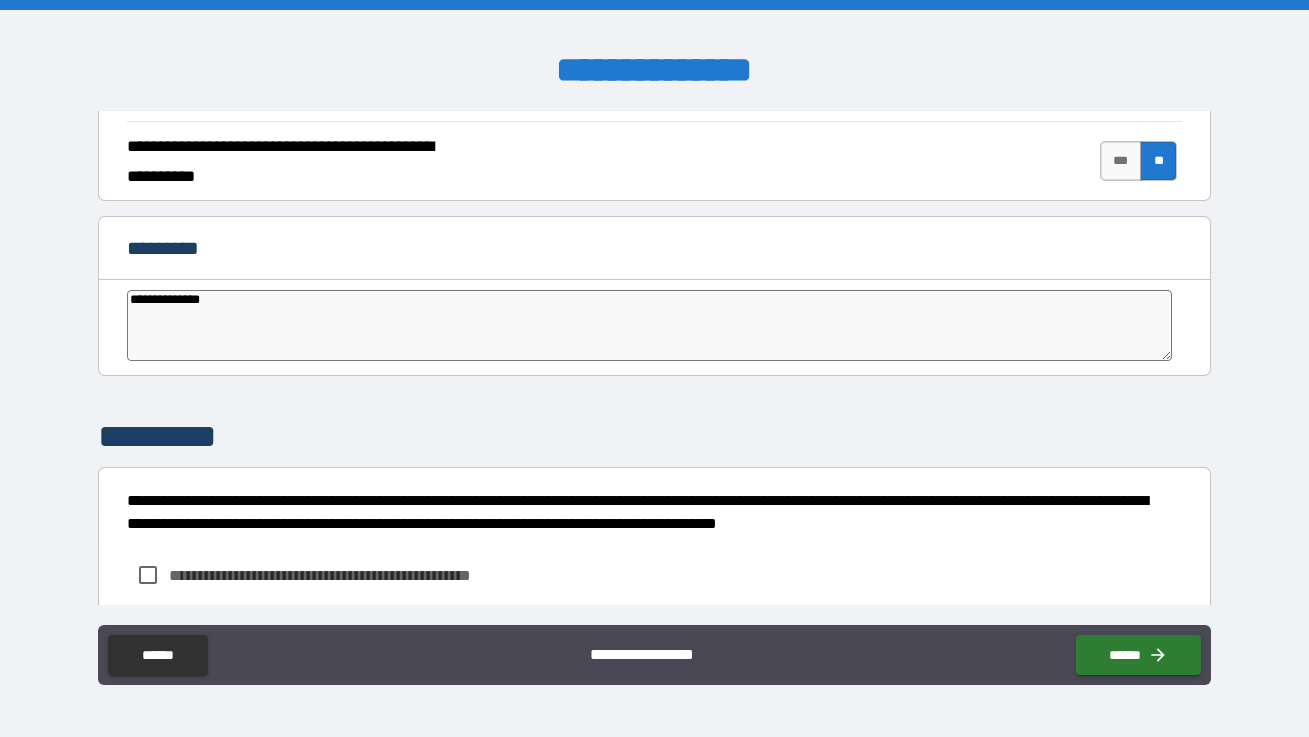 type on "*" 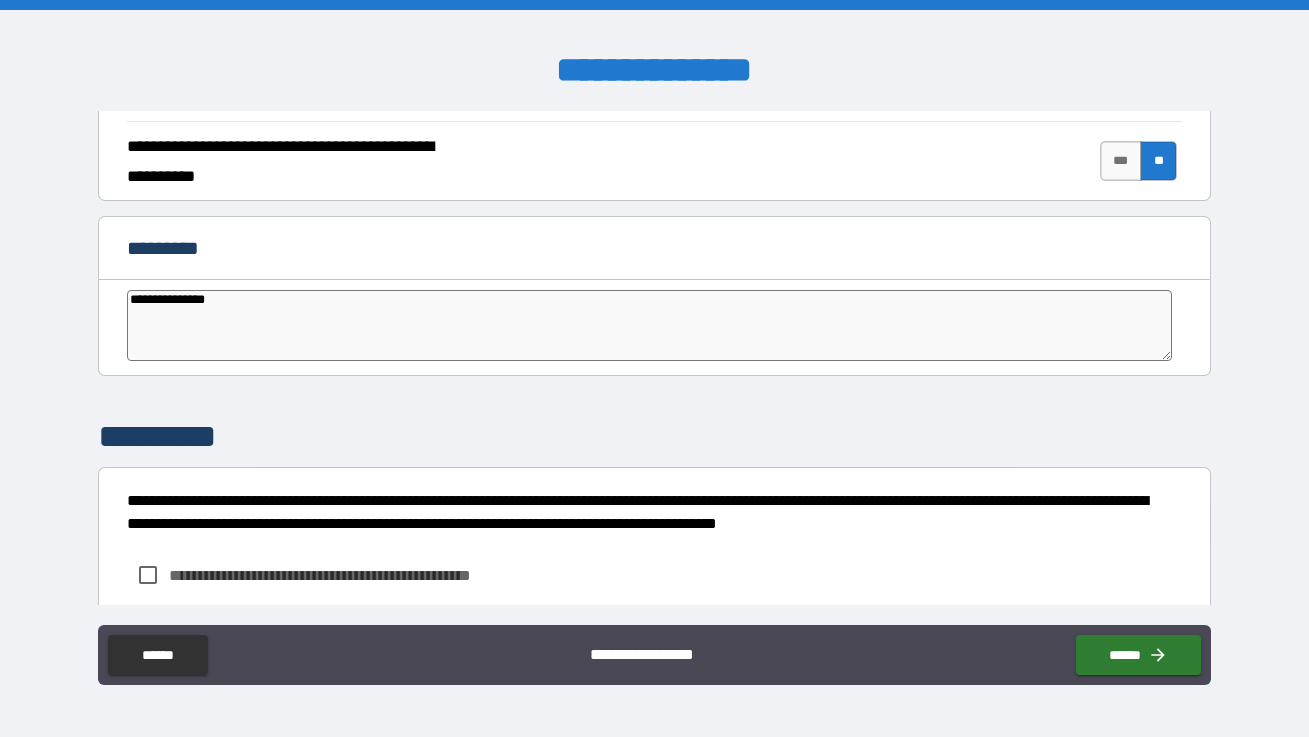type on "**********" 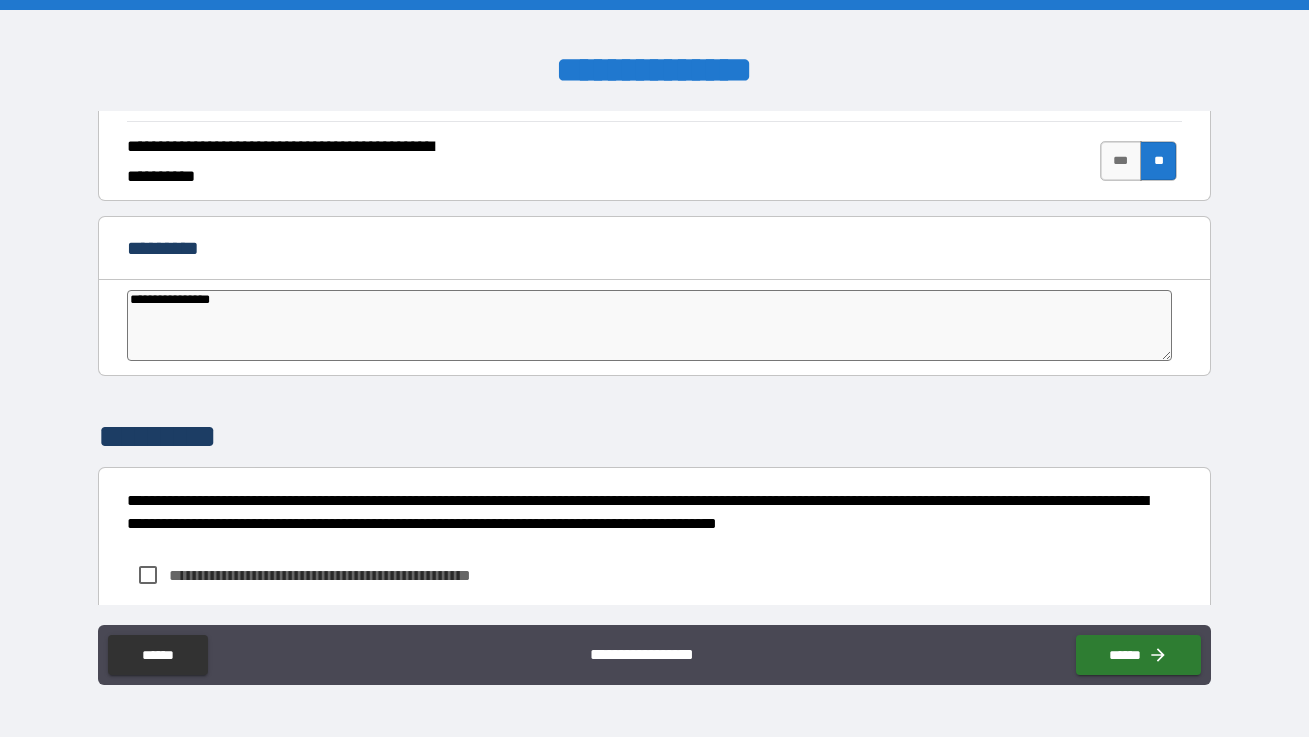 type on "**********" 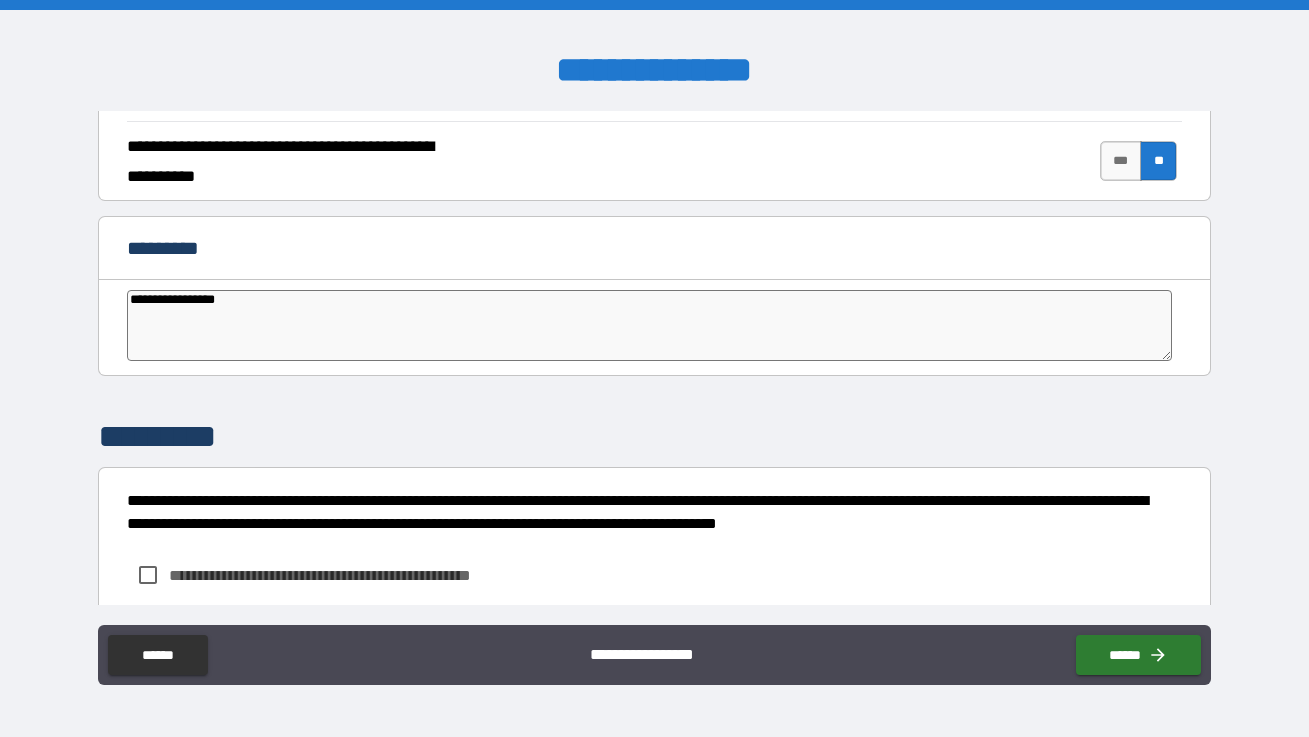 type on "**********" 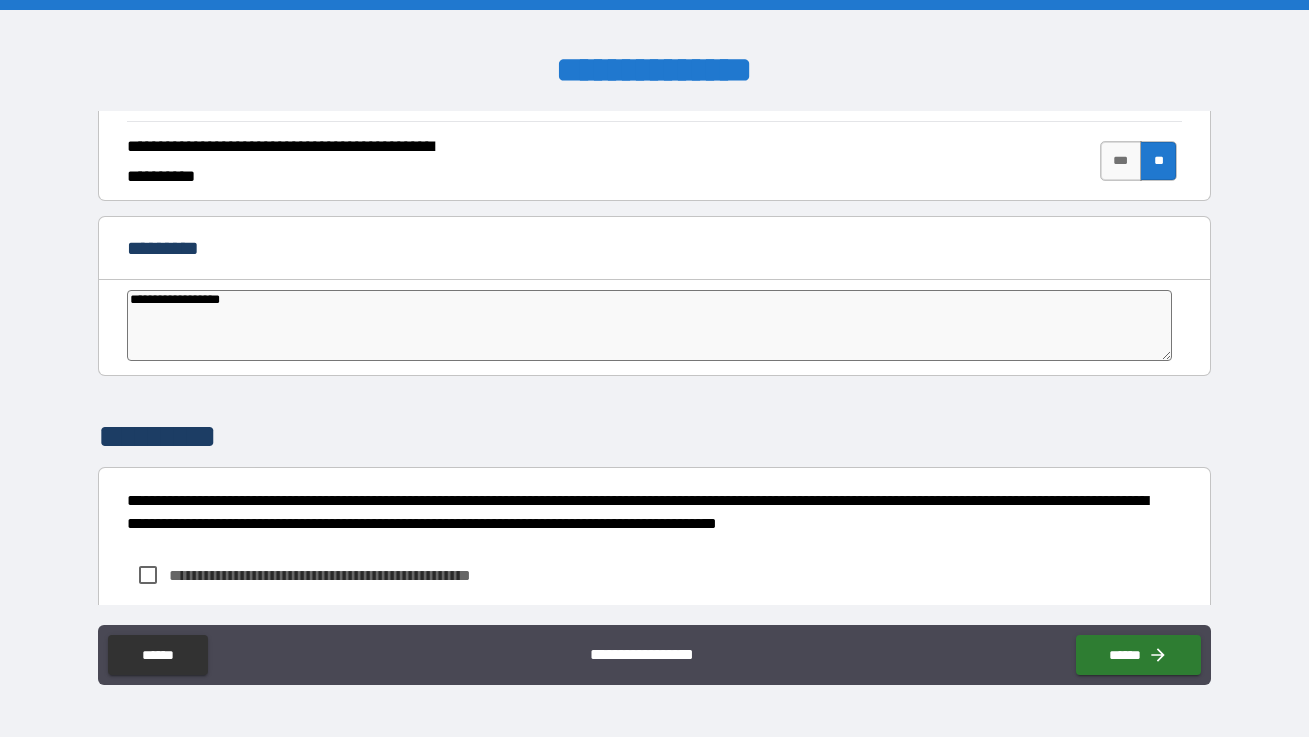 type on "**********" 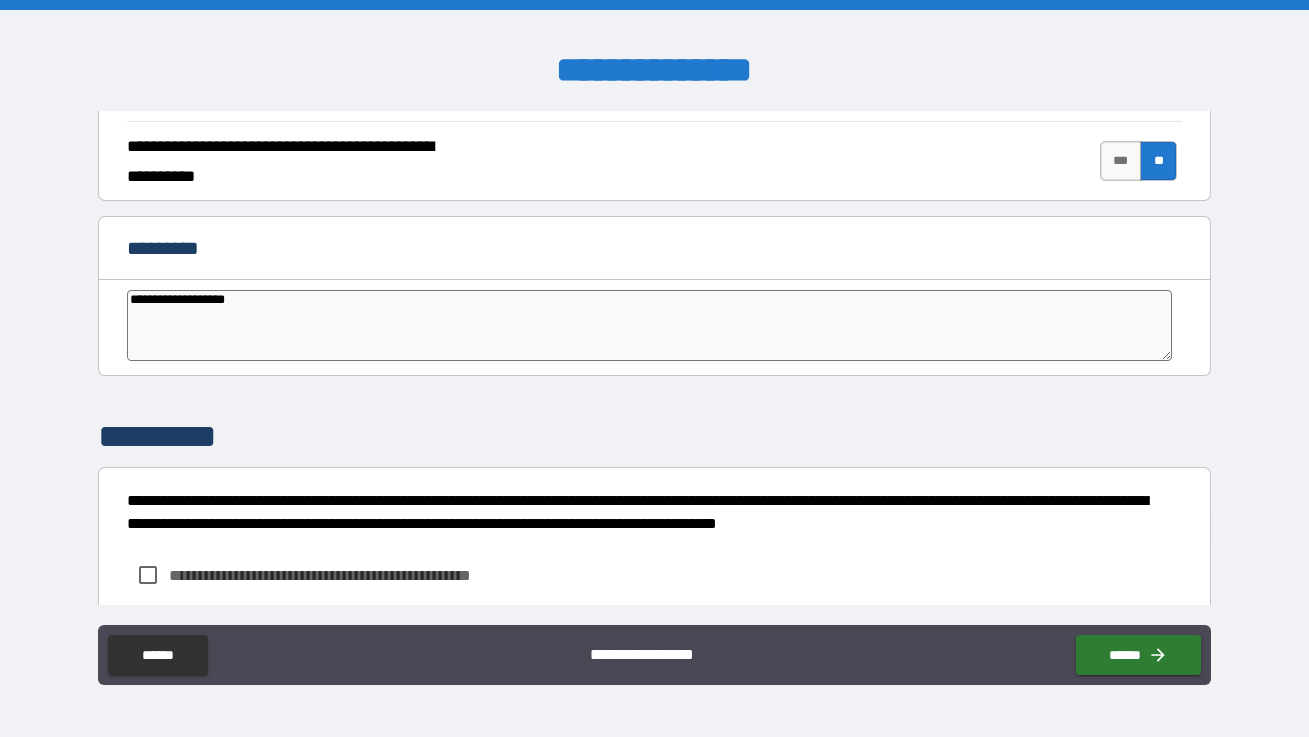 type on "**********" 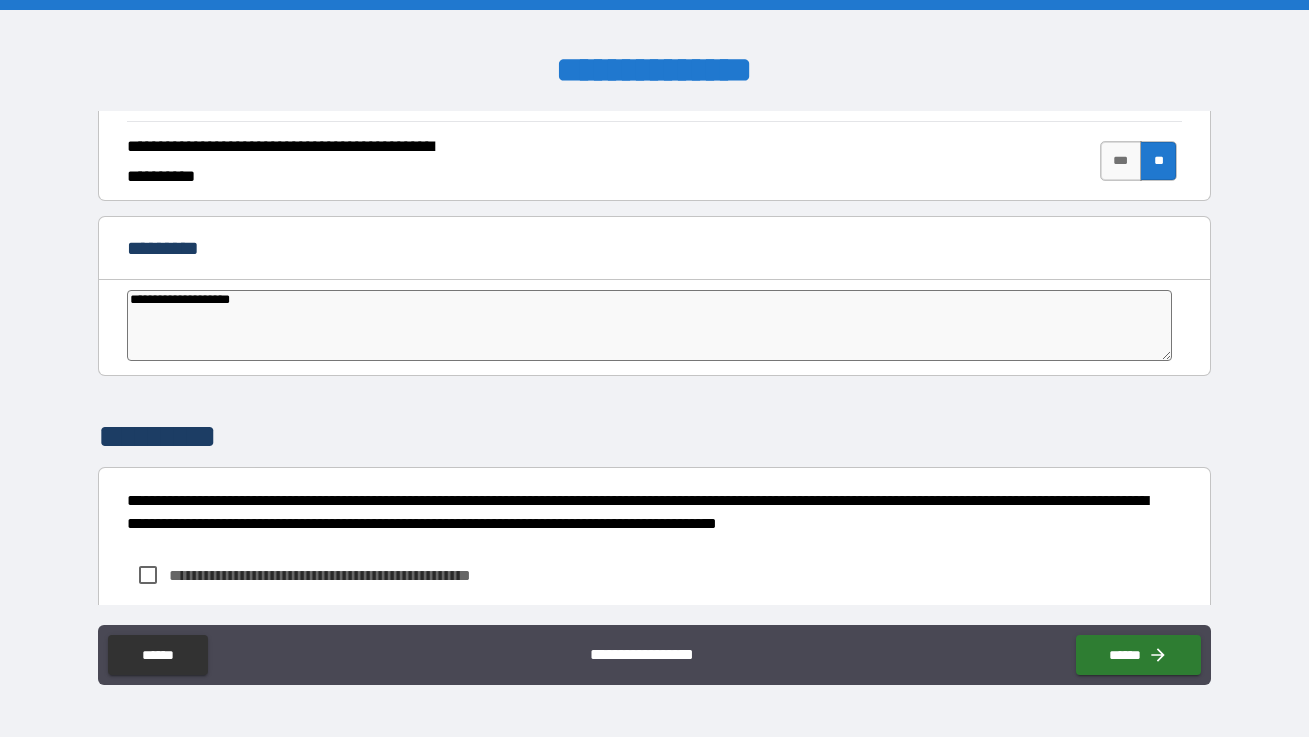 type on "**********" 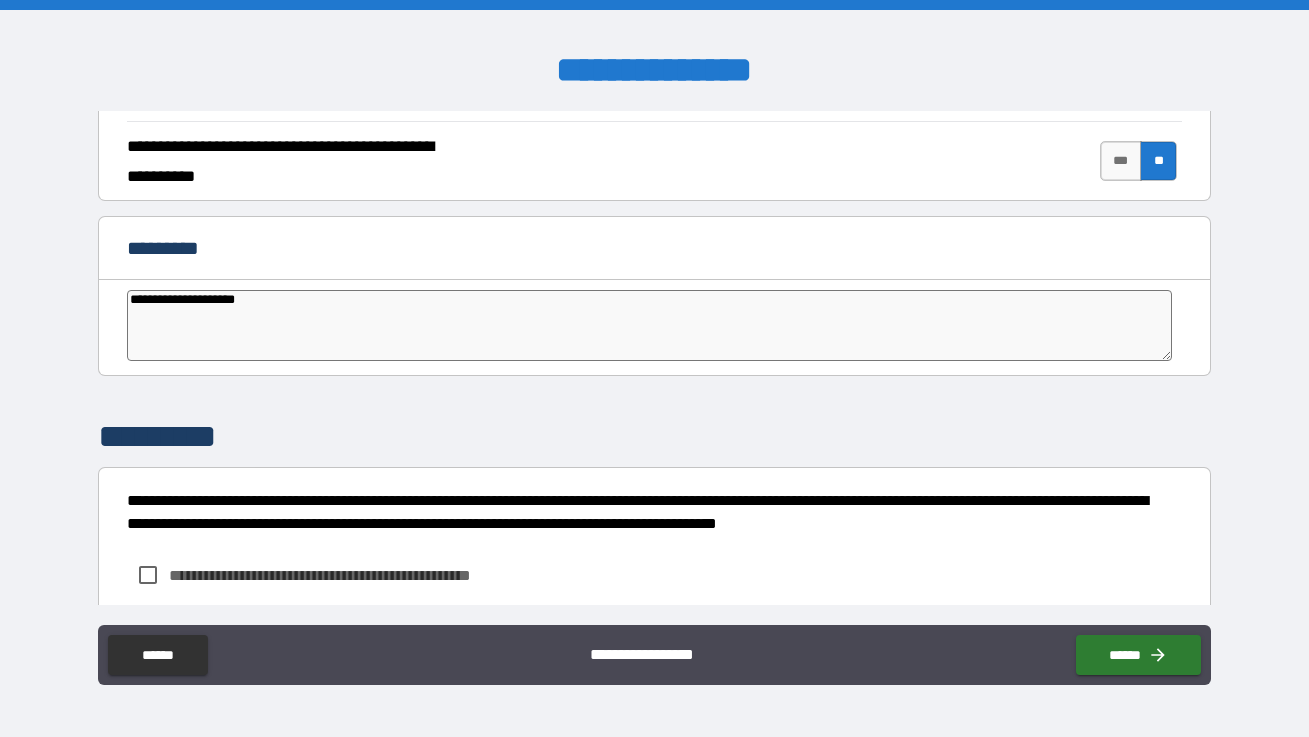 type on "**********" 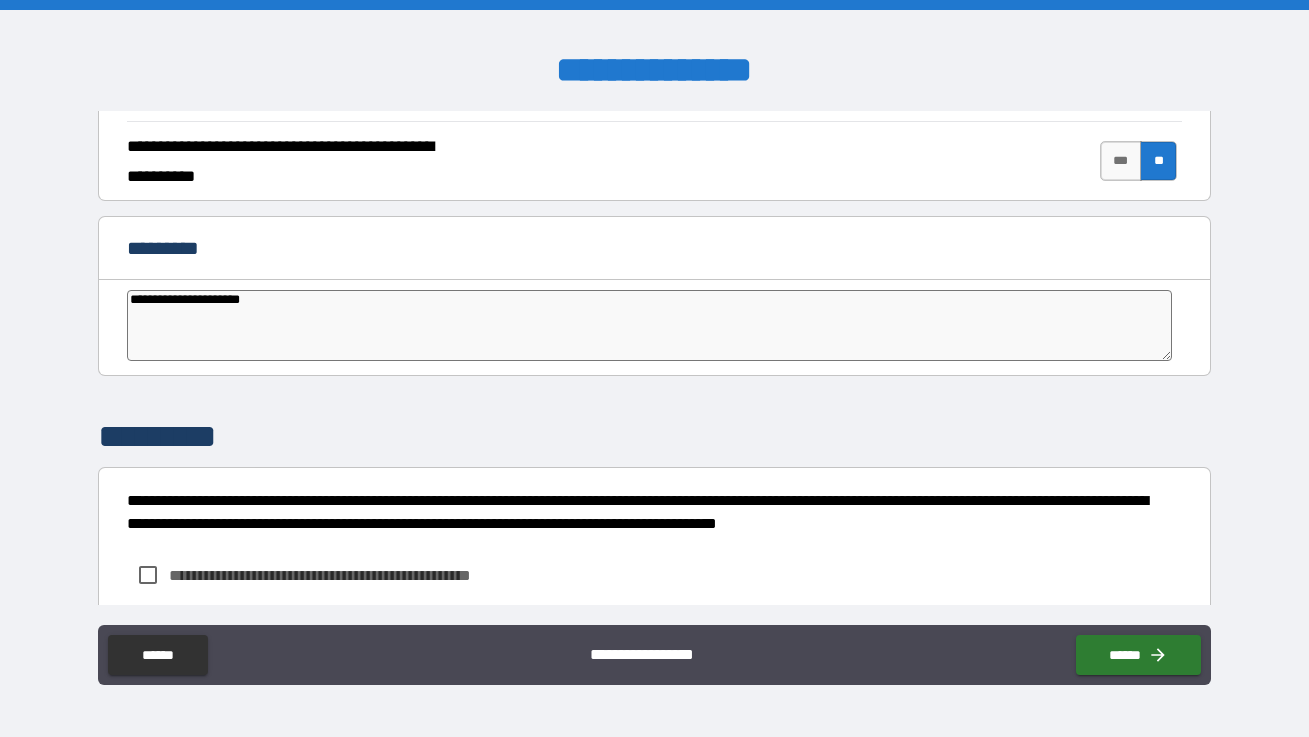 type on "**********" 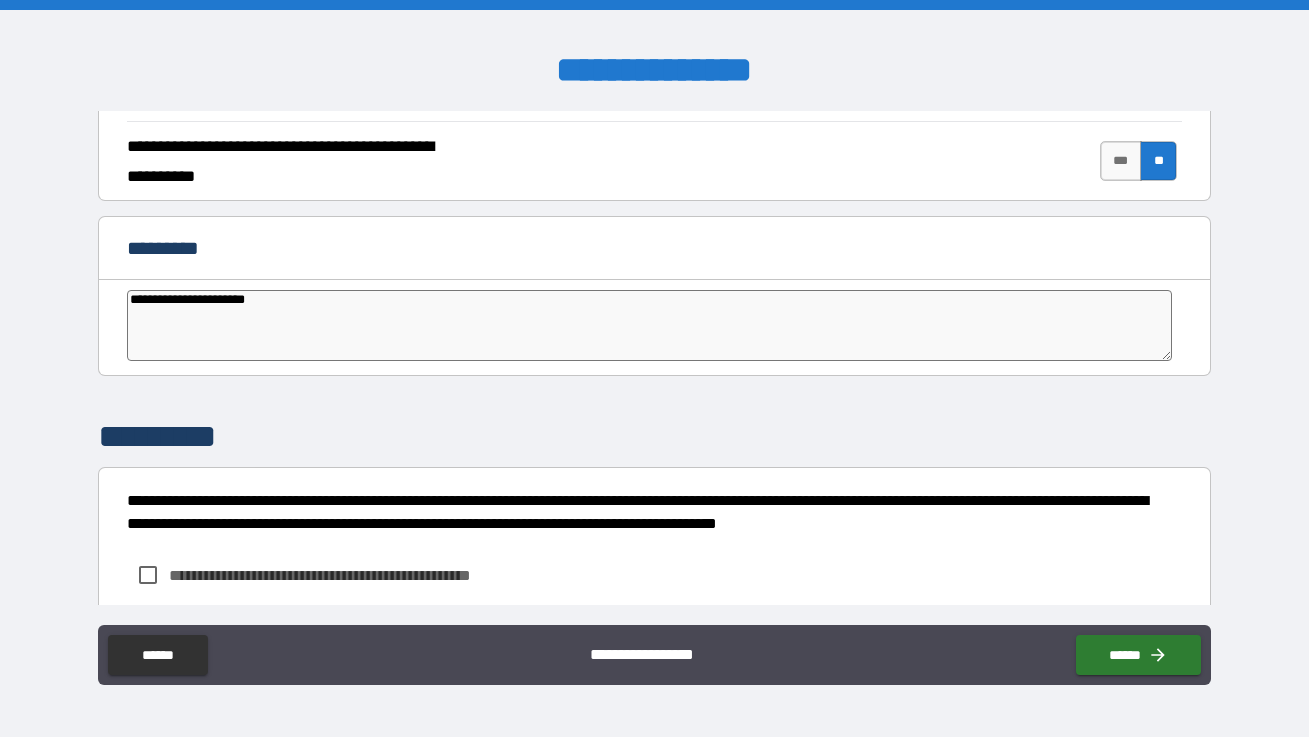 type on "**********" 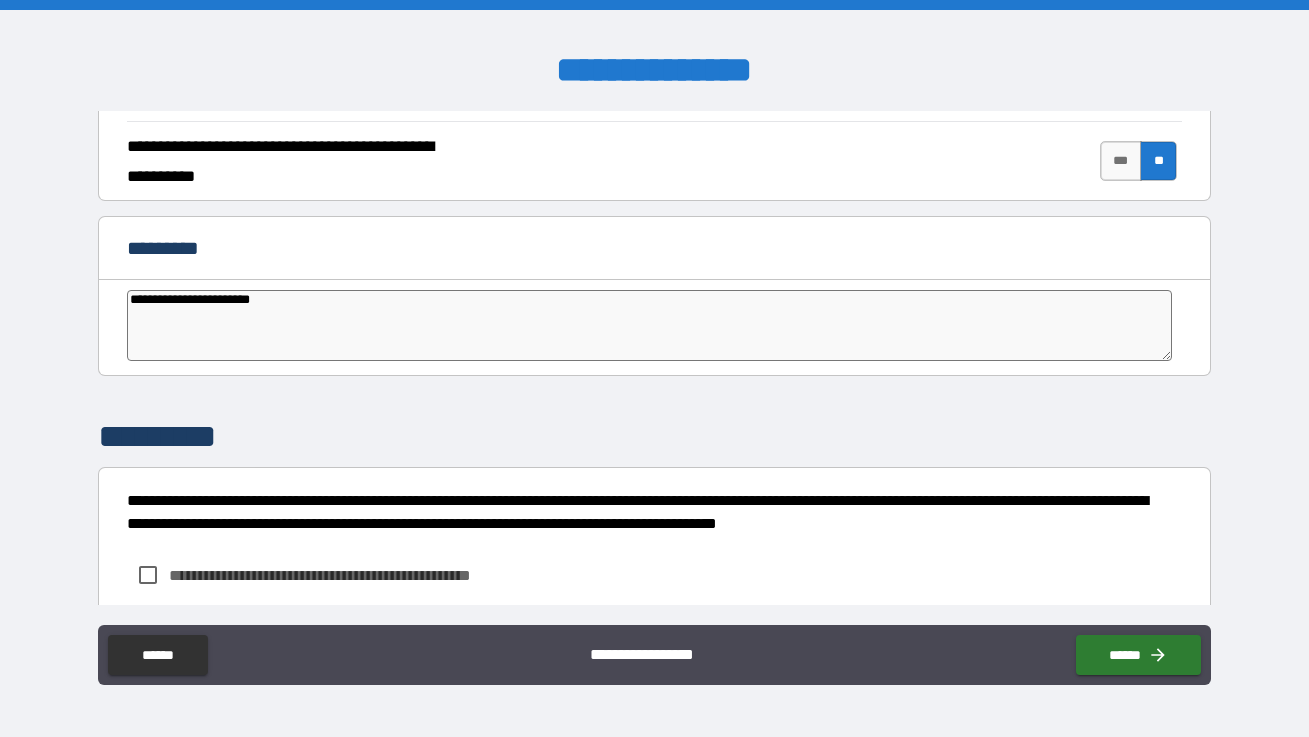 type on "**********" 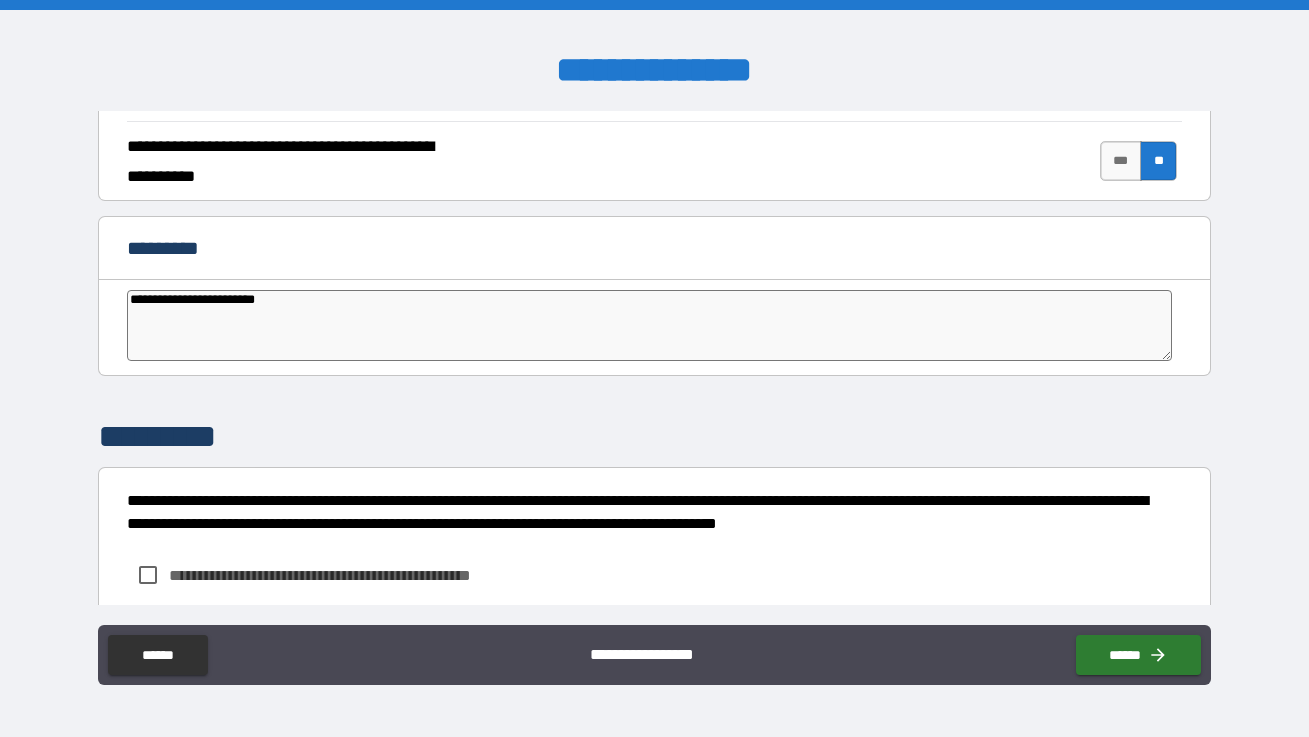 type on "**********" 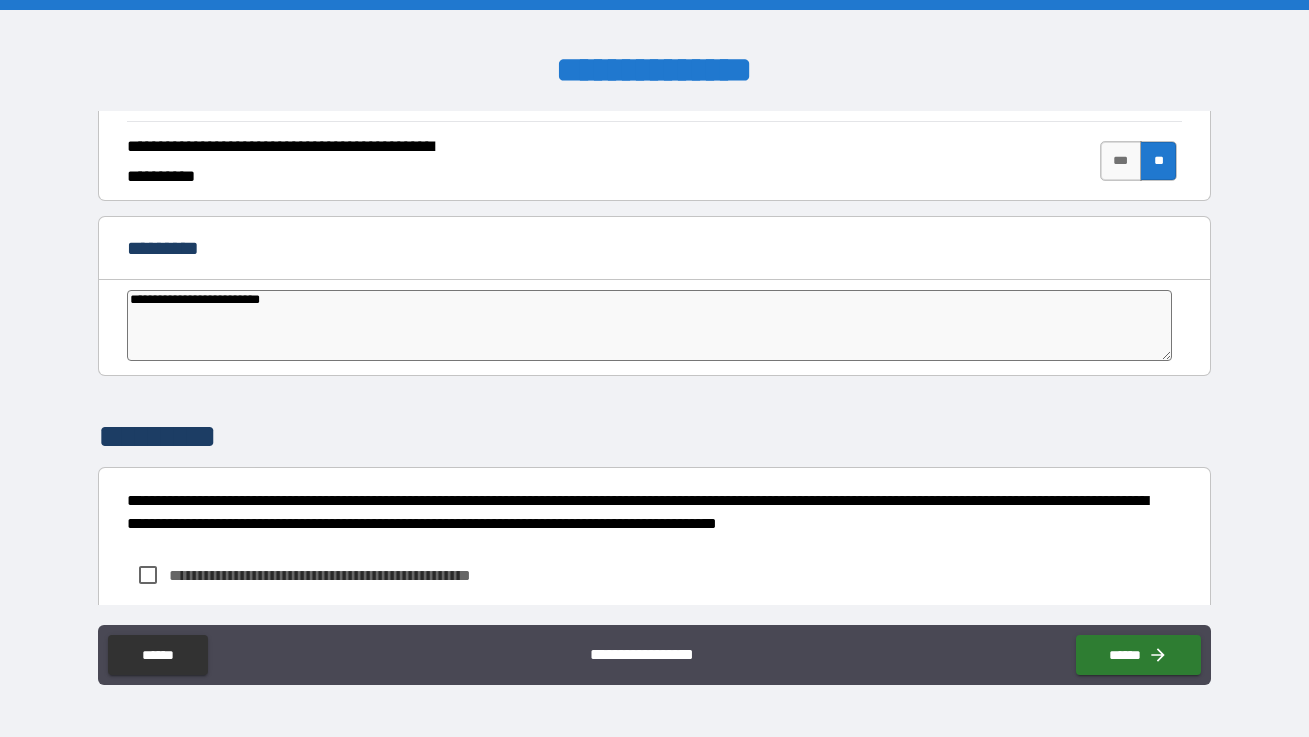 type on "**********" 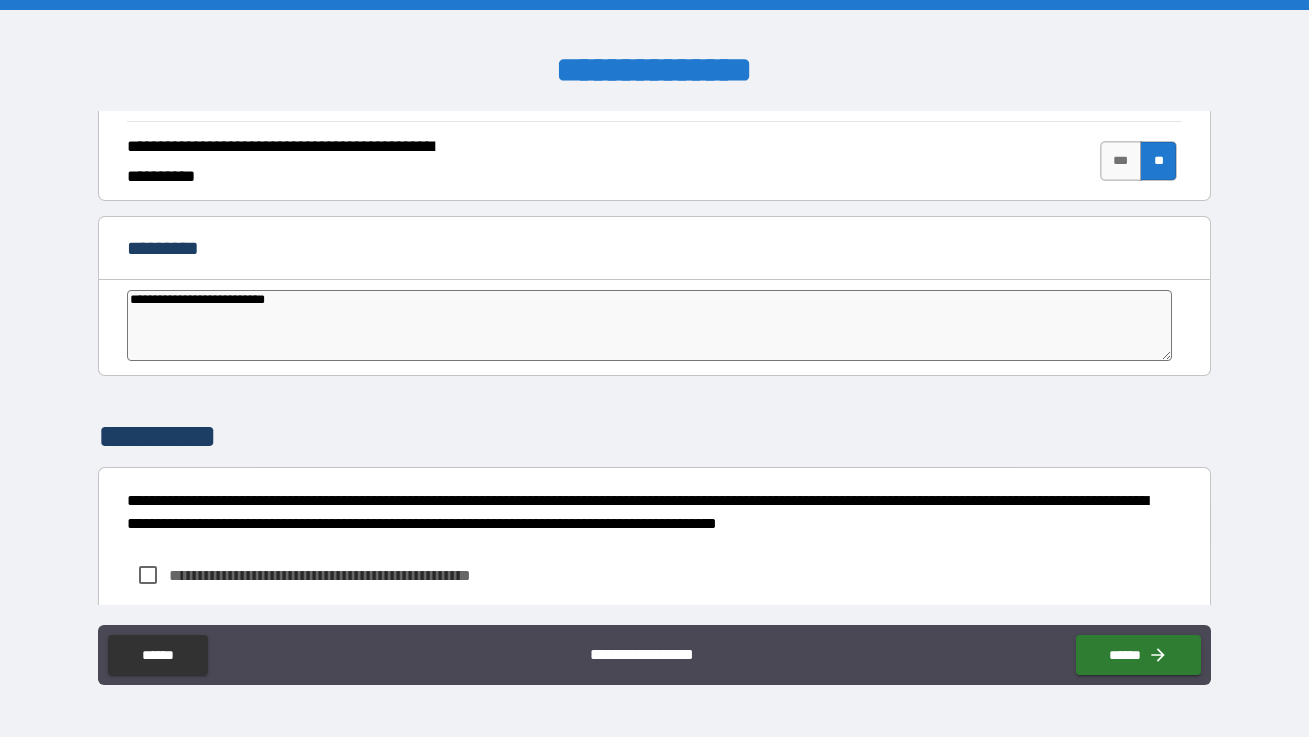 type on "**********" 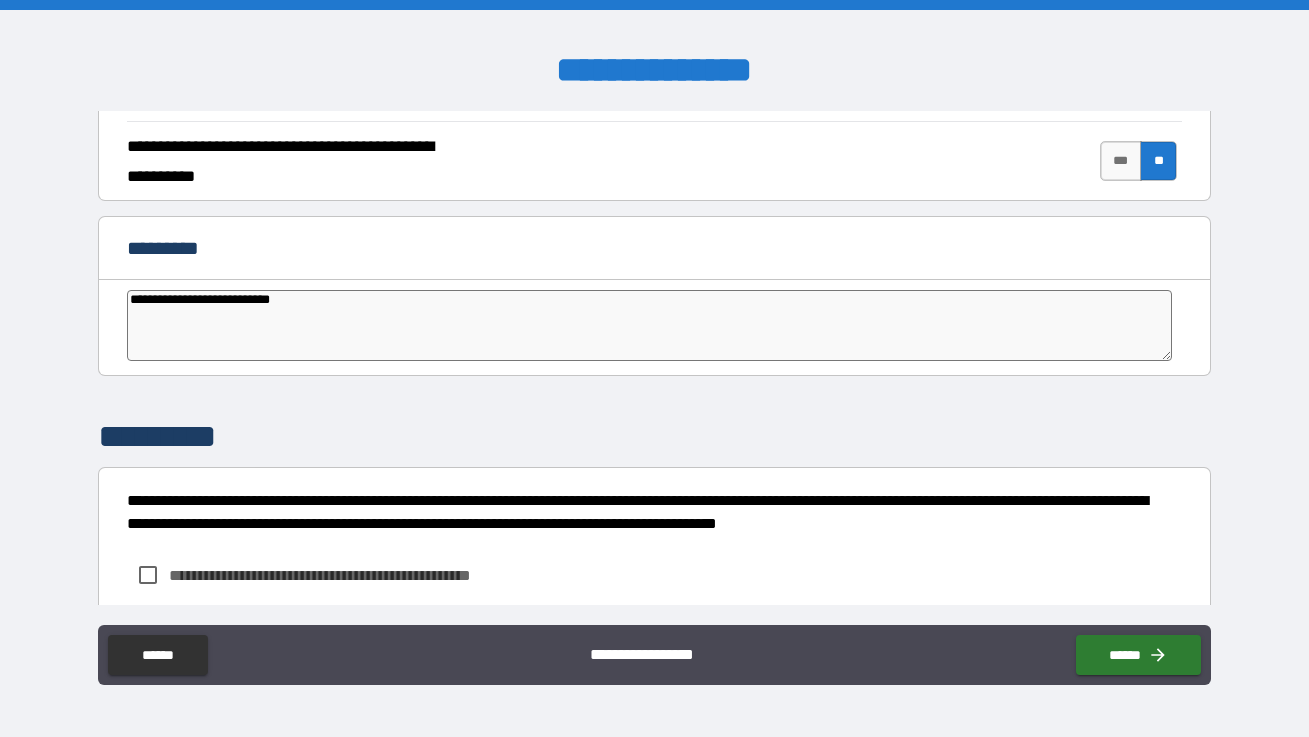 type on "**********" 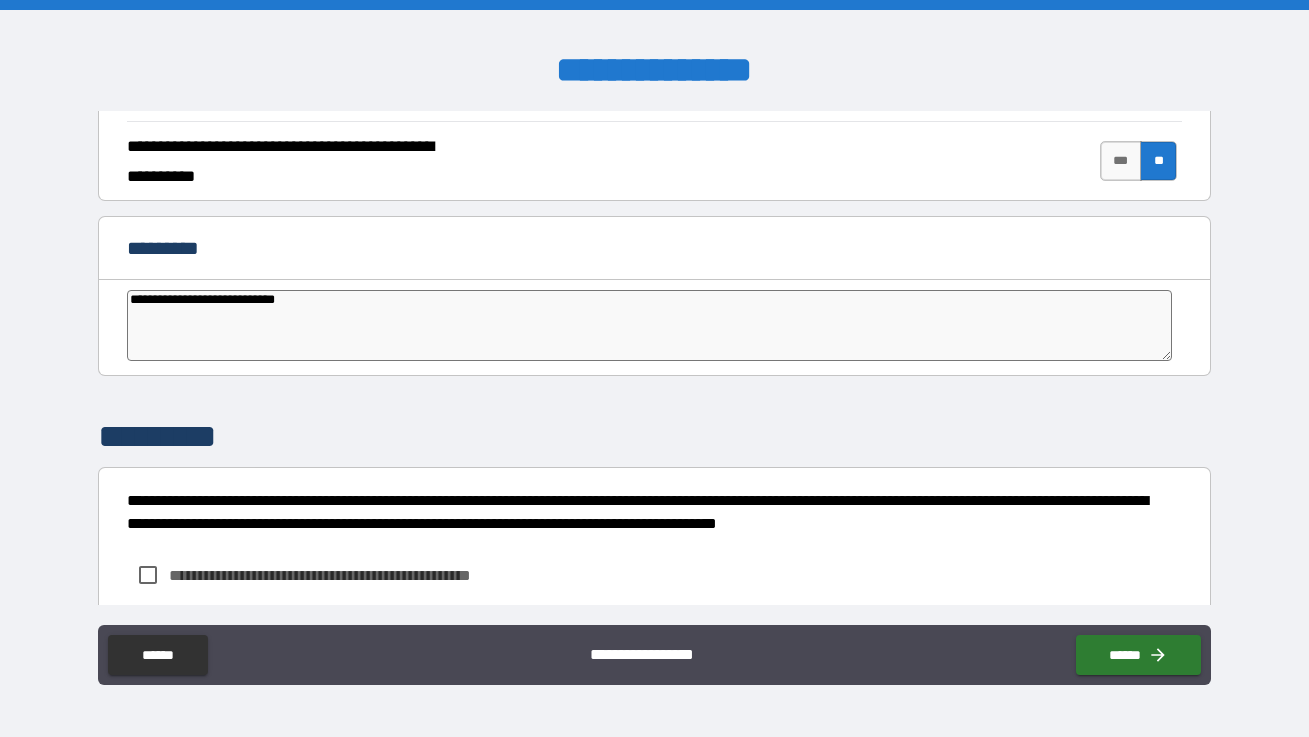 type on "*" 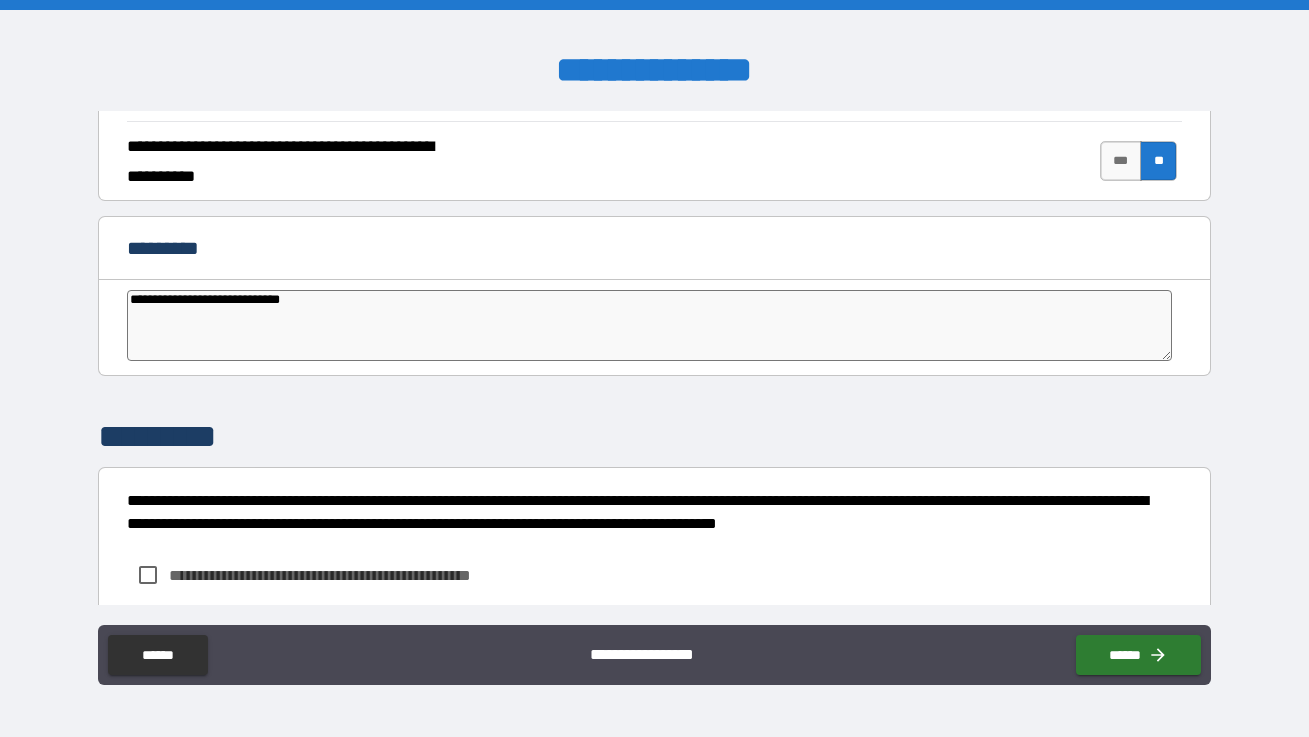 type on "**********" 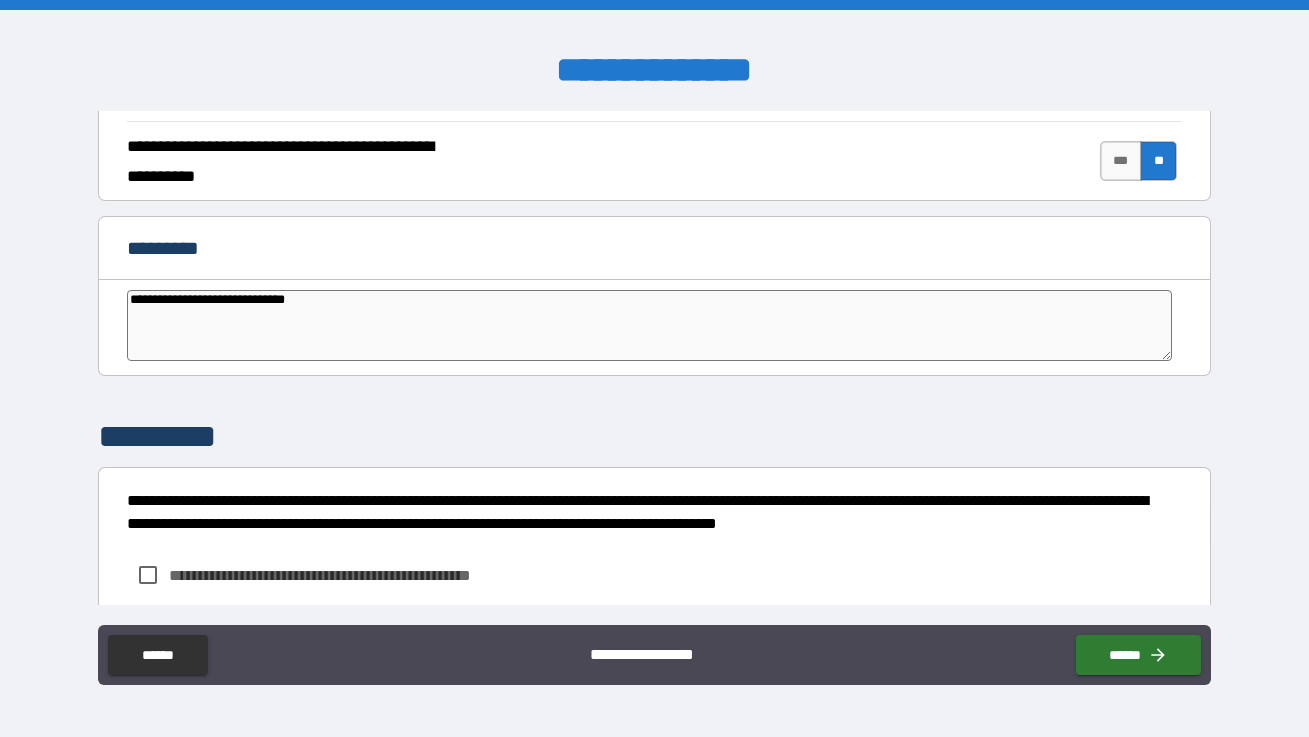 type on "**********" 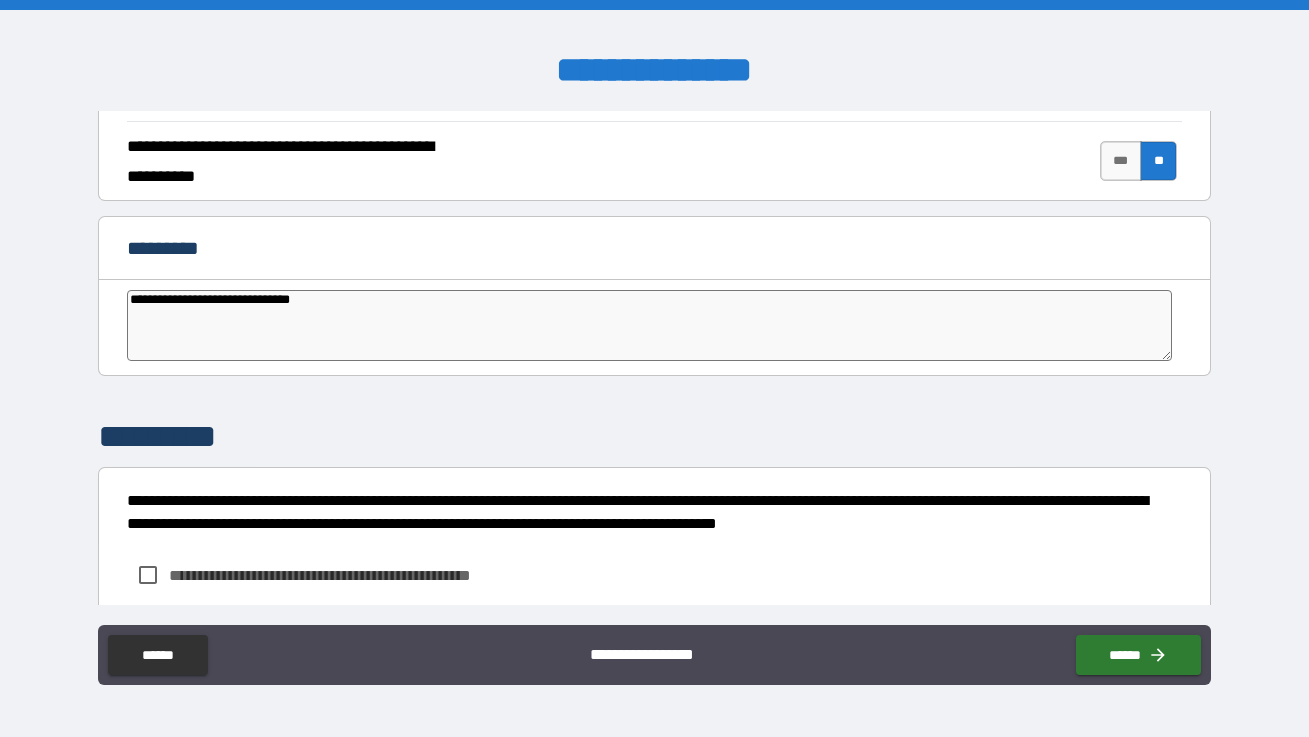 type on "*" 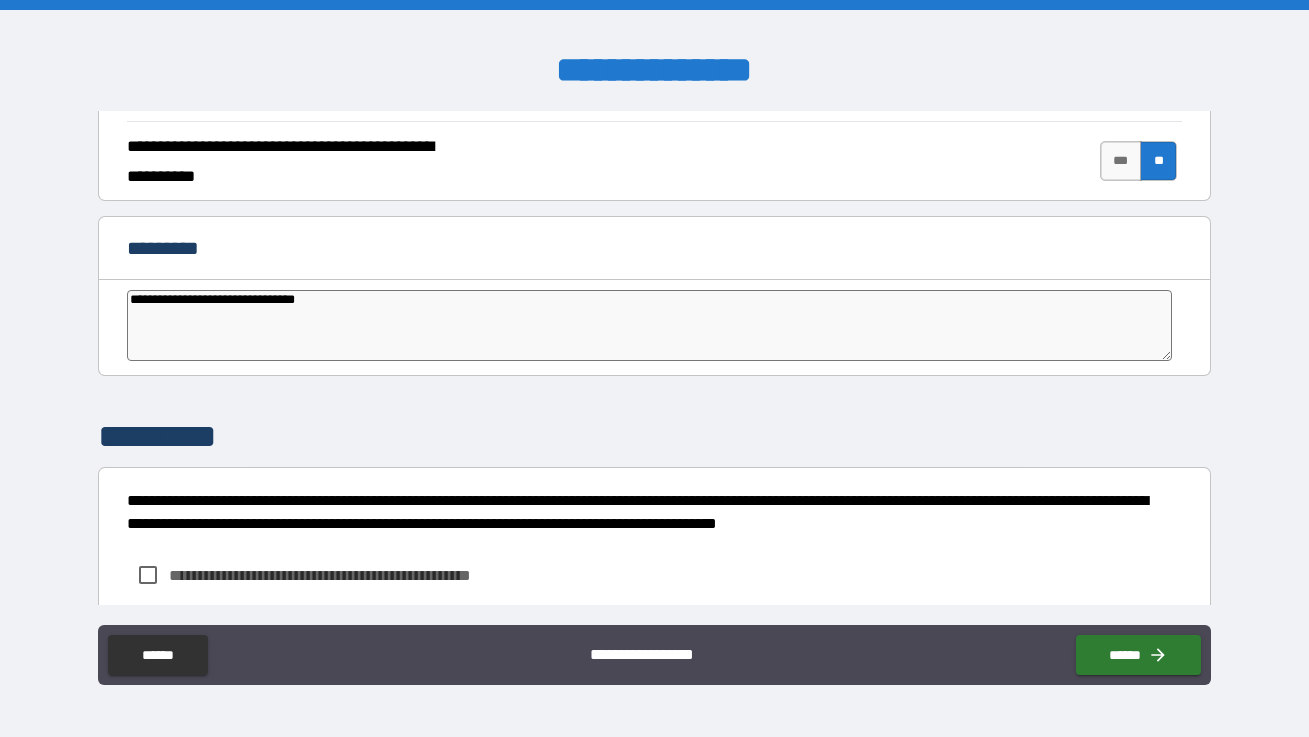 type on "**********" 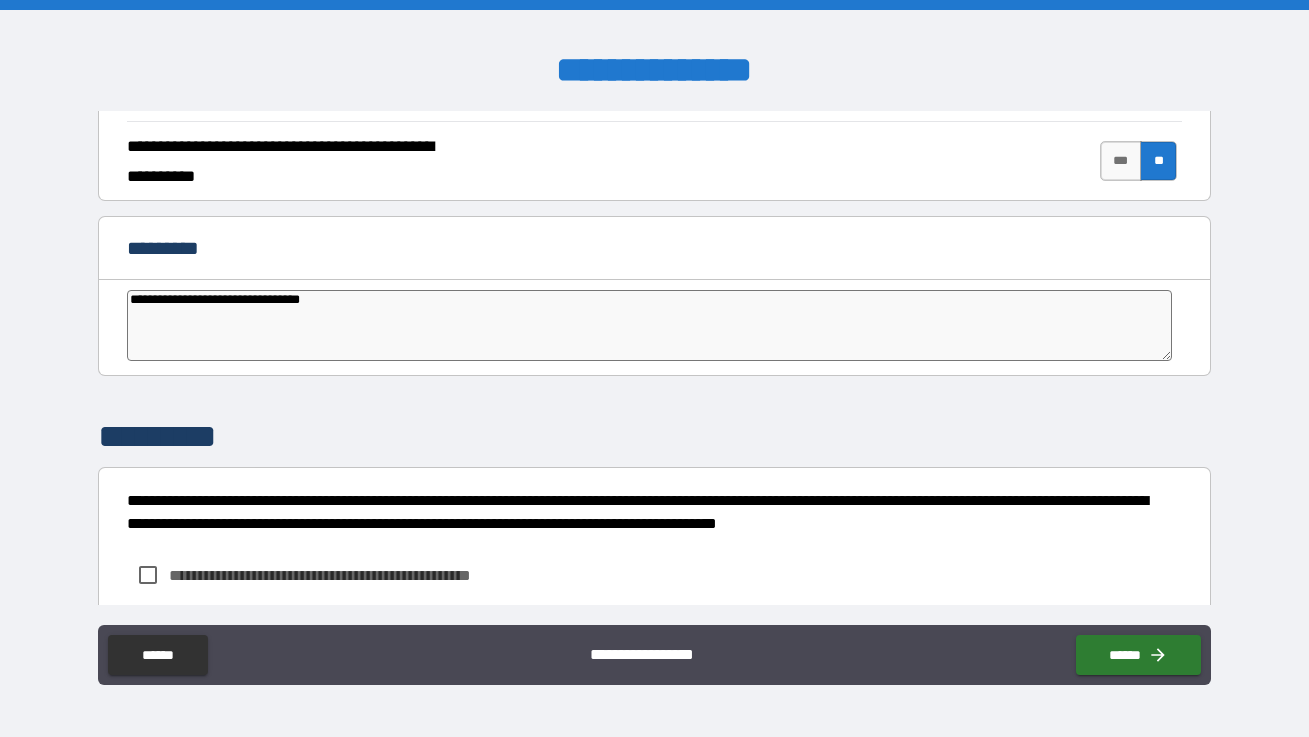 type on "**********" 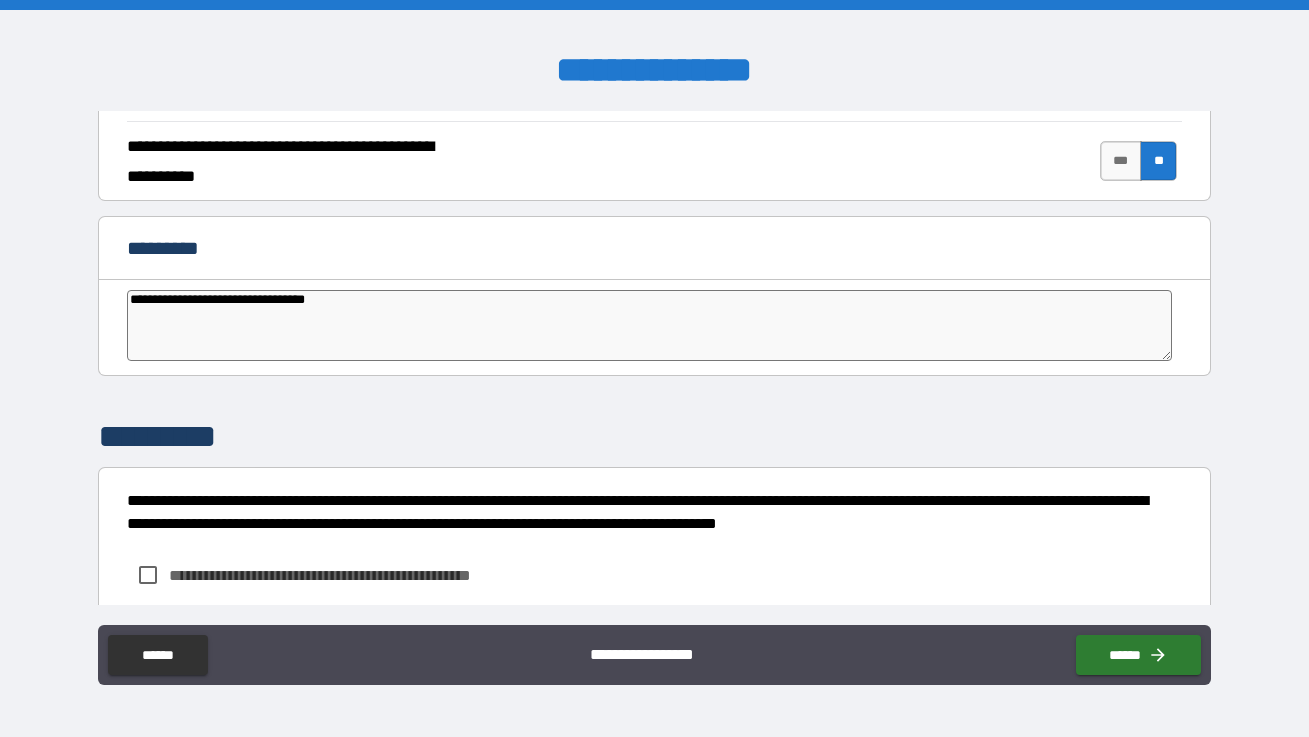 type on "**********" 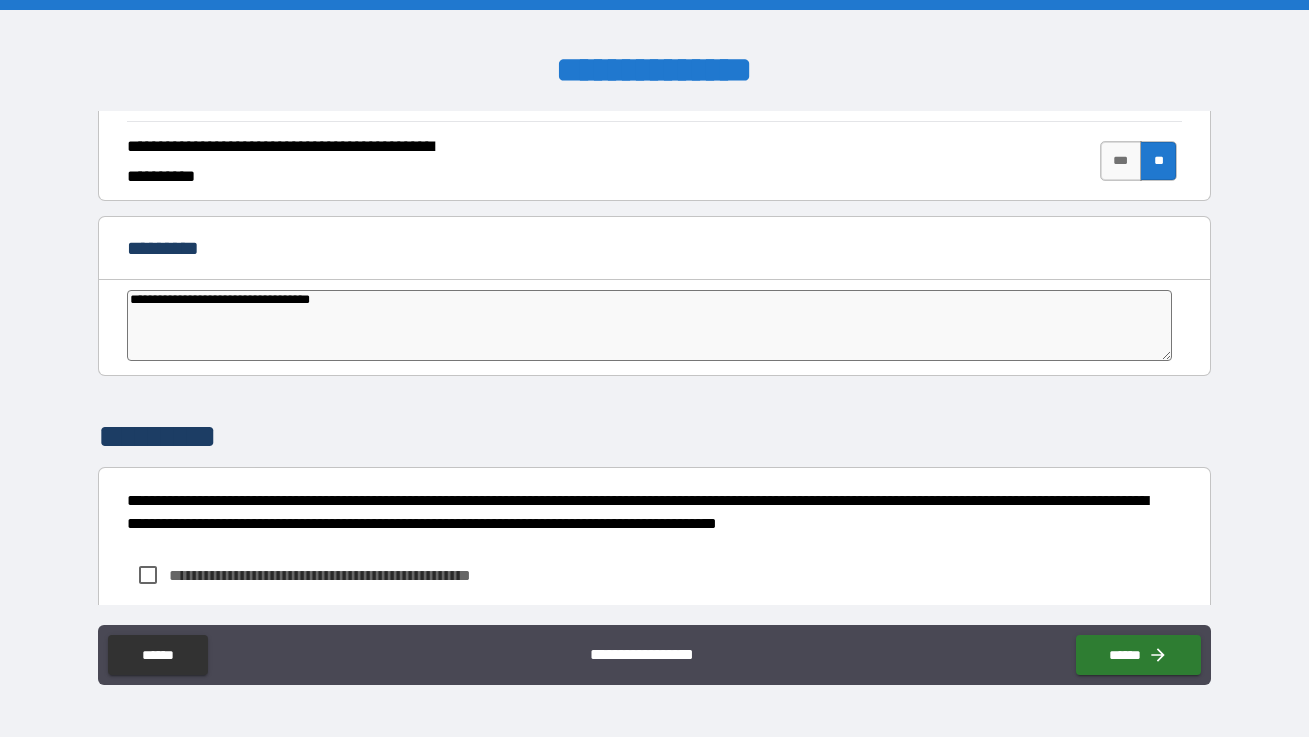 type on "*" 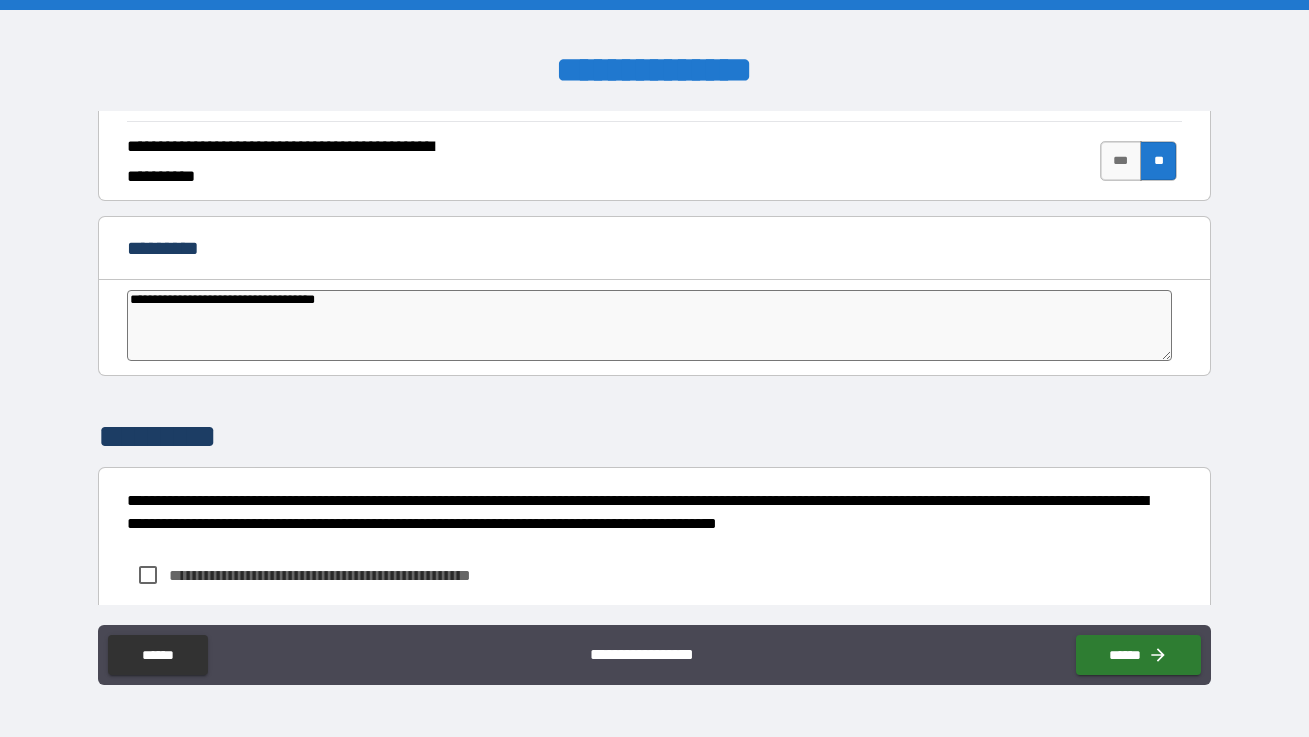 type on "**********" 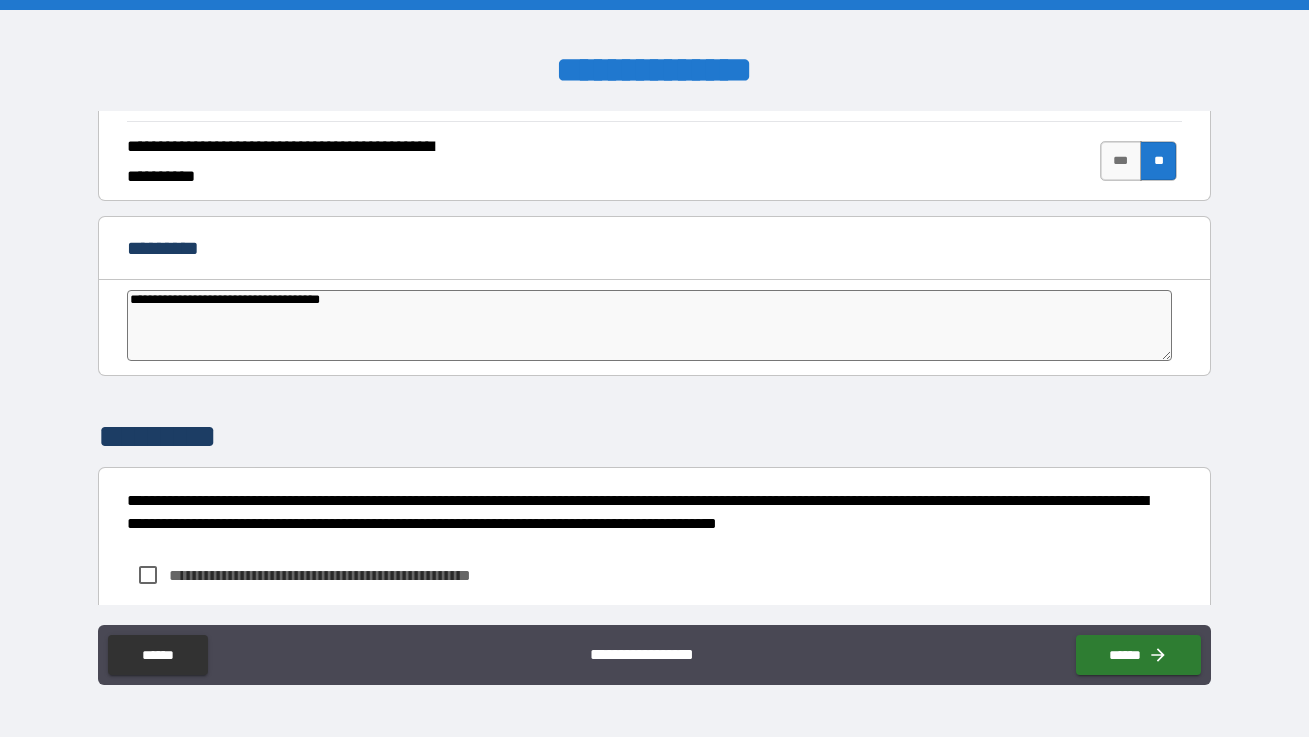 type on "**********" 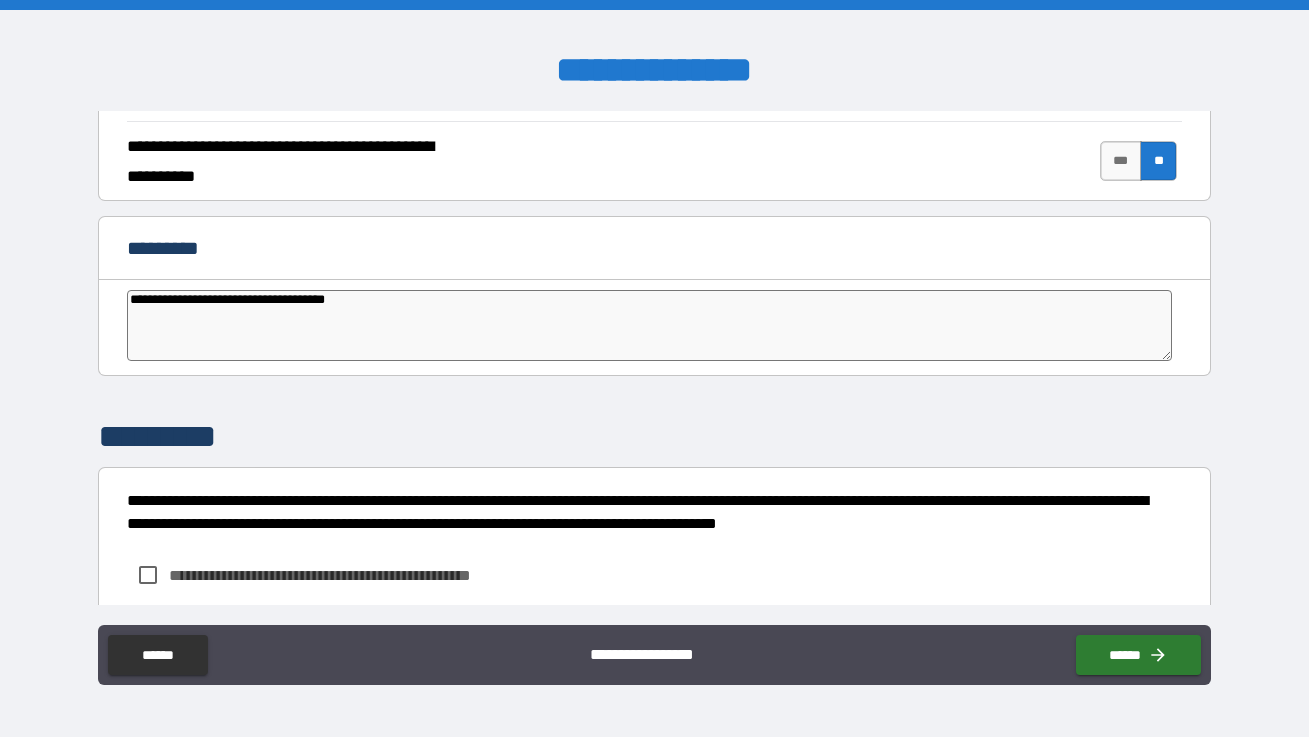 type on "**********" 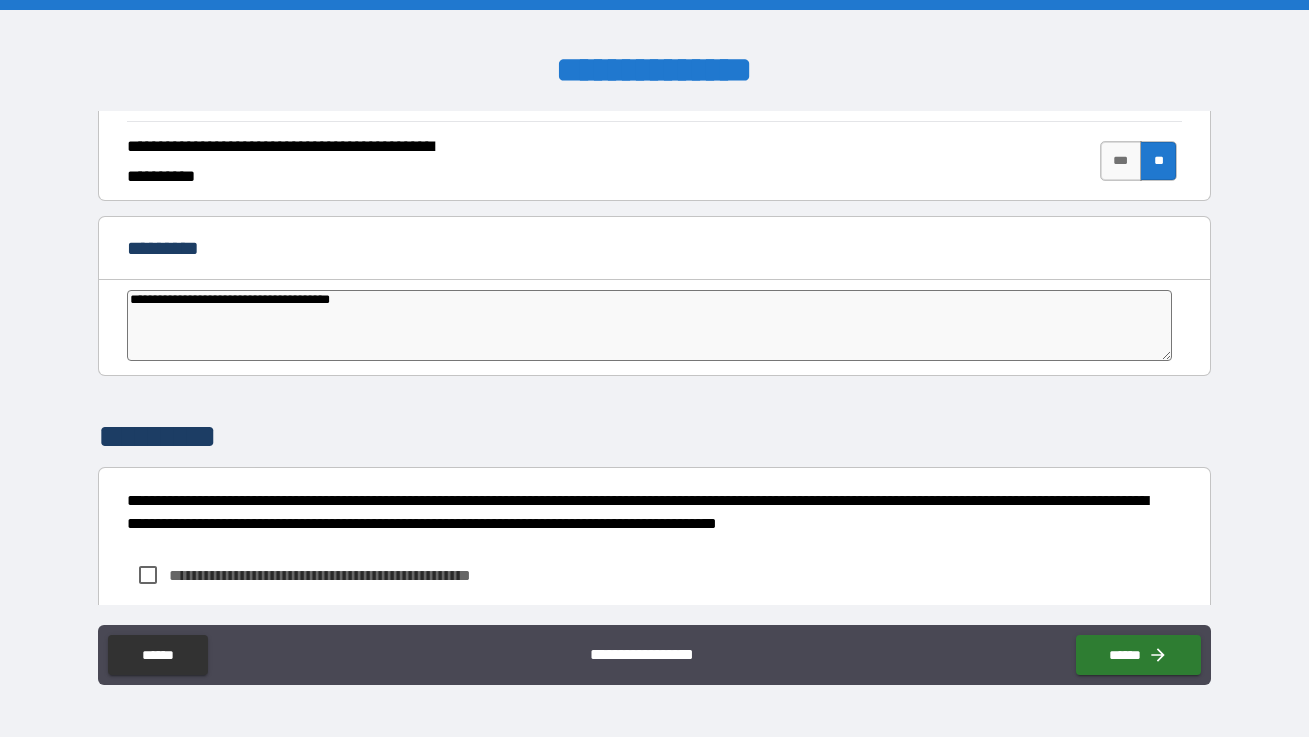 type on "**********" 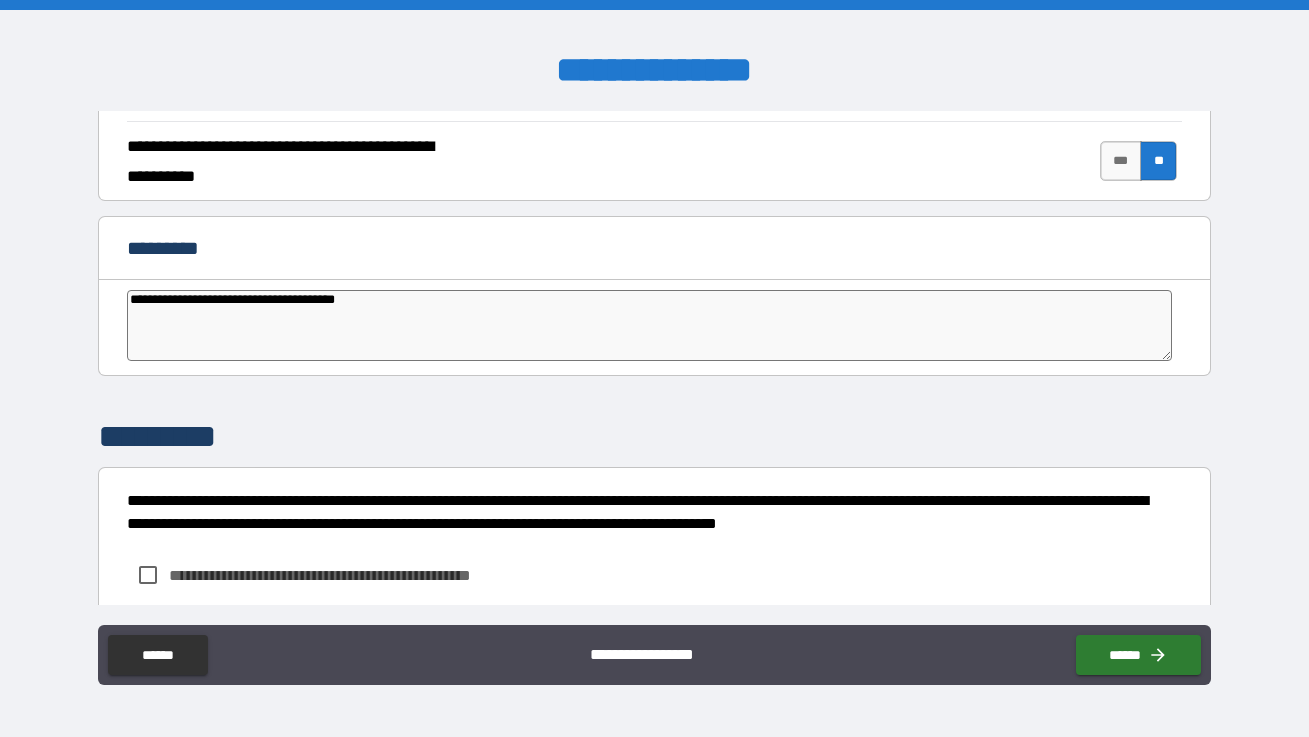 type on "*" 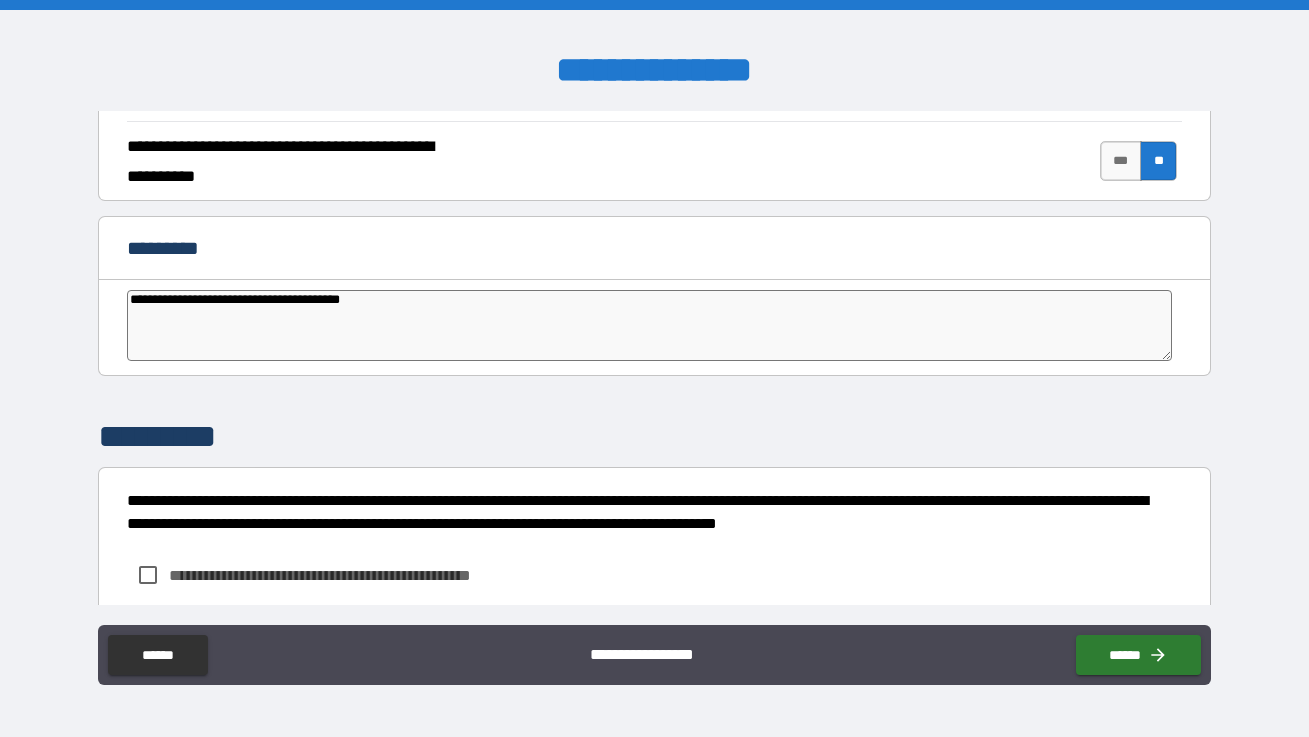 type on "**********" 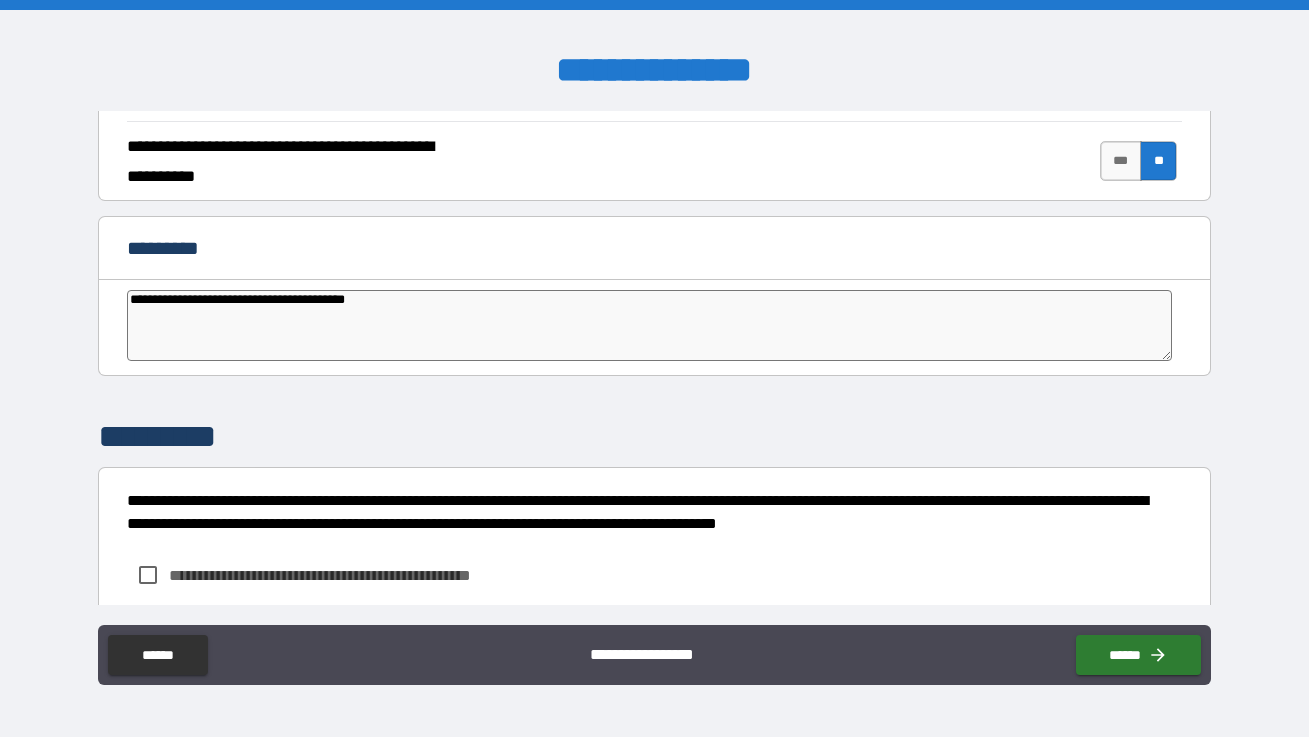 type on "**********" 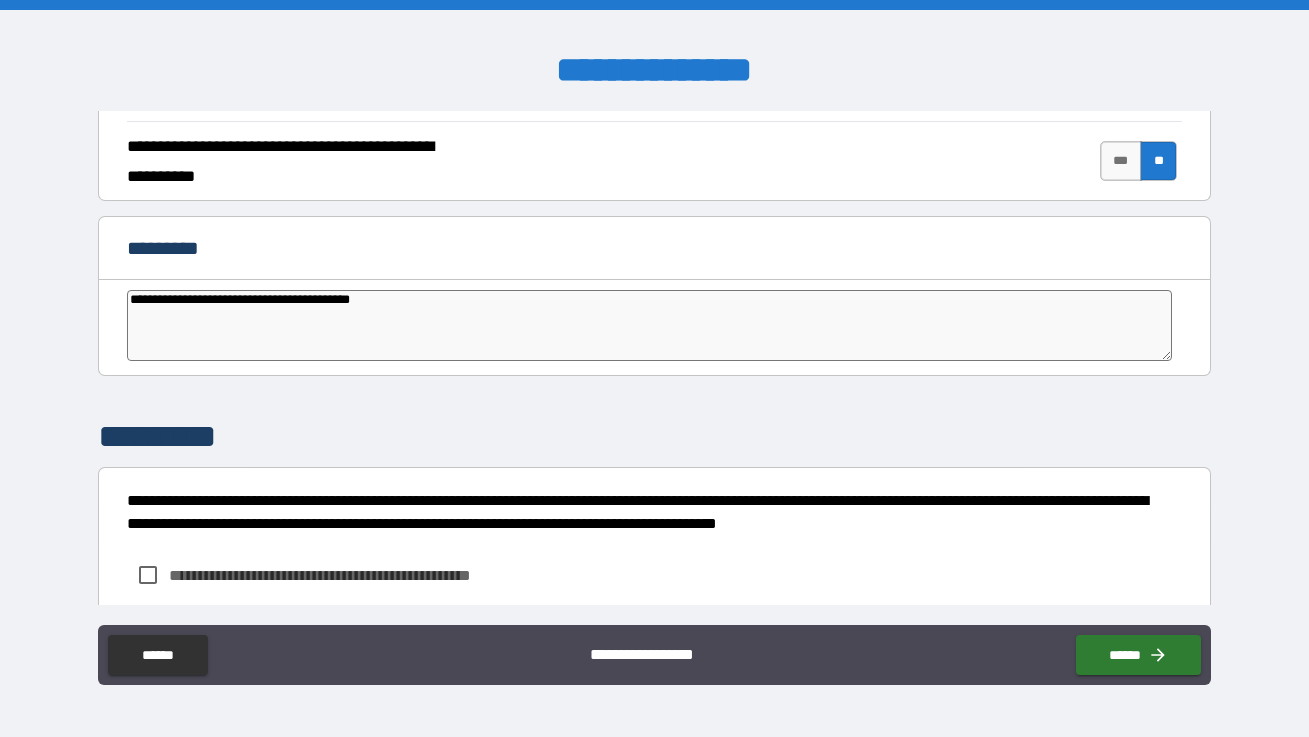 type on "**********" 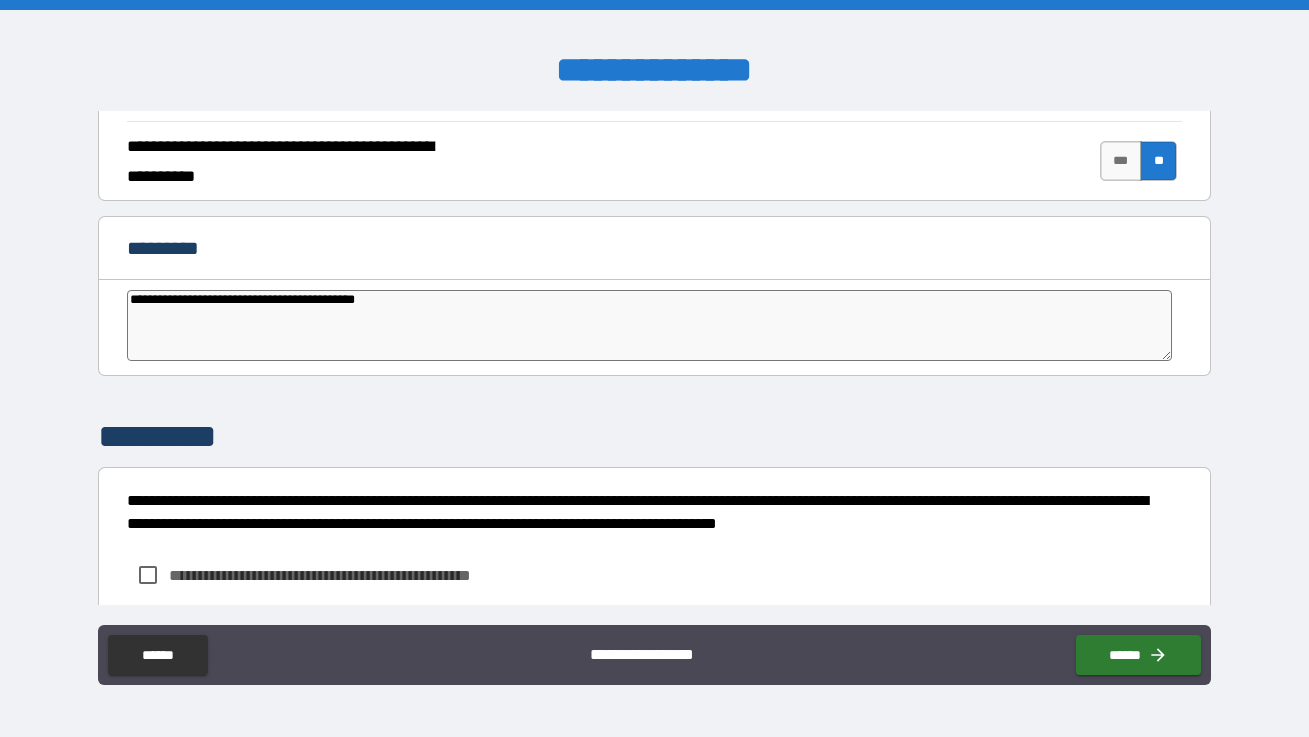type on "**********" 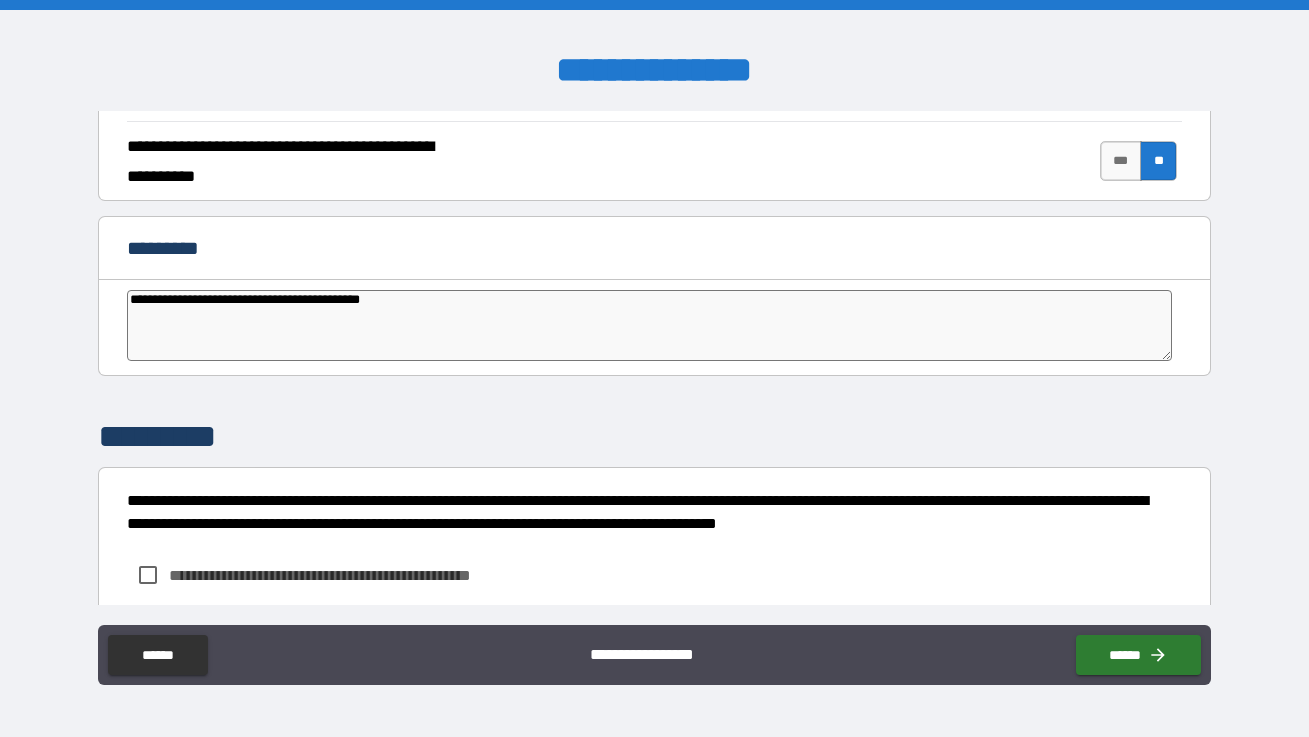 type on "**********" 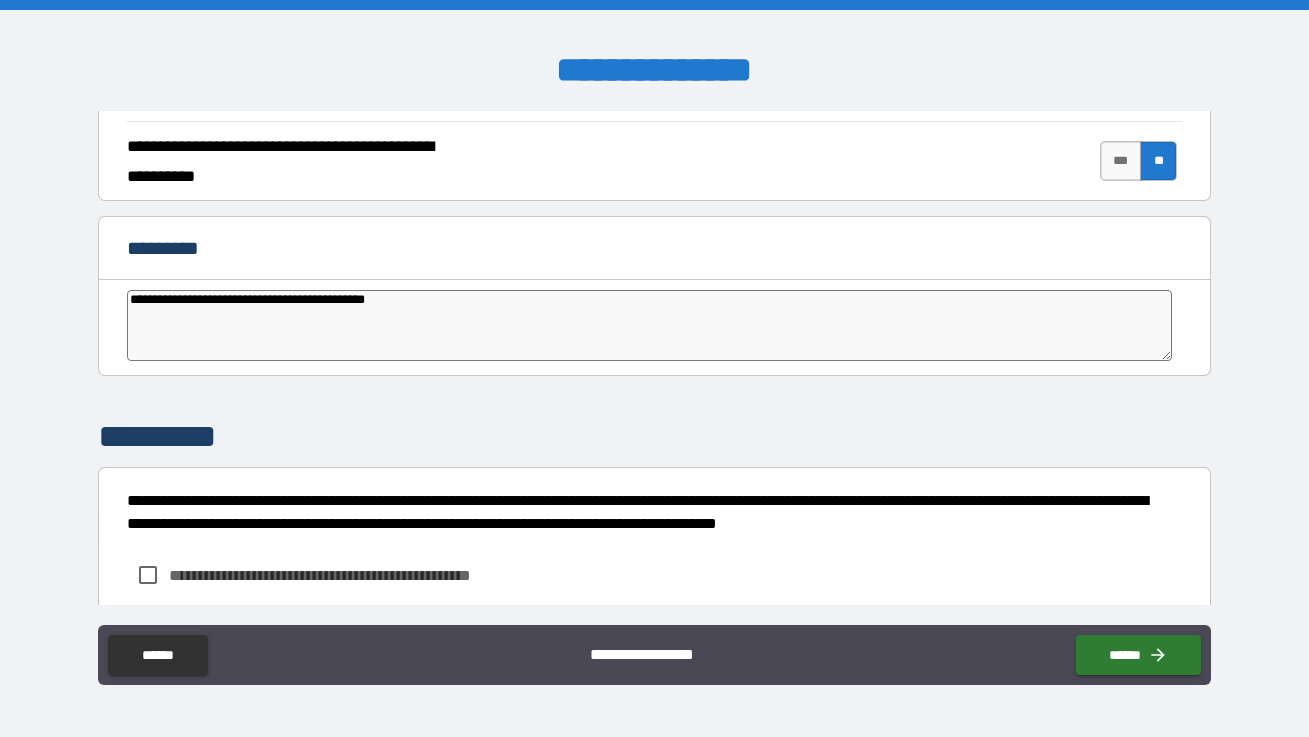 type on "**********" 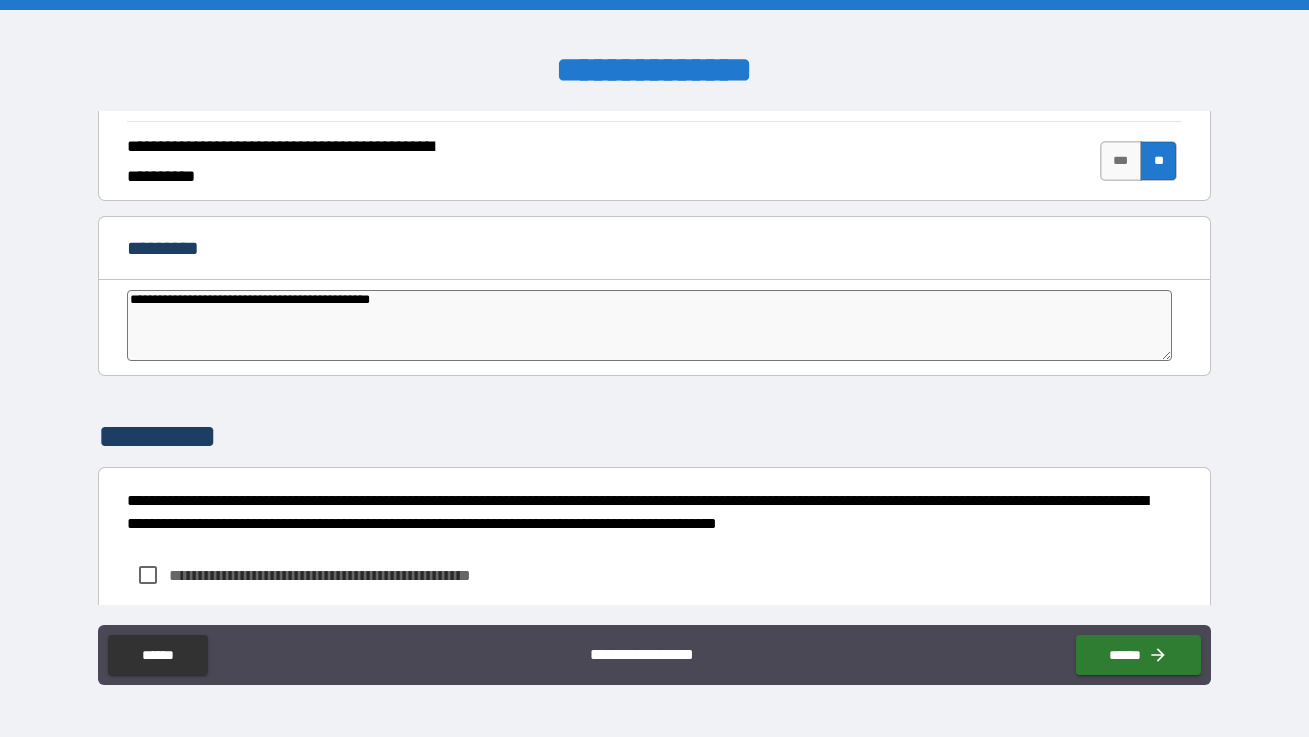 type on "*" 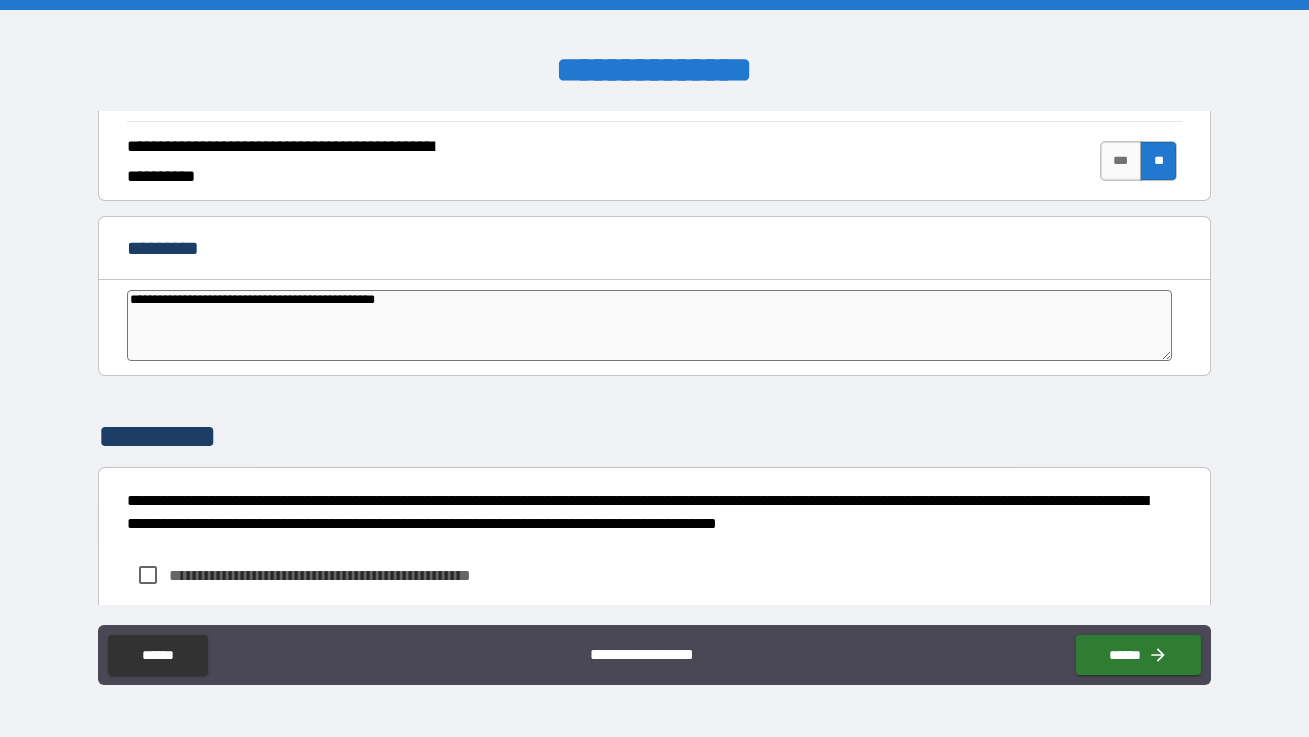 type on "**********" 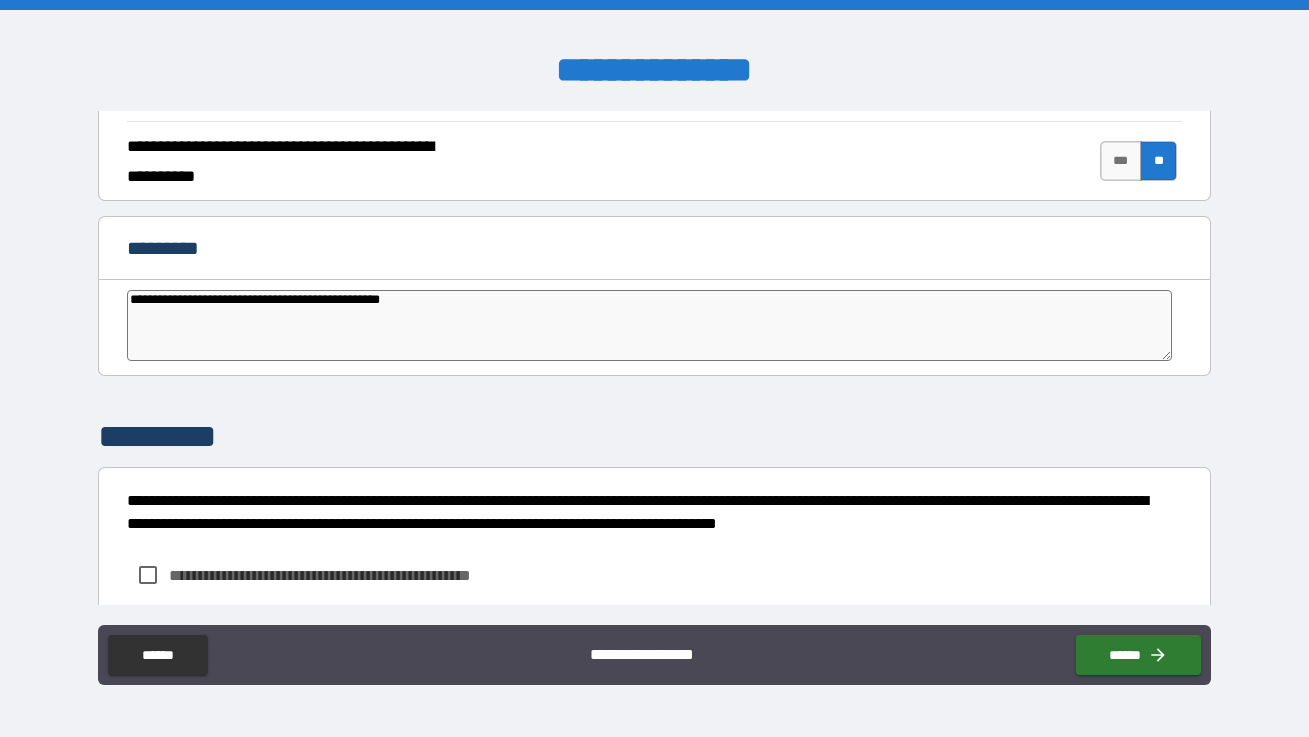type on "**********" 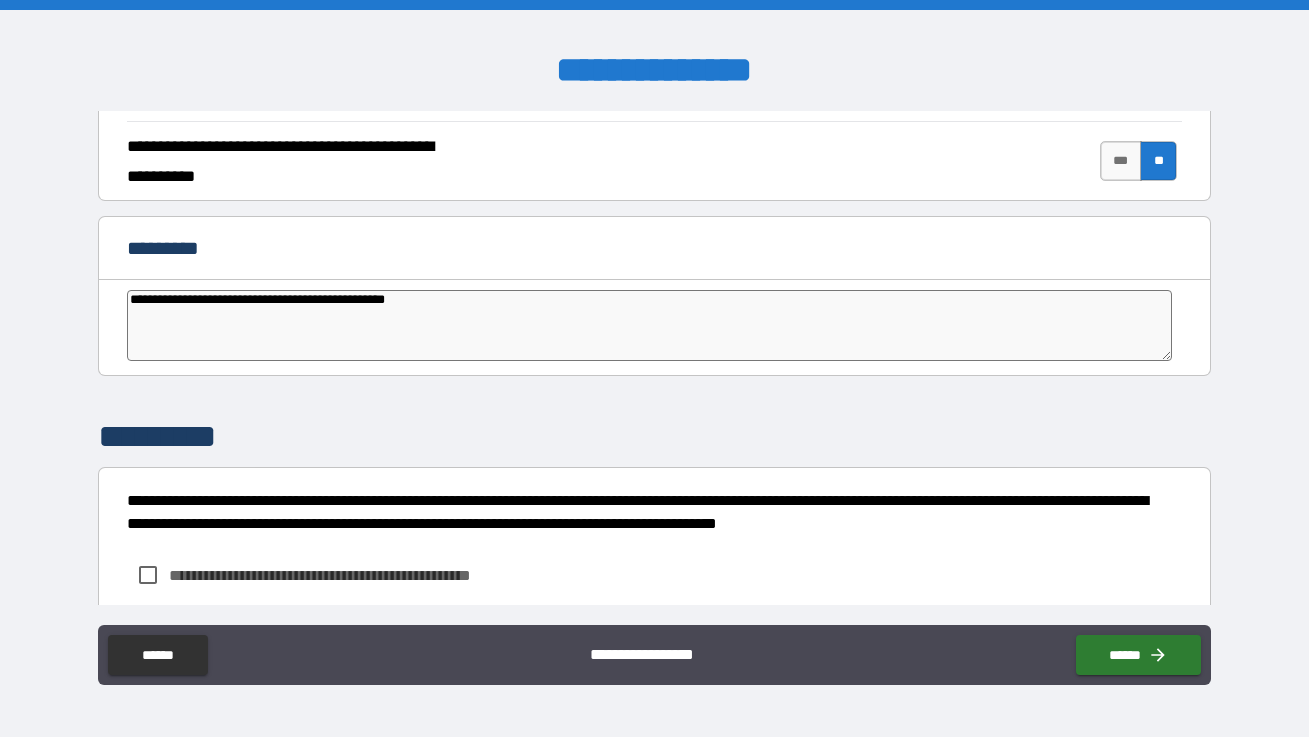 type on "**********" 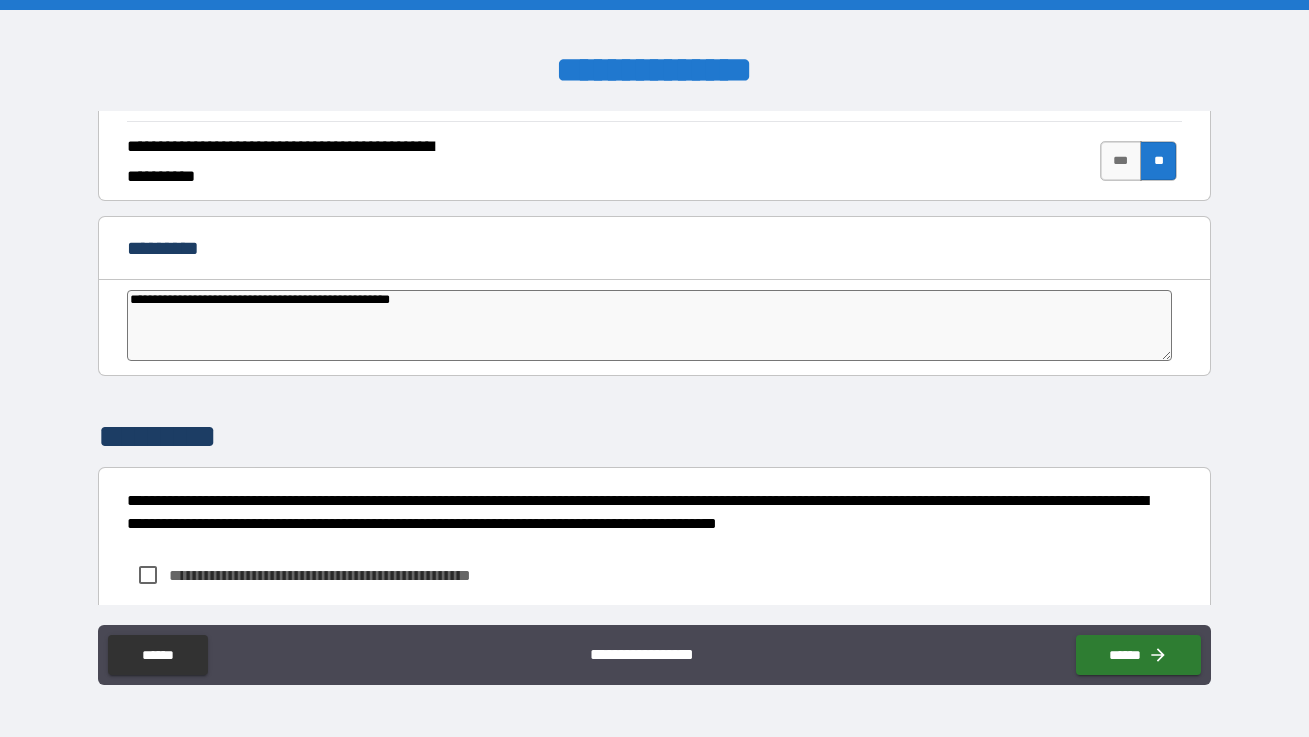 type on "**********" 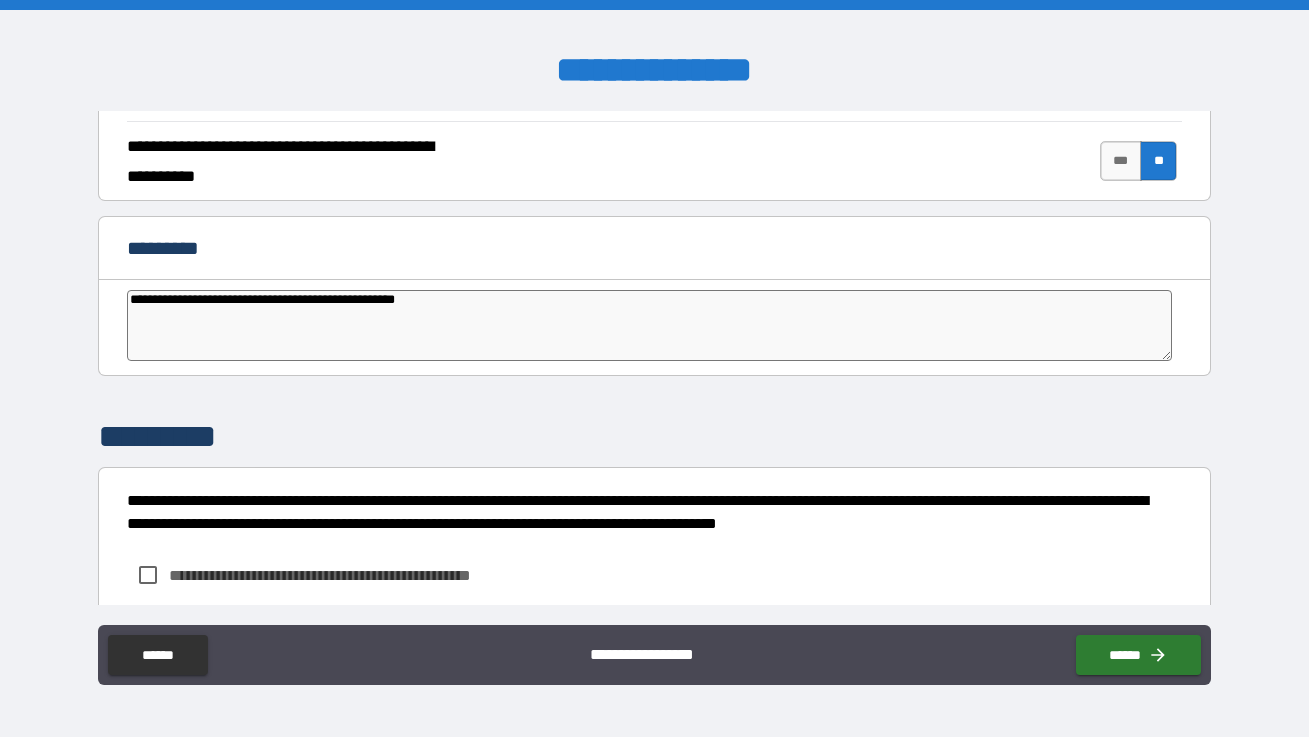 type on "**********" 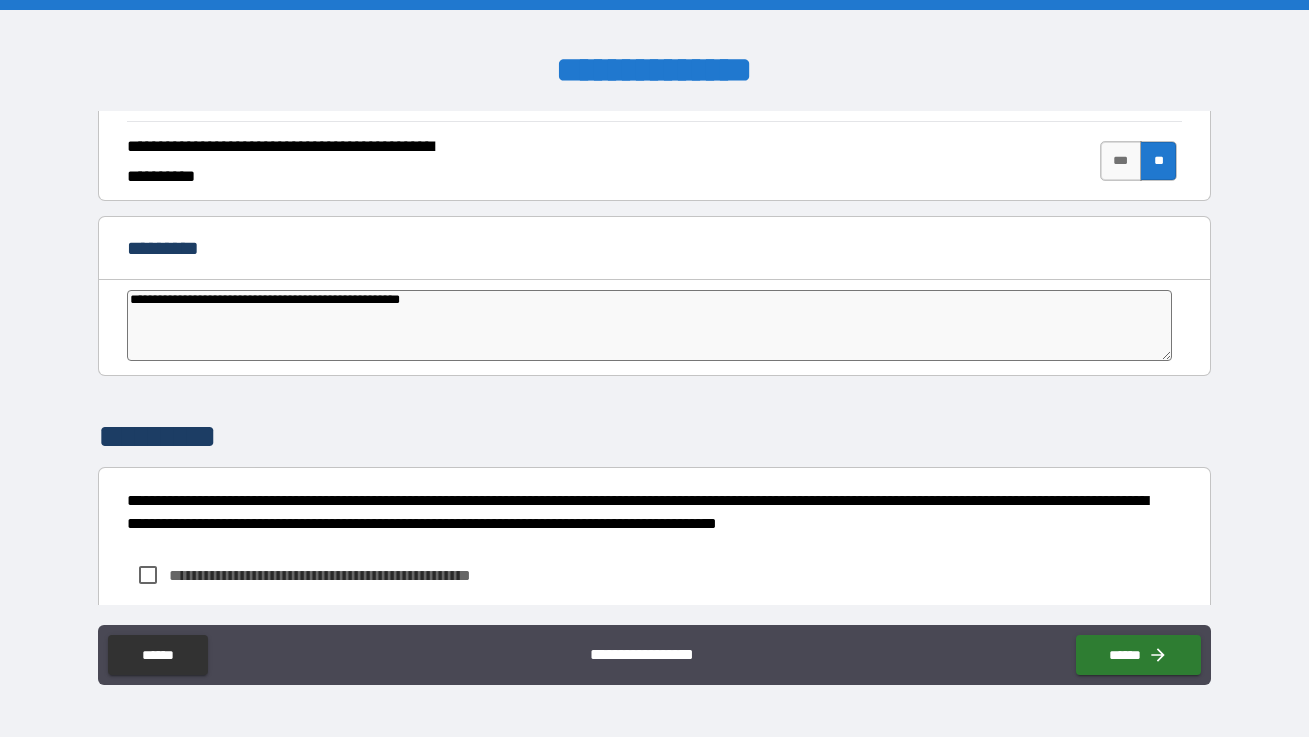 type on "**********" 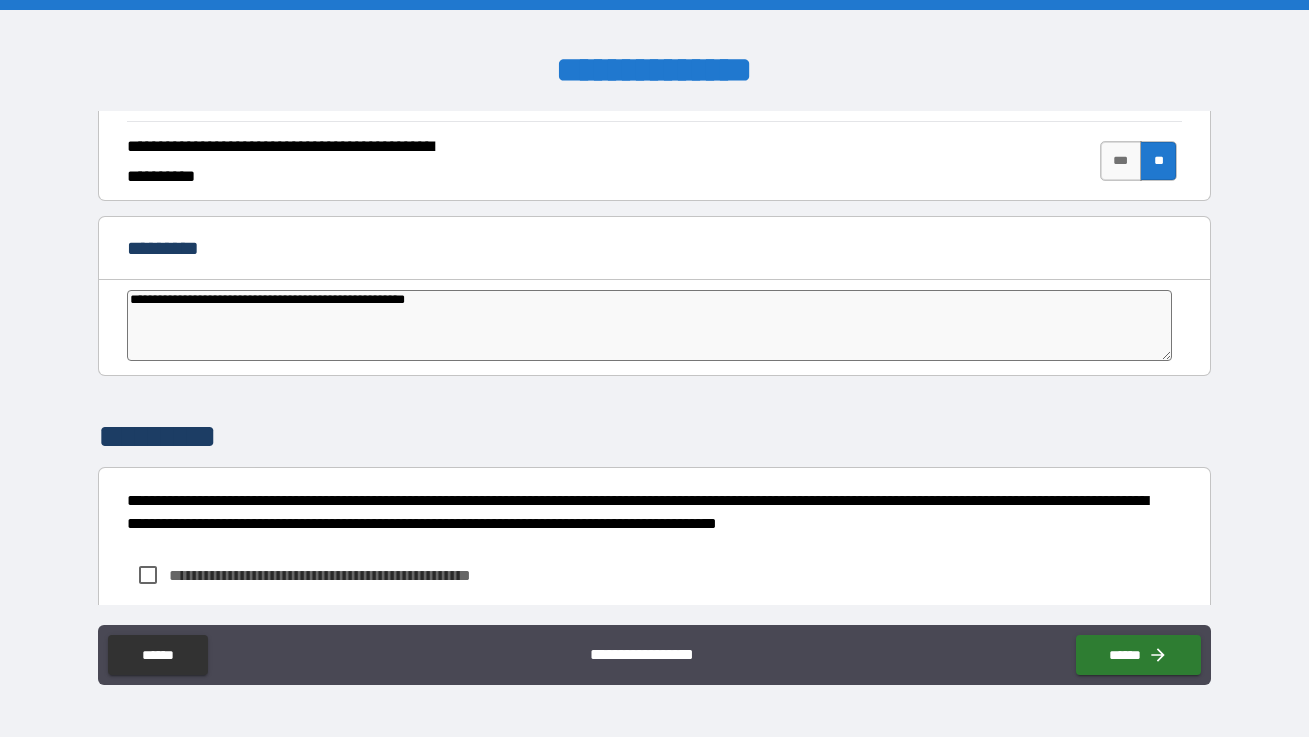 type on "**********" 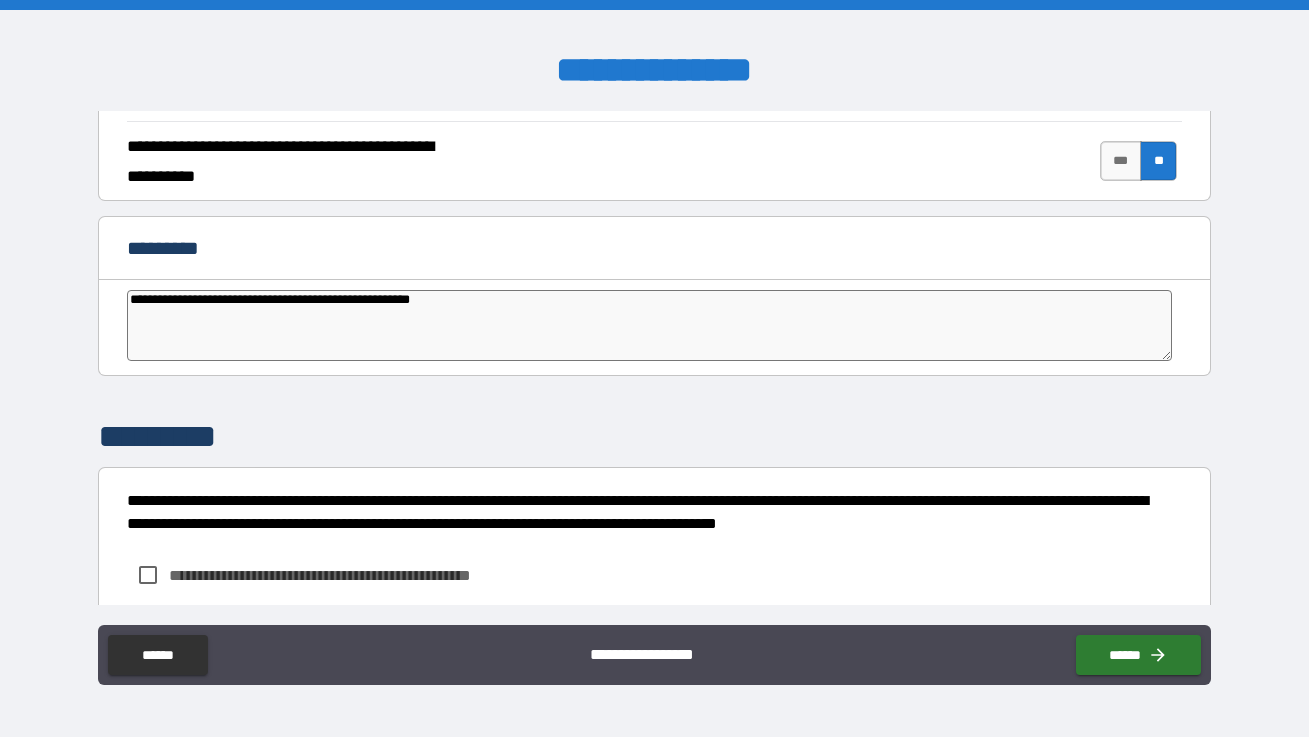 type on "**********" 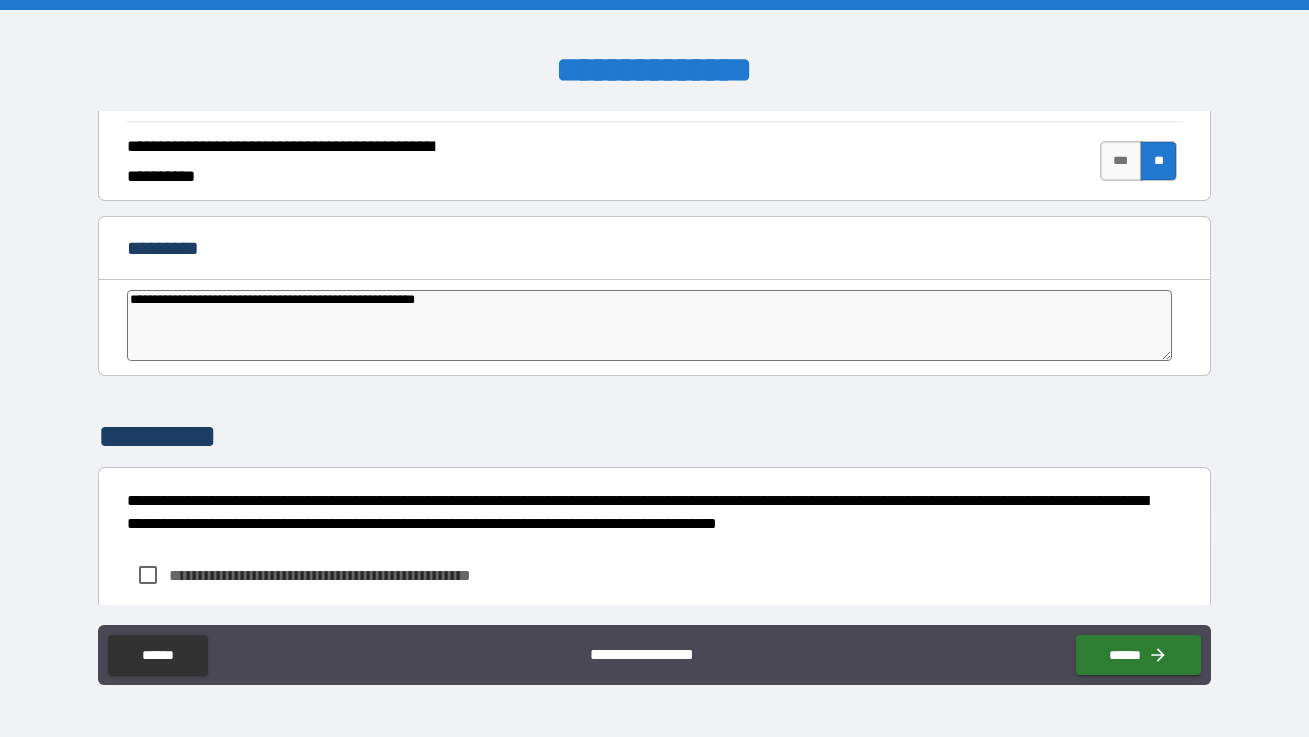 type on "**********" 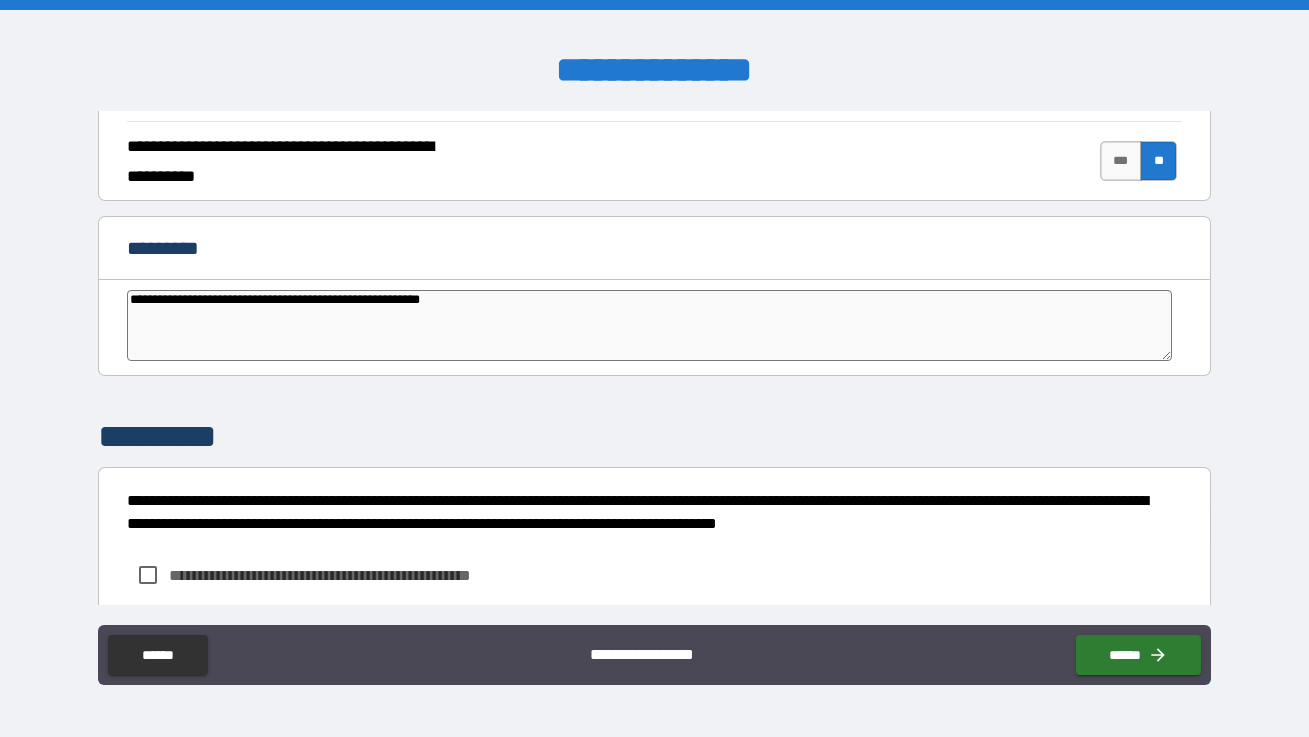 type on "**********" 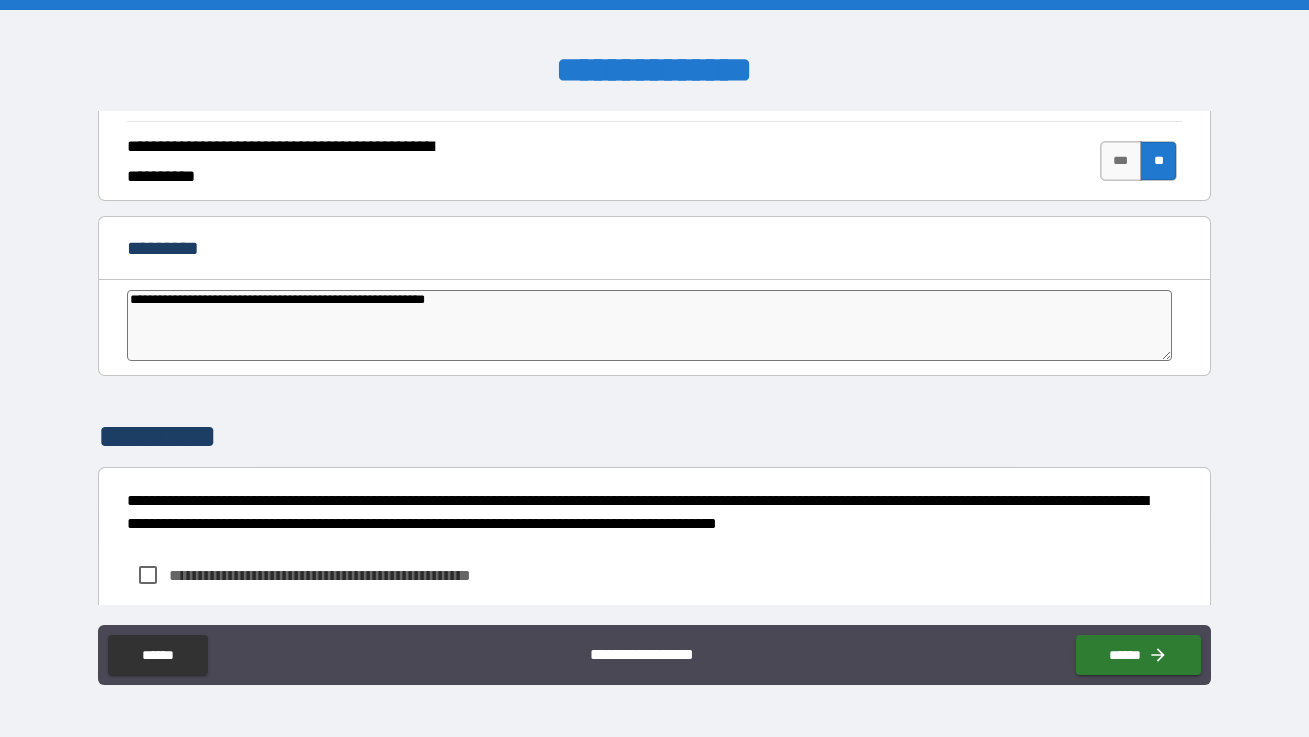 type on "*" 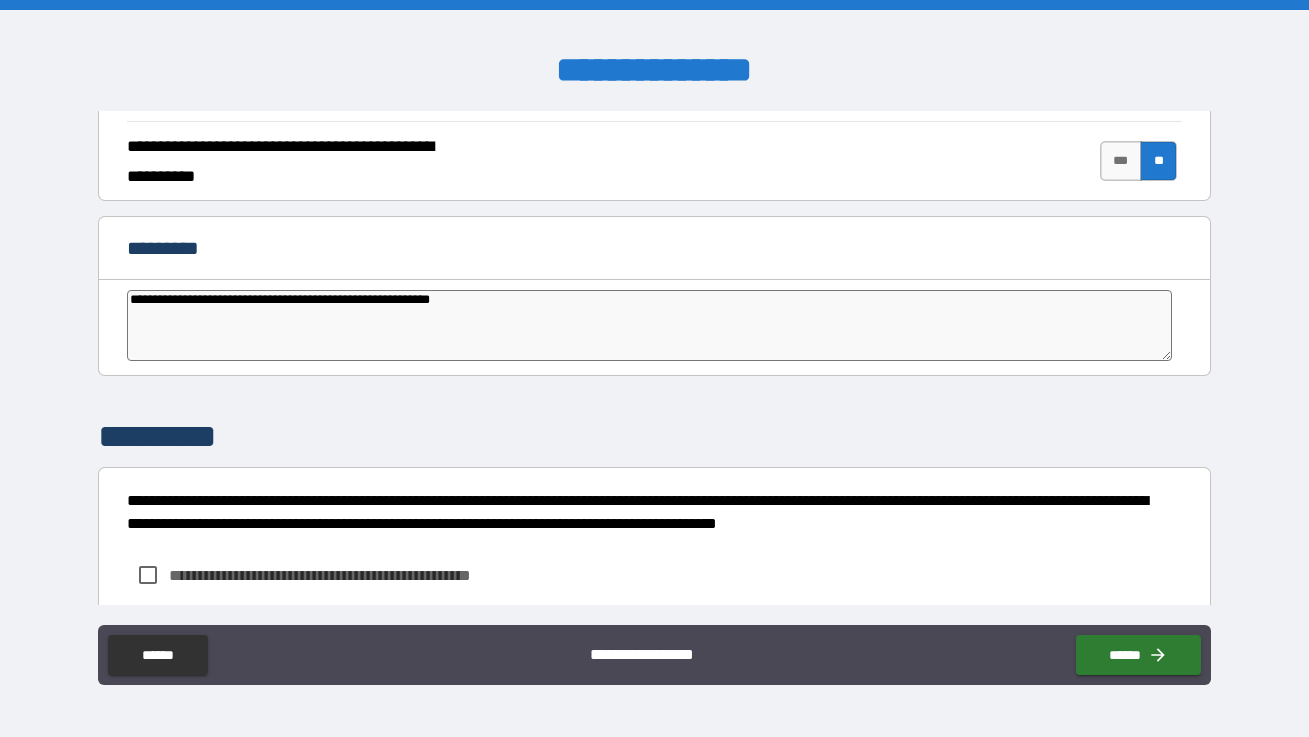 type on "**********" 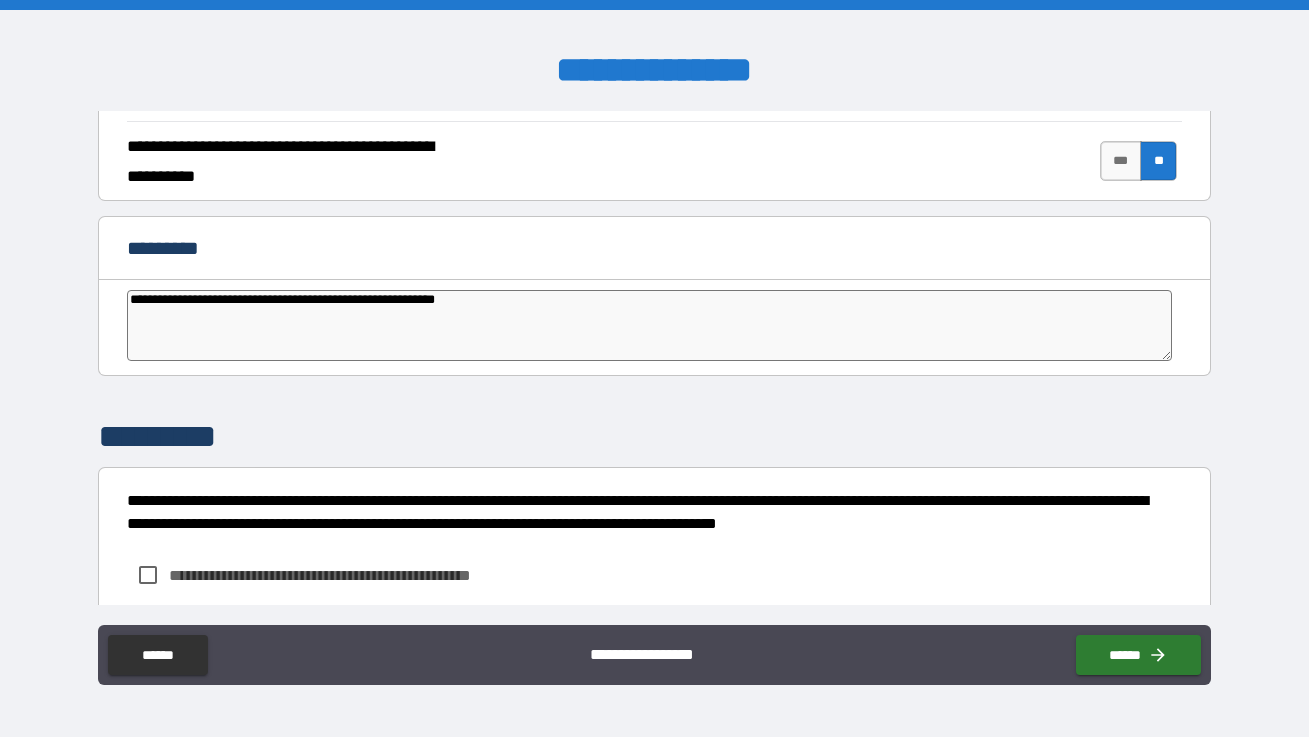 type on "*" 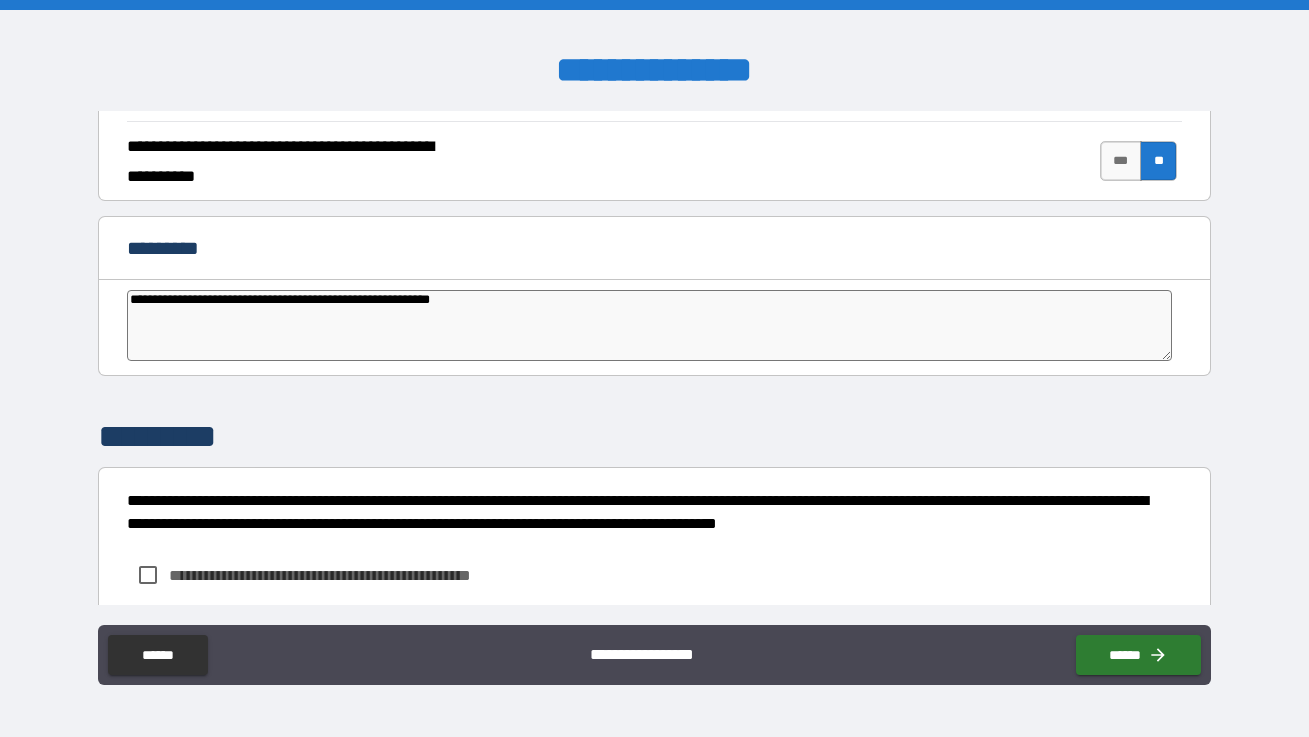 type on "**********" 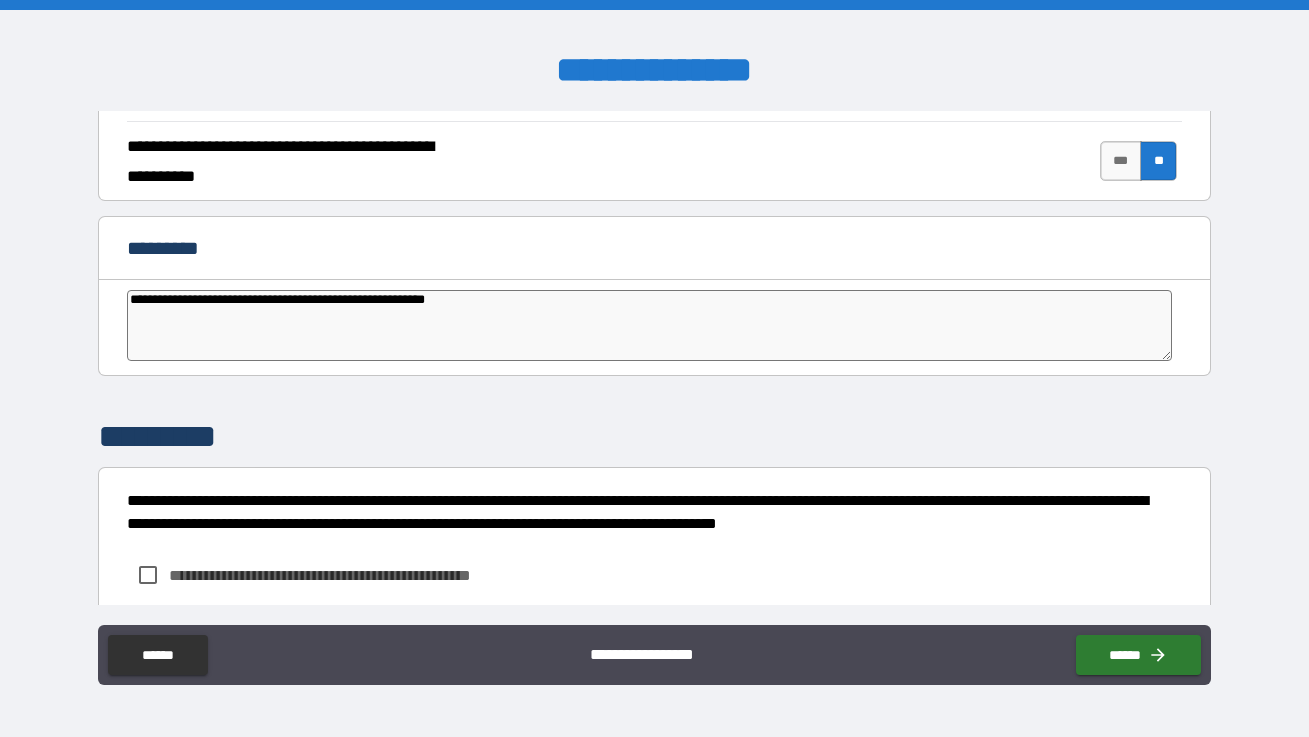 type on "**********" 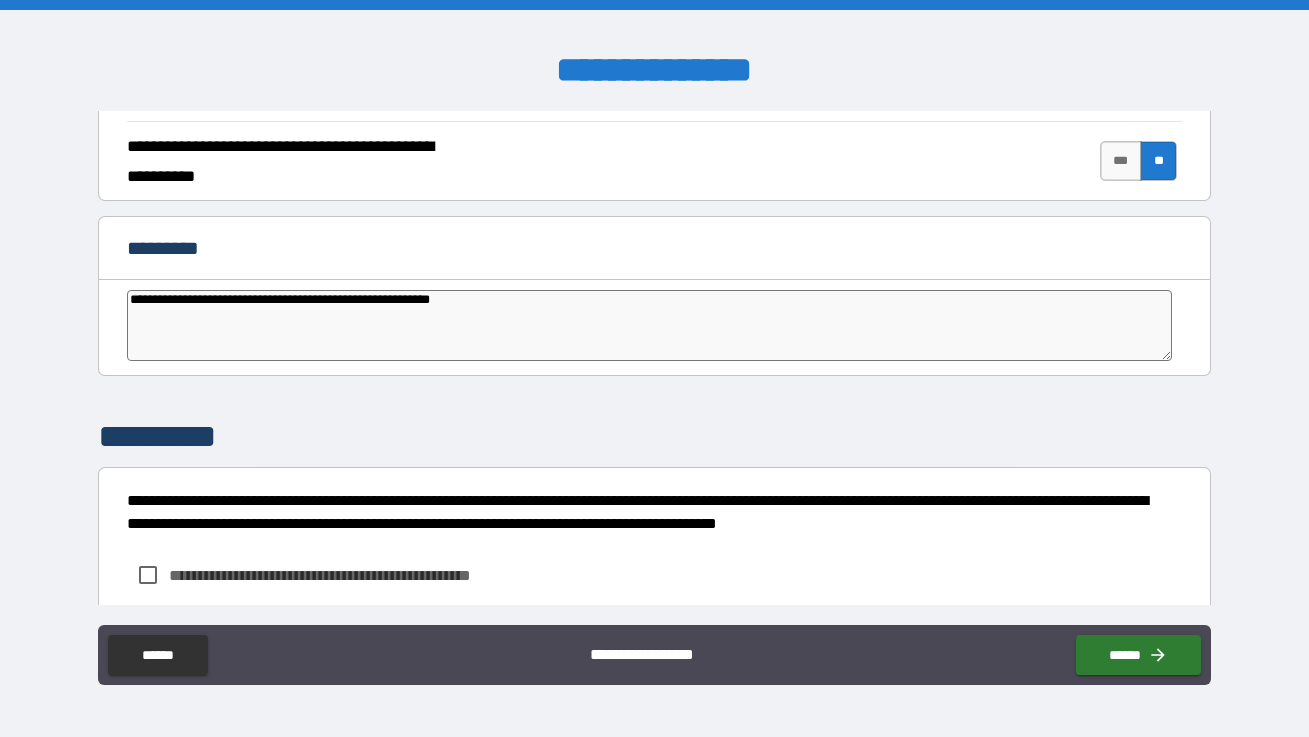 type on "**********" 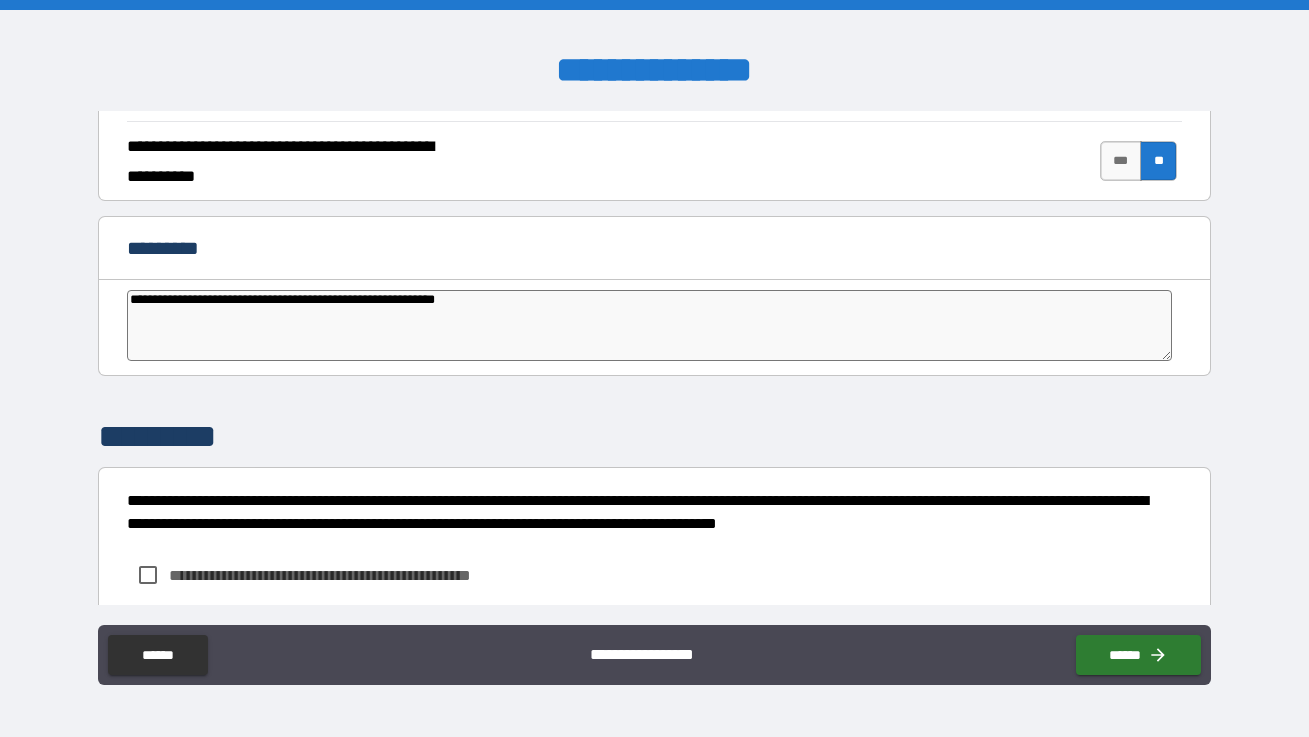 type on "**********" 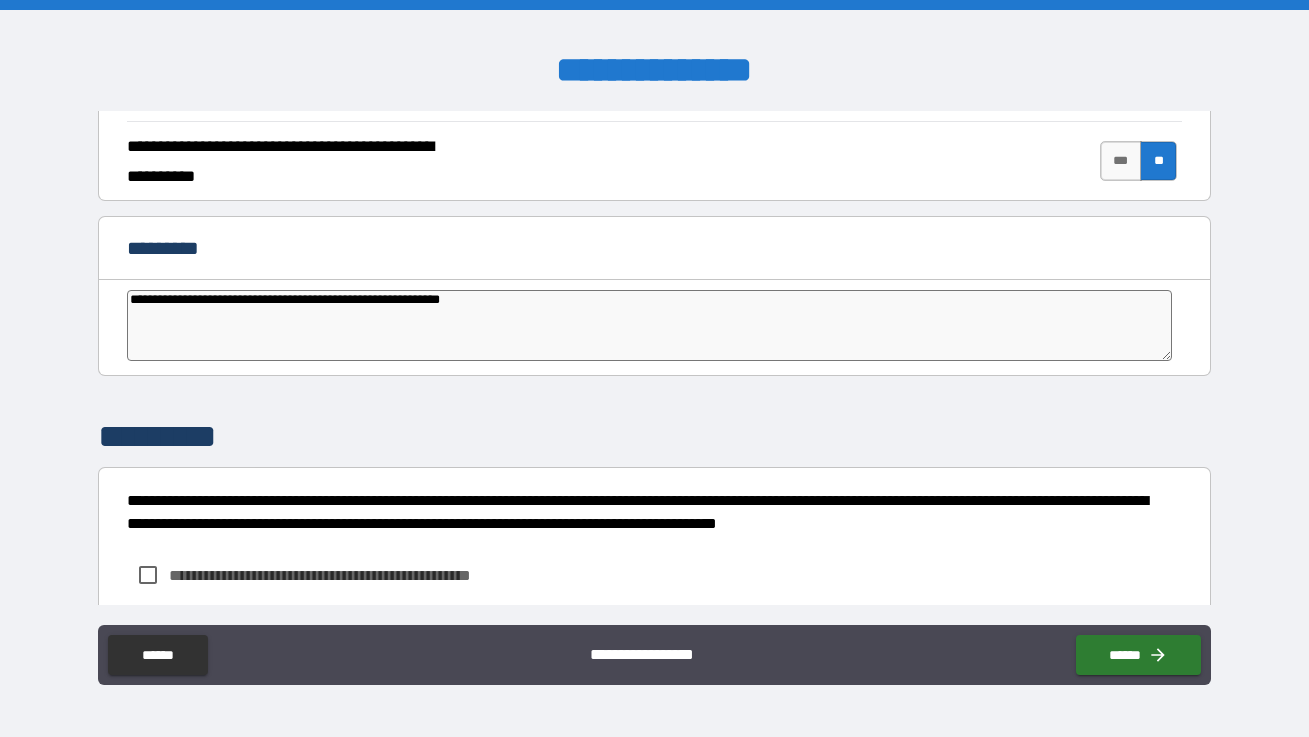 type on "**********" 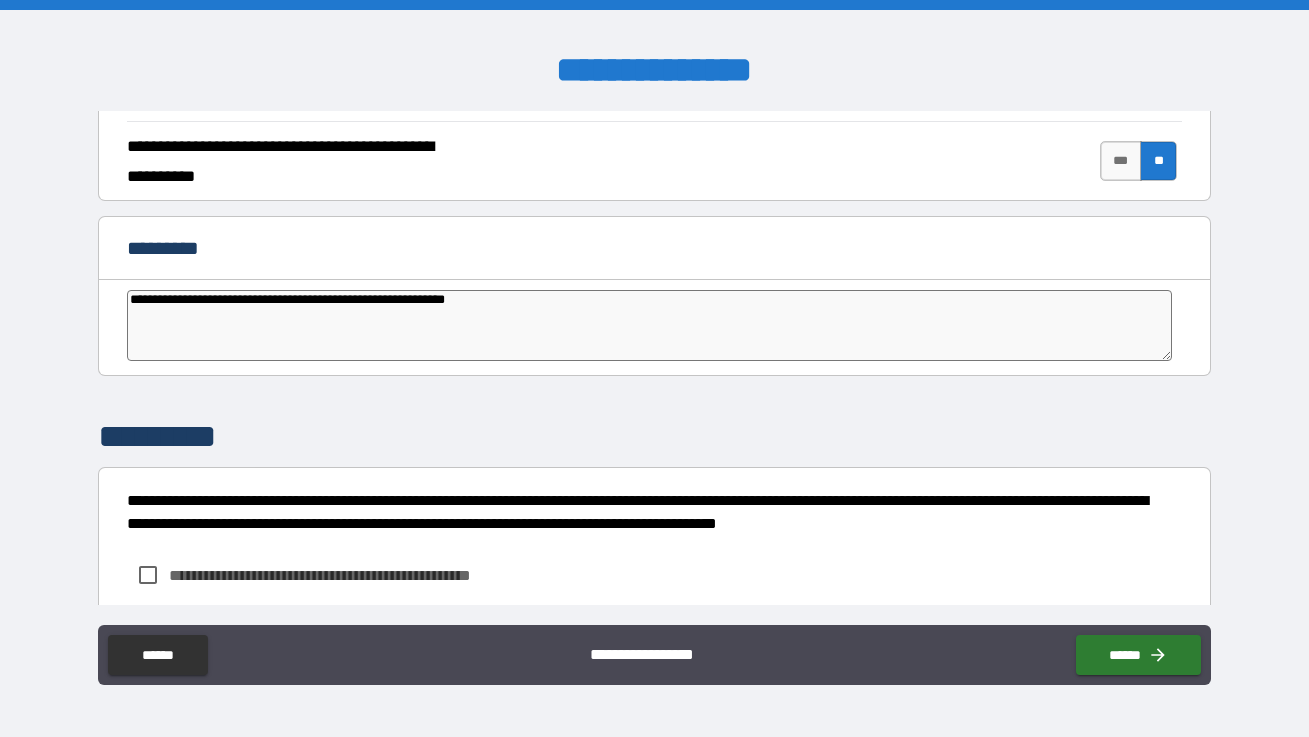 type on "*" 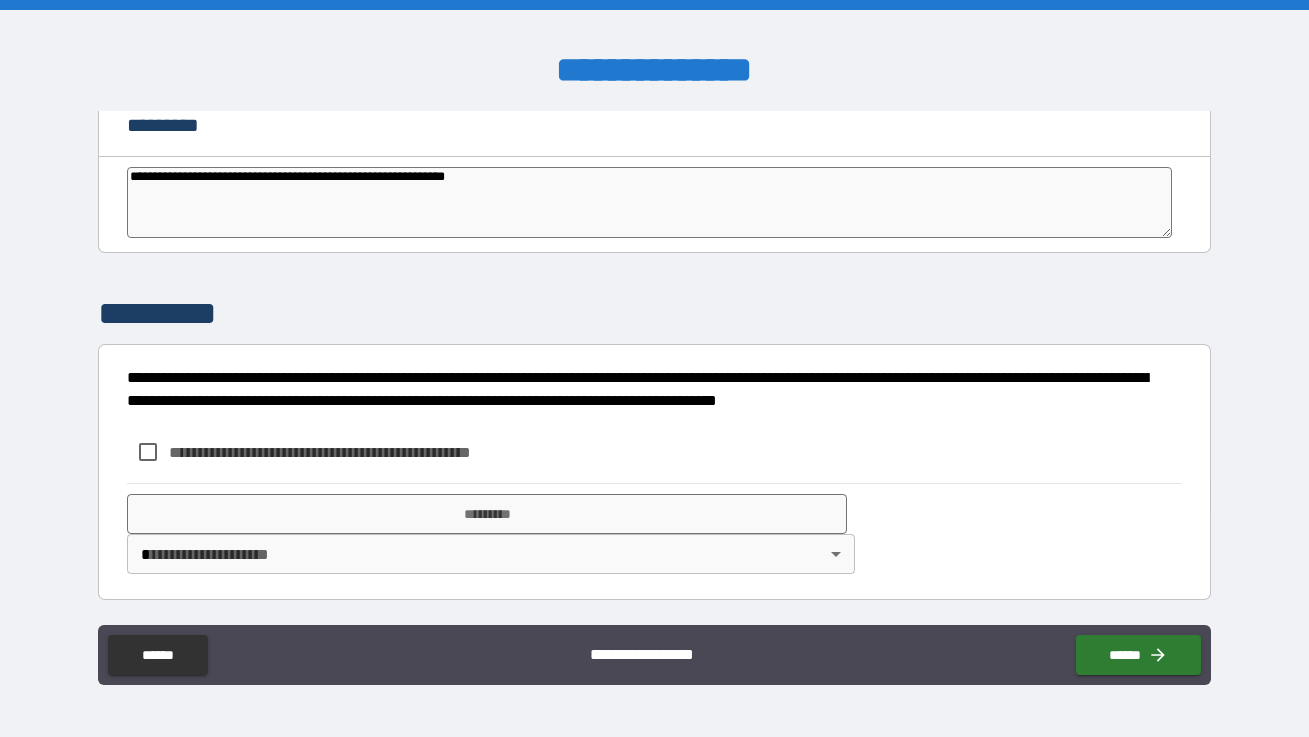 scroll, scrollTop: 4041, scrollLeft: 0, axis: vertical 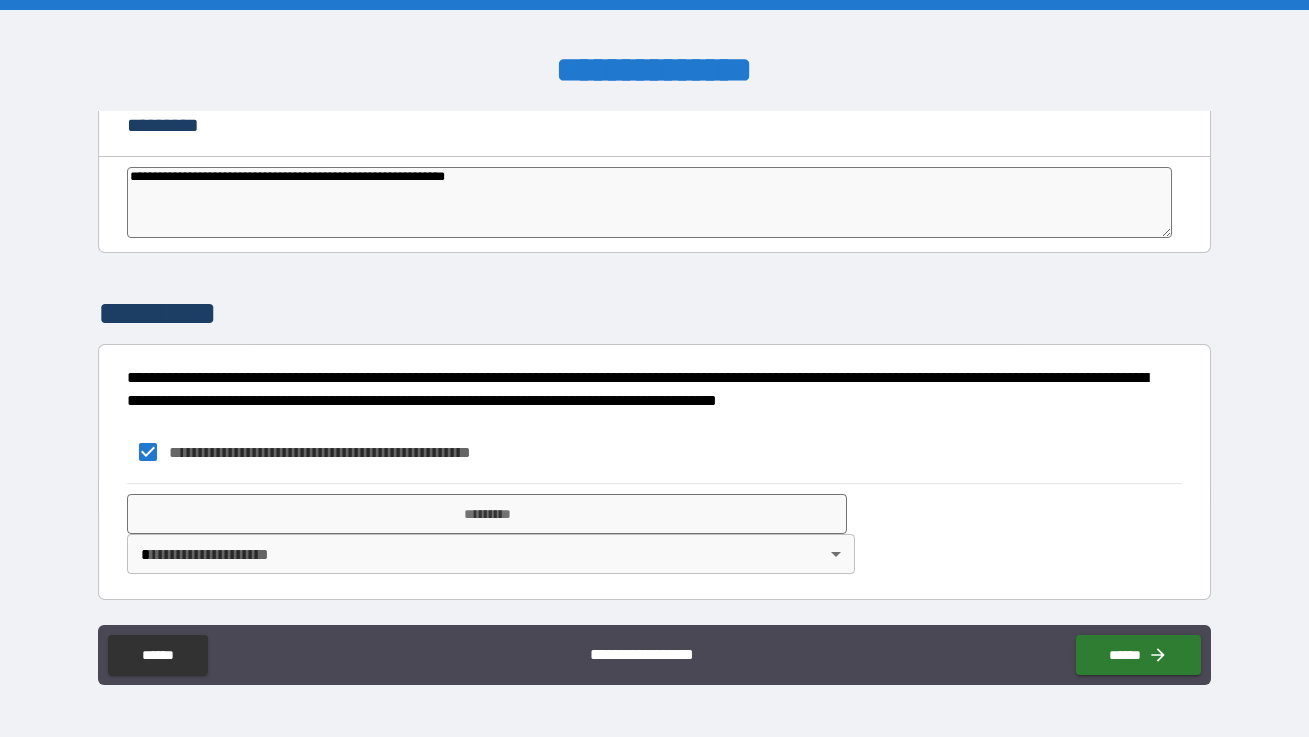 click on "**********" at bounding box center [654, 368] 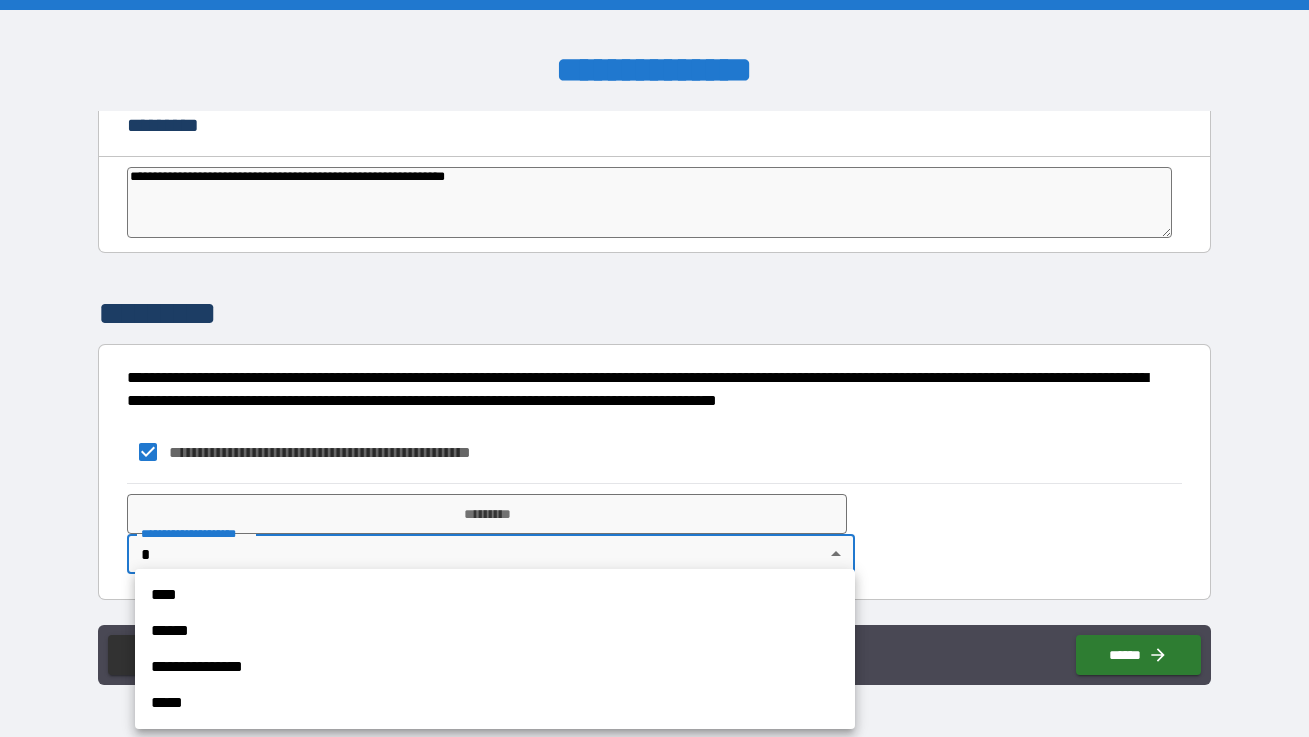 click on "****" at bounding box center [495, 595] 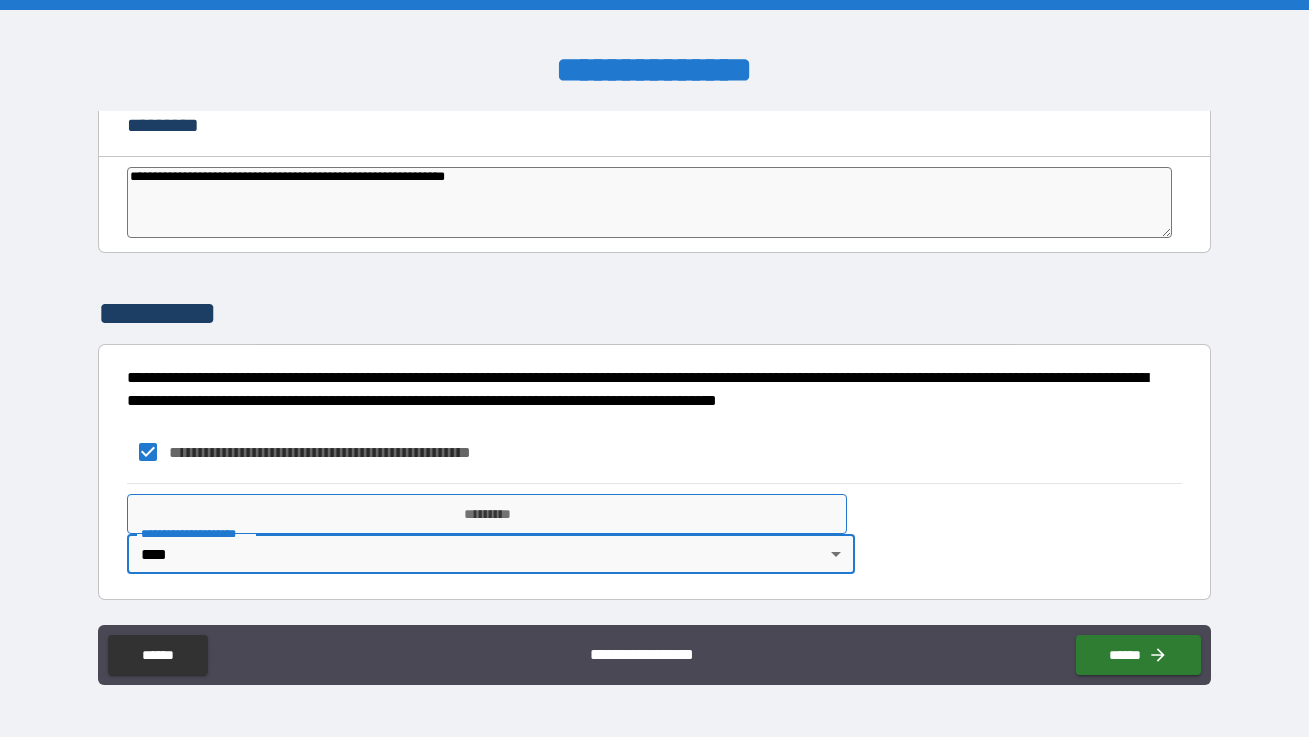 click on "*********" at bounding box center (487, 514) 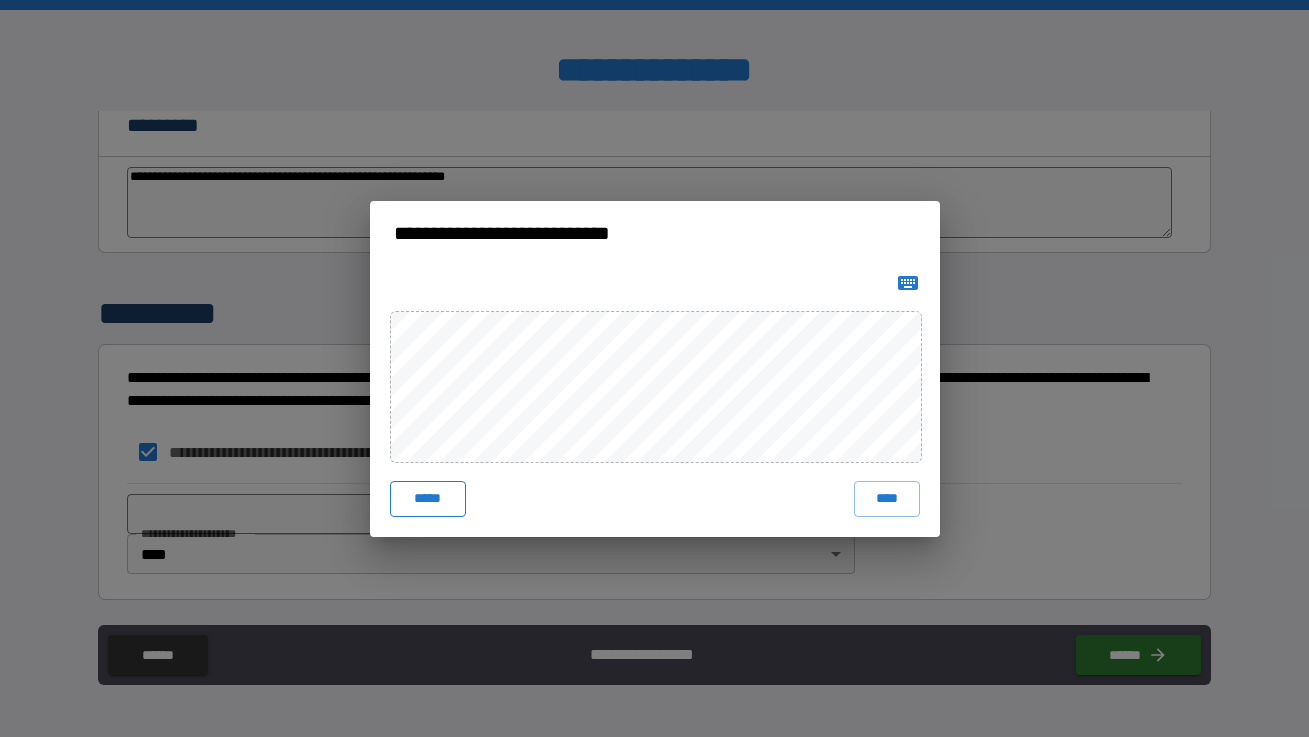 click on "*****" at bounding box center [428, 499] 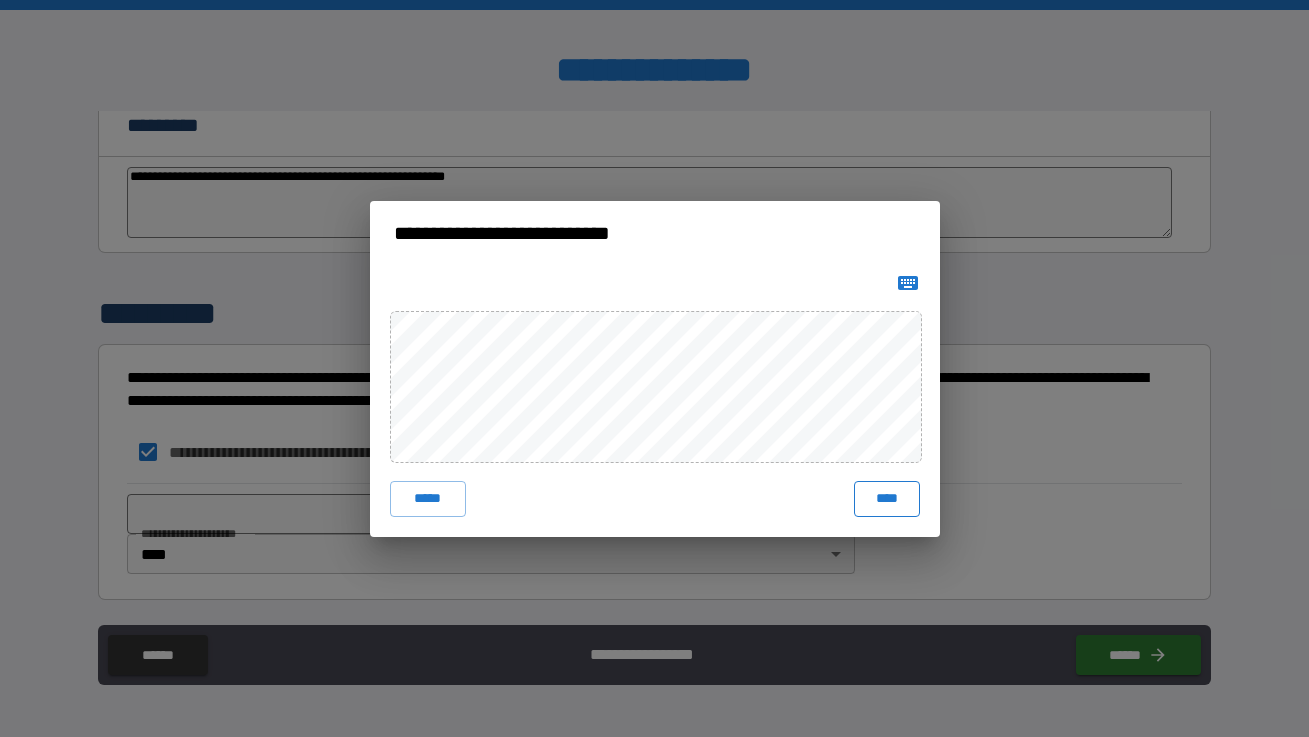 click on "****" at bounding box center [887, 499] 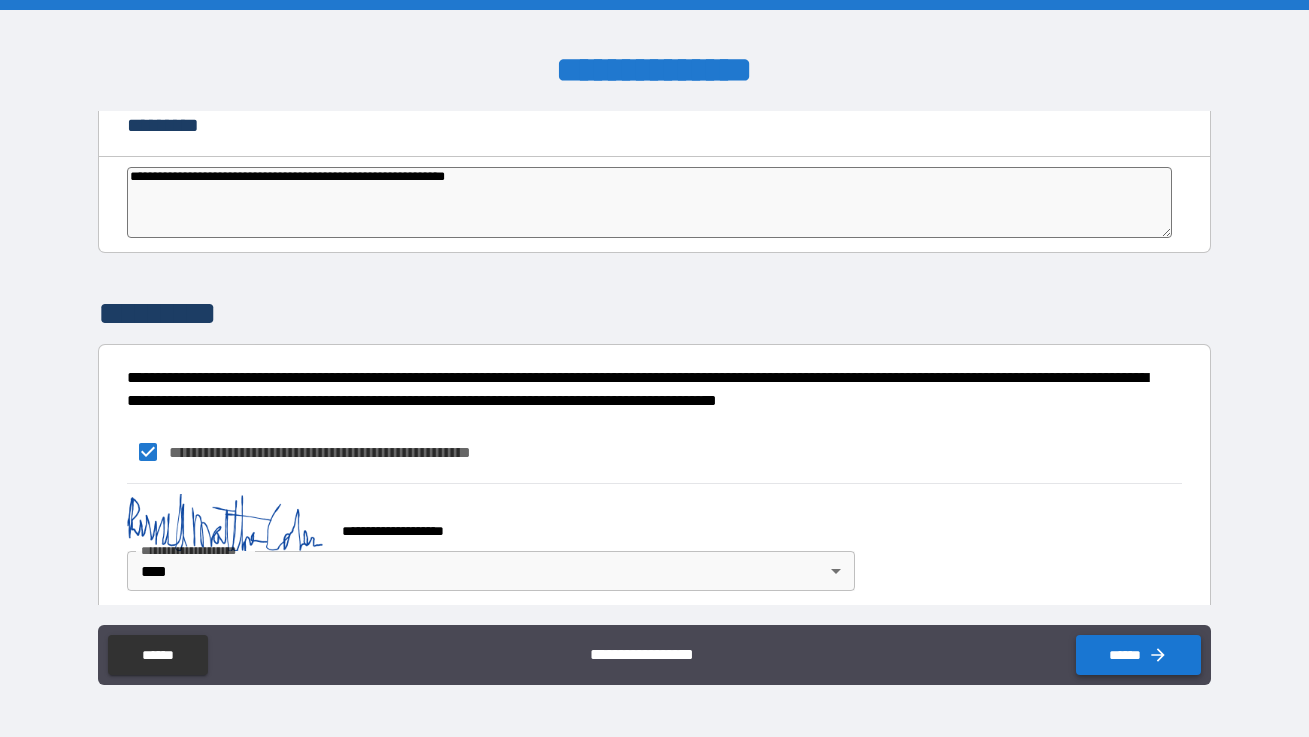 click on "******" at bounding box center [1138, 655] 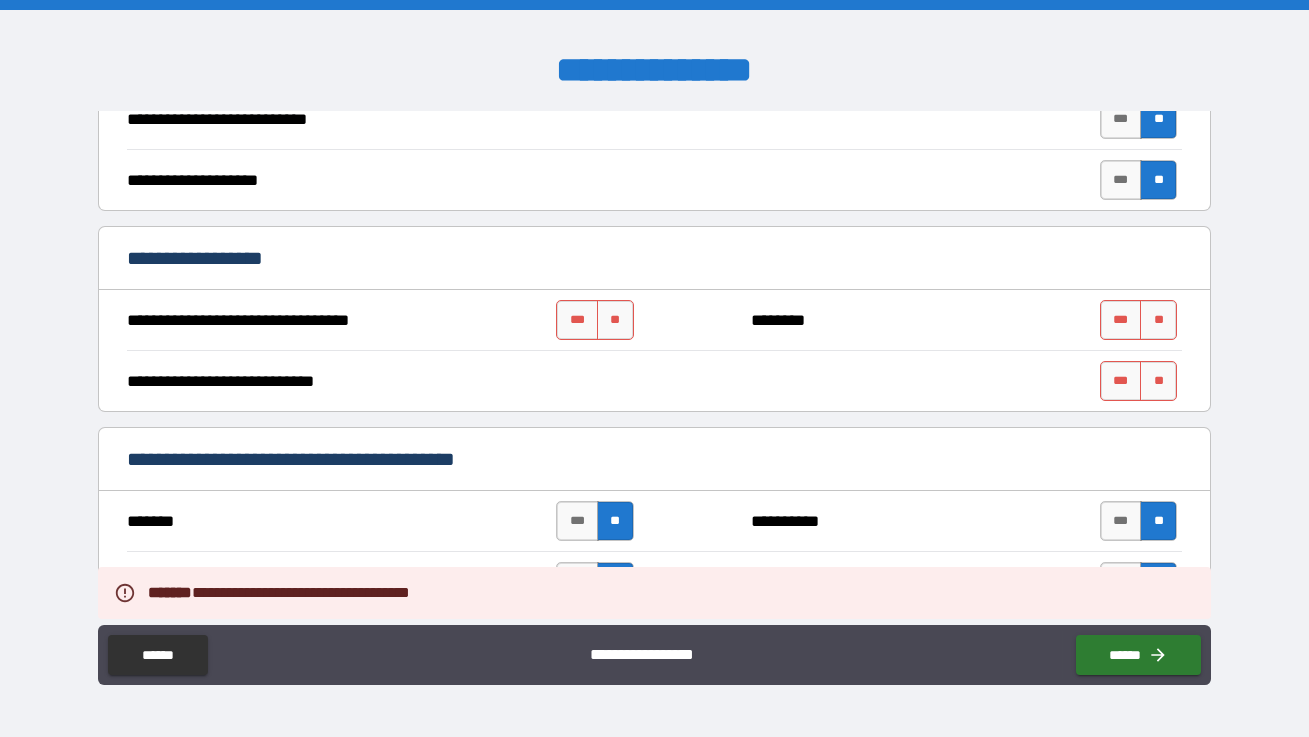 scroll, scrollTop: 724, scrollLeft: 0, axis: vertical 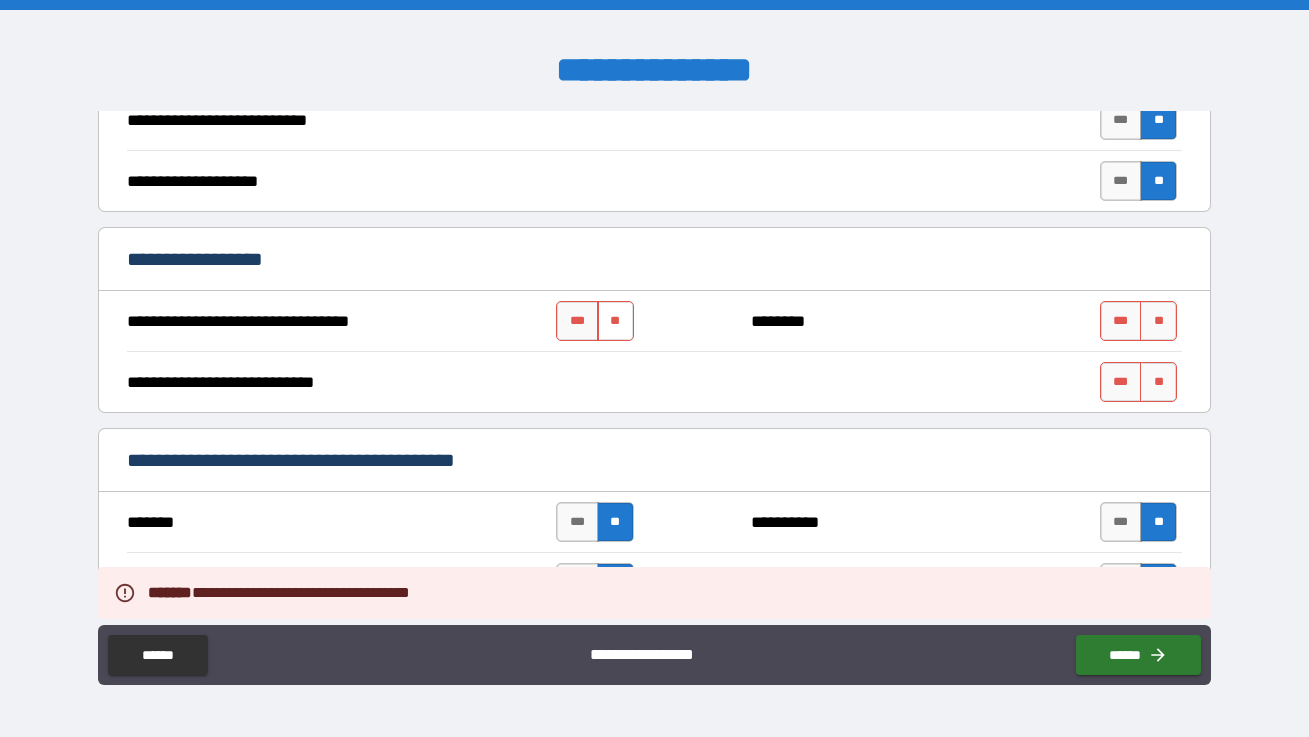 click on "**" at bounding box center [615, 321] 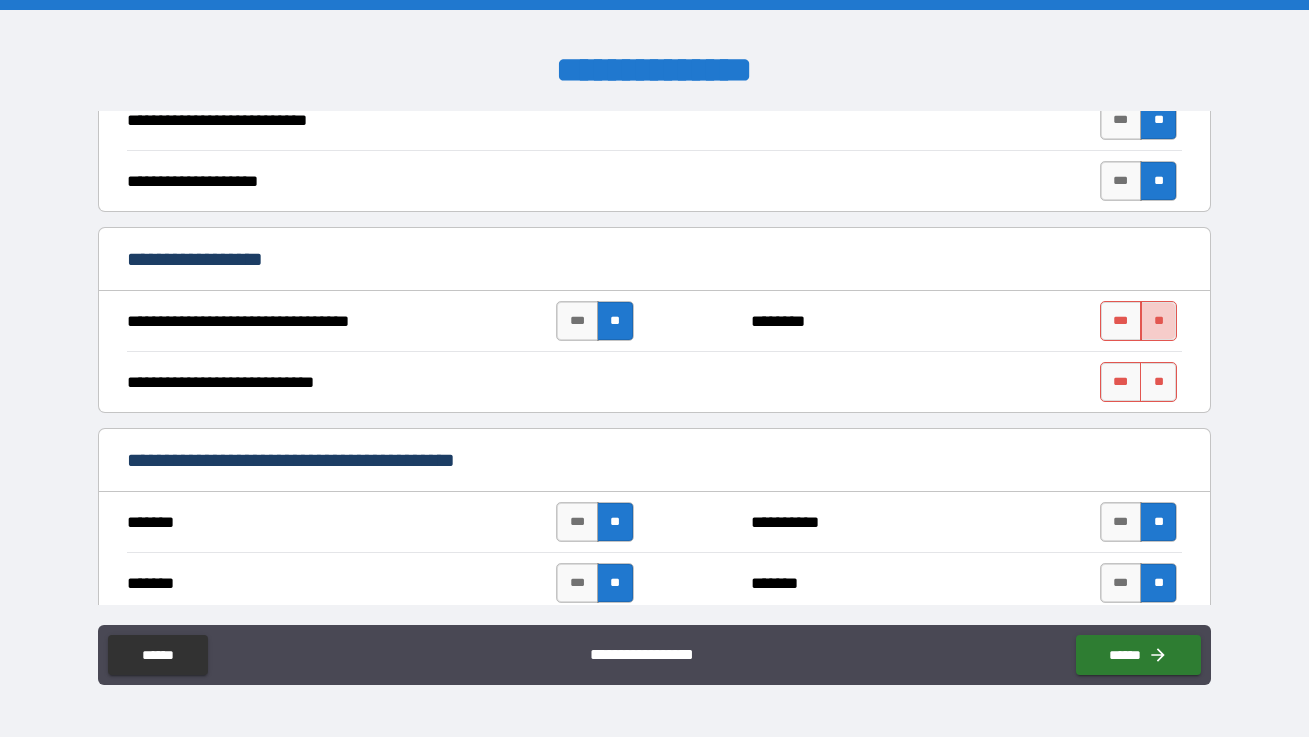 click on "**" at bounding box center [1158, 321] 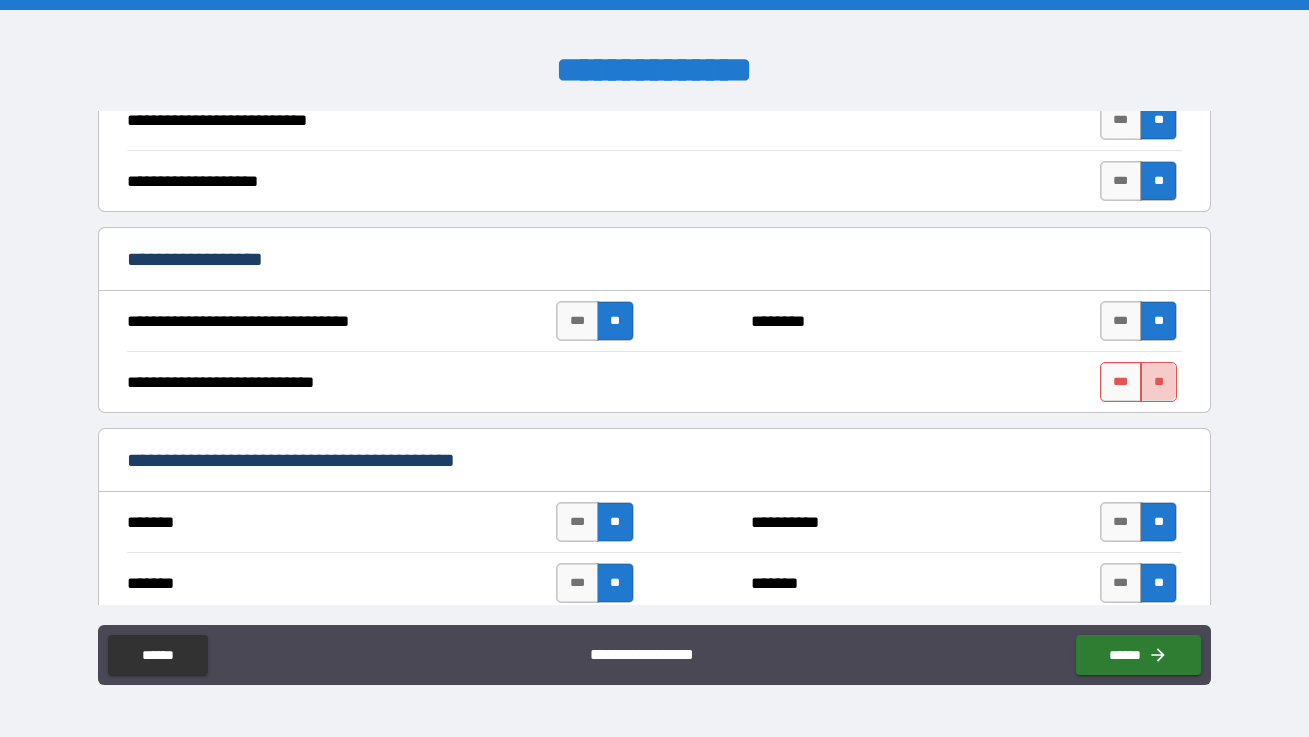 click on "**" at bounding box center (1158, 382) 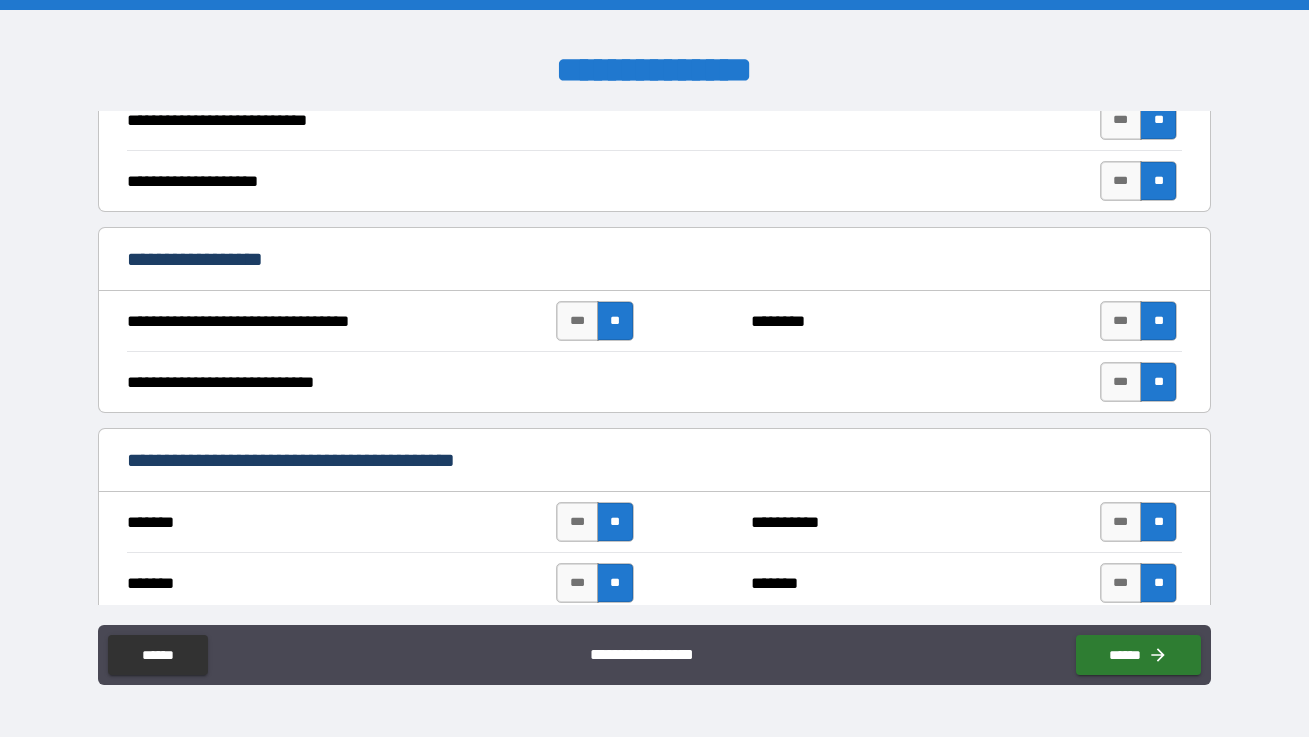 type on "*" 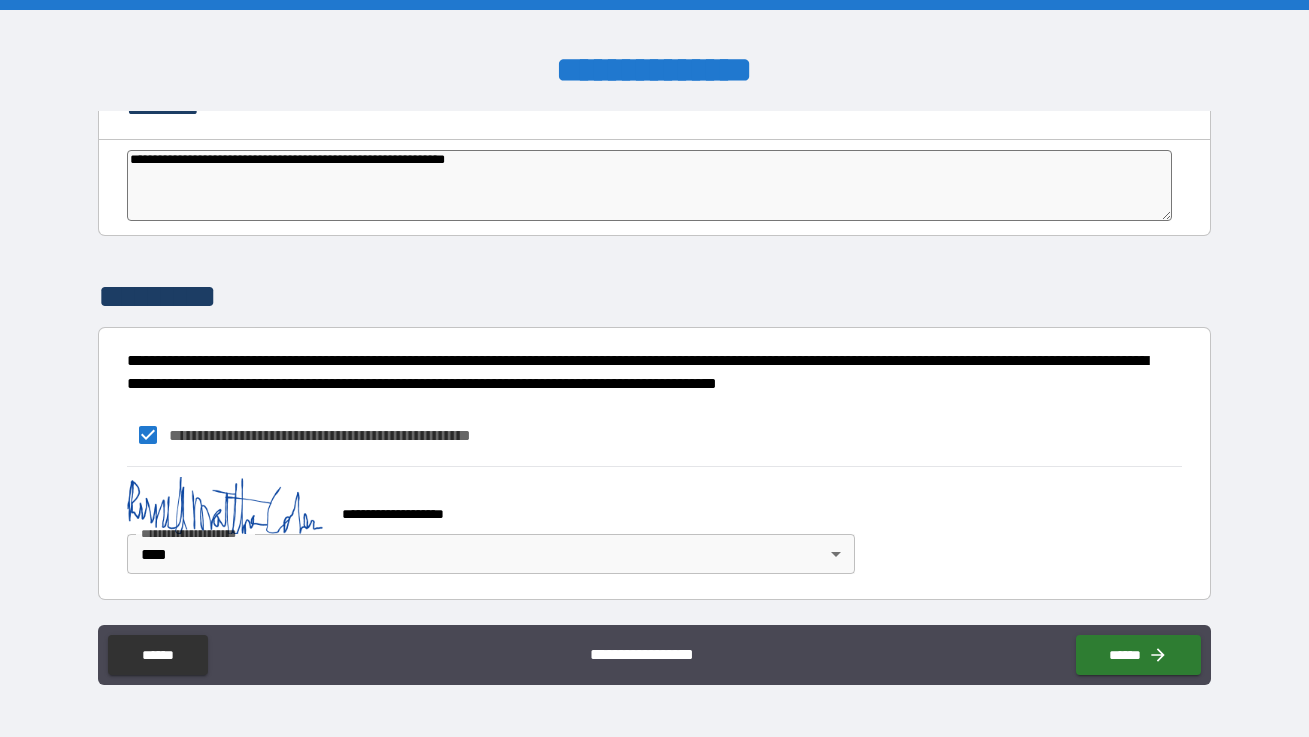 scroll, scrollTop: 4058, scrollLeft: 0, axis: vertical 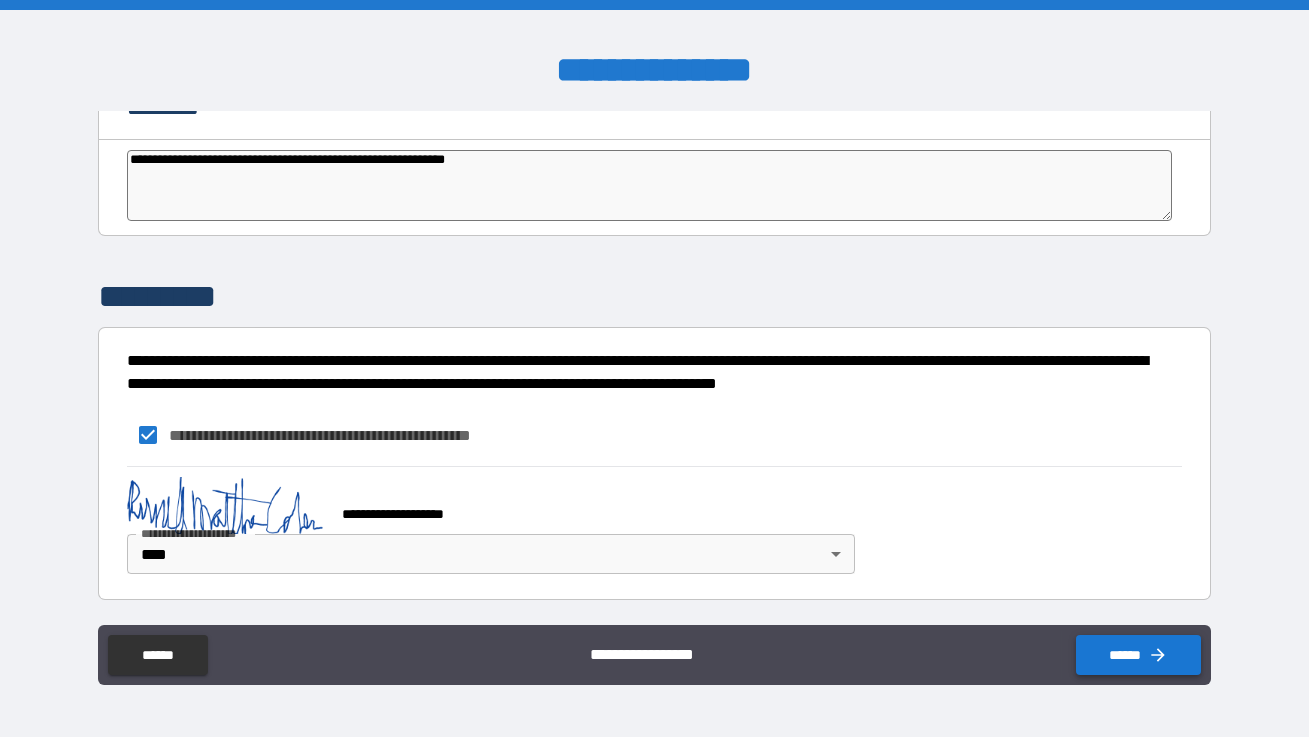 click on "******" at bounding box center [1138, 655] 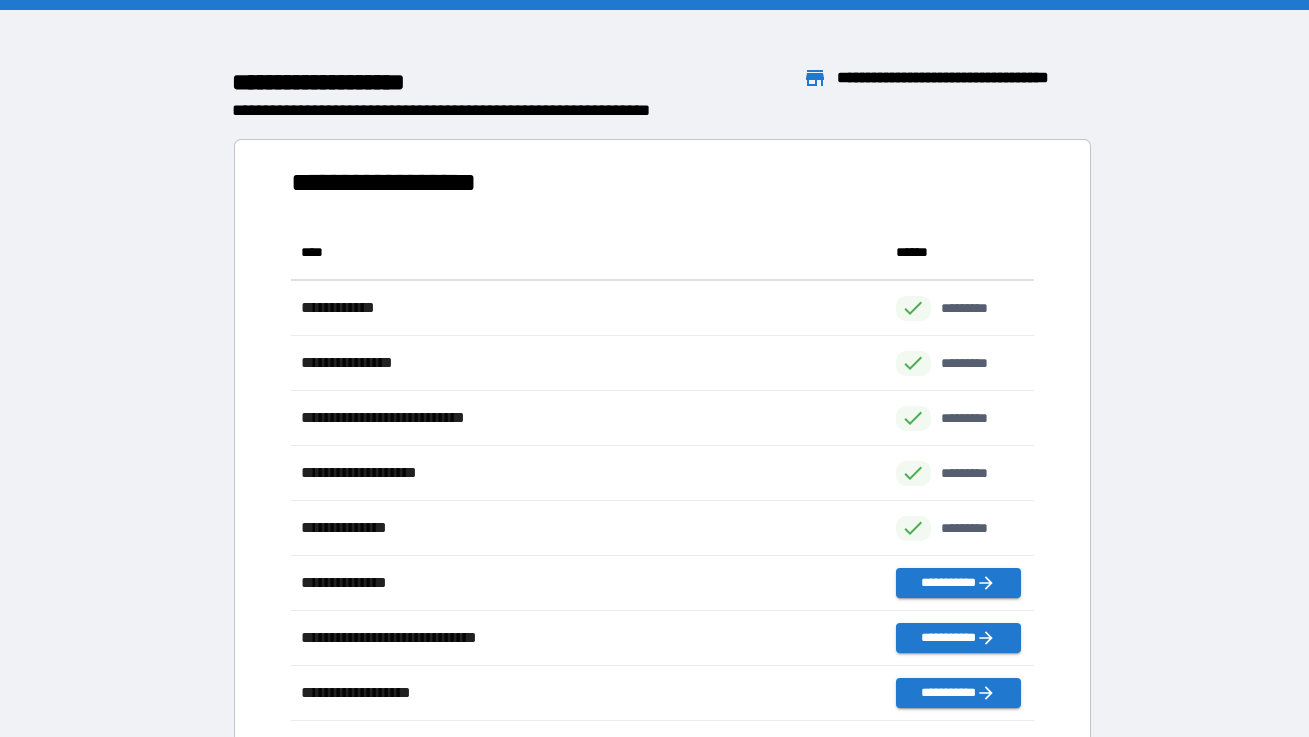 scroll, scrollTop: 1, scrollLeft: 1, axis: both 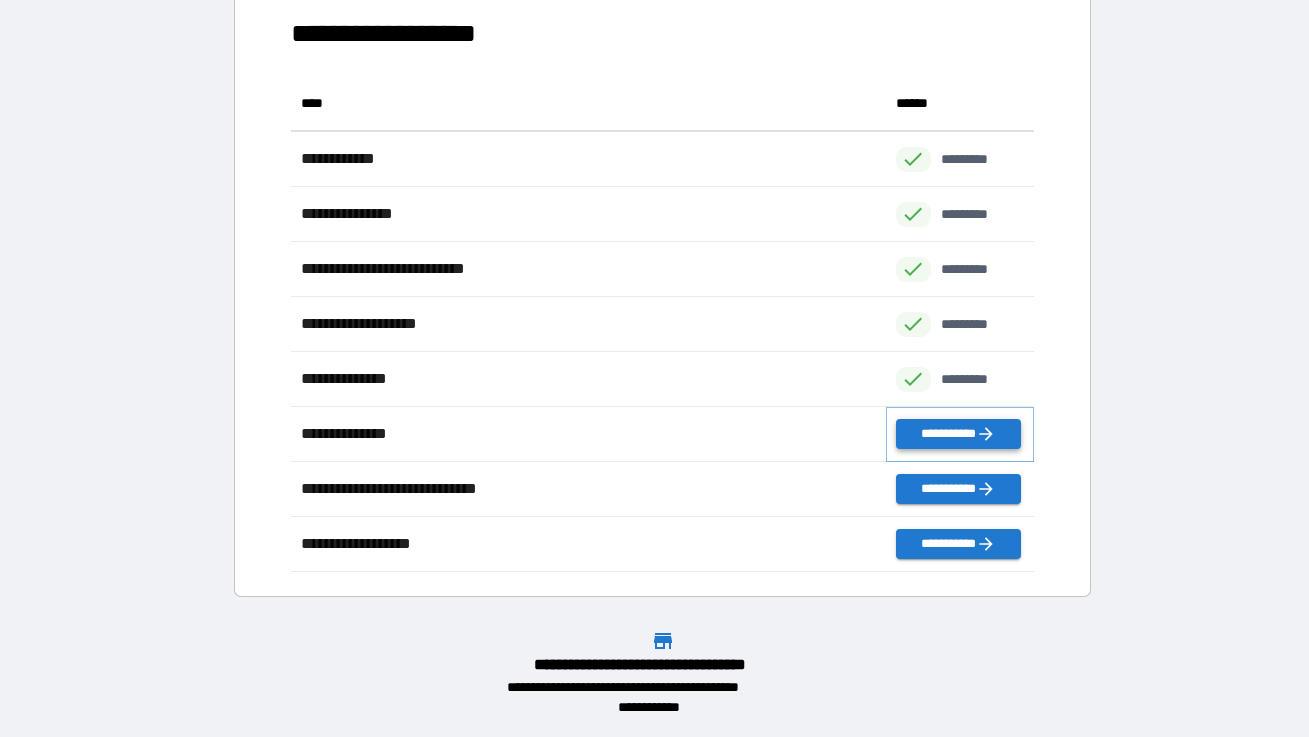click on "**********" at bounding box center [958, 434] 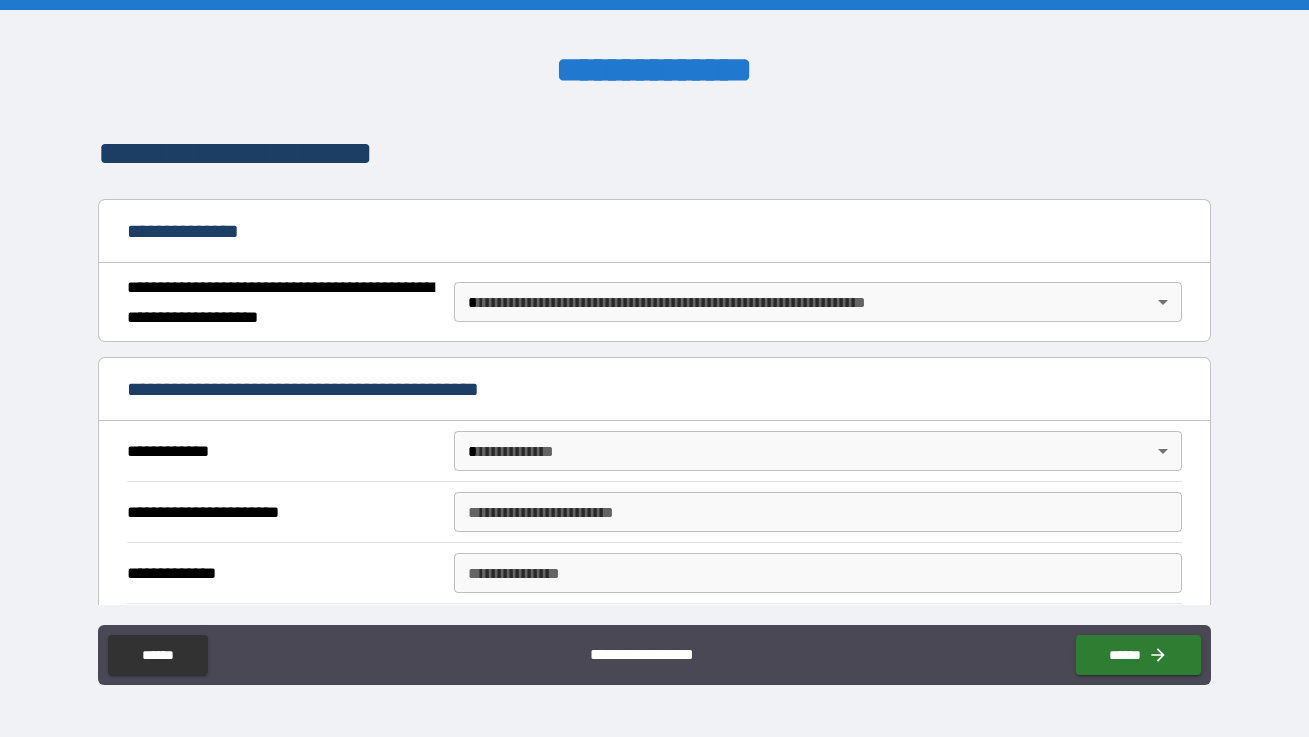 scroll, scrollTop: 193, scrollLeft: 0, axis: vertical 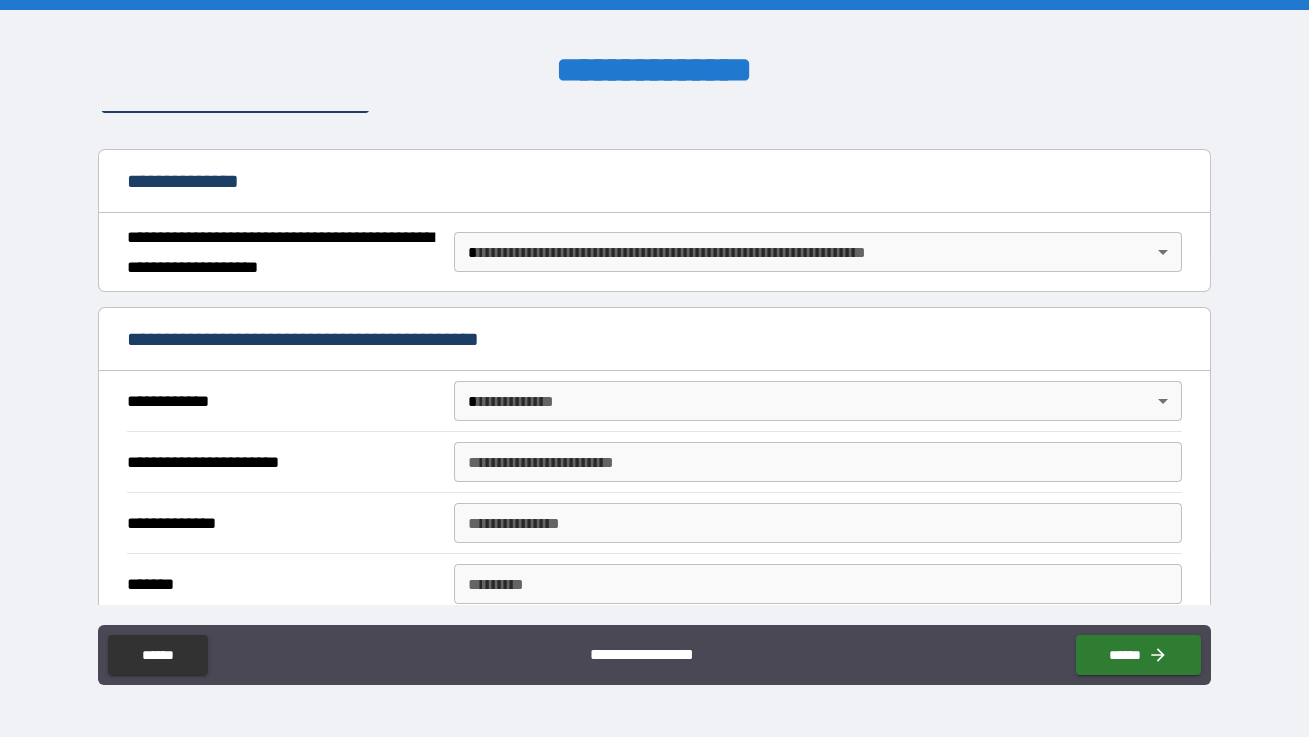 click on "**********" at bounding box center [654, 368] 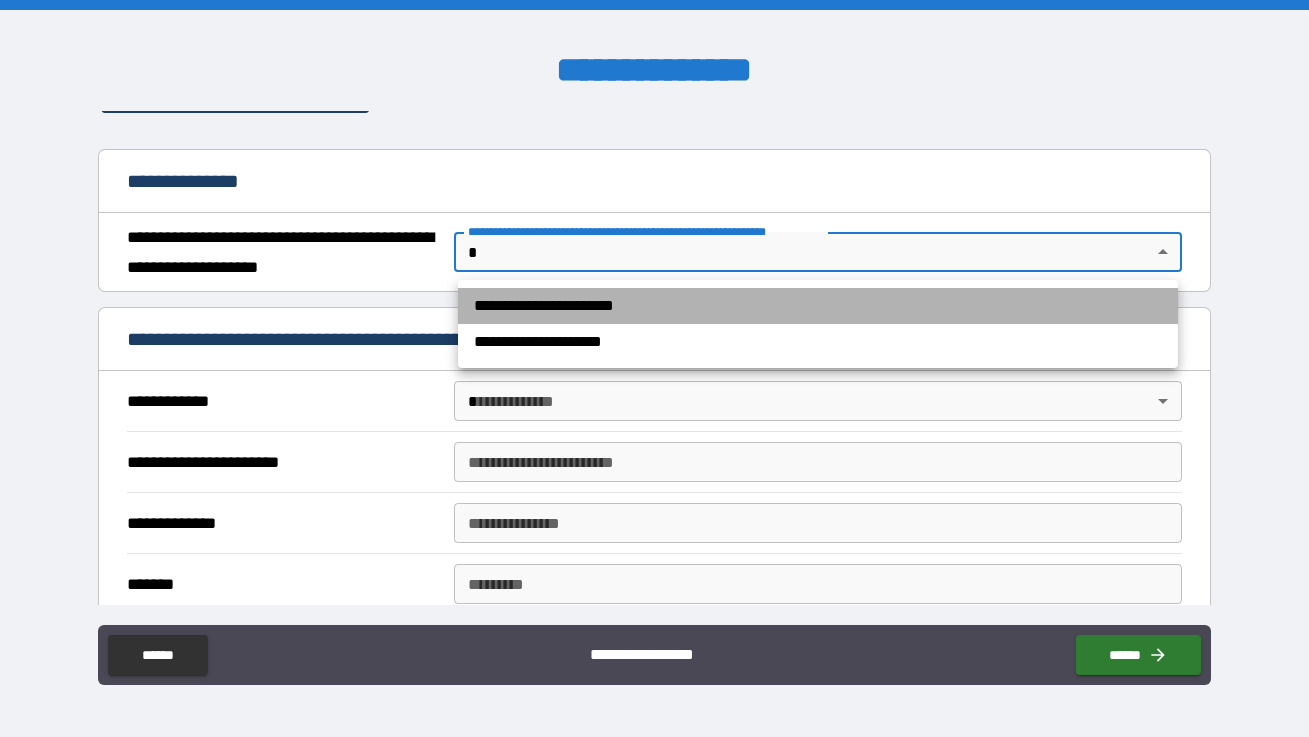 click on "**********" at bounding box center [818, 306] 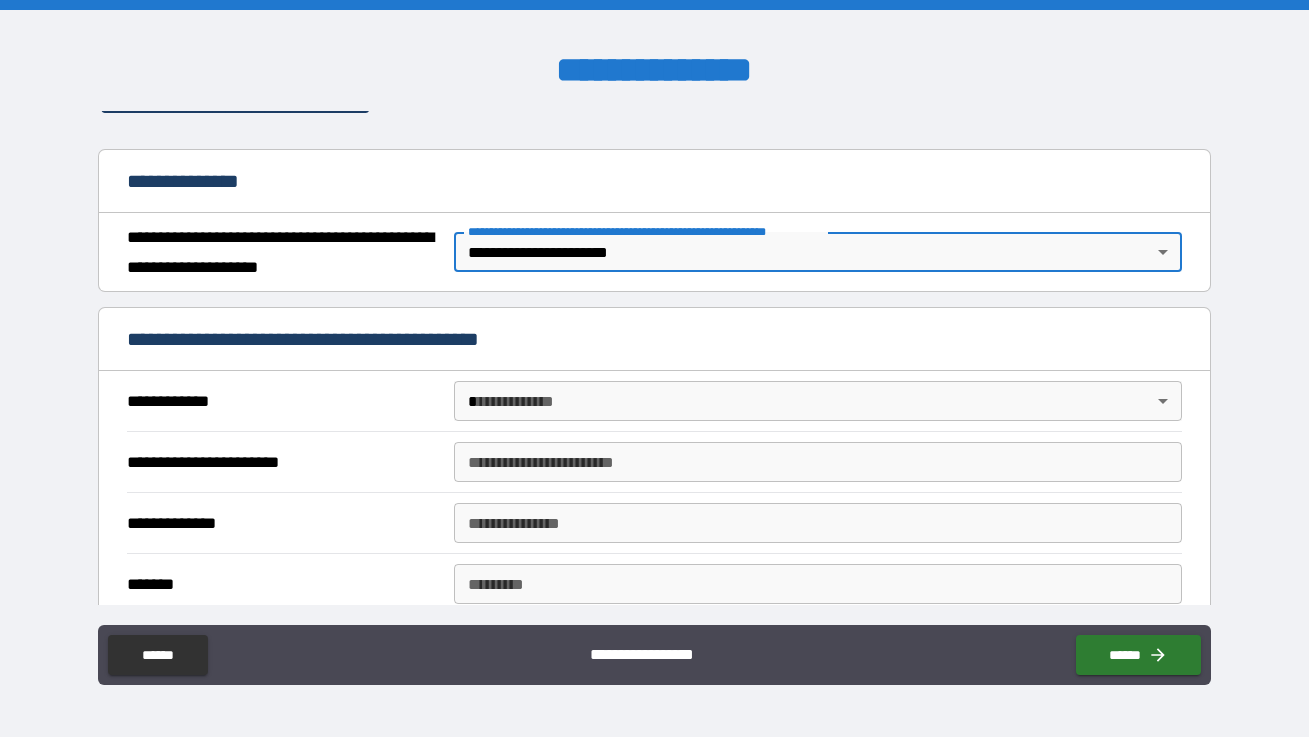 click on "**********" at bounding box center (654, 368) 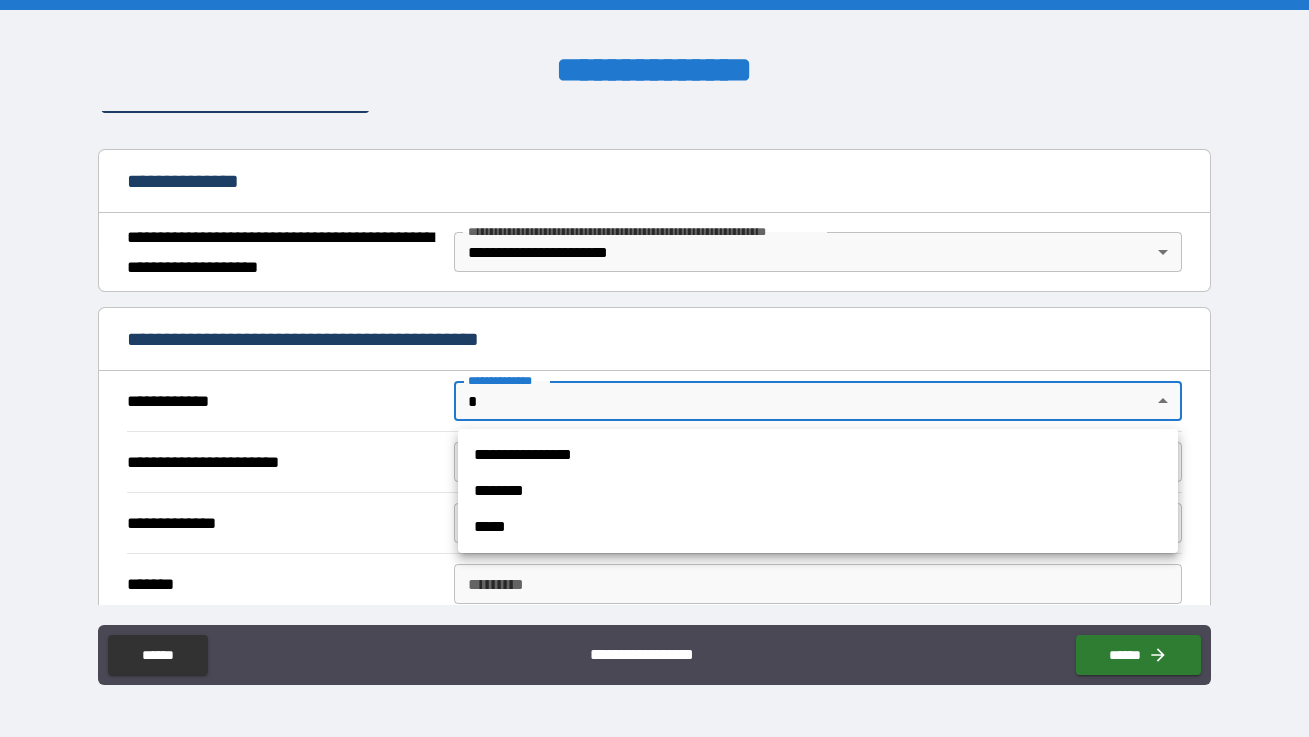 click on "**********" at bounding box center (818, 455) 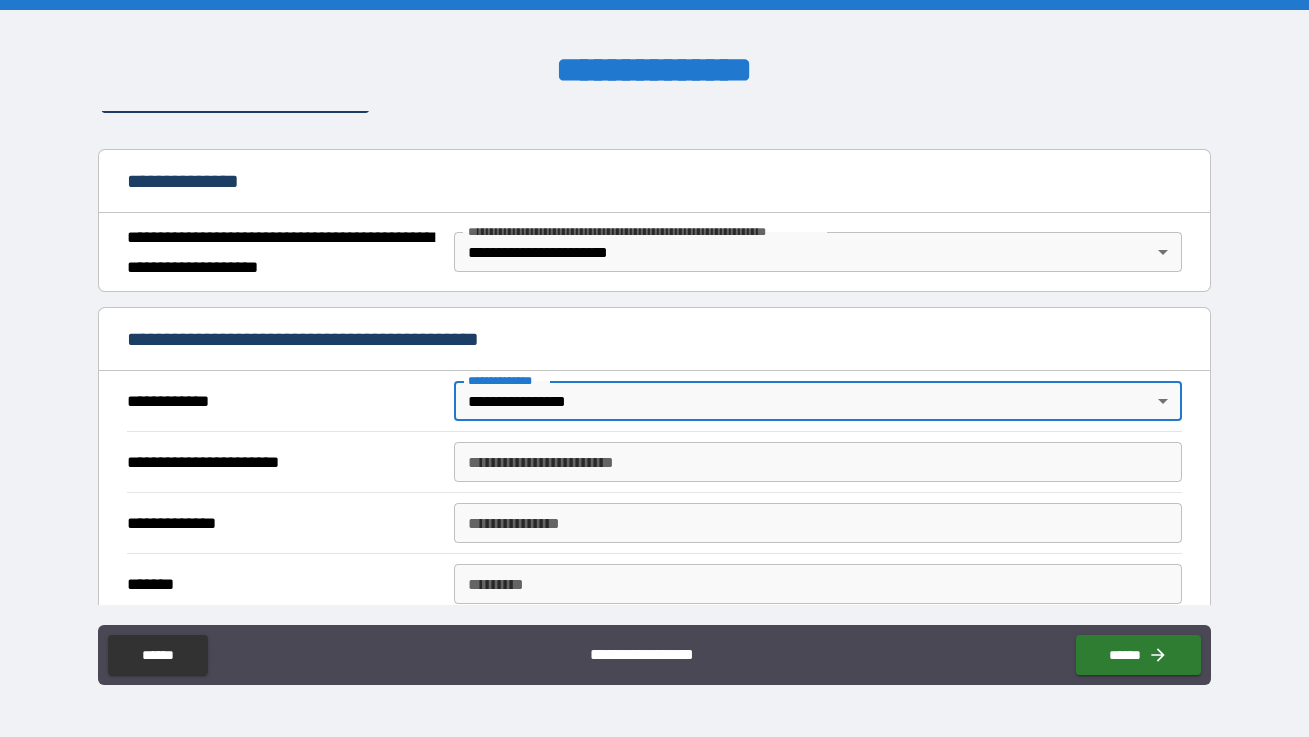 type on "*" 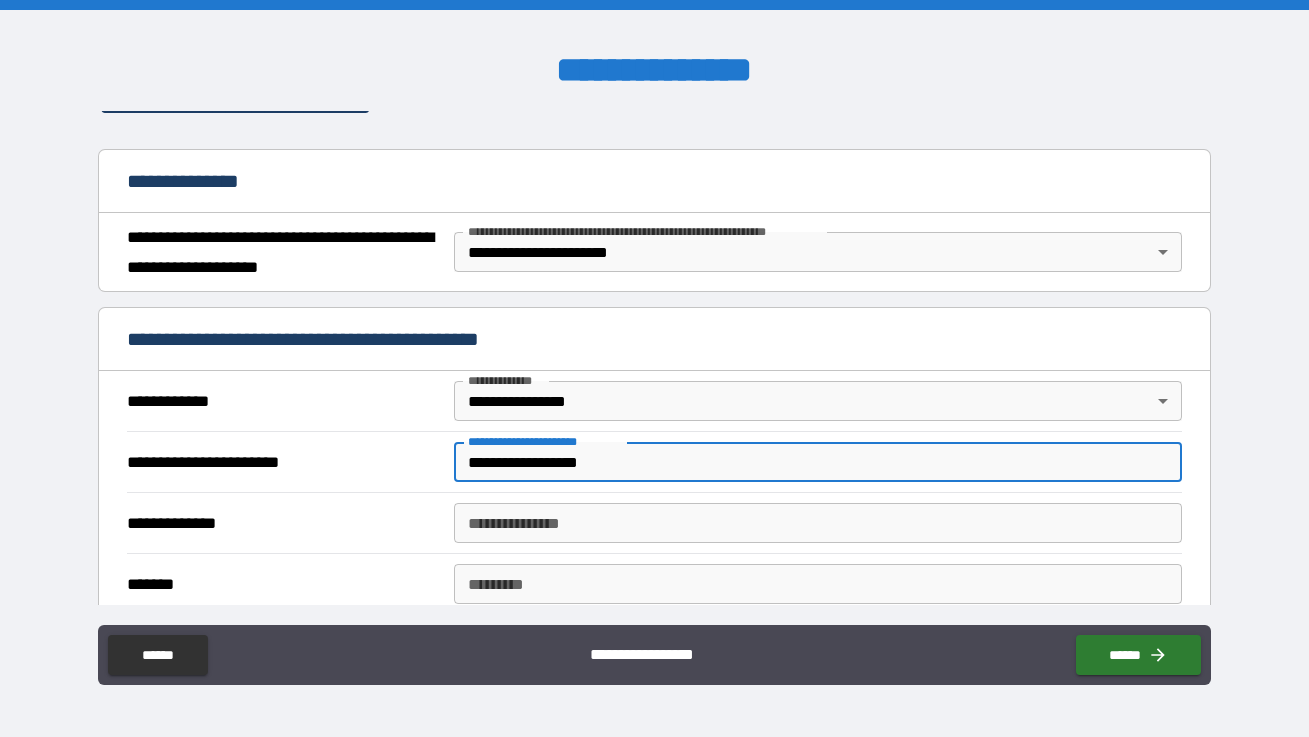 type on "**********" 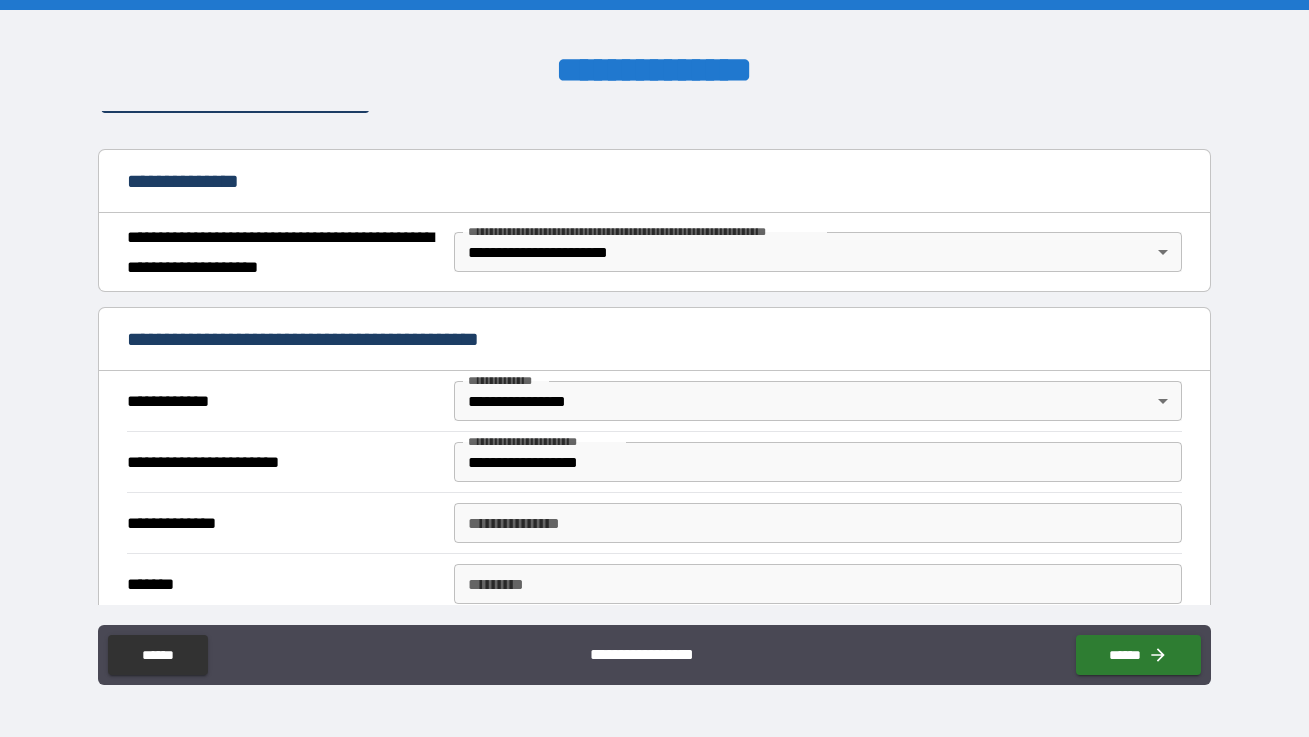 scroll, scrollTop: 274, scrollLeft: 0, axis: vertical 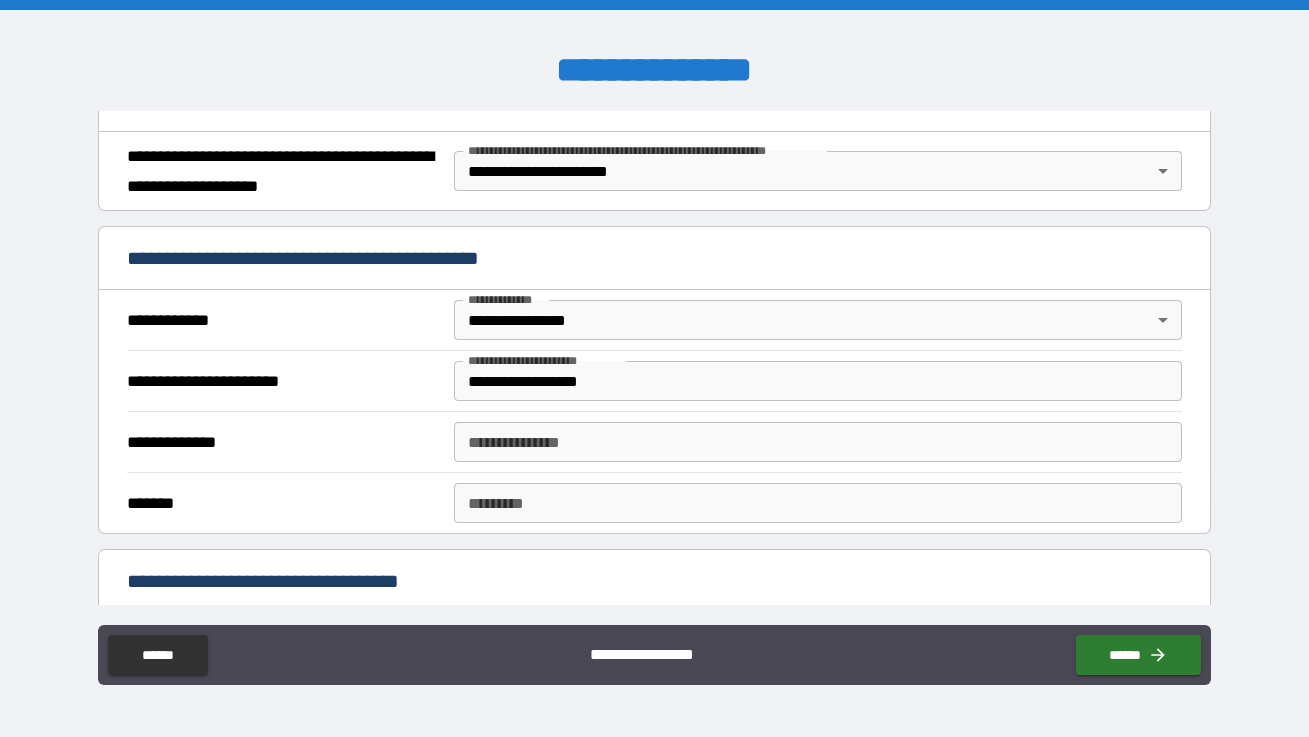 click on "**********" at bounding box center [818, 442] 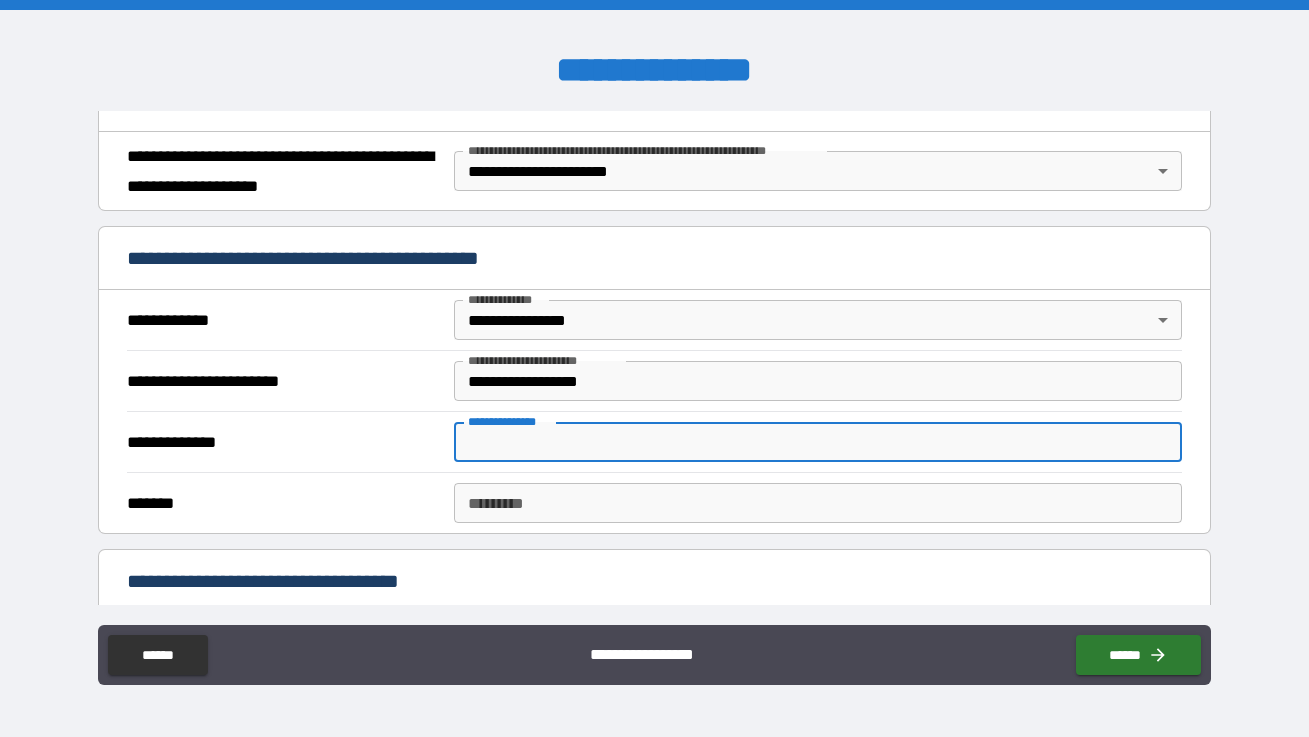 paste on "******" 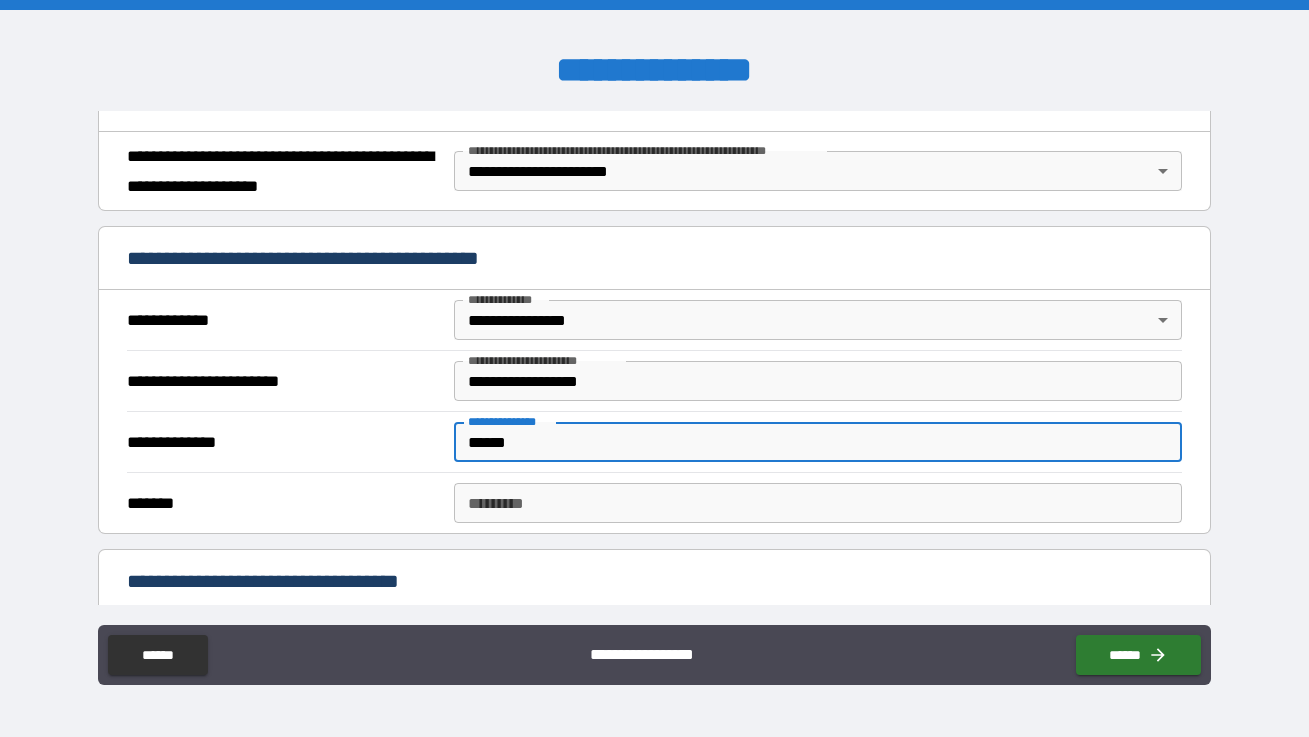 type on "******" 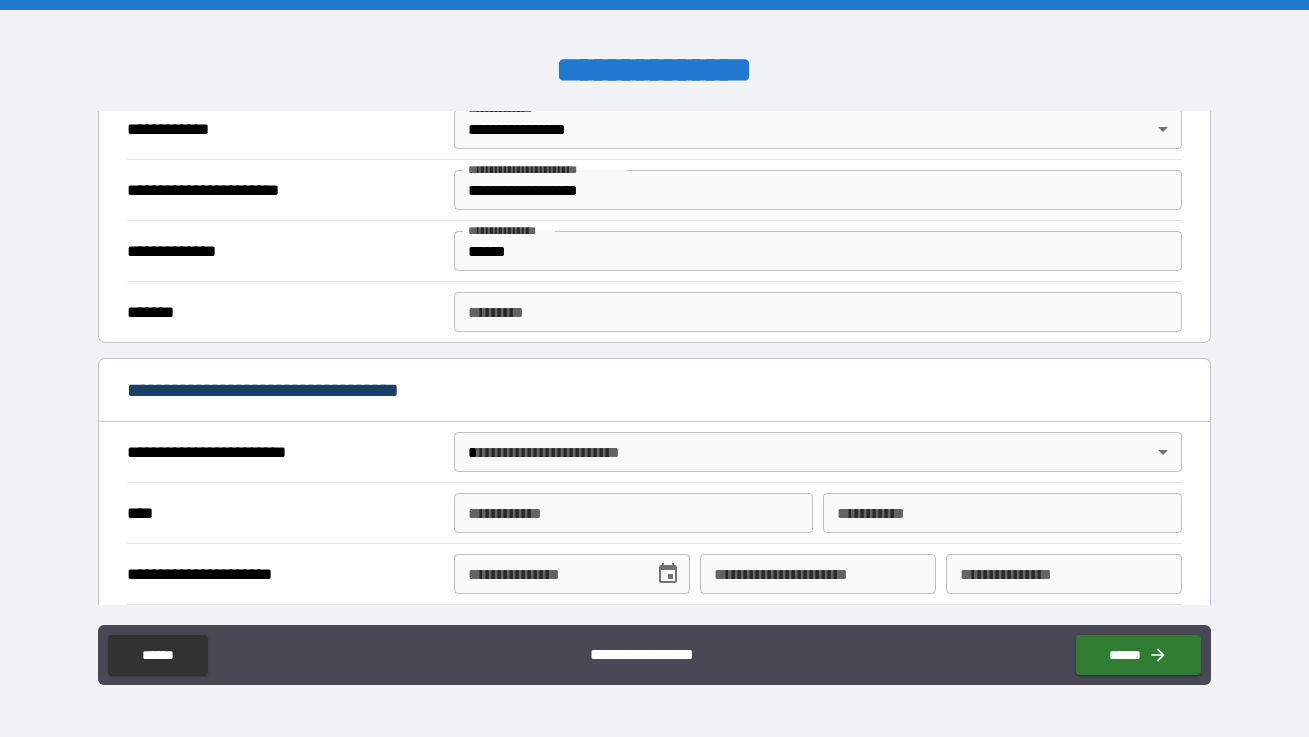 scroll, scrollTop: 466, scrollLeft: 0, axis: vertical 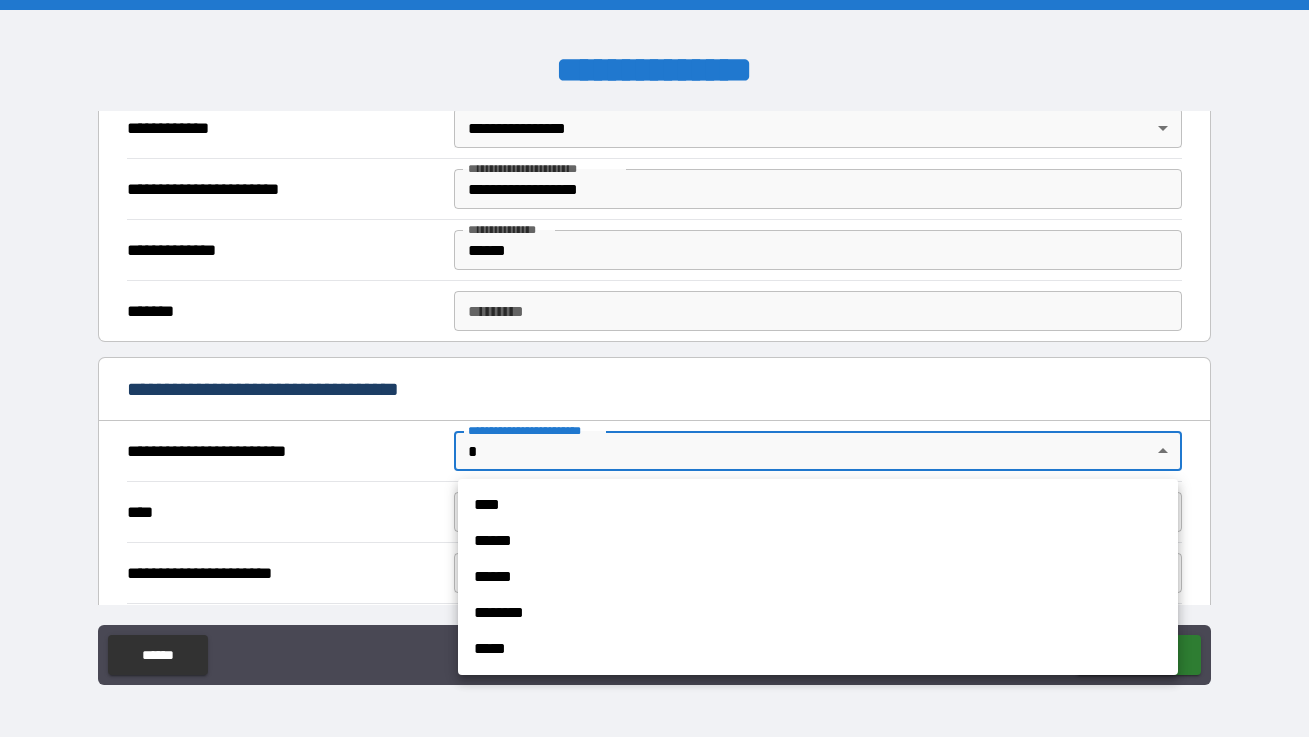 click on "**********" at bounding box center (654, 368) 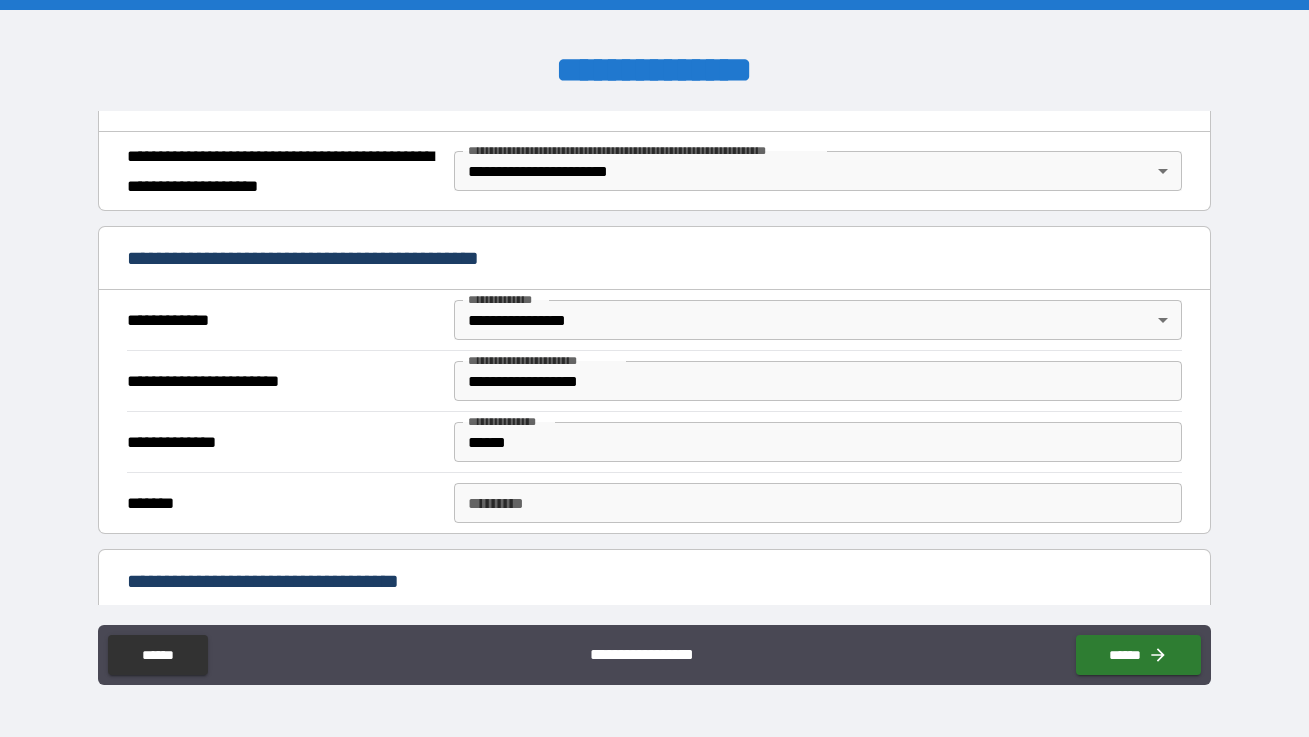scroll, scrollTop: 272, scrollLeft: 0, axis: vertical 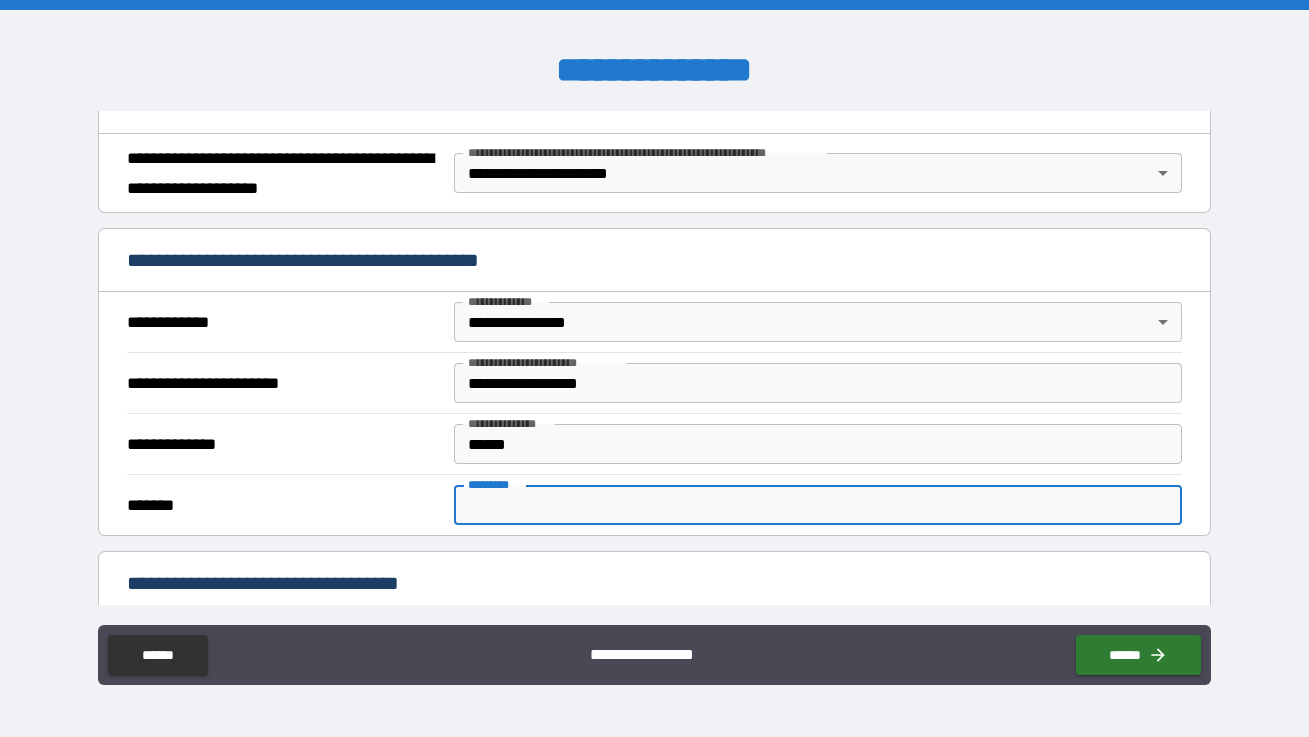 click on "*******   *" at bounding box center [818, 505] 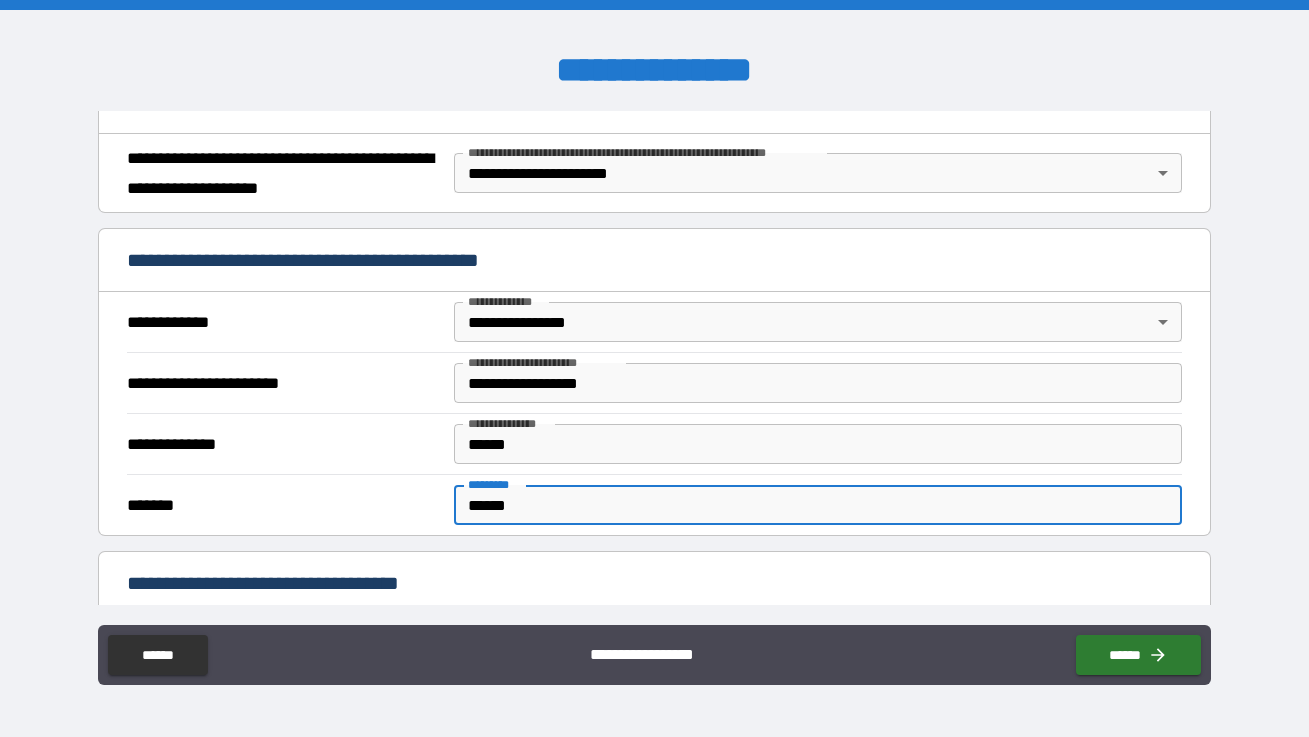 type 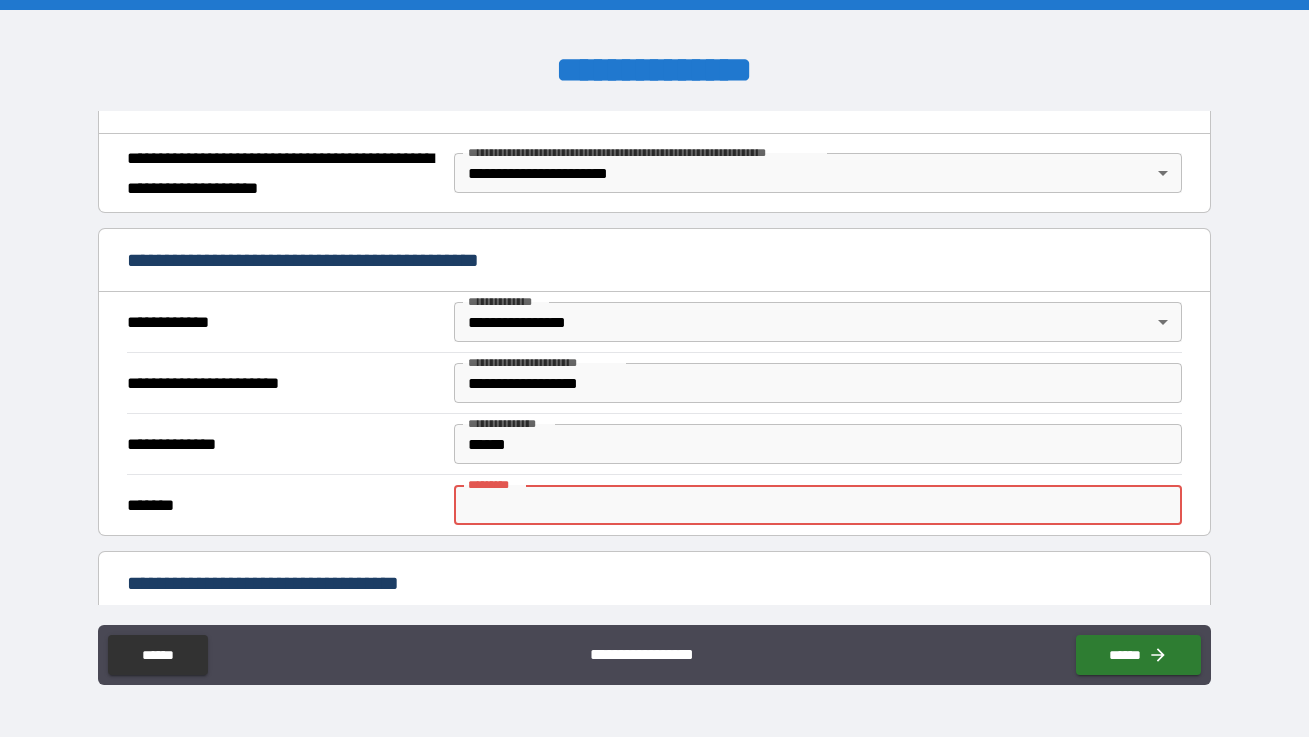 click on "**********" at bounding box center [508, 423] 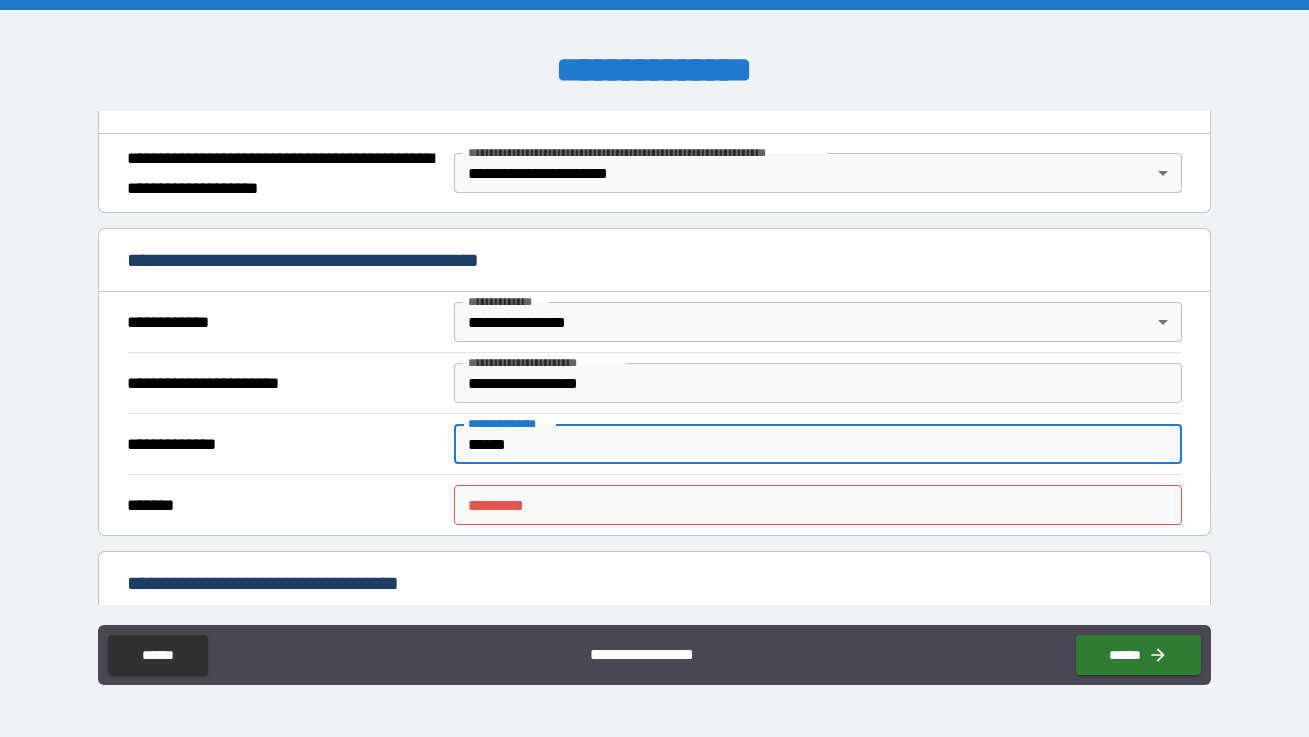click on "******" at bounding box center [818, 444] 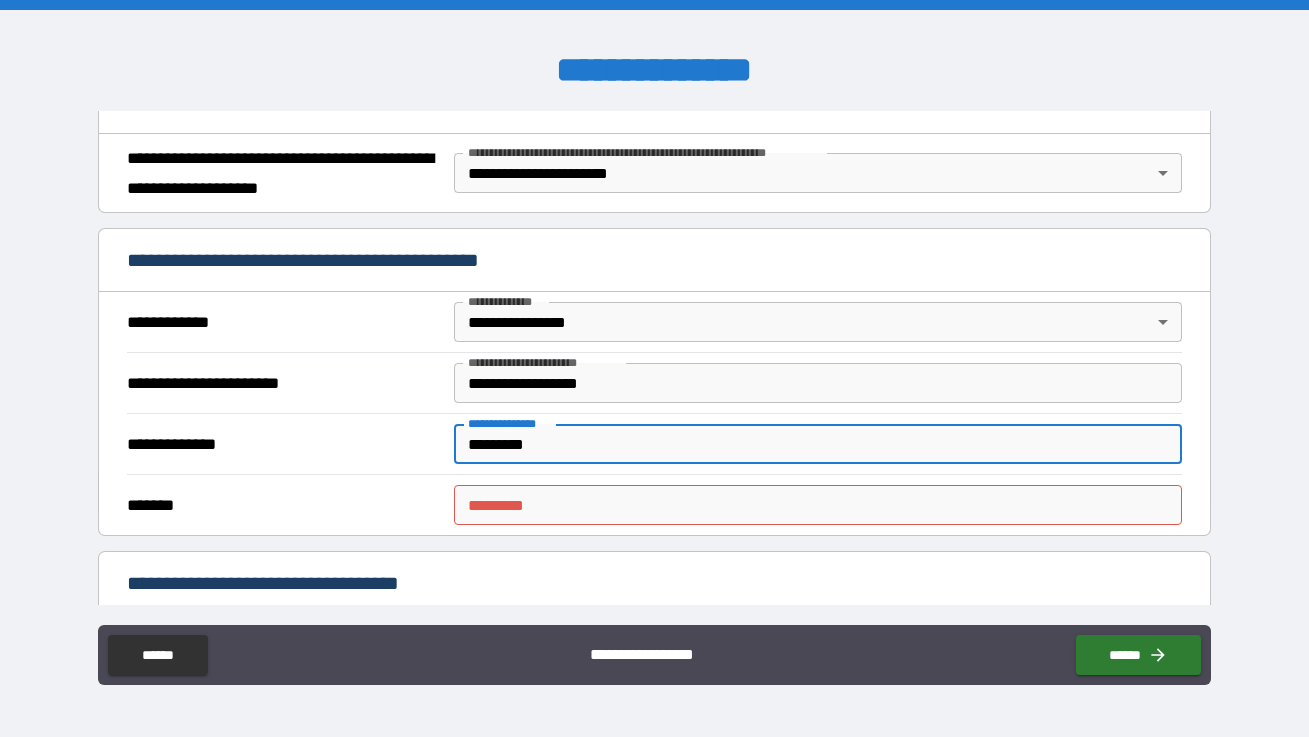 type on "*********" 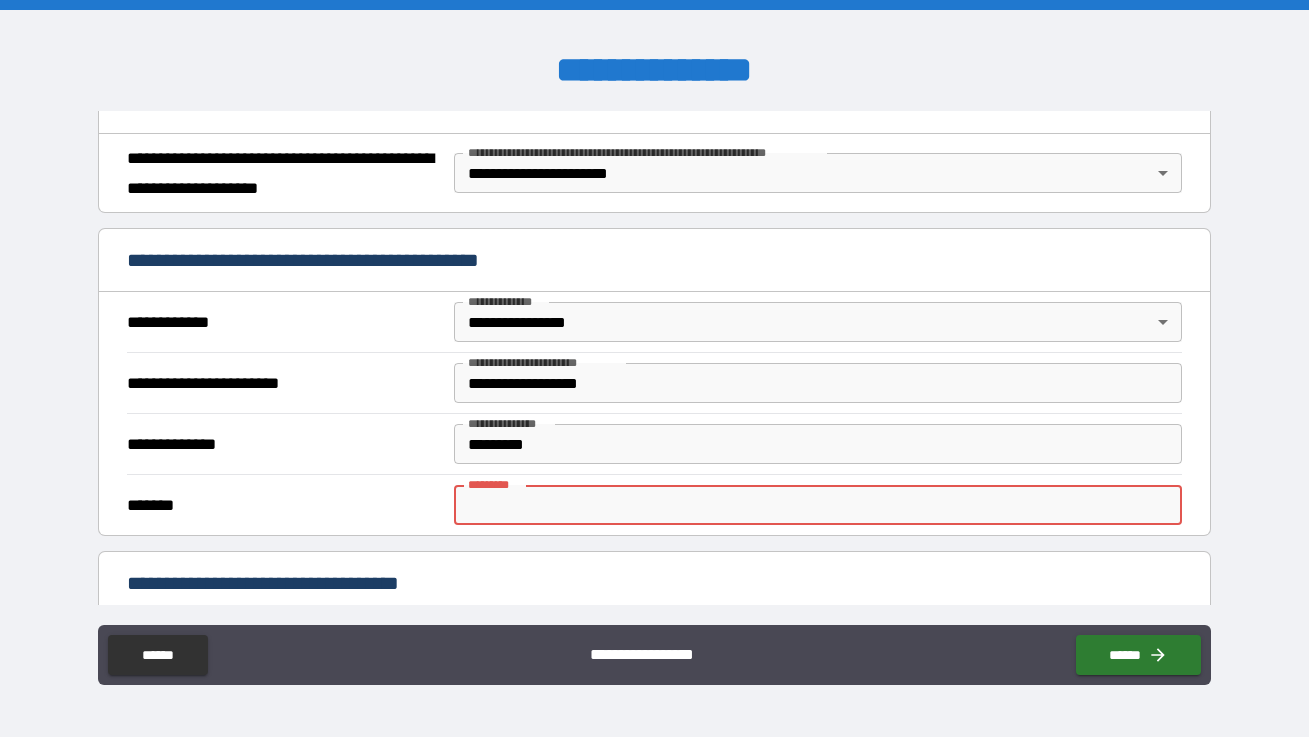 click on "*******   *" at bounding box center [818, 505] 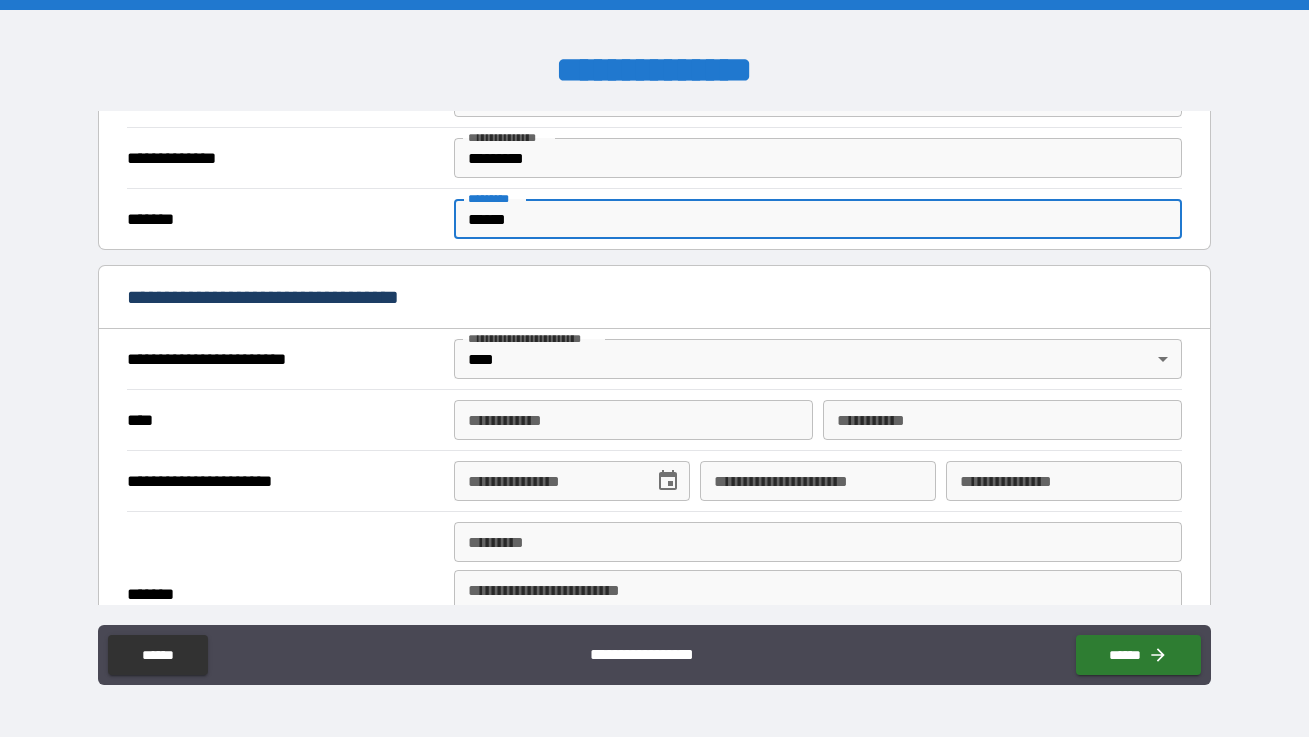 scroll, scrollTop: 566, scrollLeft: 0, axis: vertical 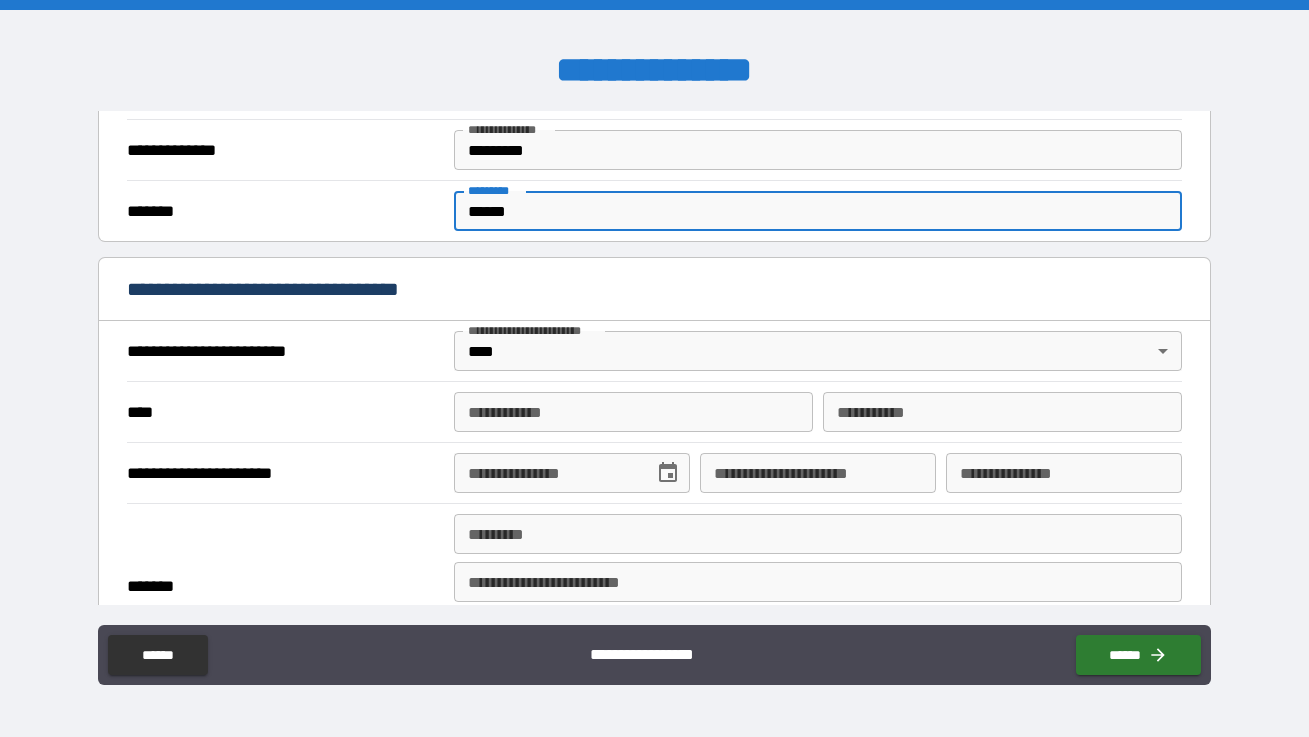 type on "******" 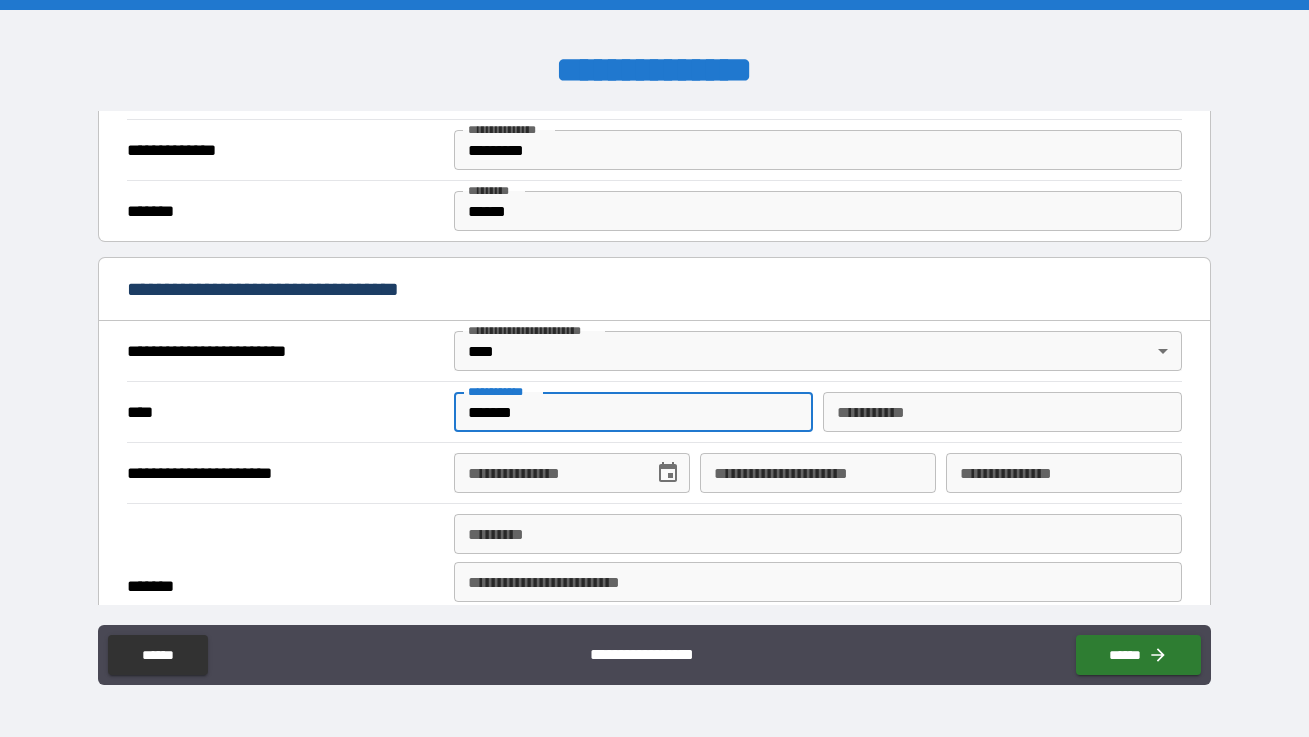 type on "*******" 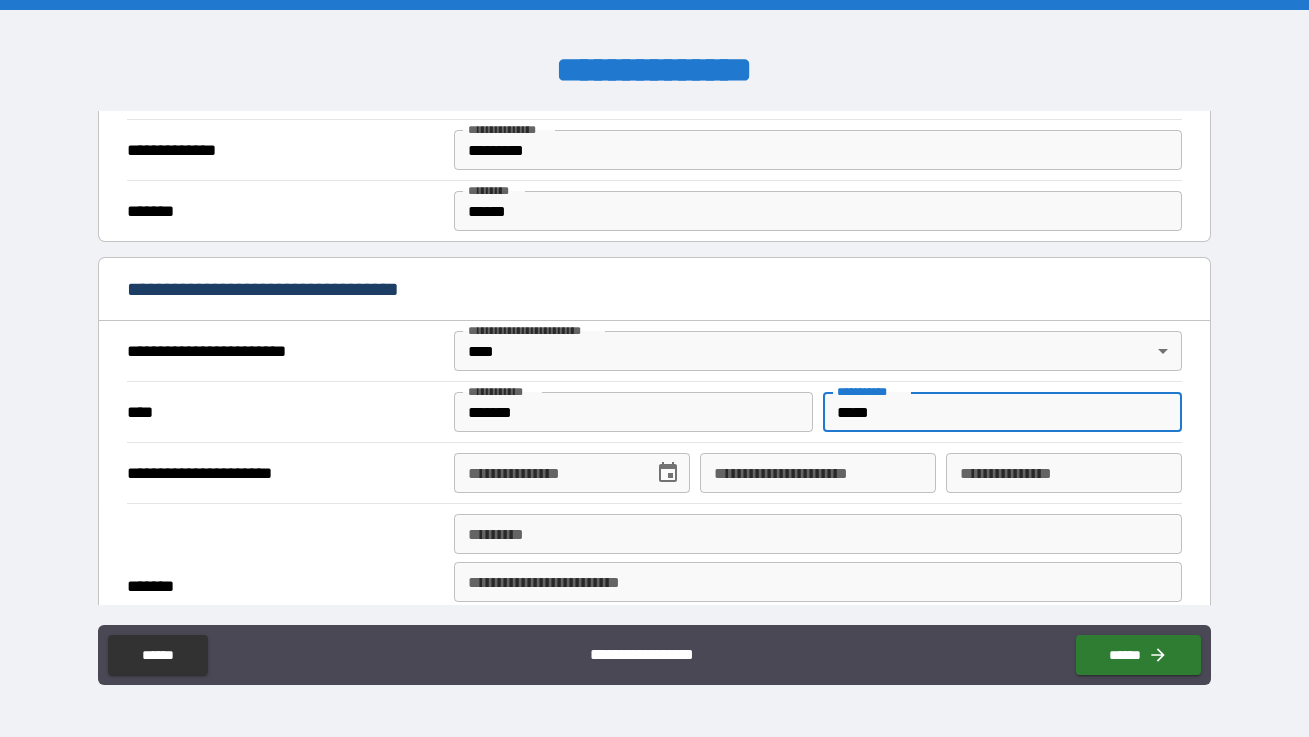 type on "*****" 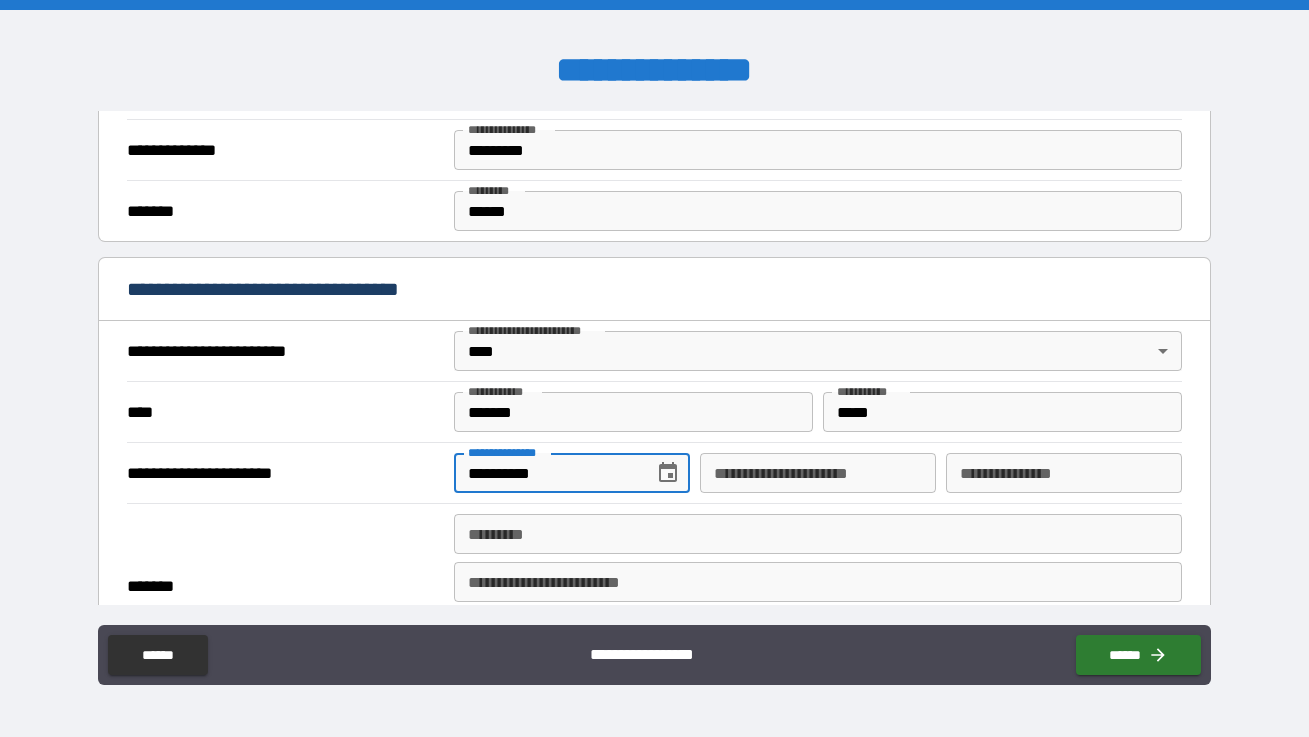 type on "**********" 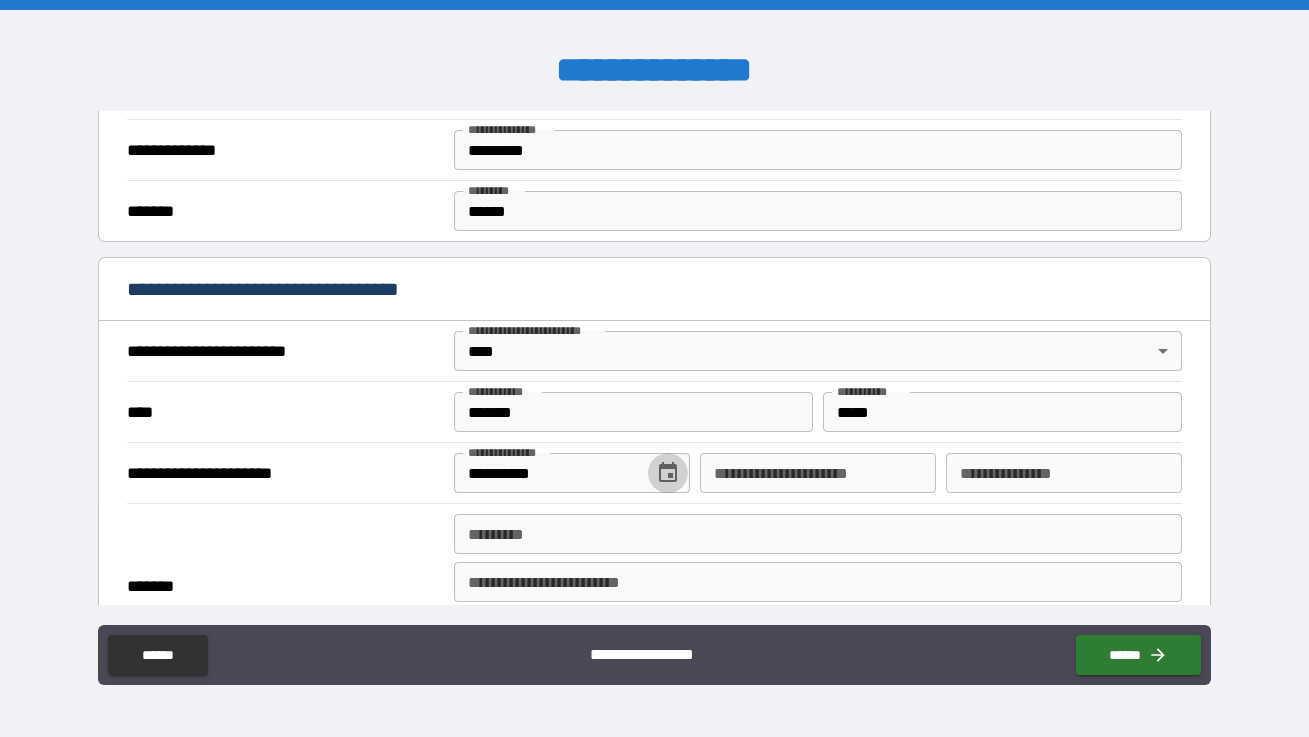 type 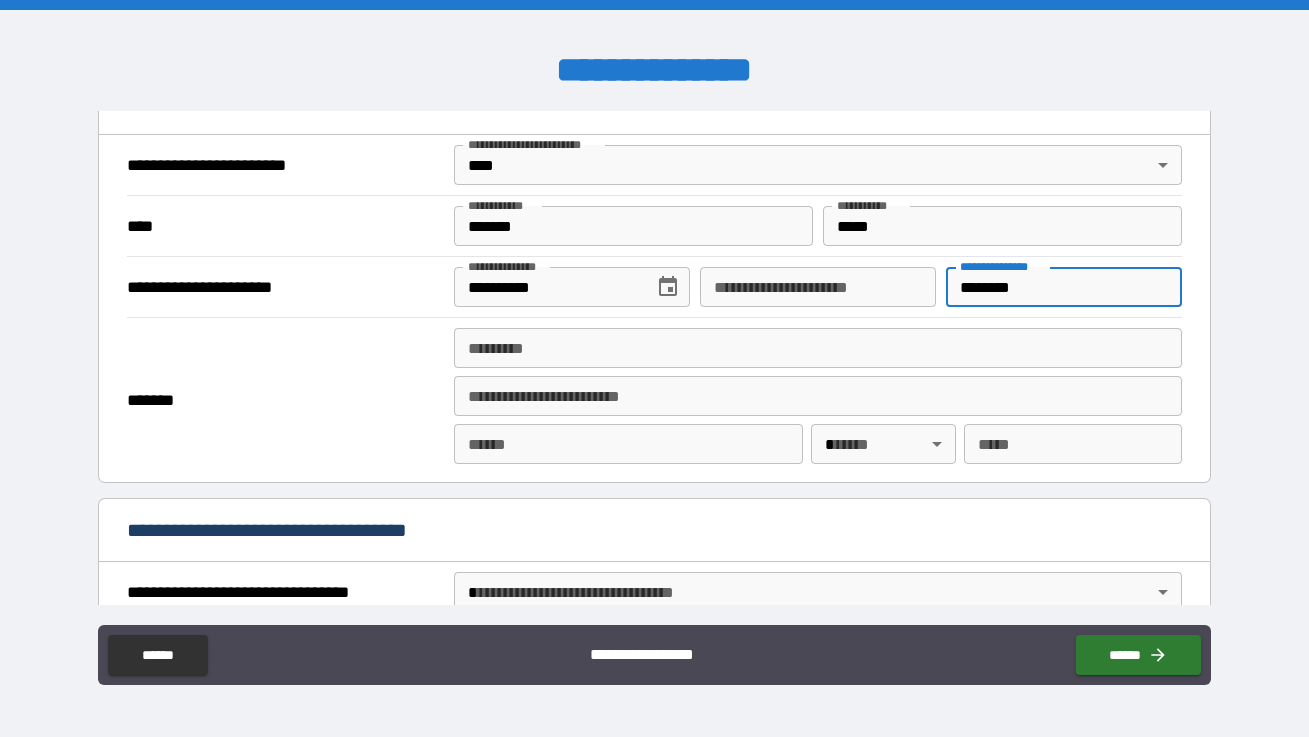 scroll, scrollTop: 768, scrollLeft: 0, axis: vertical 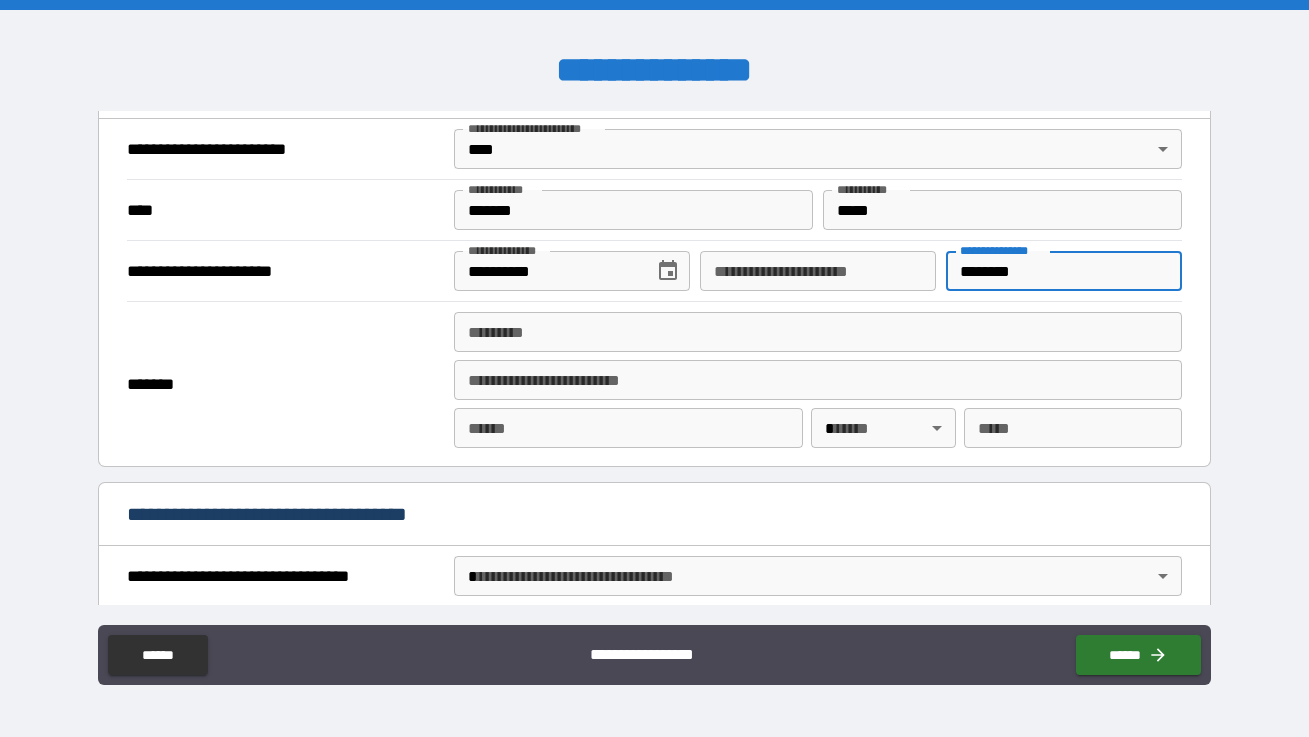 type on "********" 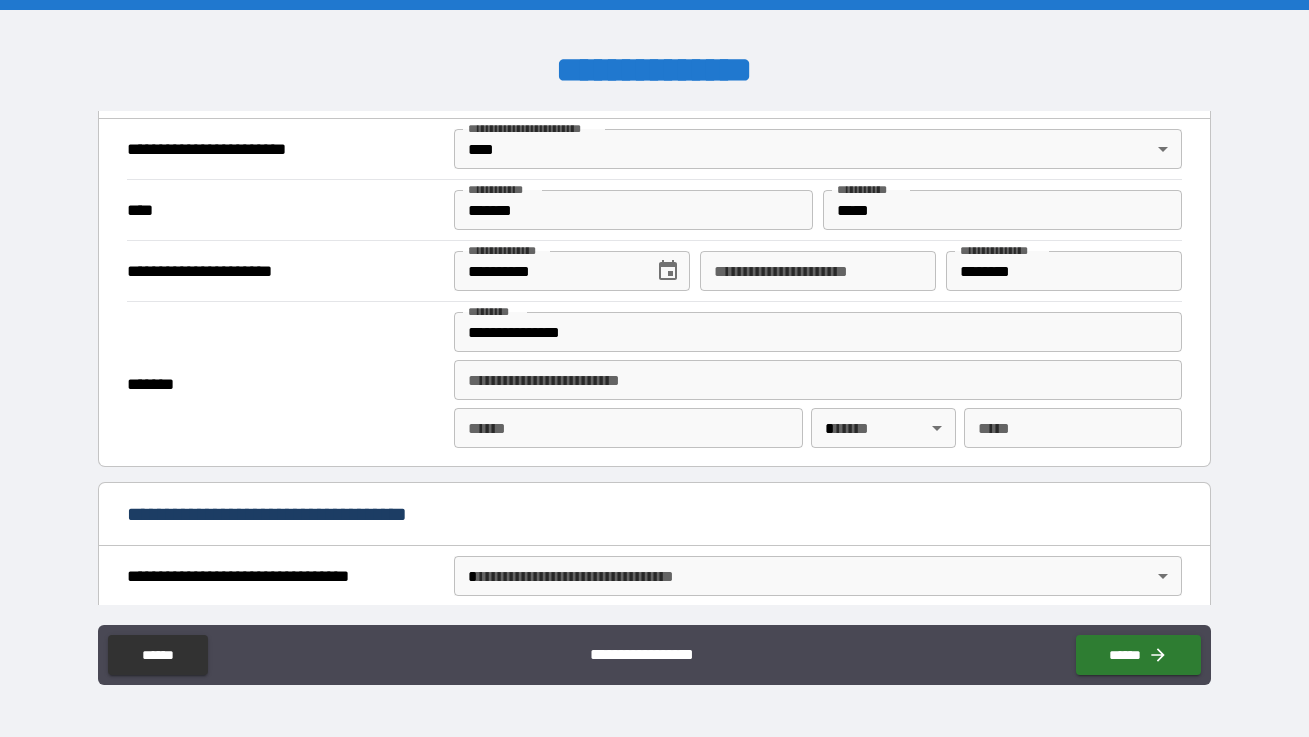 type on "**********" 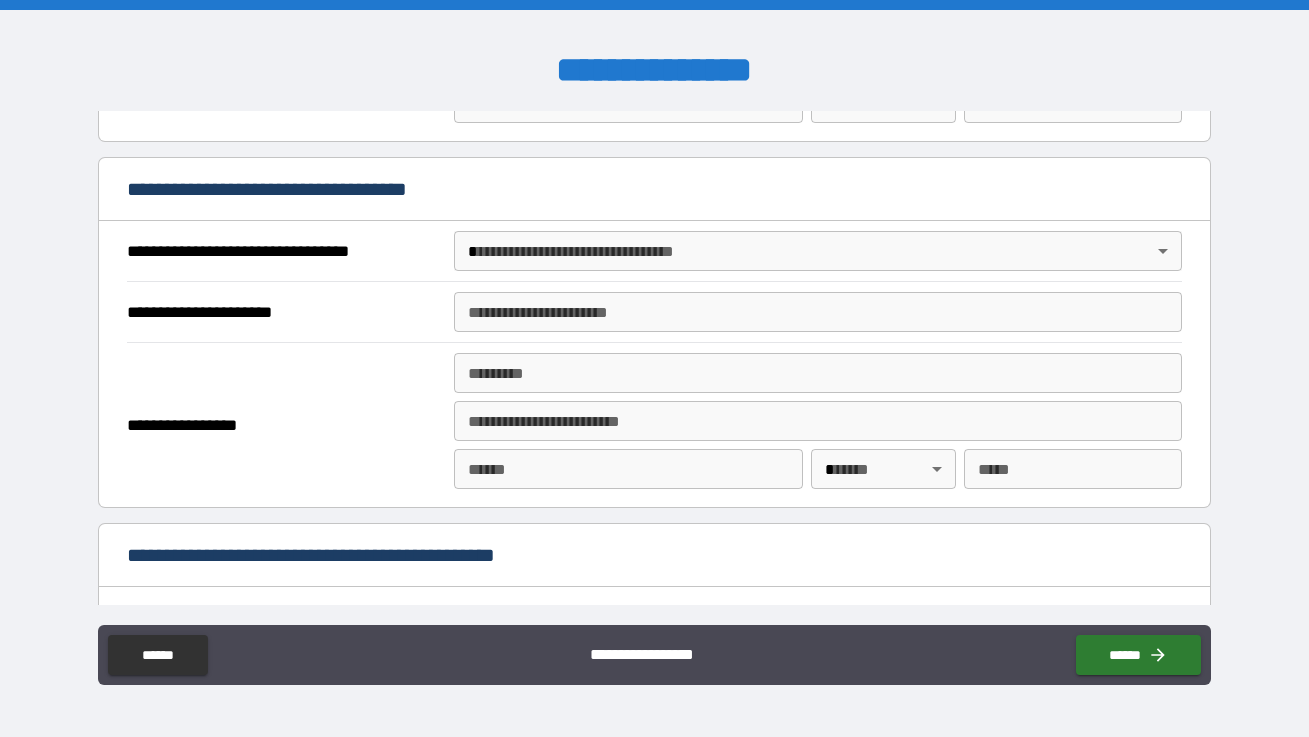 scroll, scrollTop: 1114, scrollLeft: 0, axis: vertical 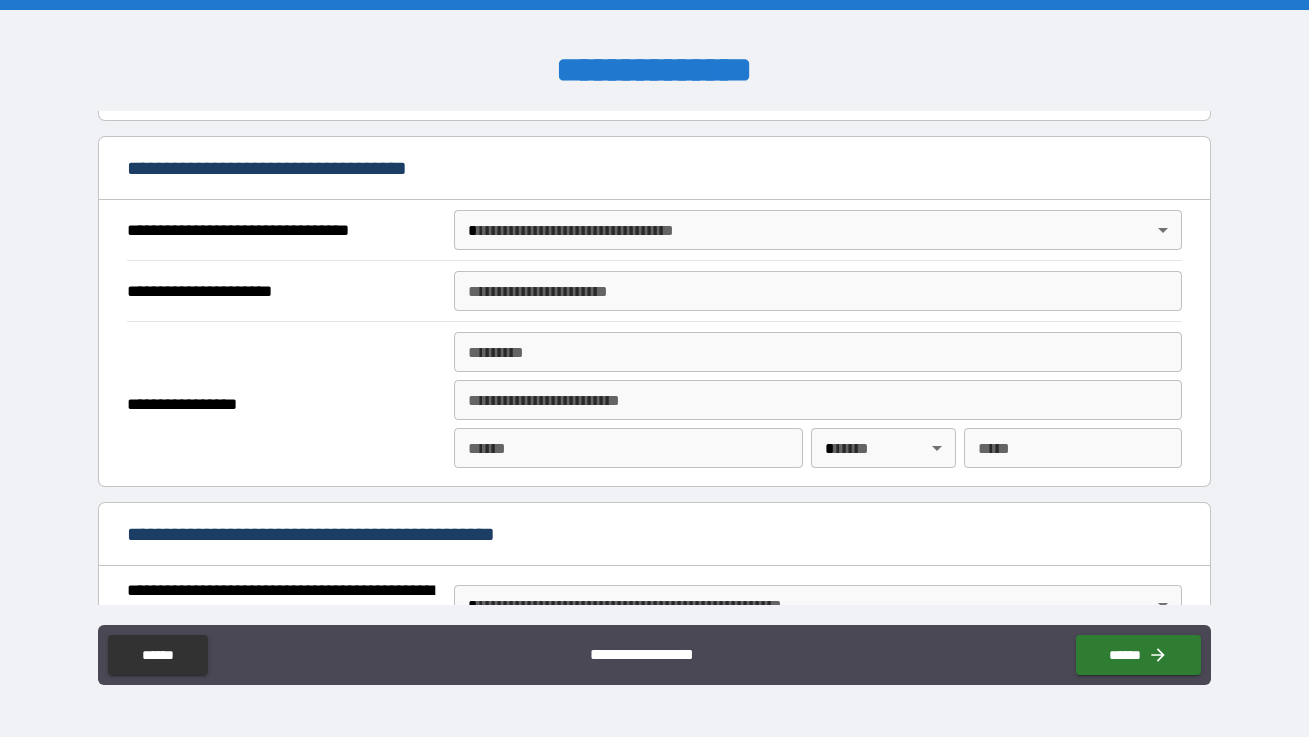 type on "******" 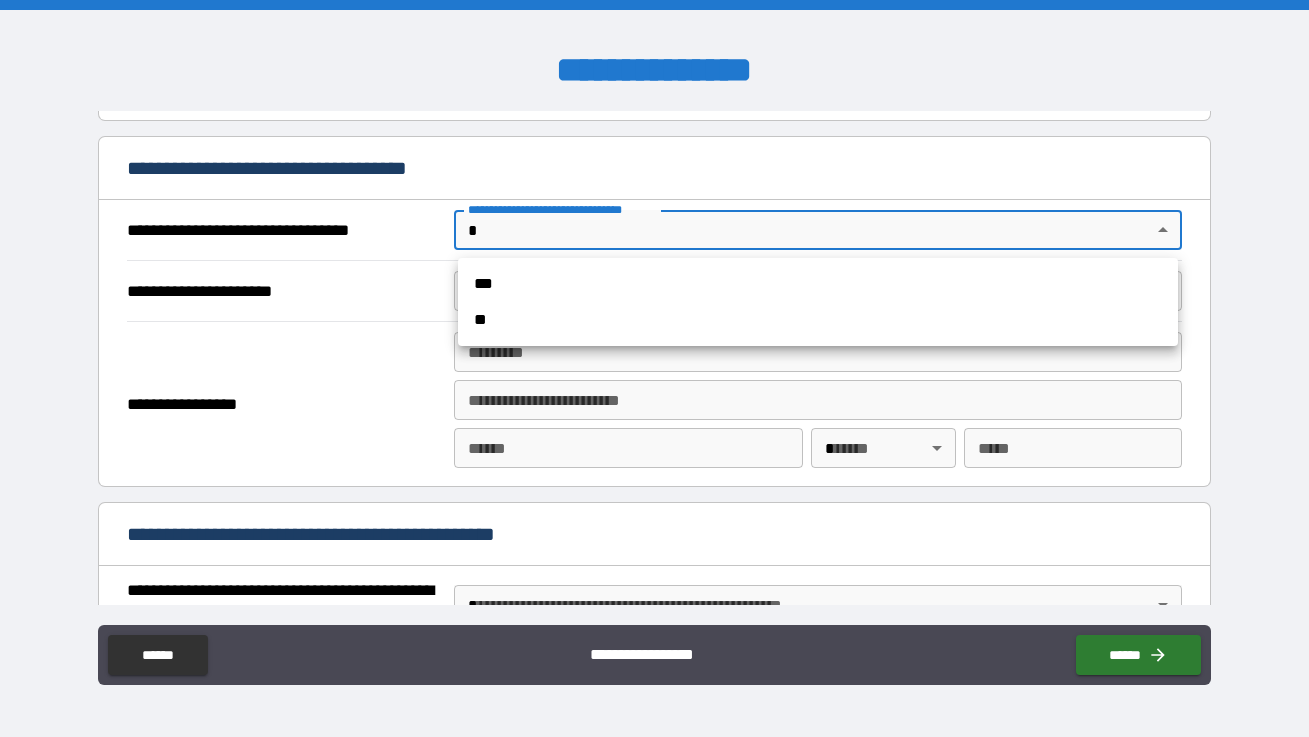 click on "**********" at bounding box center (654, 368) 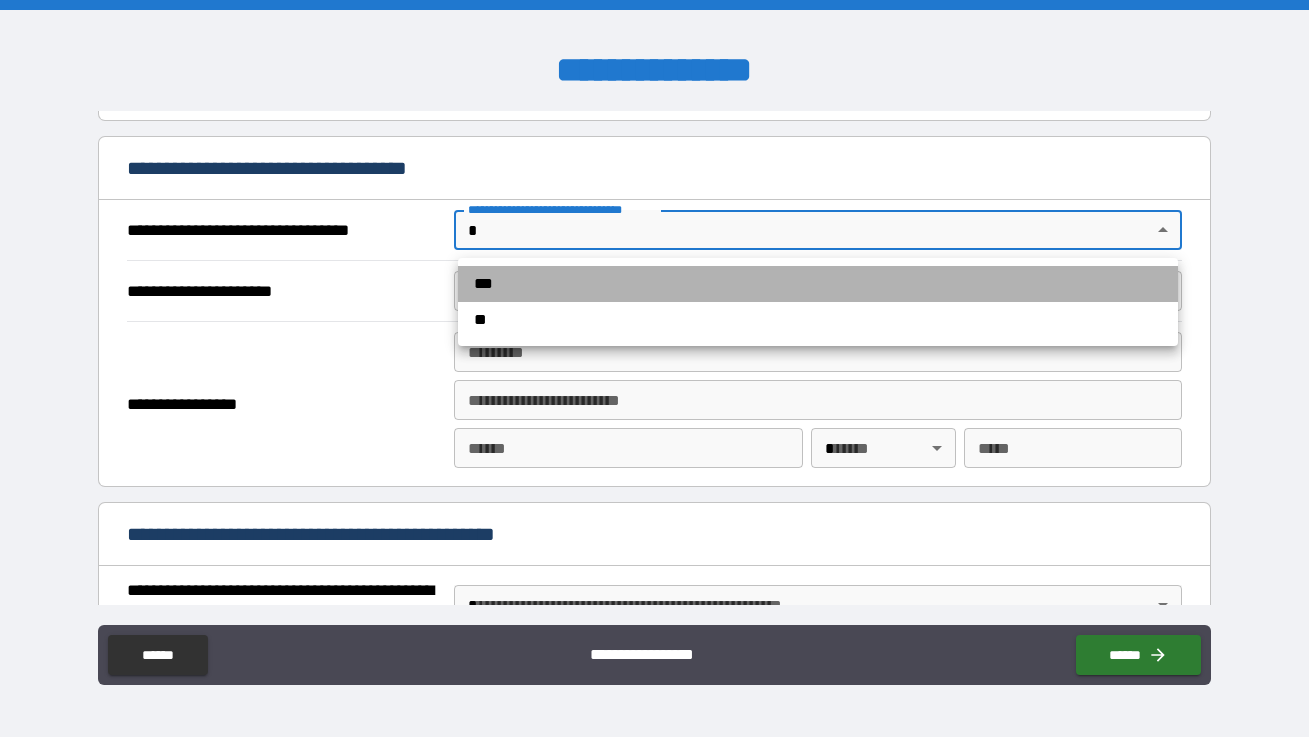 click on "***" at bounding box center [818, 284] 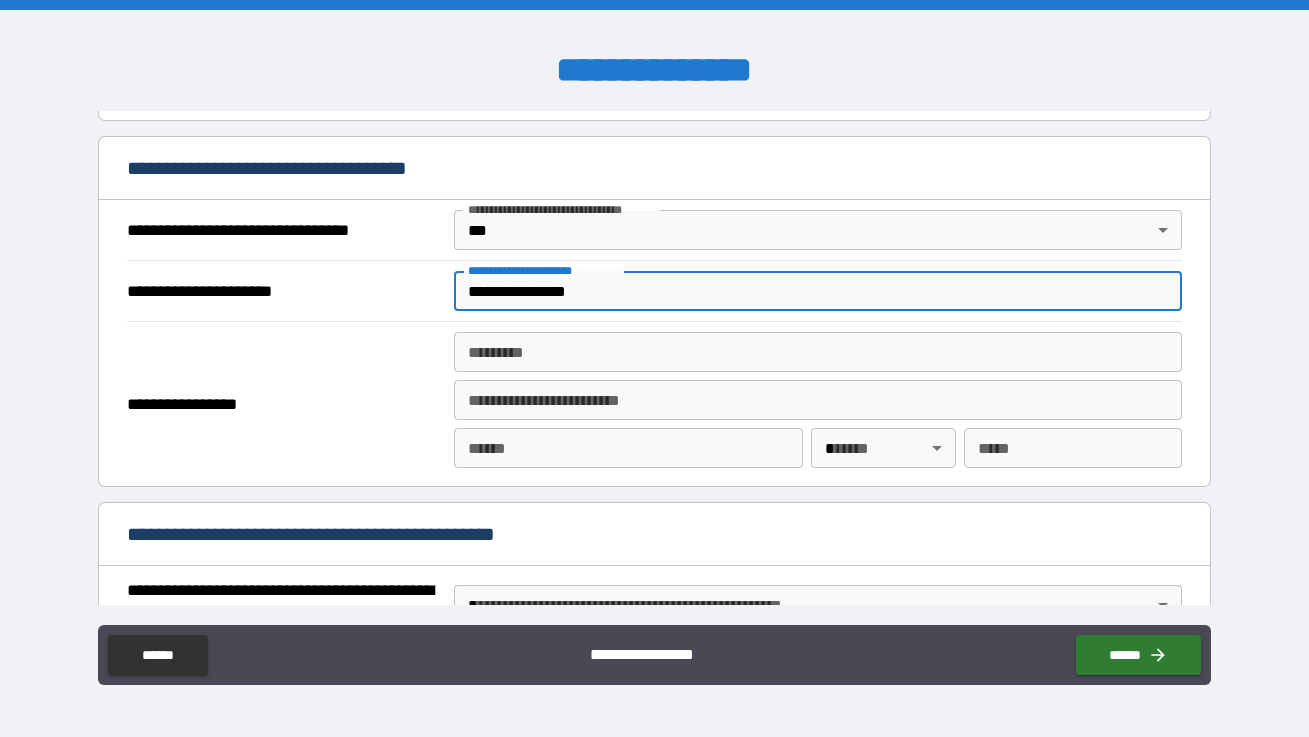 click on "**********" at bounding box center [818, 291] 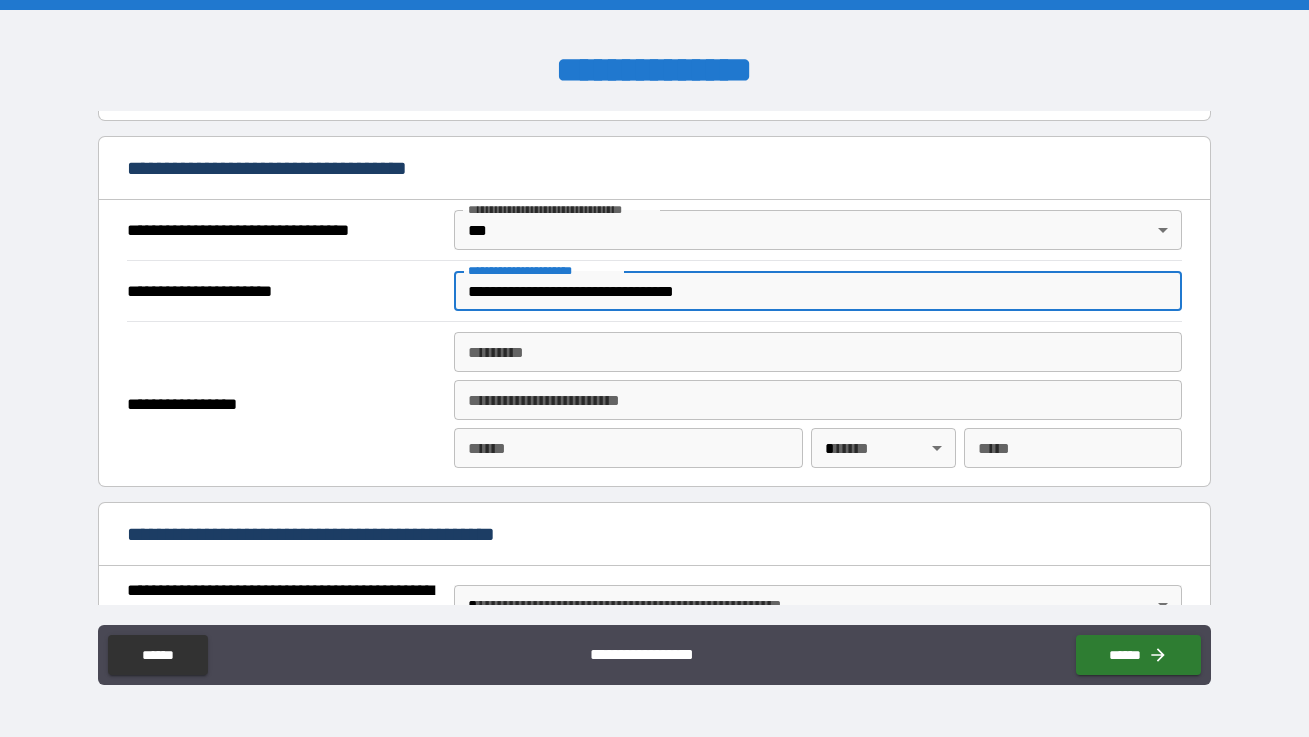 type on "**********" 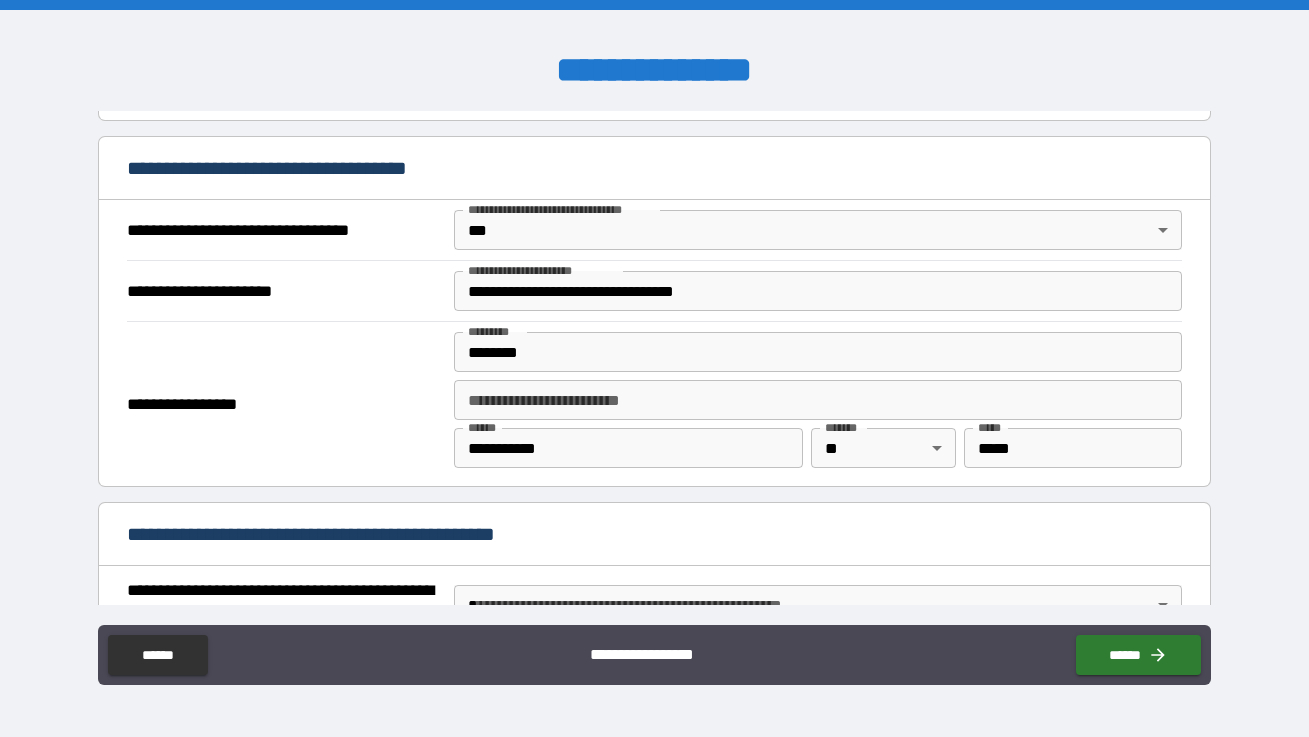 type on "**********" 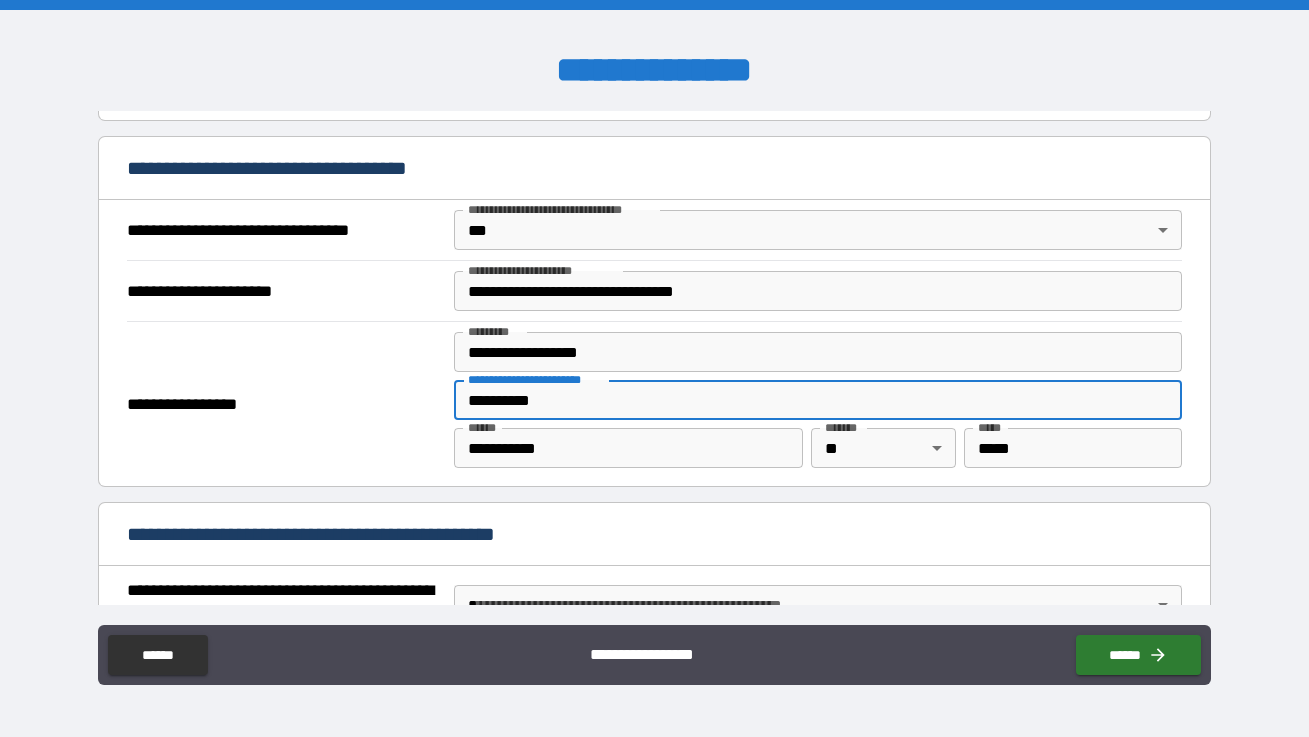 scroll, scrollTop: 1182, scrollLeft: 0, axis: vertical 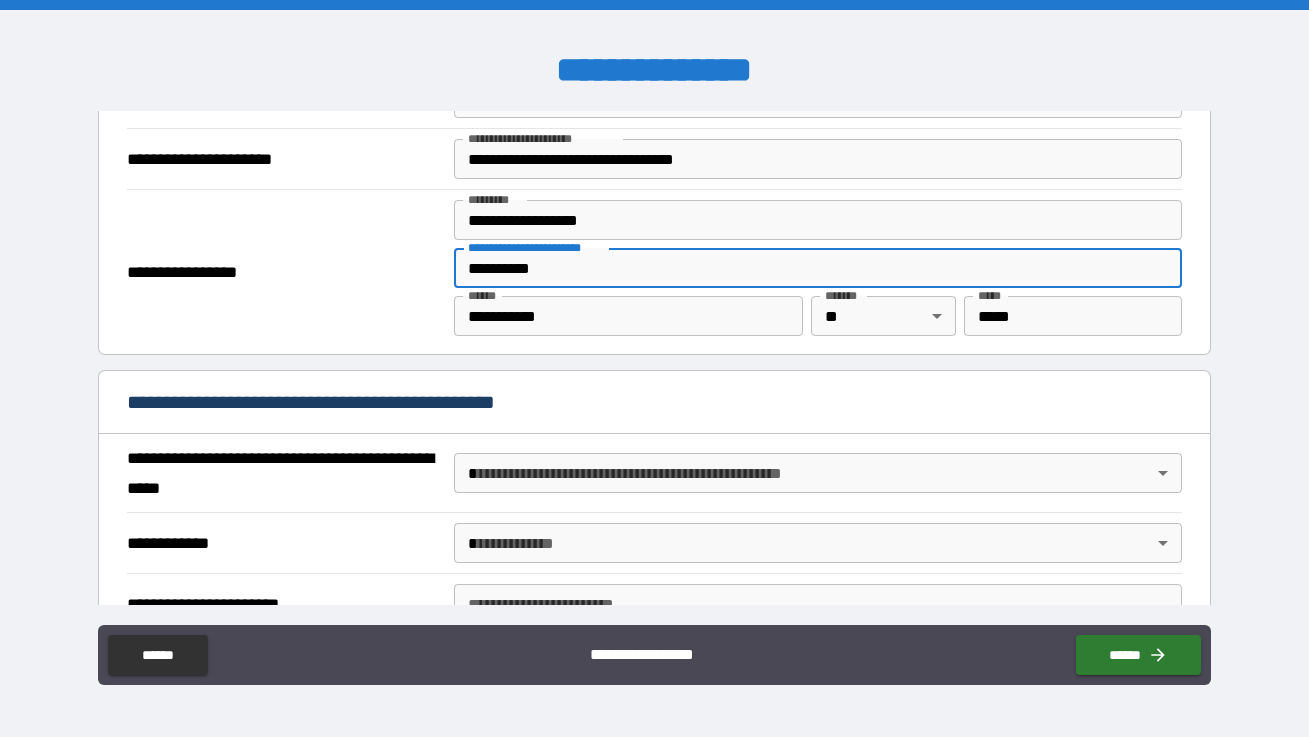 type on "**********" 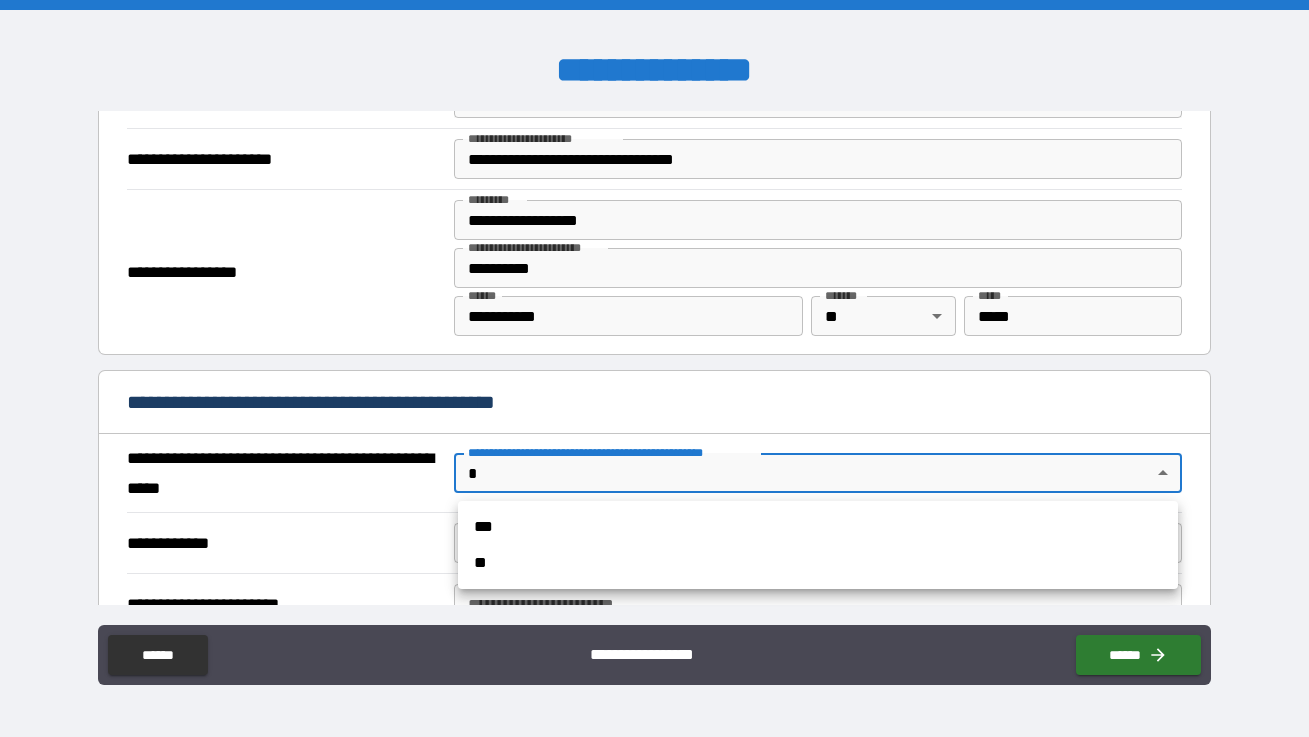click on "**********" at bounding box center (654, 368) 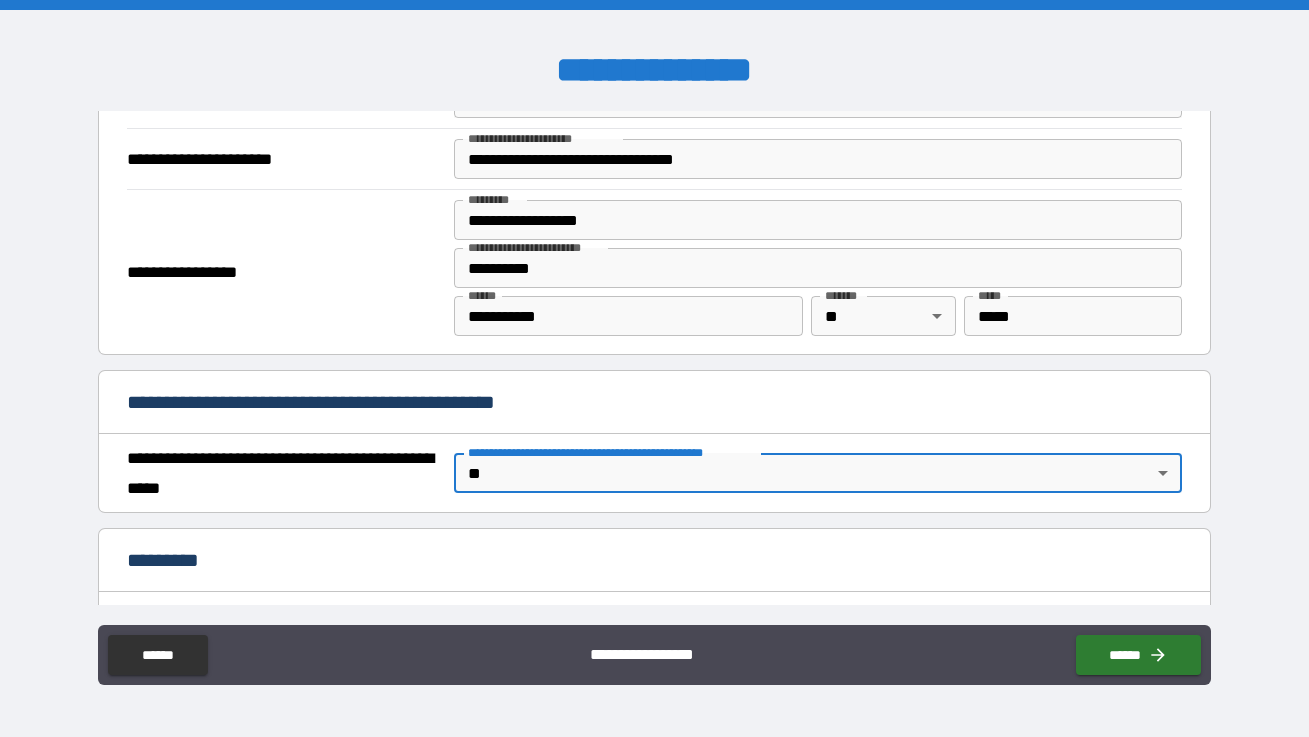 type on "*" 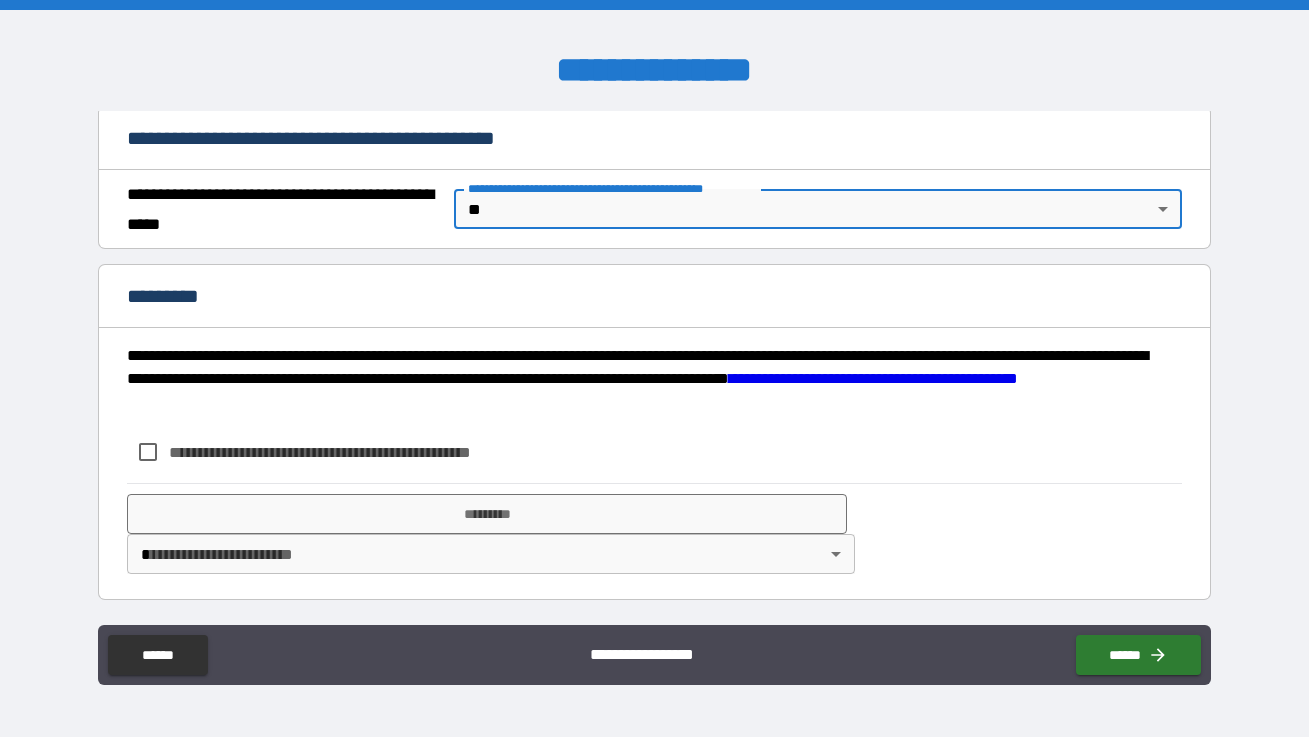 scroll, scrollTop: 1510, scrollLeft: 0, axis: vertical 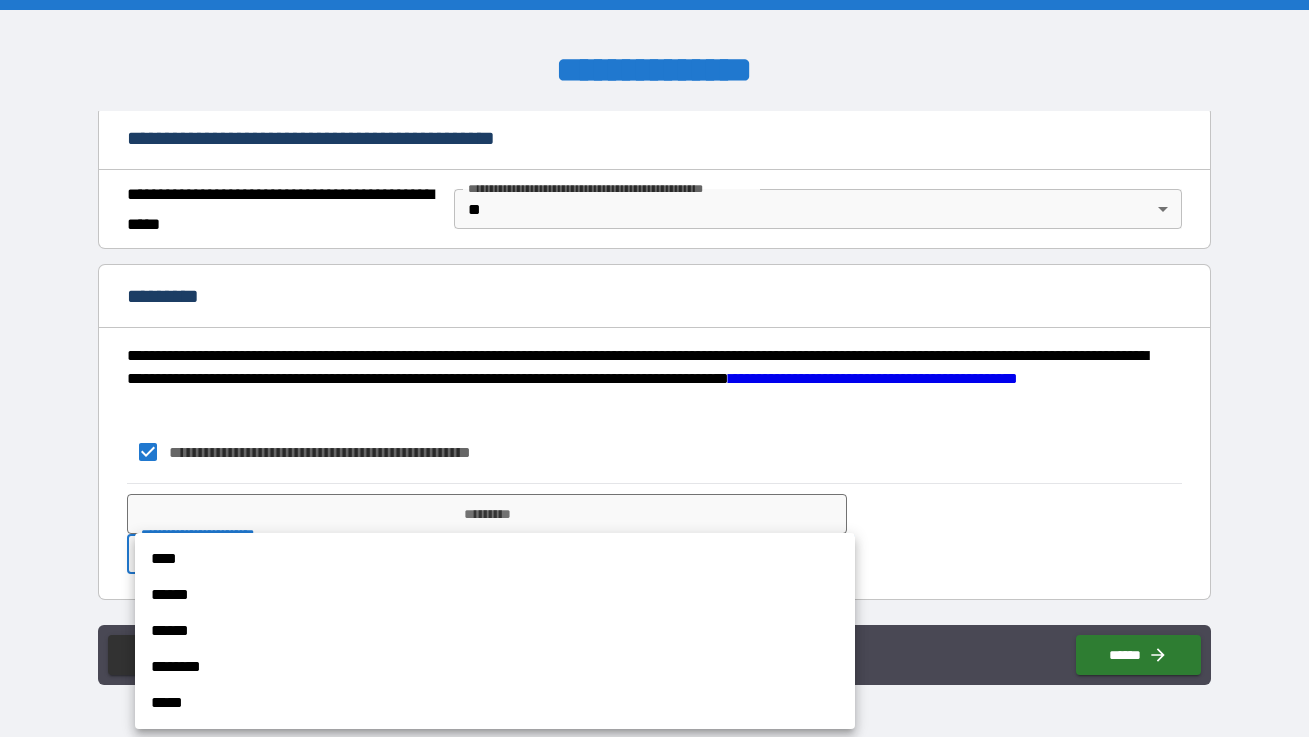 click on "**********" at bounding box center (654, 368) 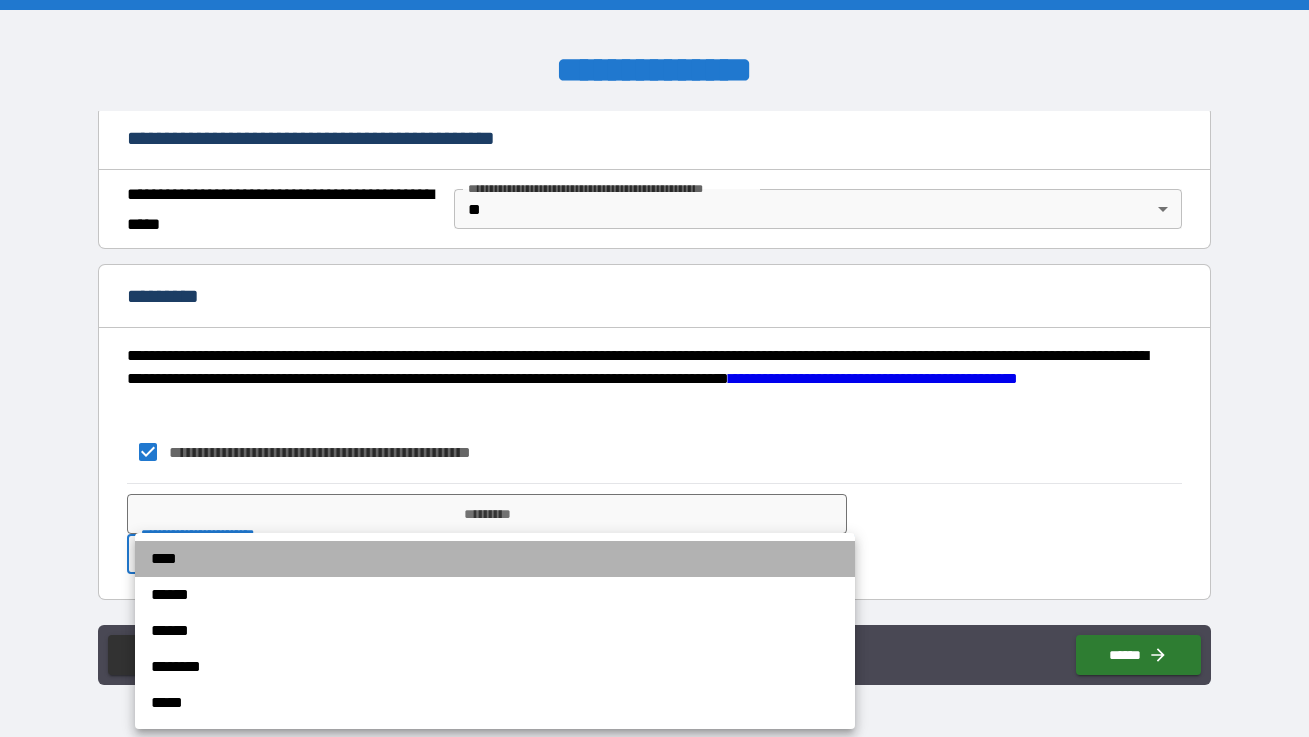 click on "****" at bounding box center (495, 559) 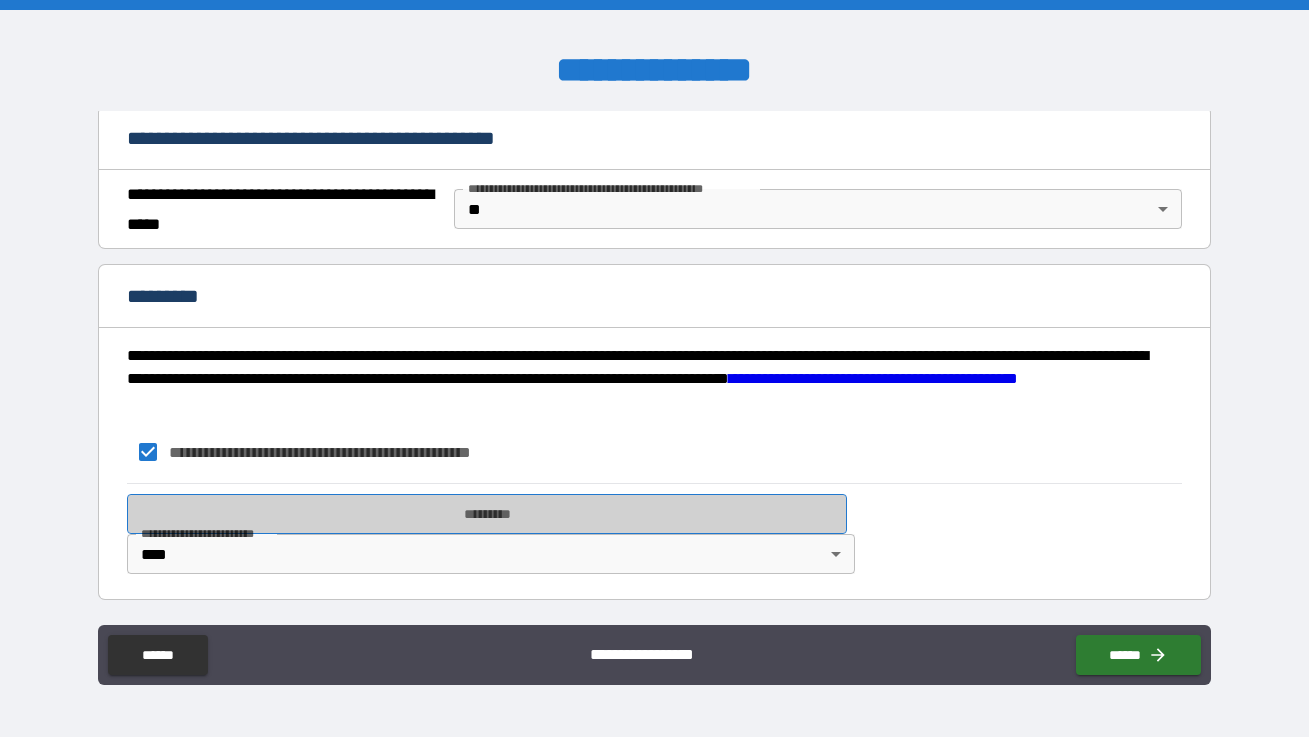 click on "*********" at bounding box center [487, 514] 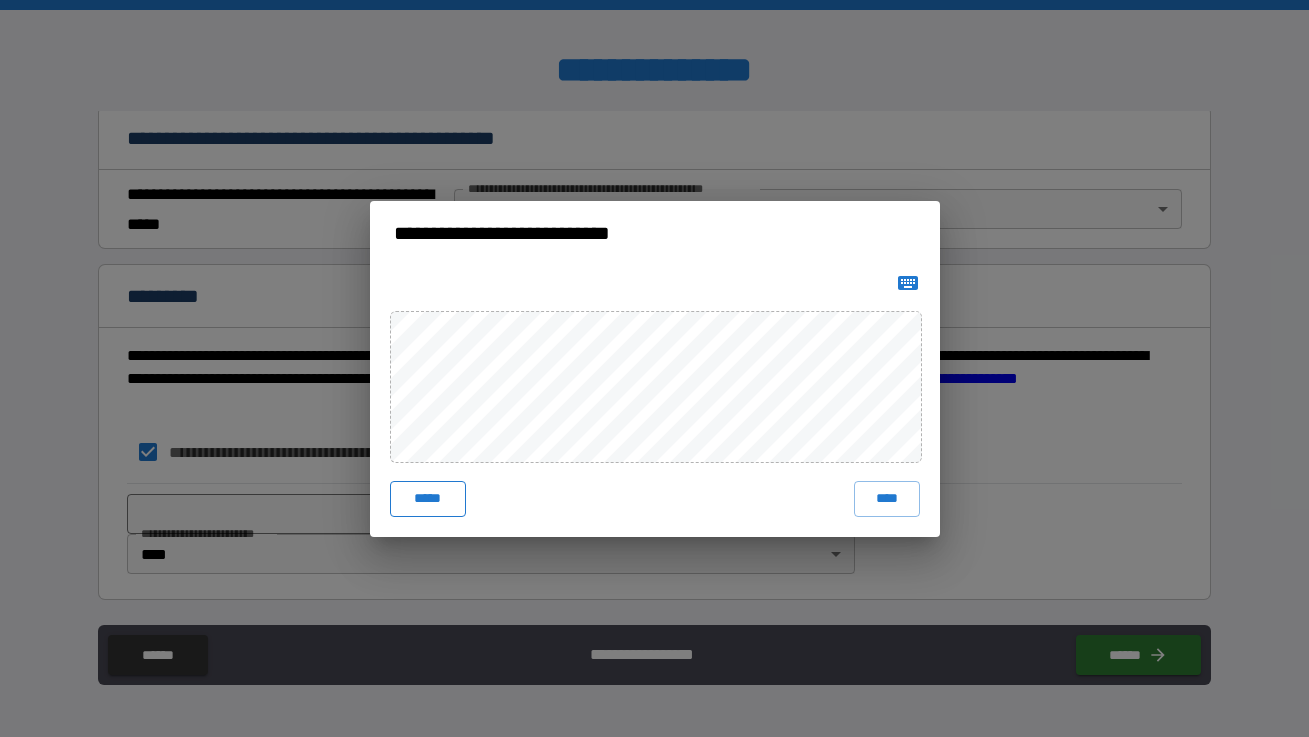 click on "*****" at bounding box center (428, 499) 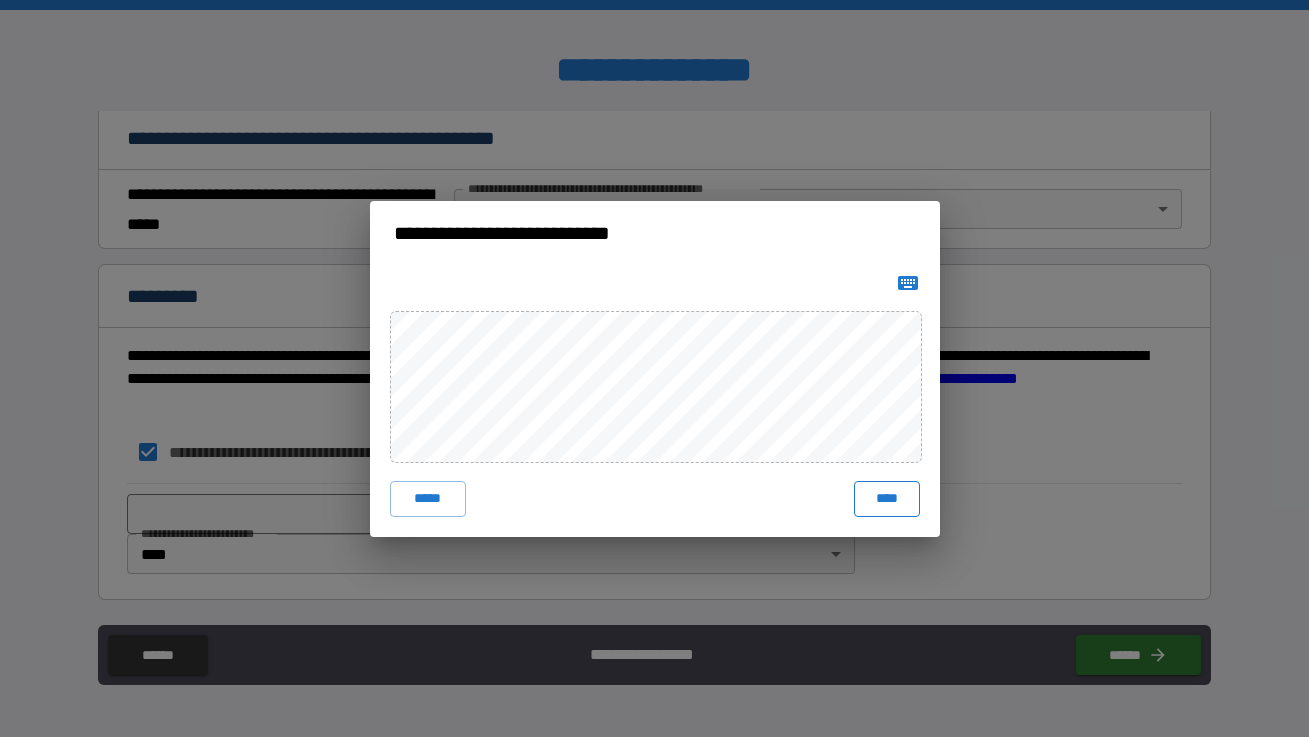 click on "****" at bounding box center (887, 499) 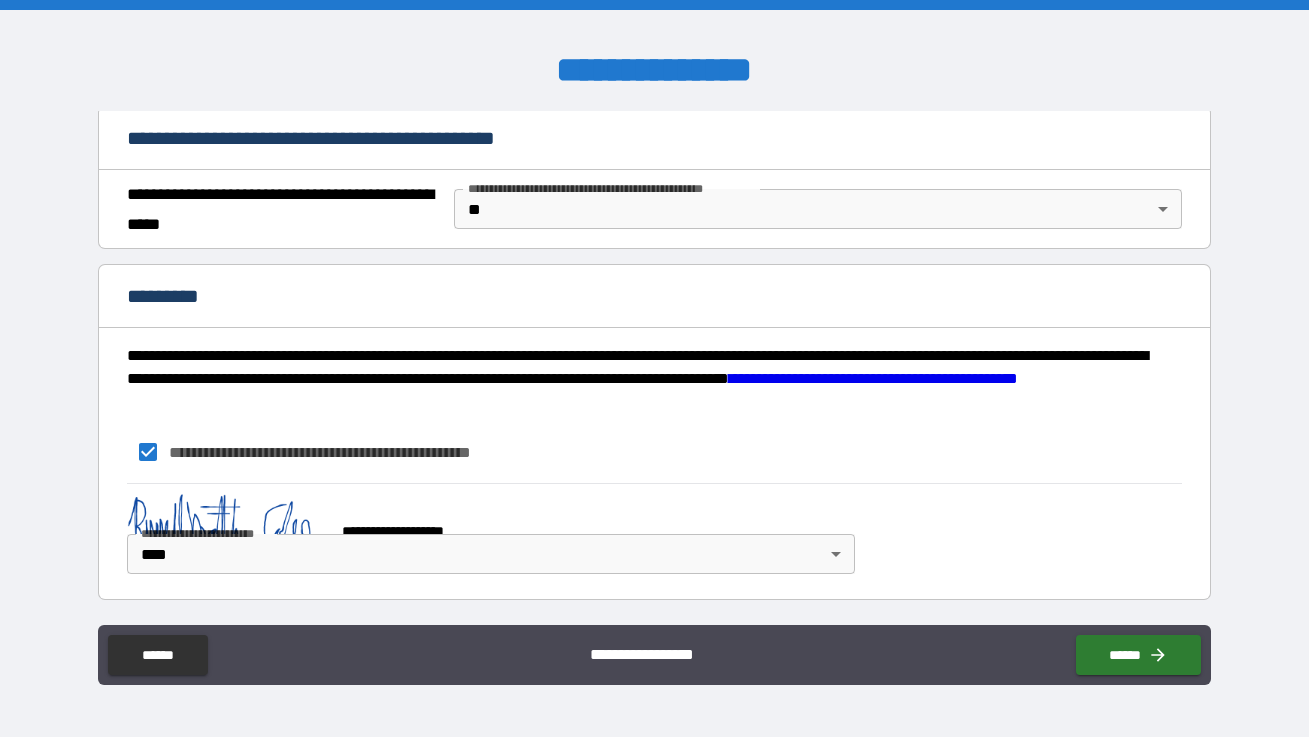 scroll, scrollTop: 1500, scrollLeft: 0, axis: vertical 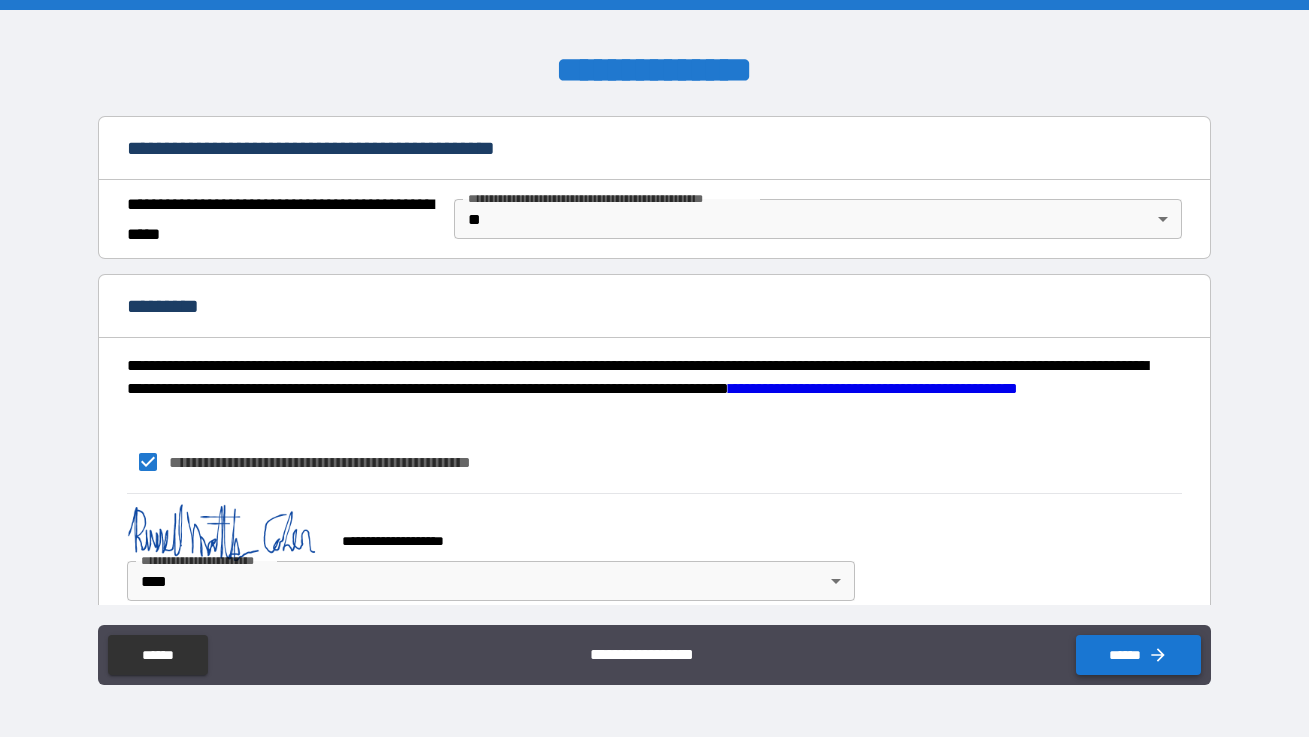 click on "******" at bounding box center (1138, 655) 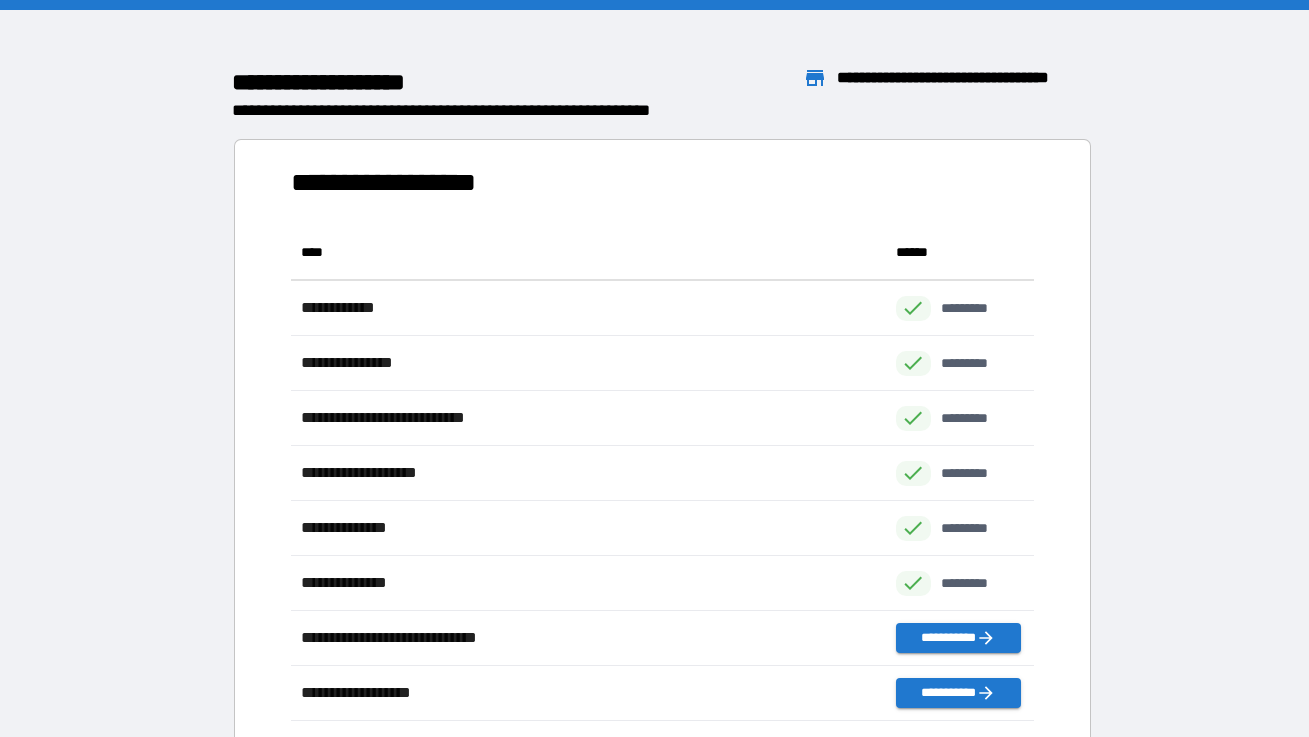 scroll, scrollTop: 1, scrollLeft: 1, axis: both 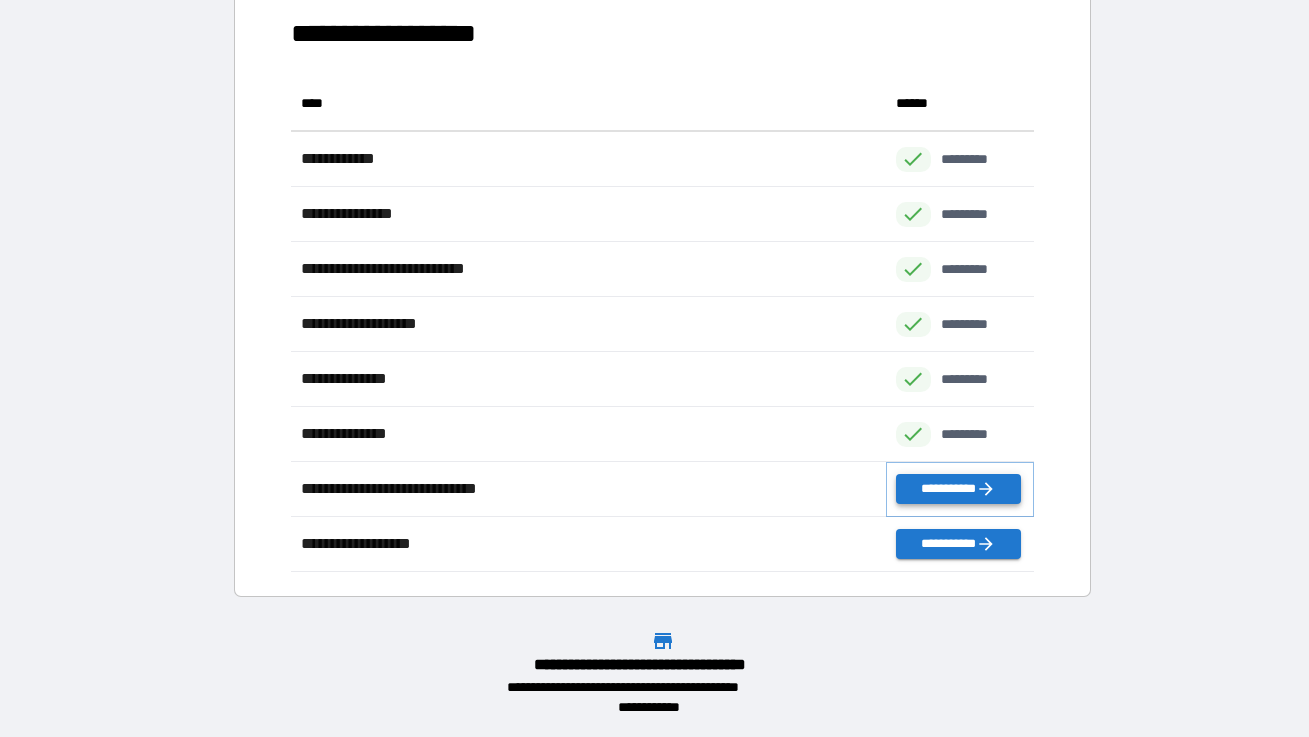 click on "**********" at bounding box center (958, 489) 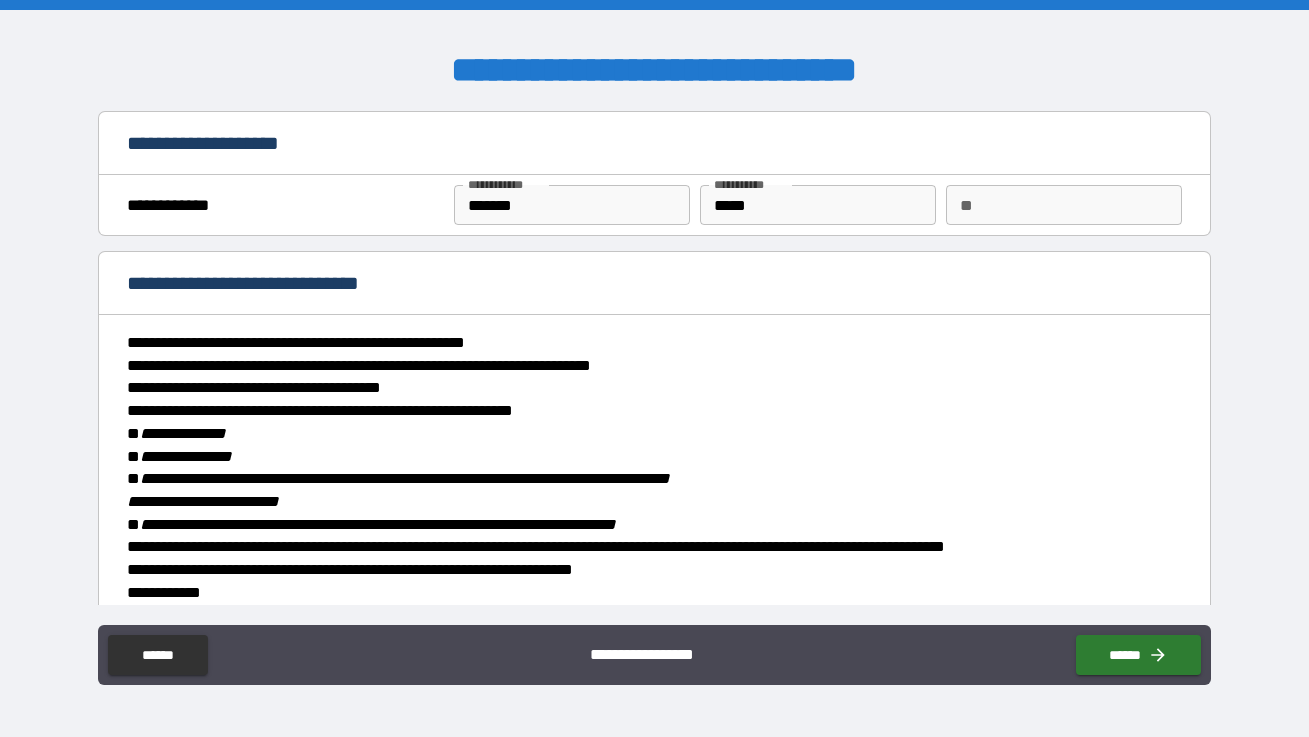 scroll, scrollTop: 0, scrollLeft: 0, axis: both 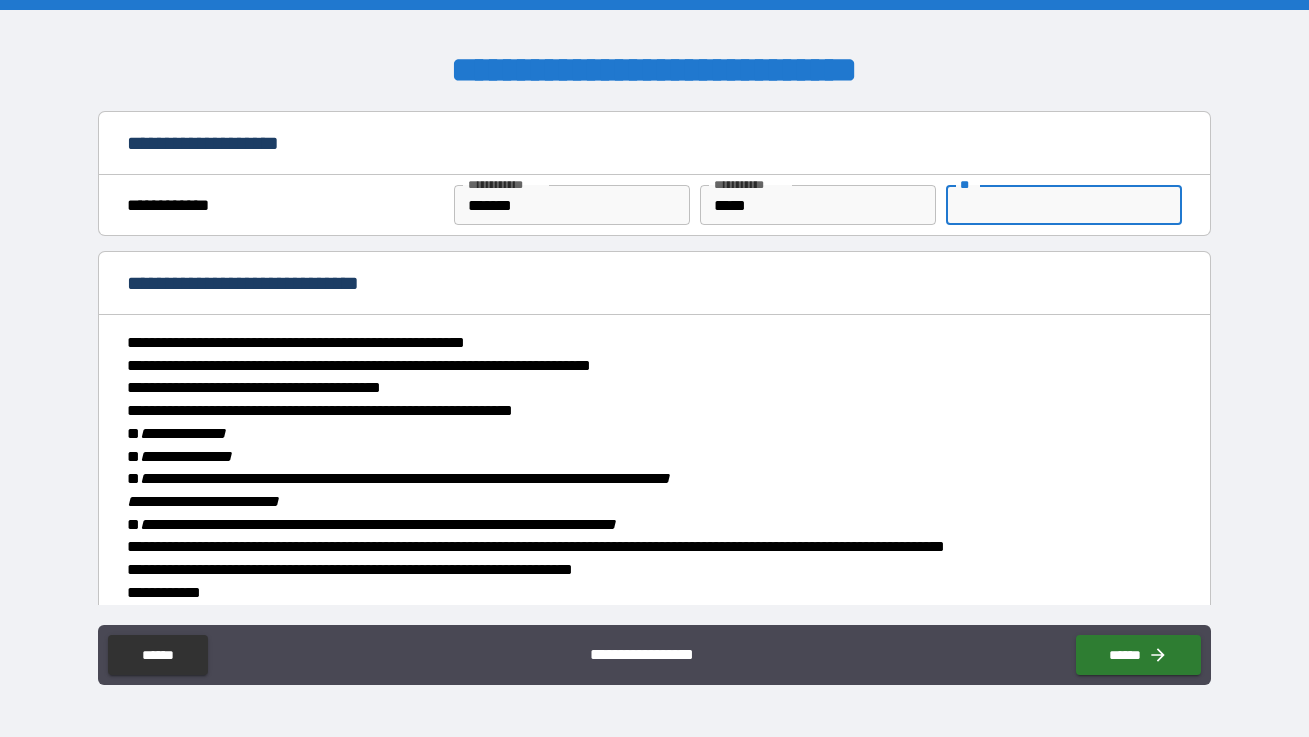 click on "**" at bounding box center (1064, 205) 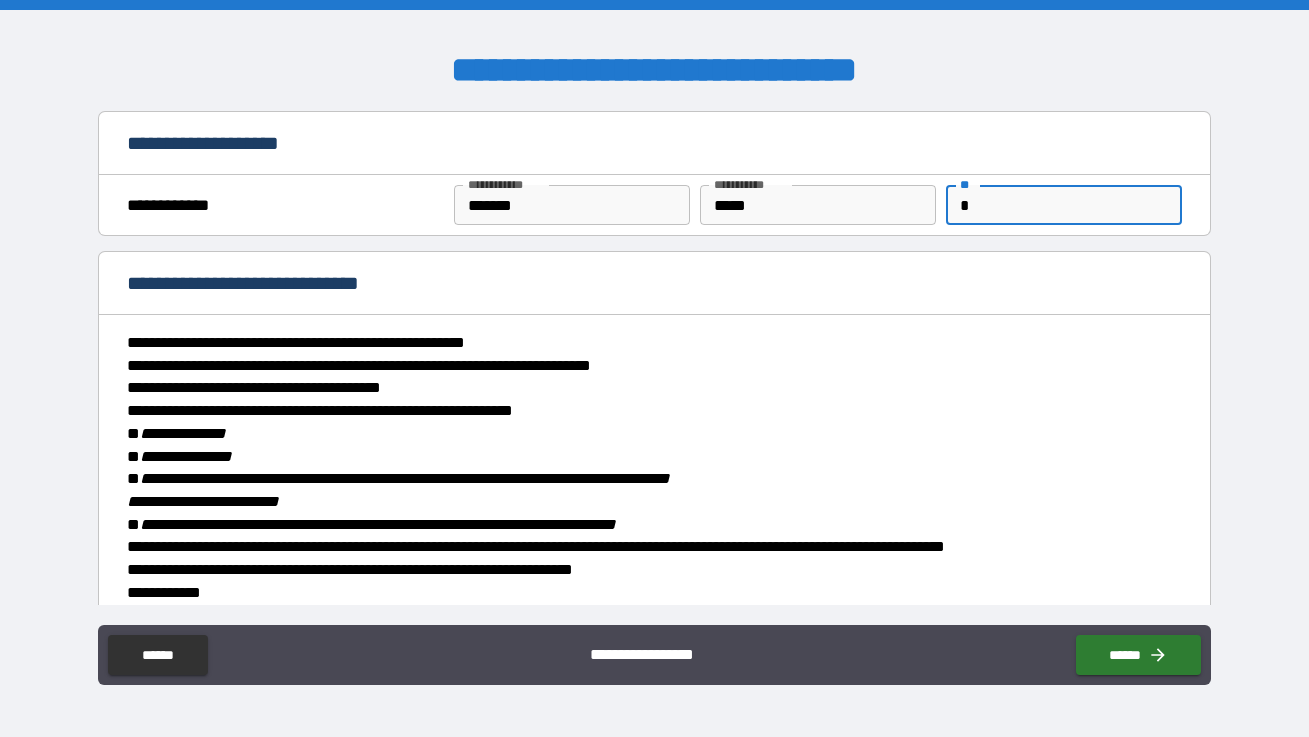 type on "*" 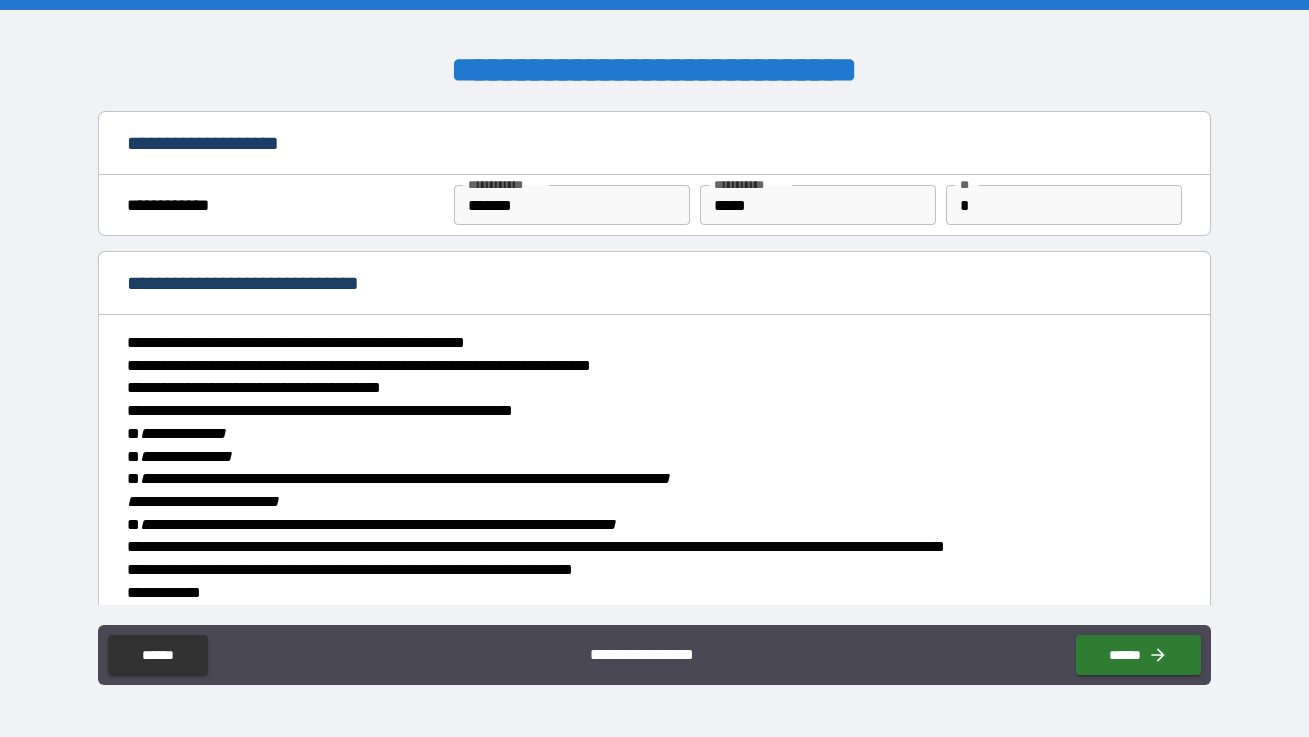 click on "**********" at bounding box center (654, 434) 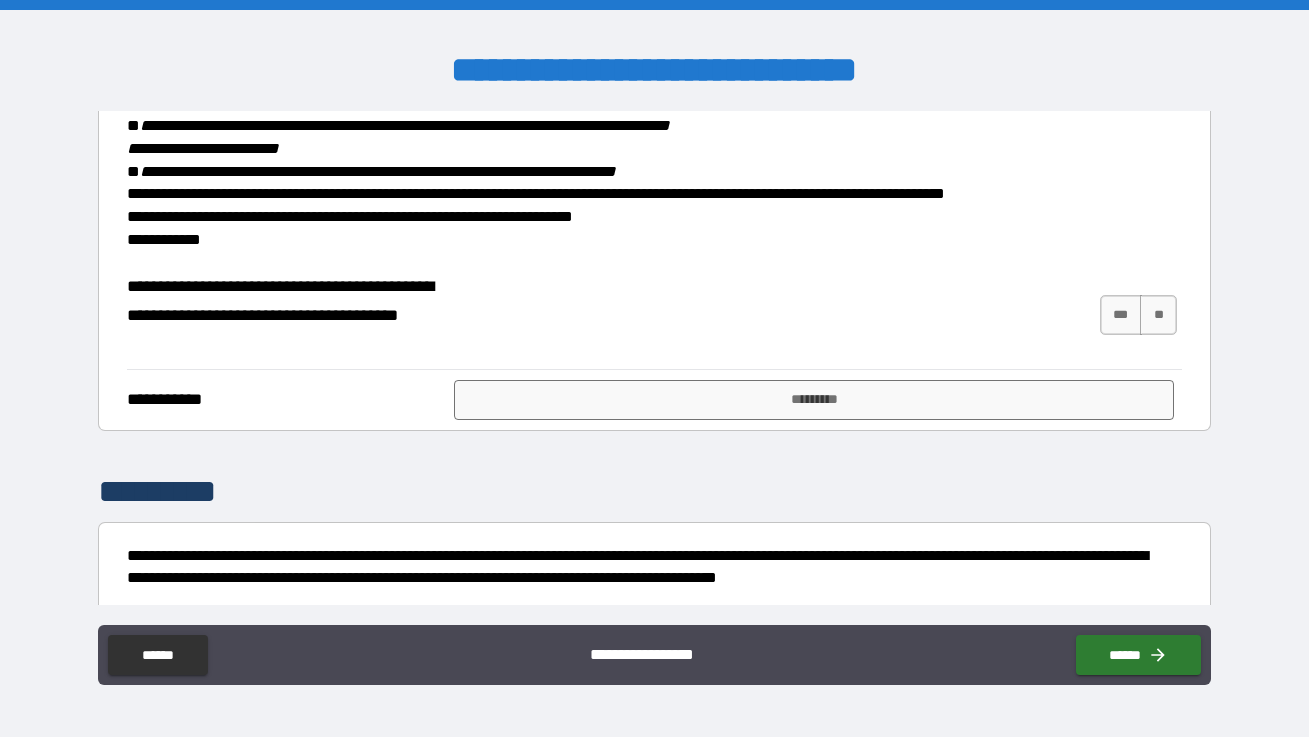 scroll, scrollTop: 353, scrollLeft: 0, axis: vertical 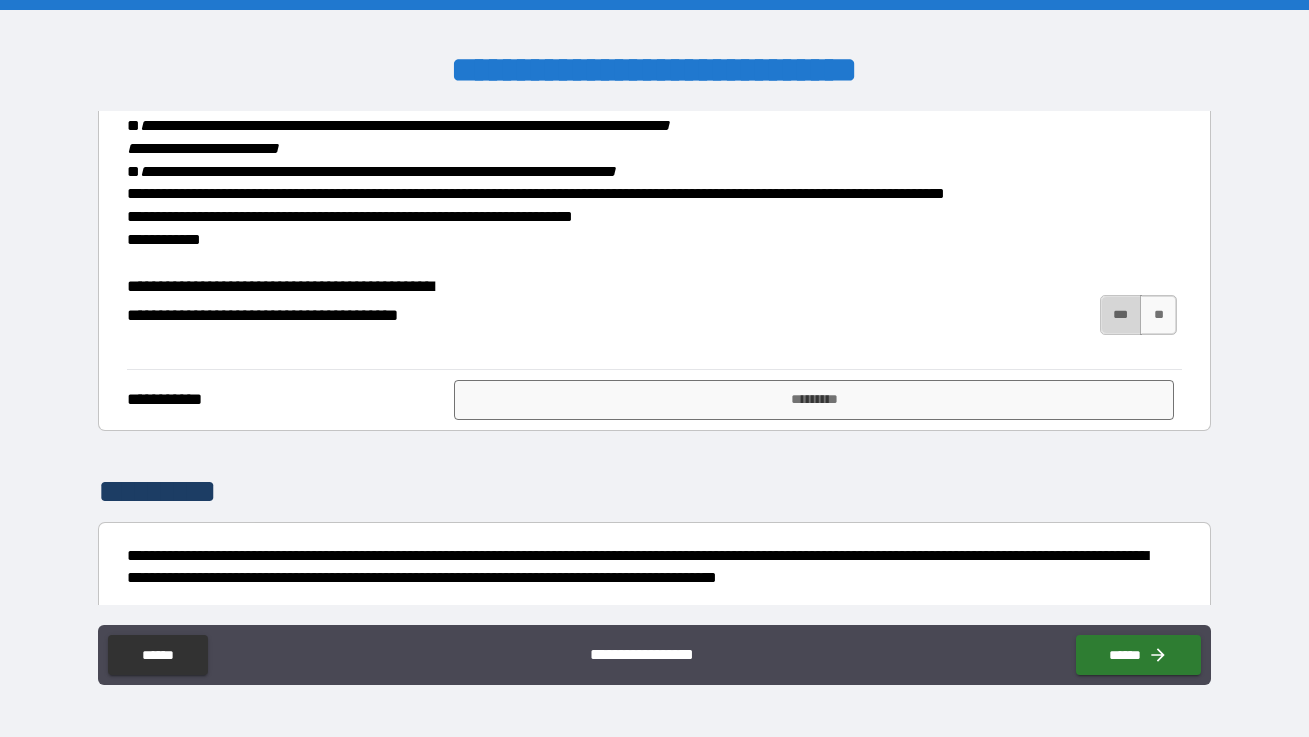 click on "***" at bounding box center [1121, 315] 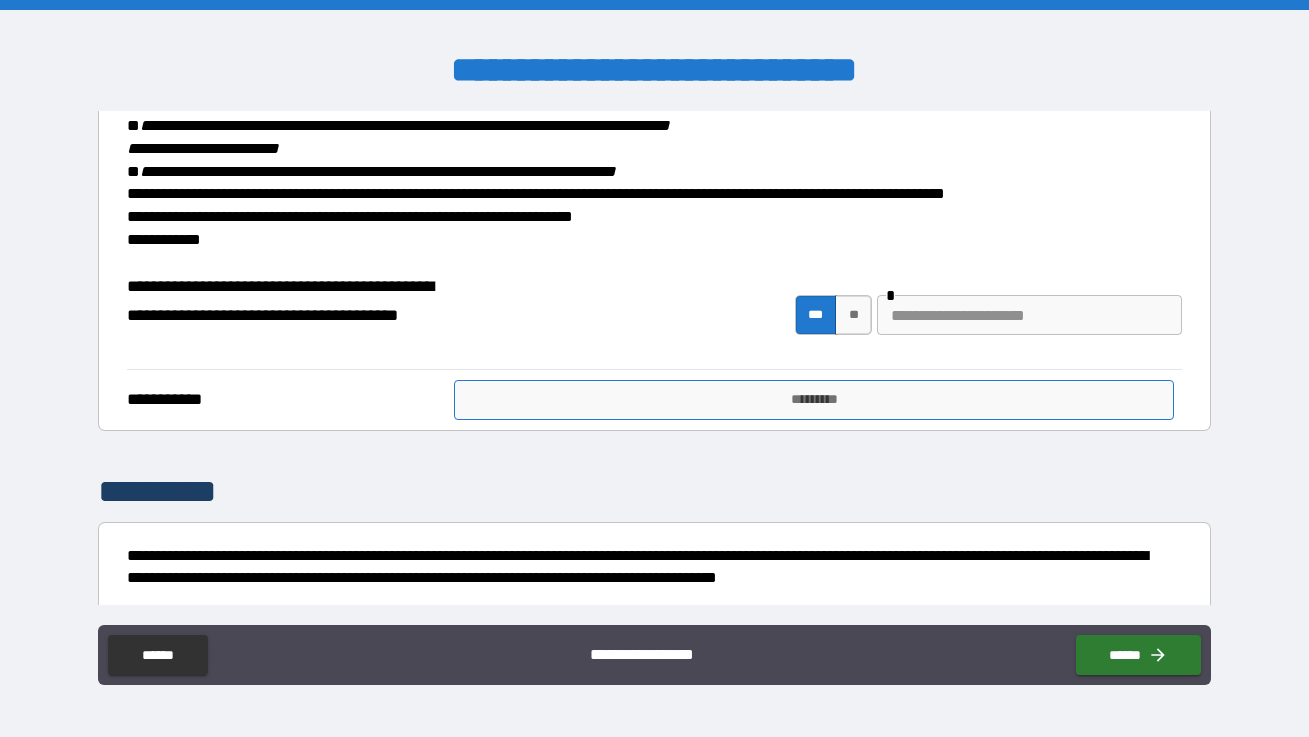 click on "*********" at bounding box center [814, 400] 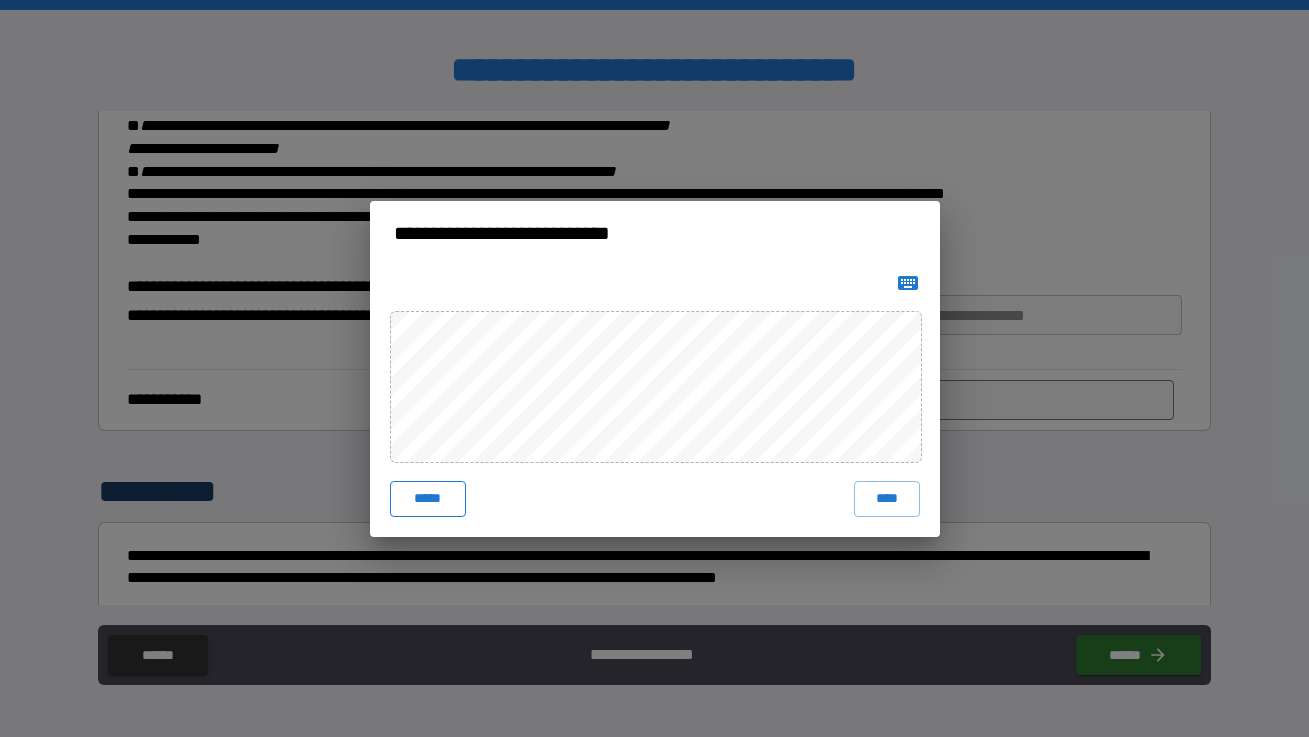 click on "*****" at bounding box center [428, 499] 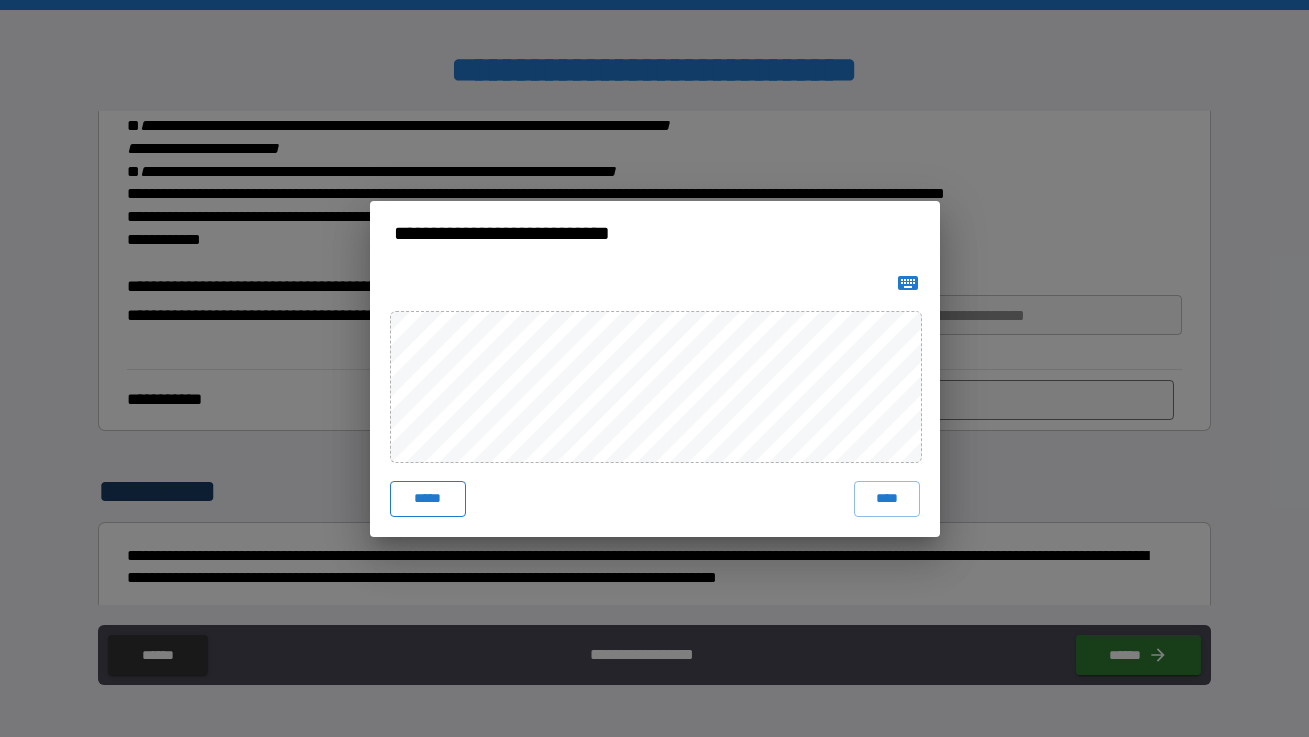 click on "*****" at bounding box center (428, 499) 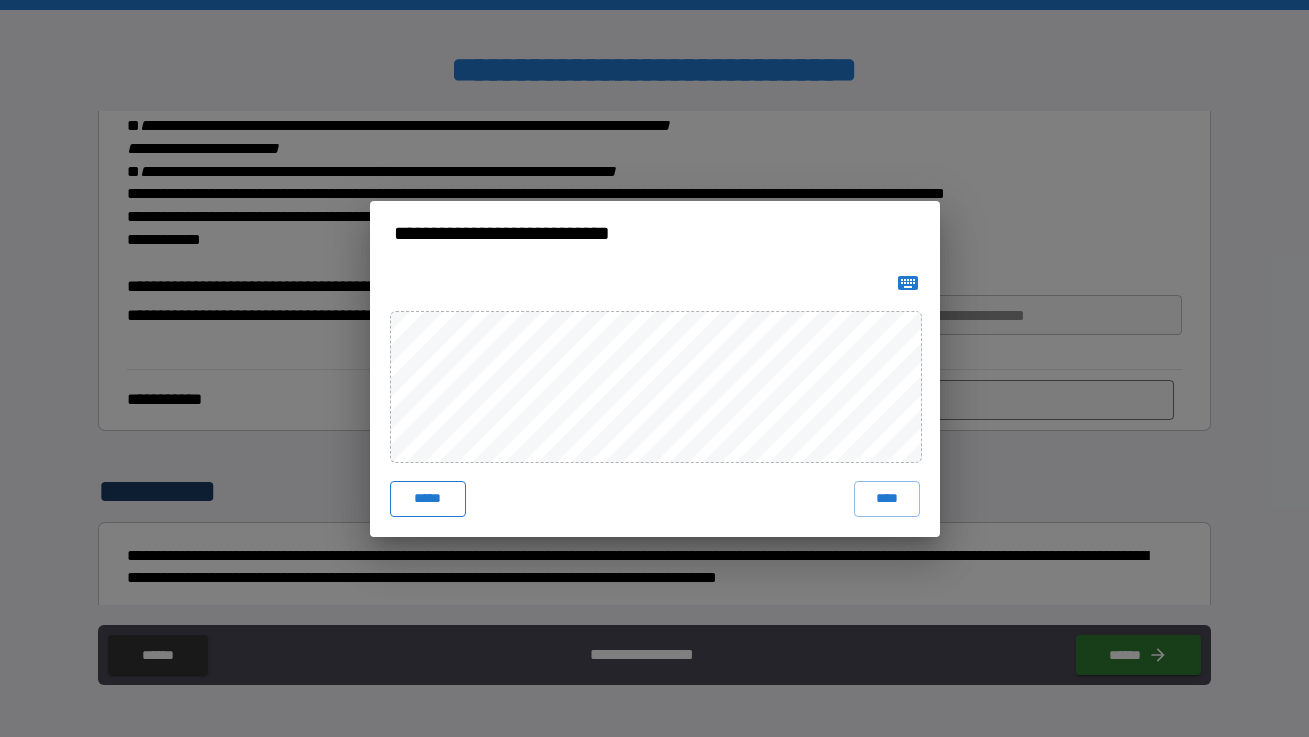 click on "*****" at bounding box center (428, 499) 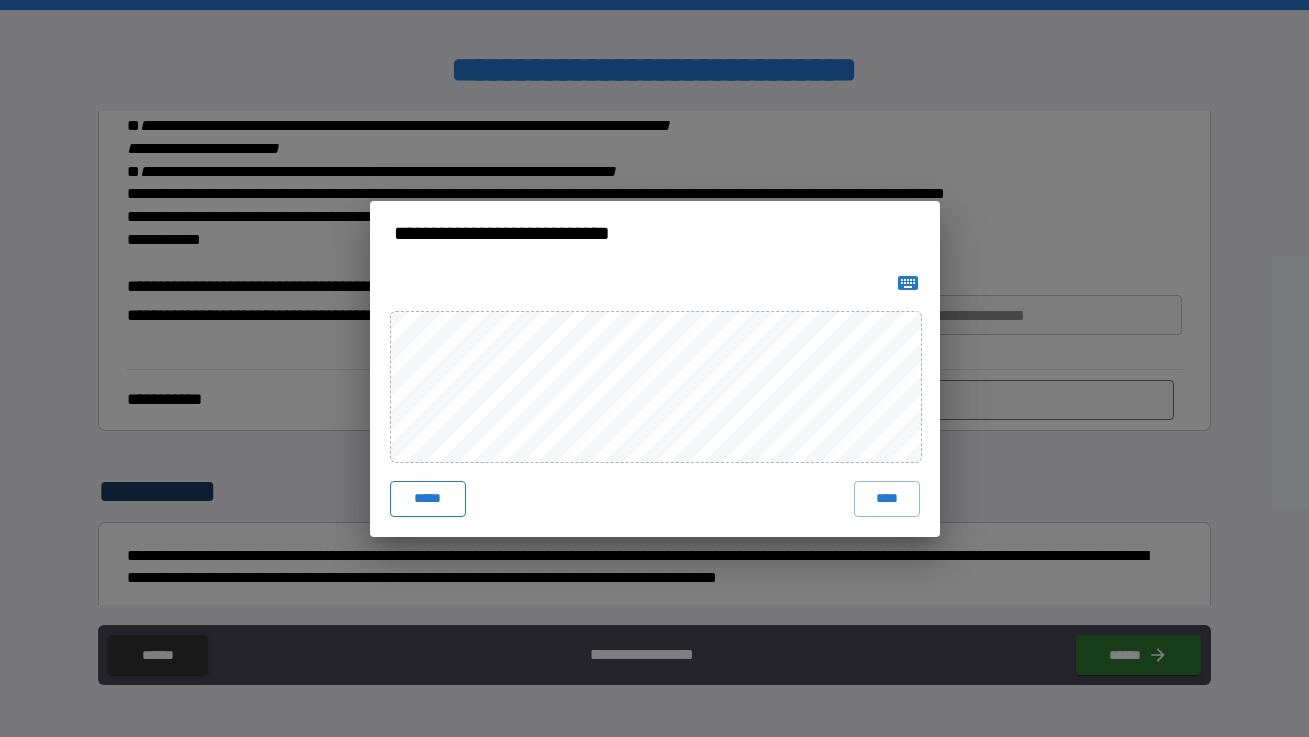 click on "*****" at bounding box center (428, 499) 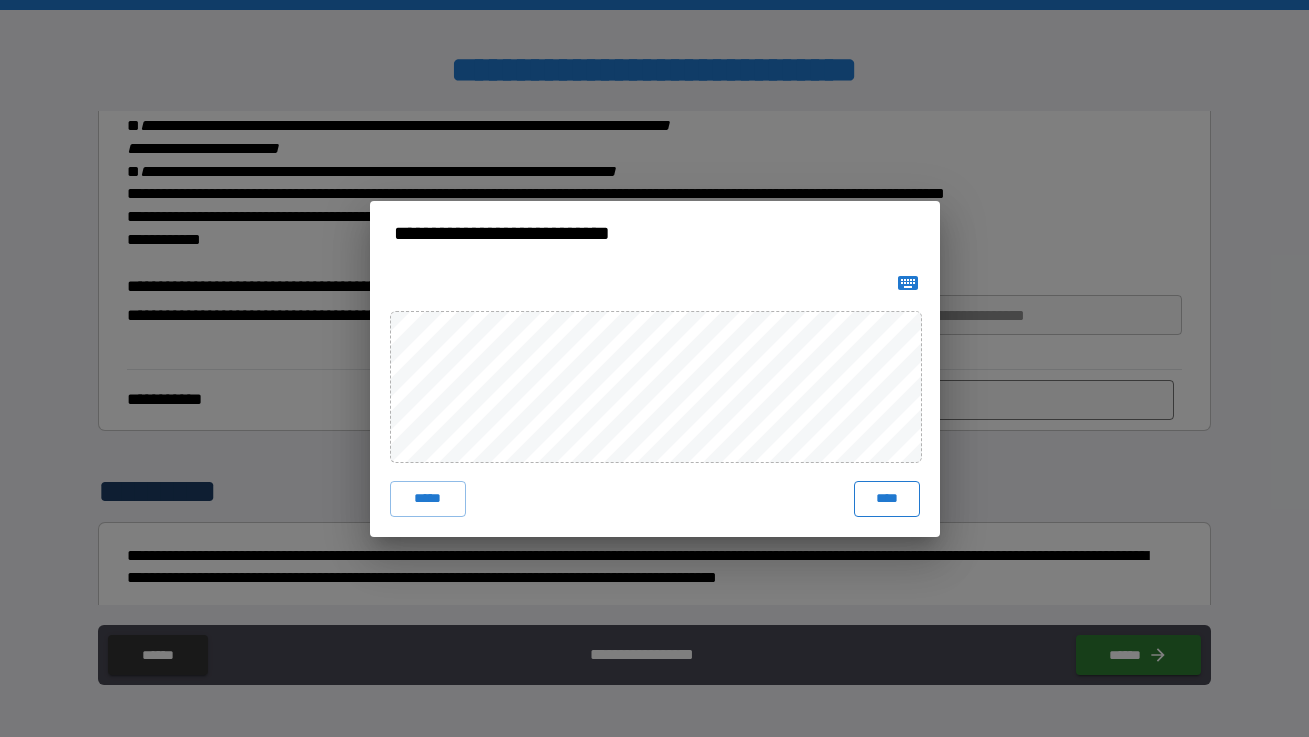 click on "****" at bounding box center (887, 499) 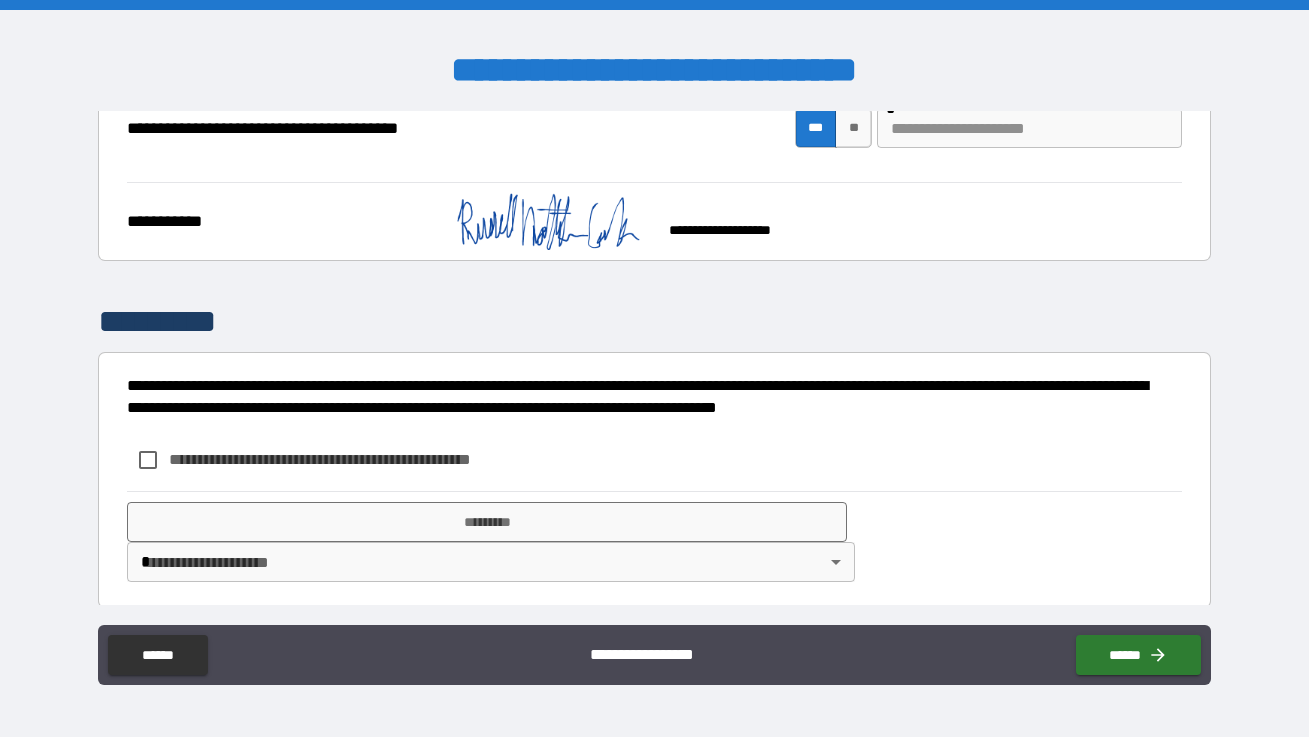 scroll, scrollTop: 539, scrollLeft: 0, axis: vertical 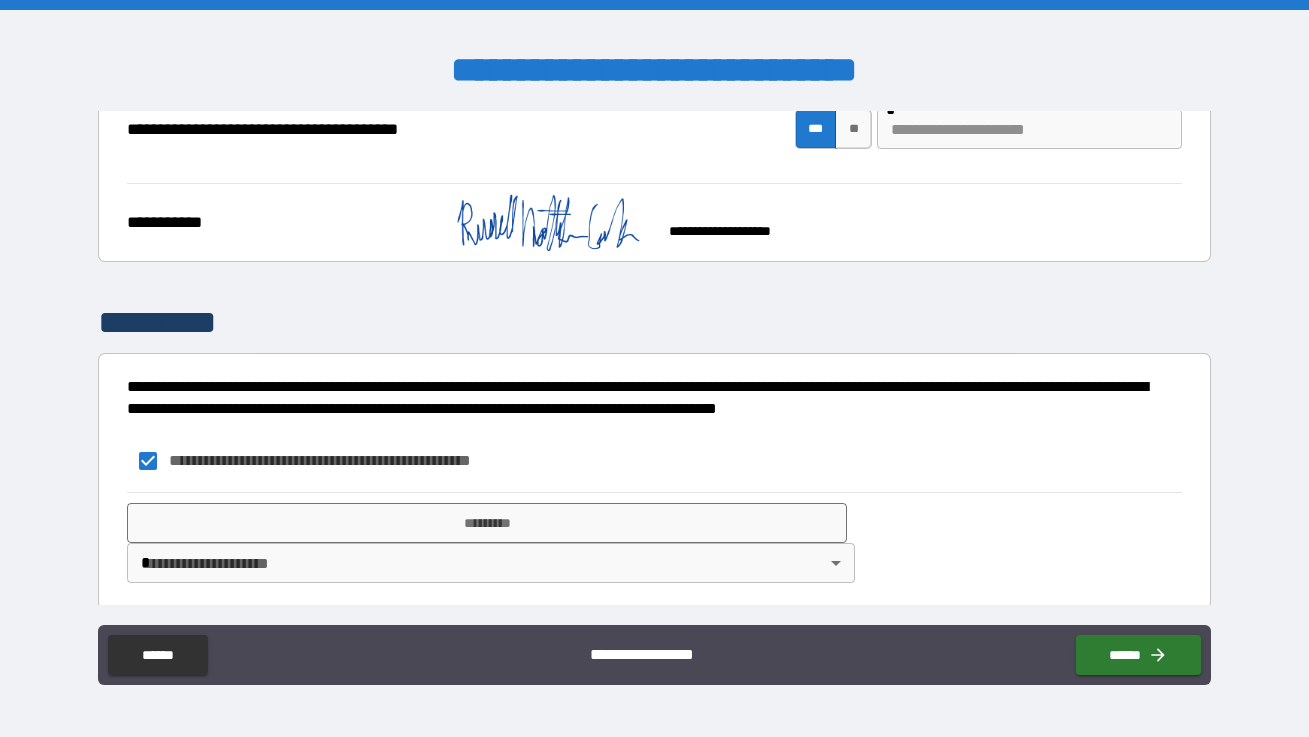 click on "**********" at bounding box center (654, 368) 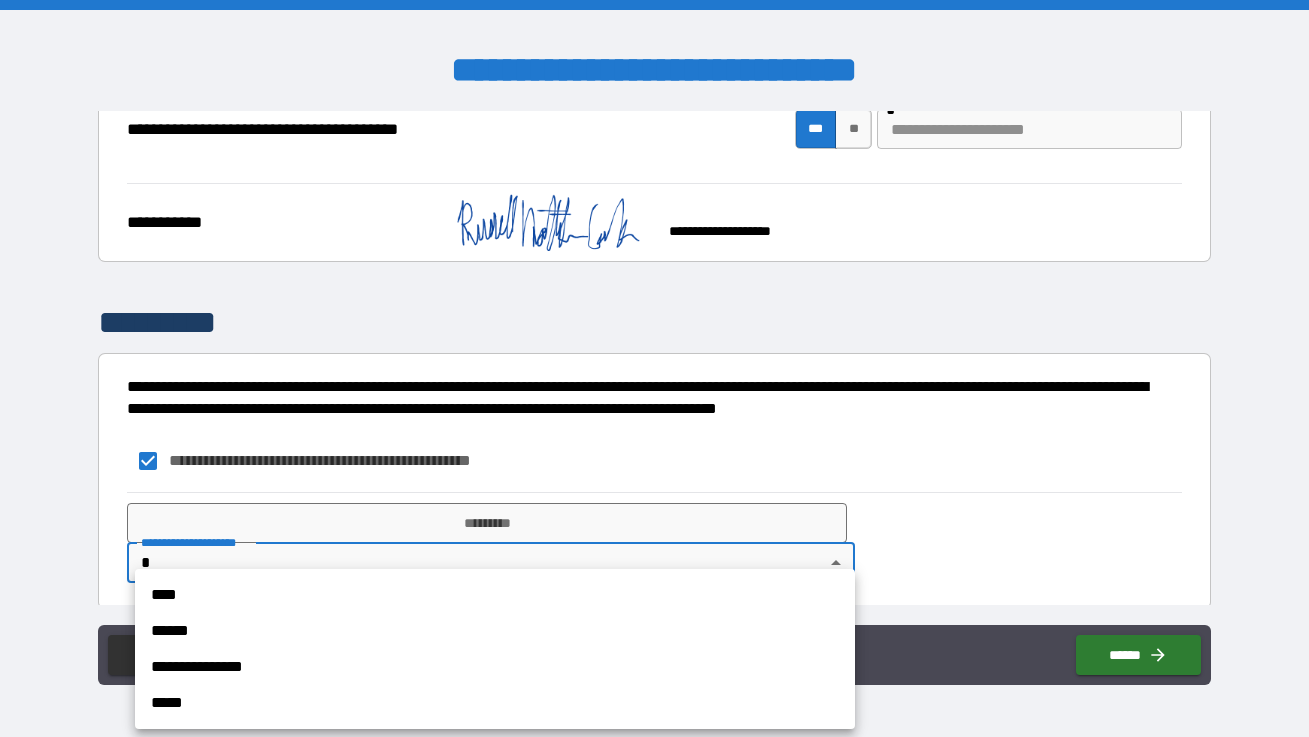 click on "****" at bounding box center (495, 595) 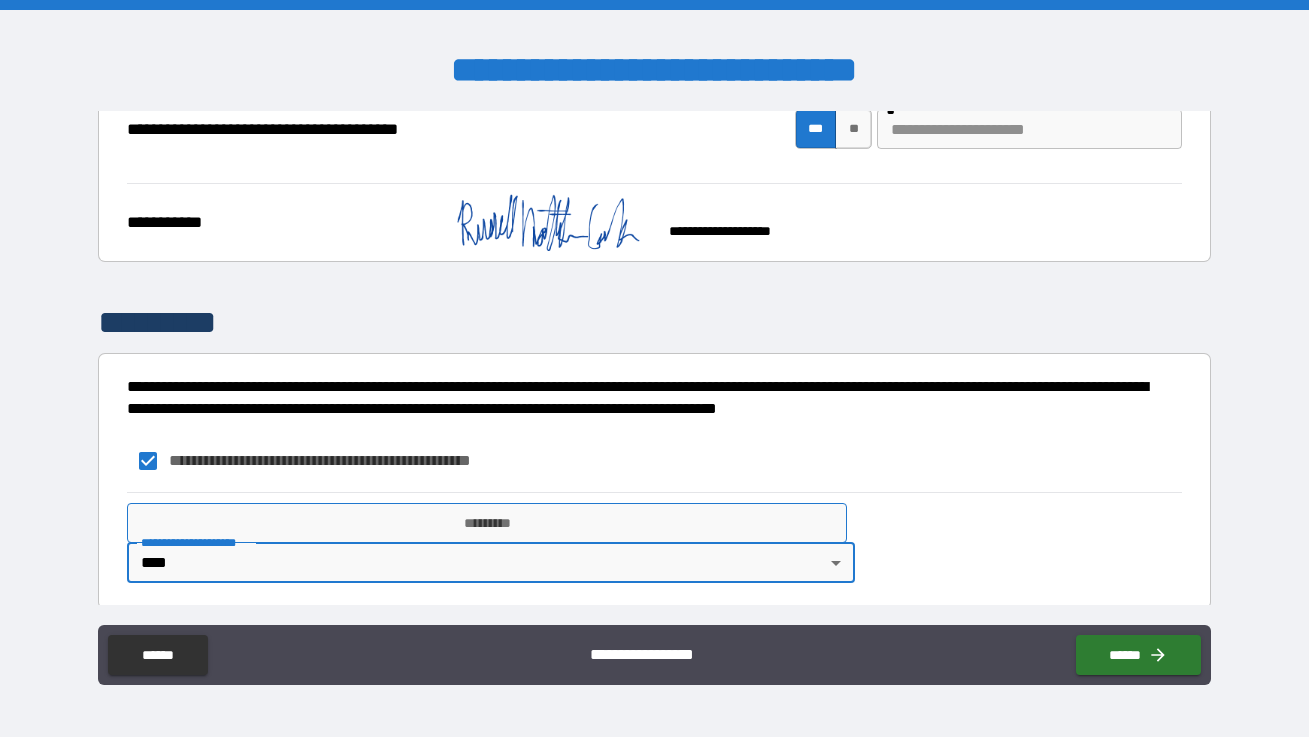 click on "*********" at bounding box center (487, 523) 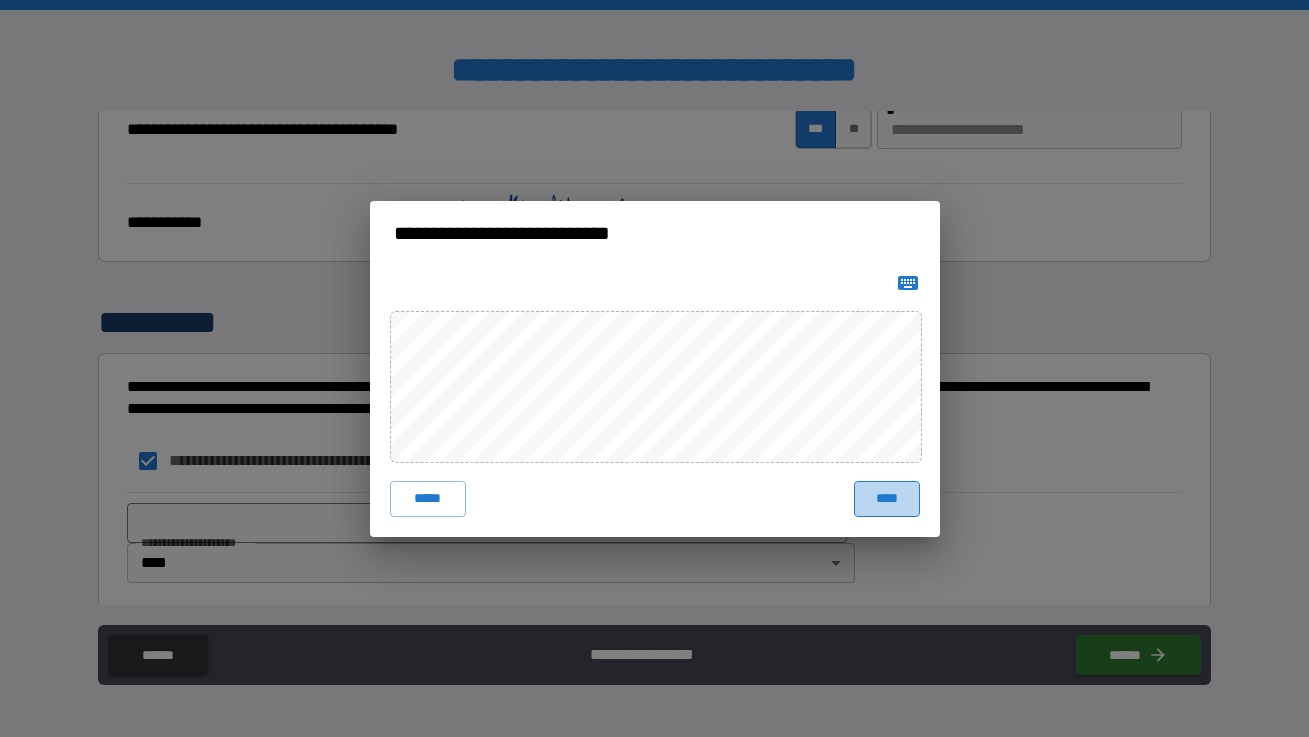 click on "****" at bounding box center (887, 499) 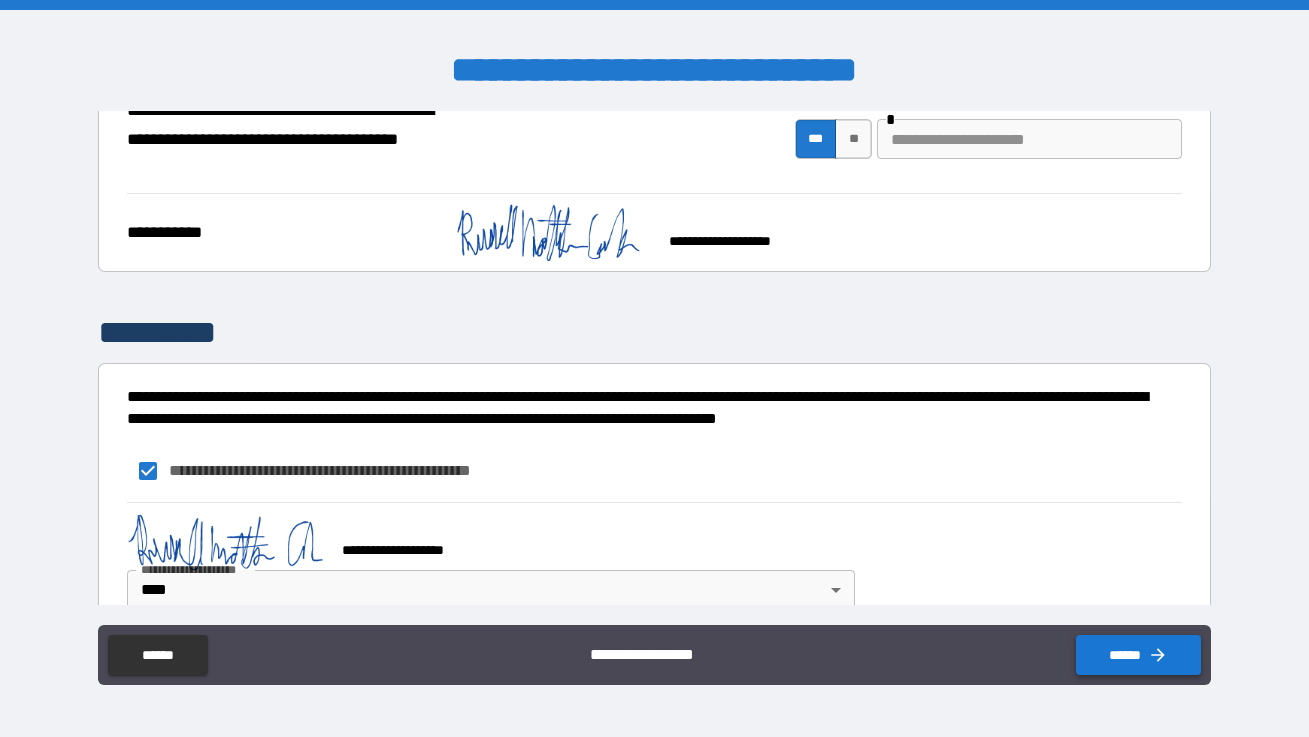 click on "******" at bounding box center (1138, 655) 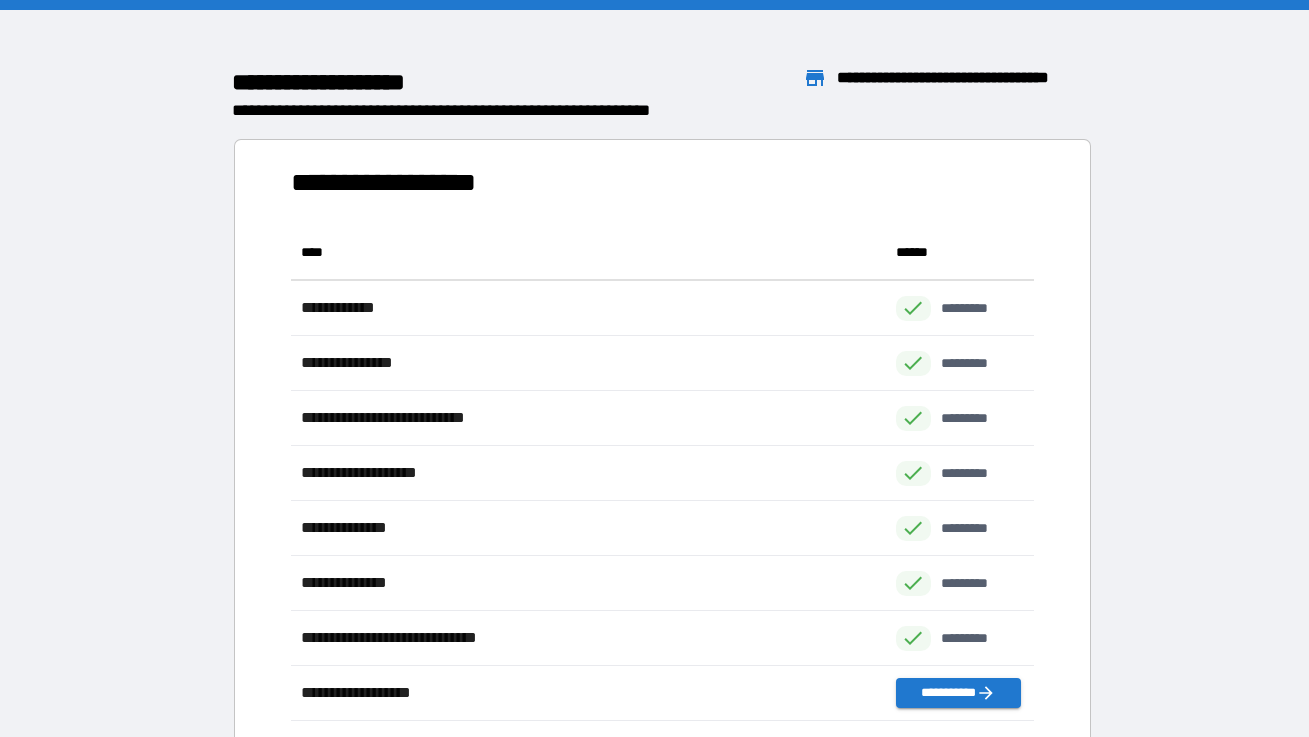 scroll, scrollTop: 1, scrollLeft: 1, axis: both 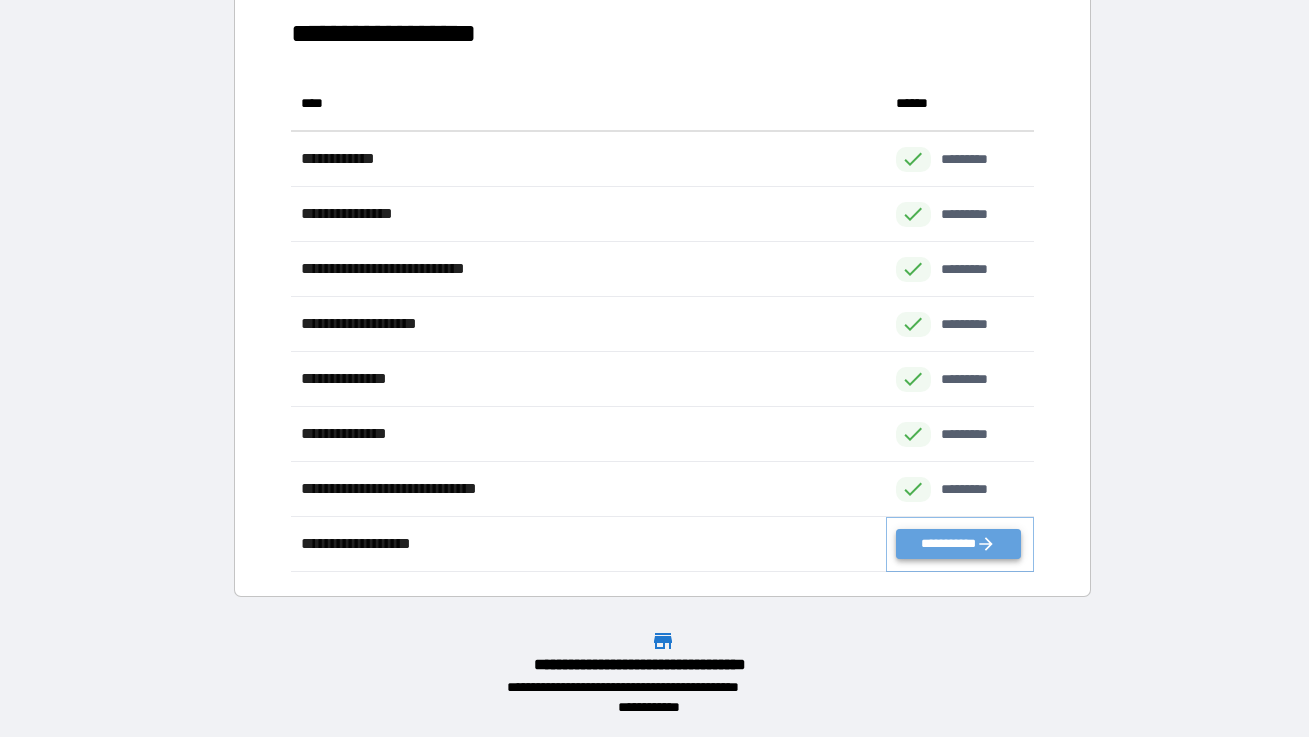 click on "**********" at bounding box center (958, 544) 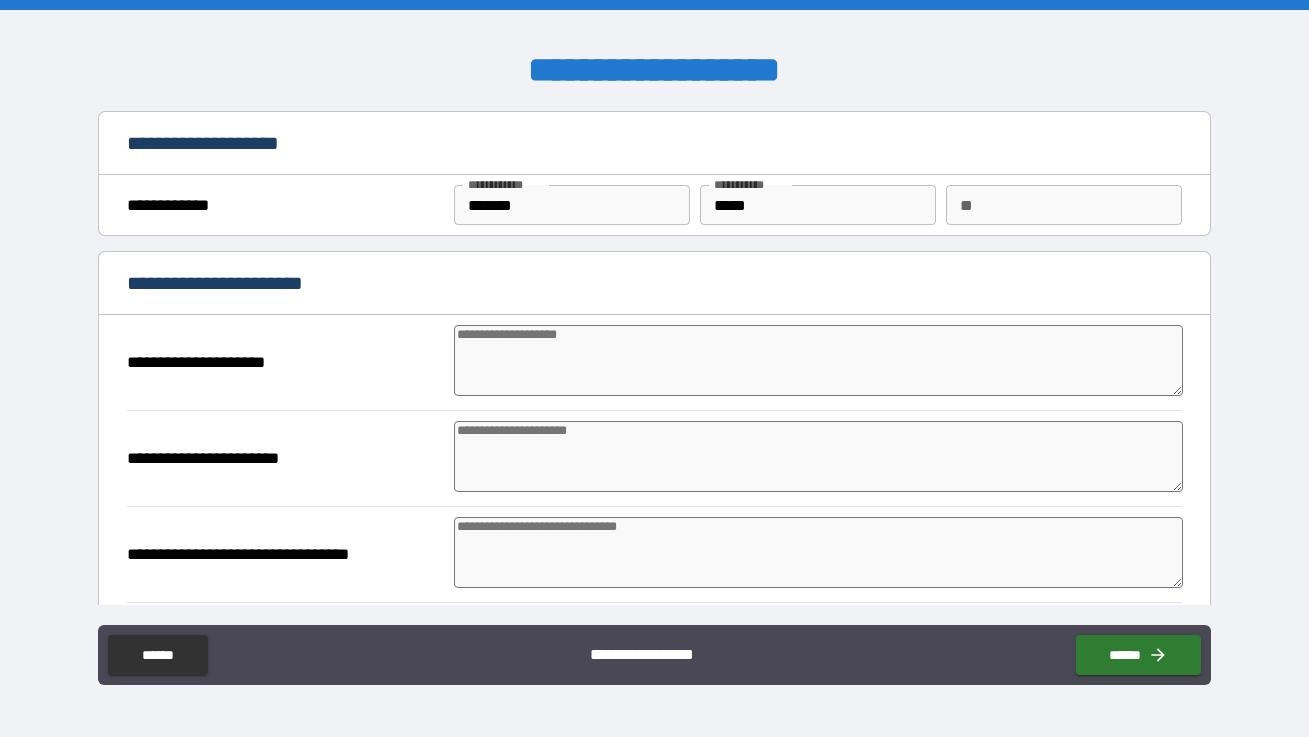 type on "*" 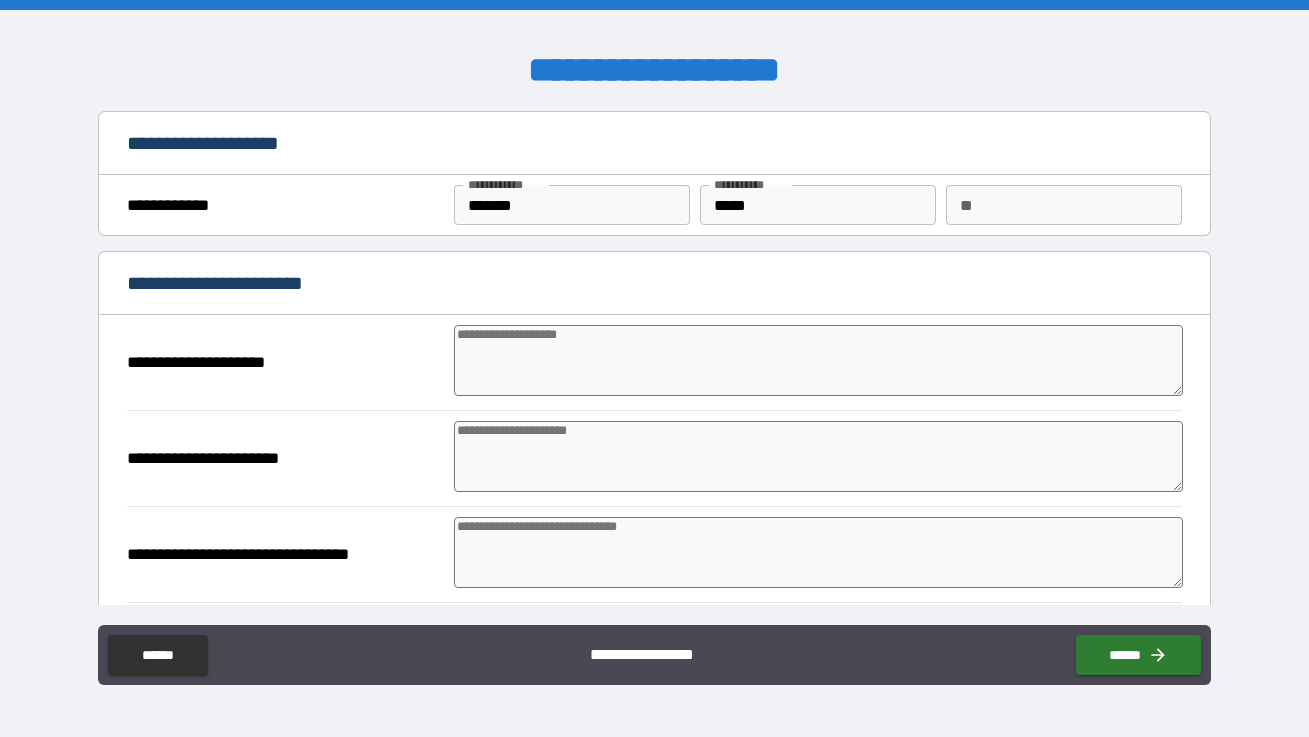 type on "*" 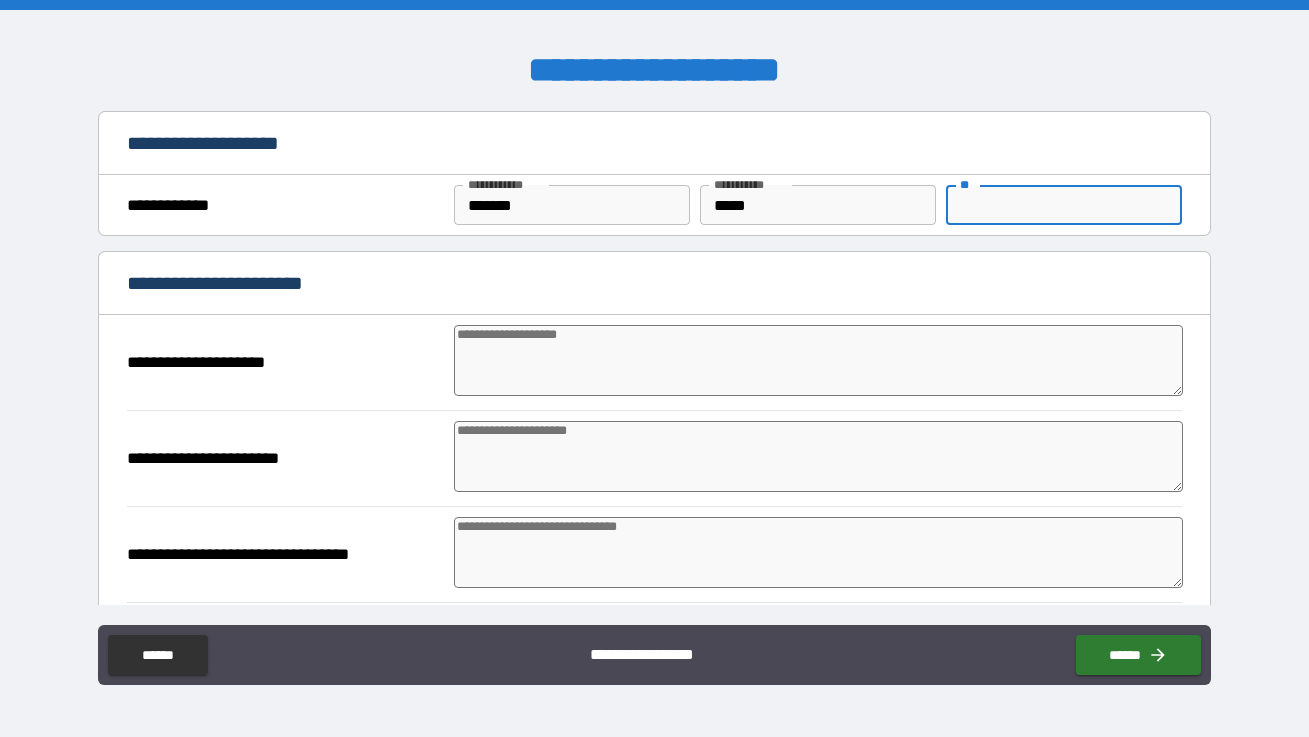 type on "*" 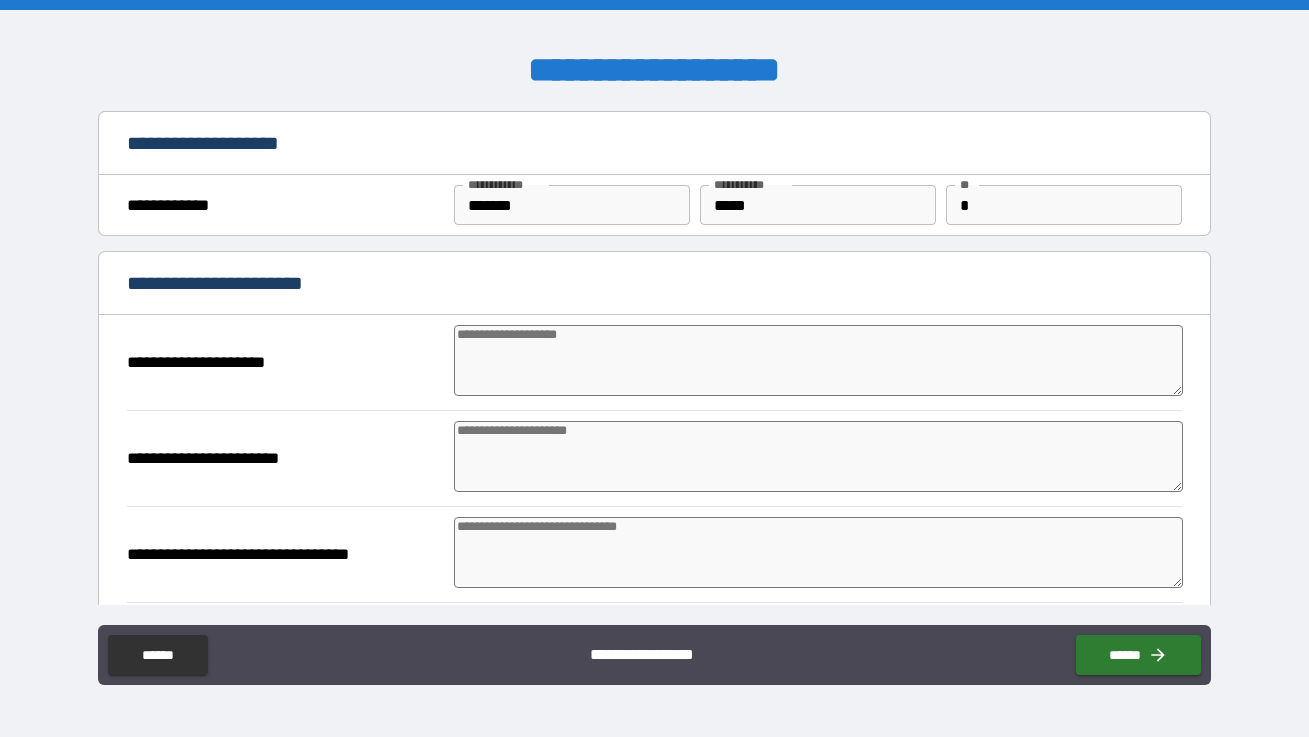 click at bounding box center [818, 360] 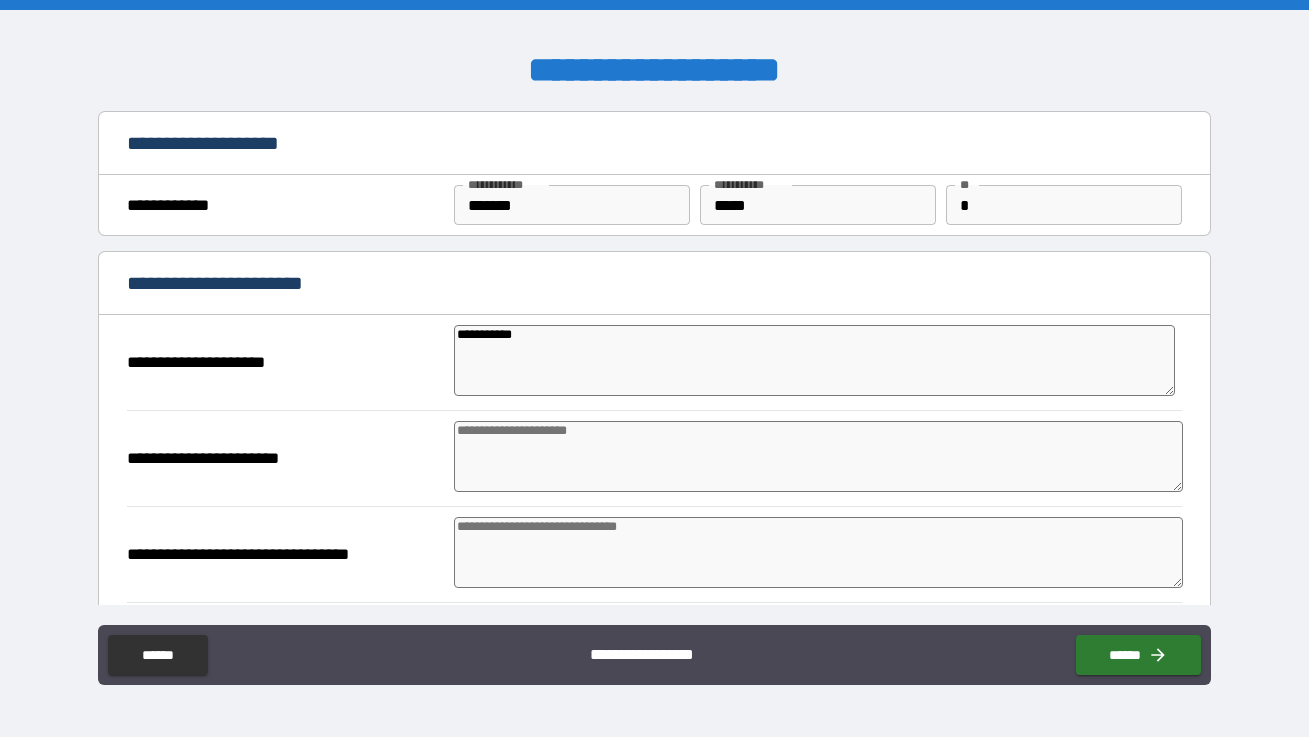 click at bounding box center (818, 456) 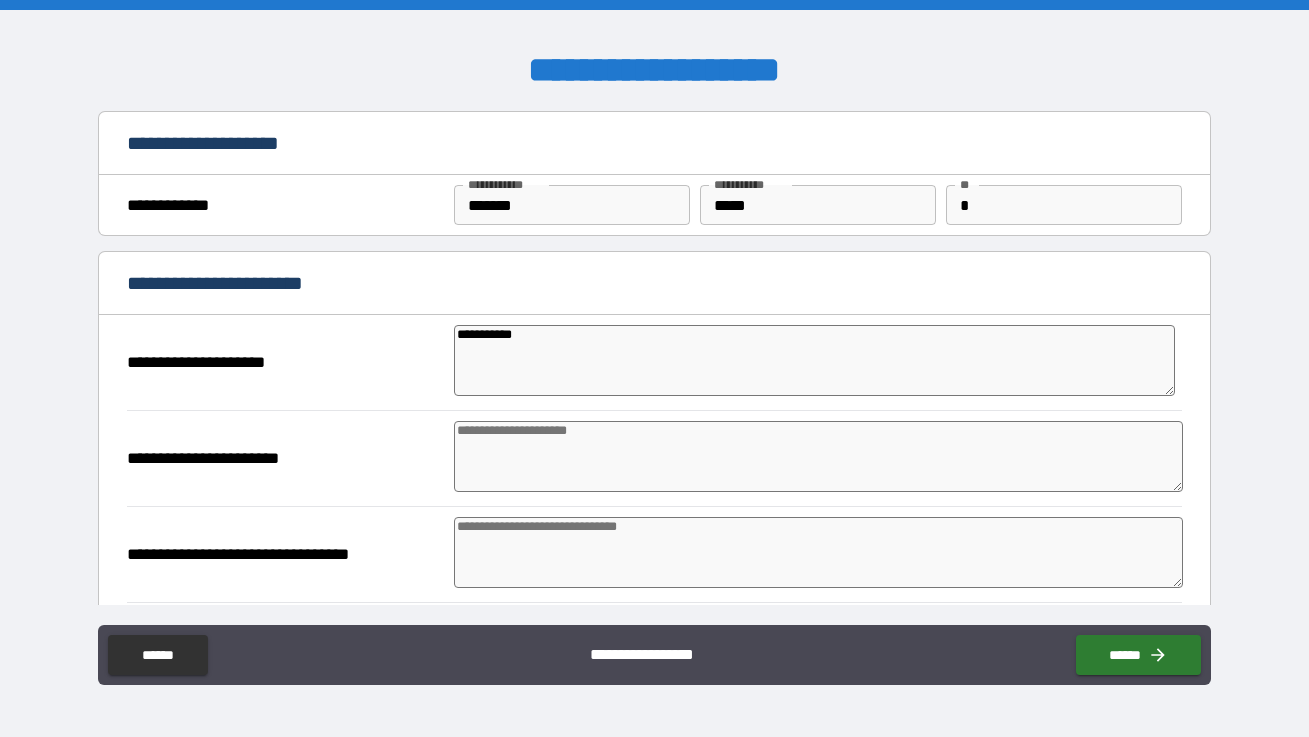 scroll, scrollTop: 72, scrollLeft: 0, axis: vertical 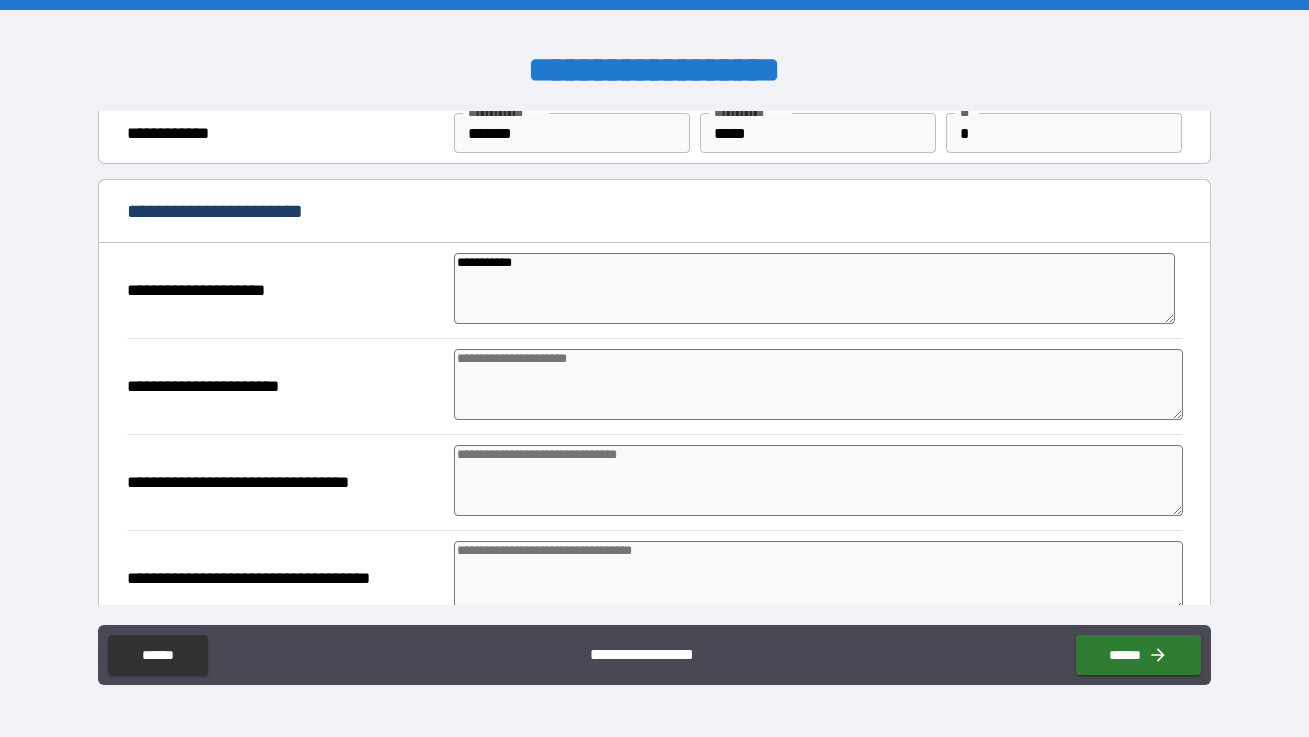 click at bounding box center [818, 480] 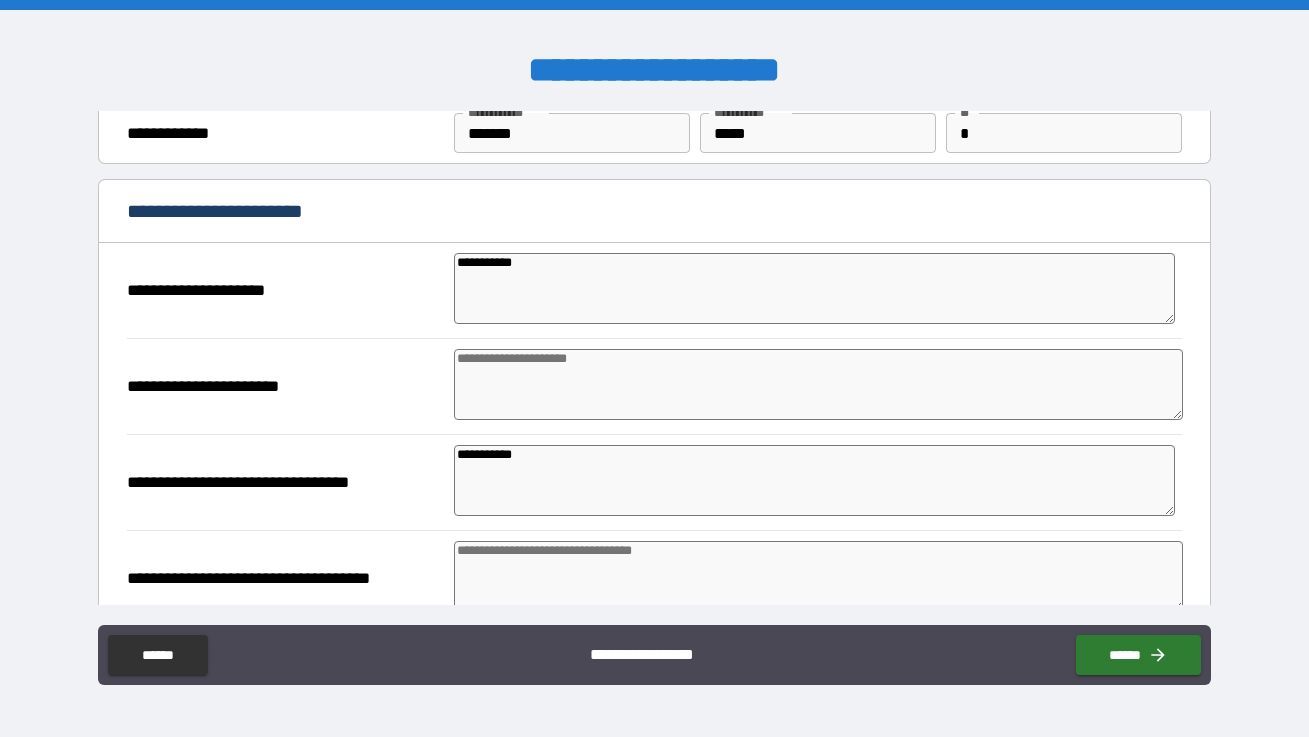 click on "**********" at bounding box center [814, 288] 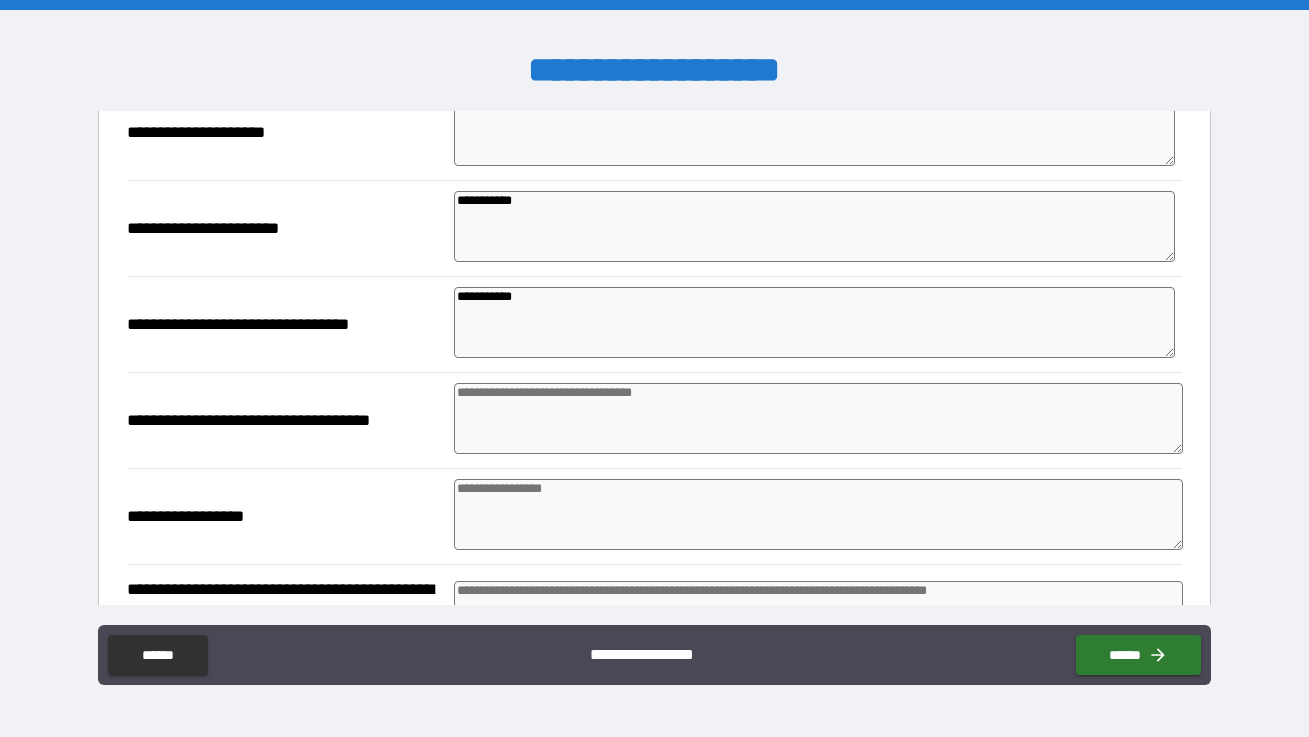 scroll, scrollTop: 231, scrollLeft: 0, axis: vertical 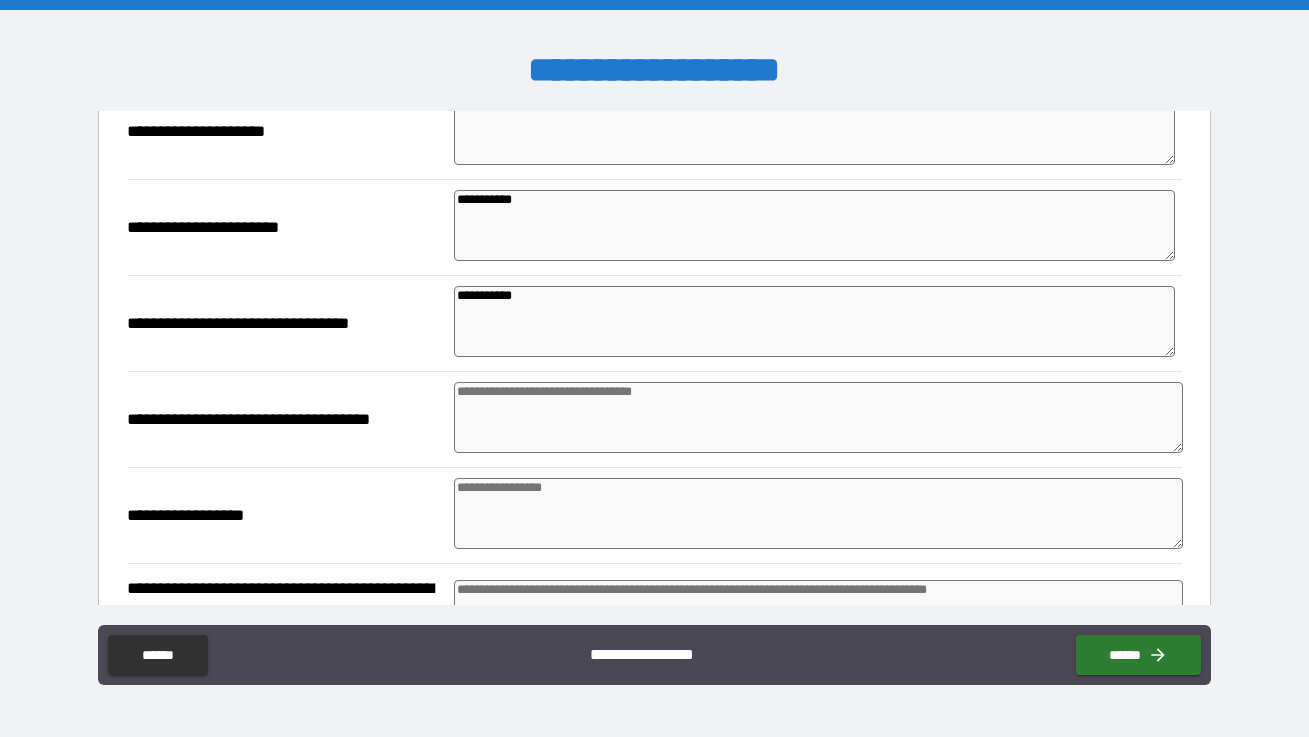 click at bounding box center (818, 417) 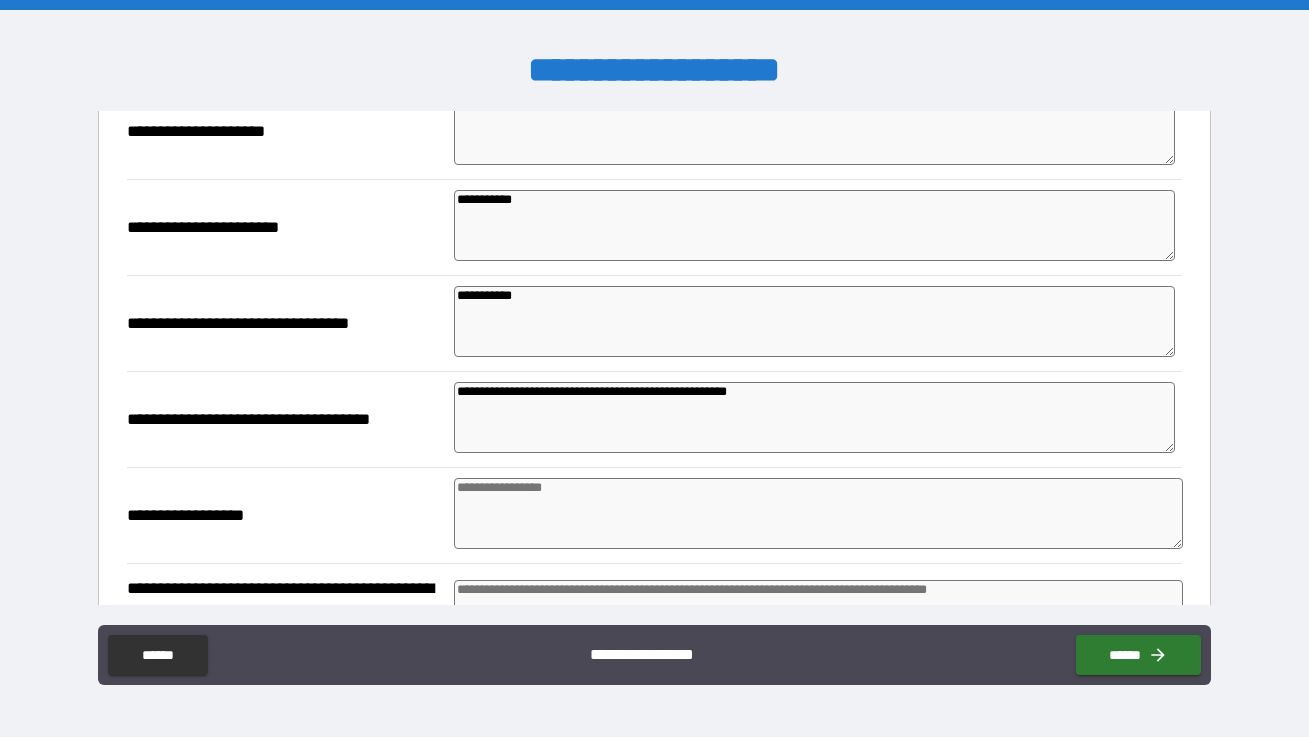 click on "**********" at bounding box center [814, 417] 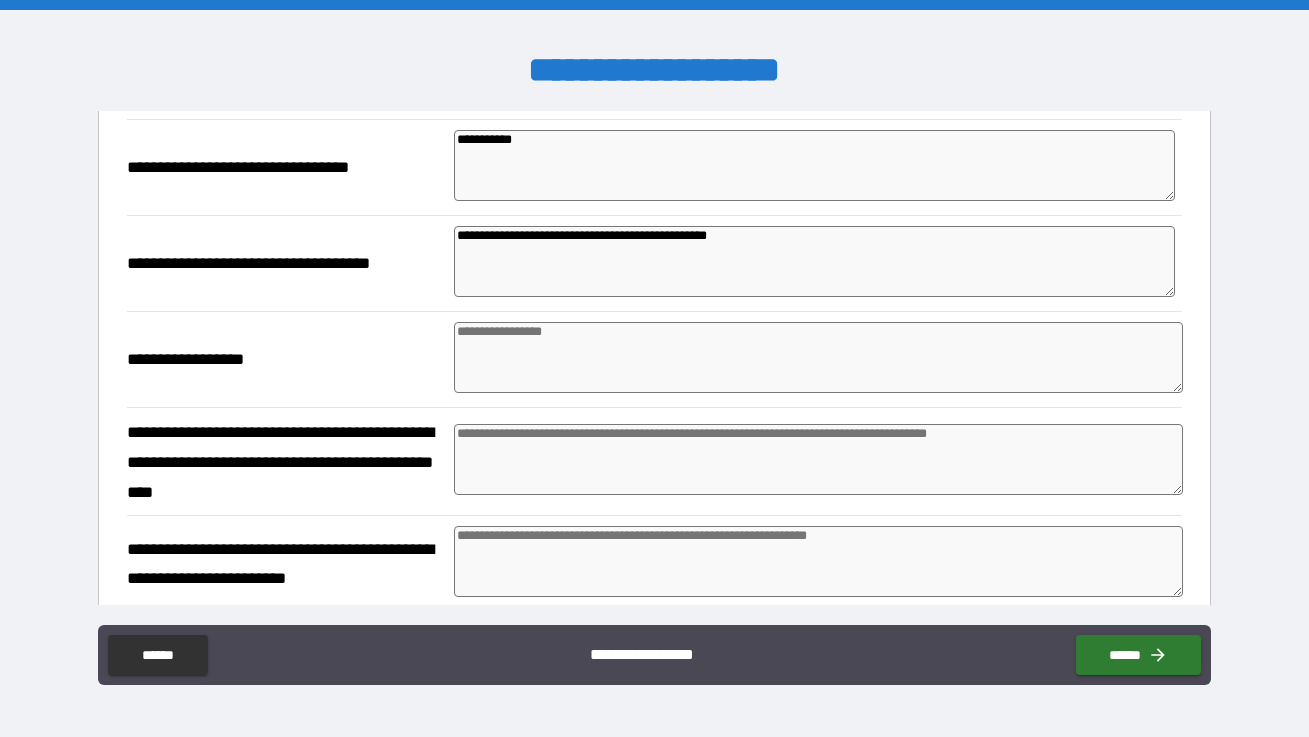 scroll, scrollTop: 411, scrollLeft: 0, axis: vertical 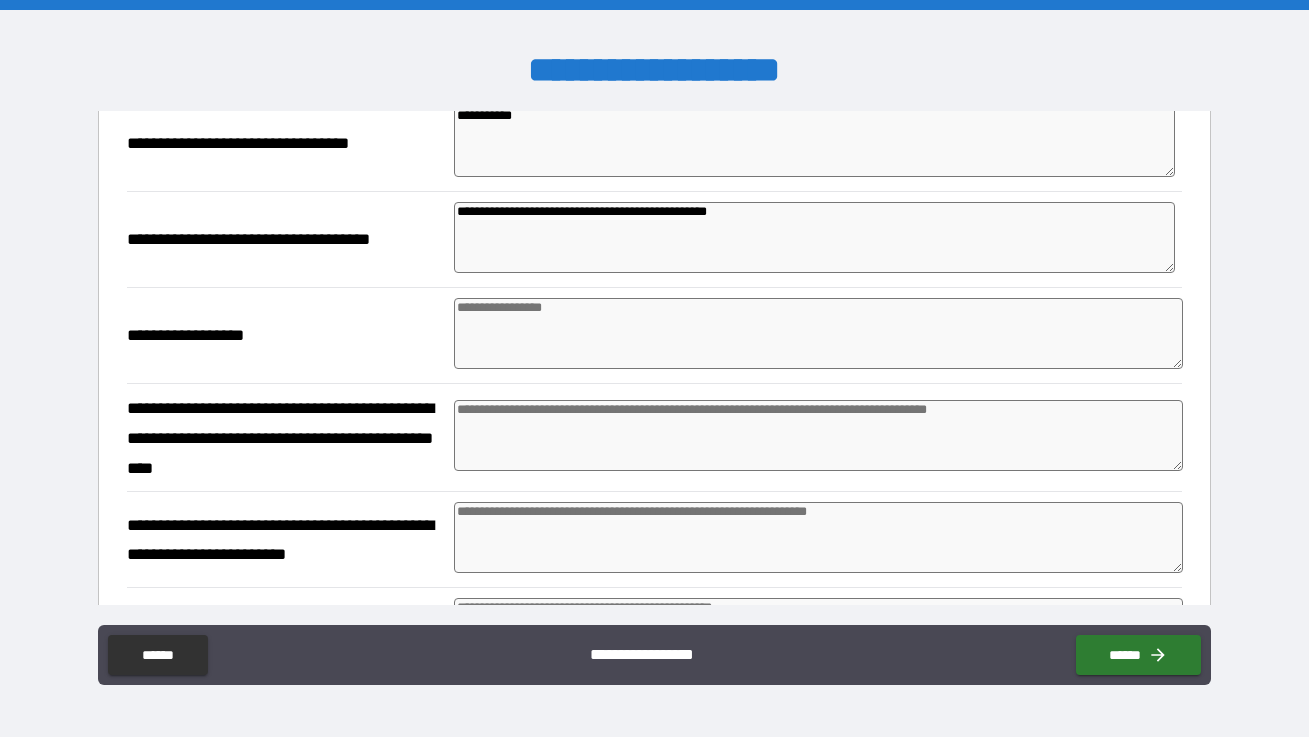 click at bounding box center (818, 333) 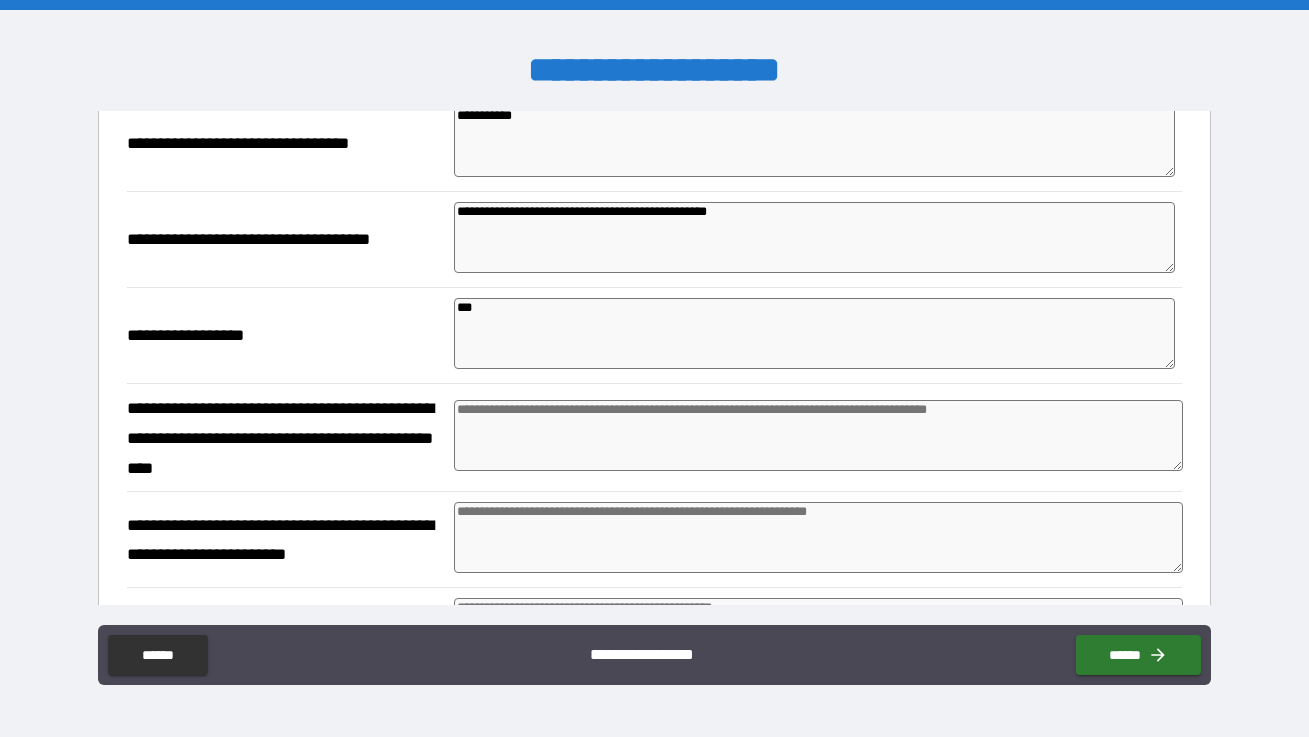click at bounding box center [818, 435] 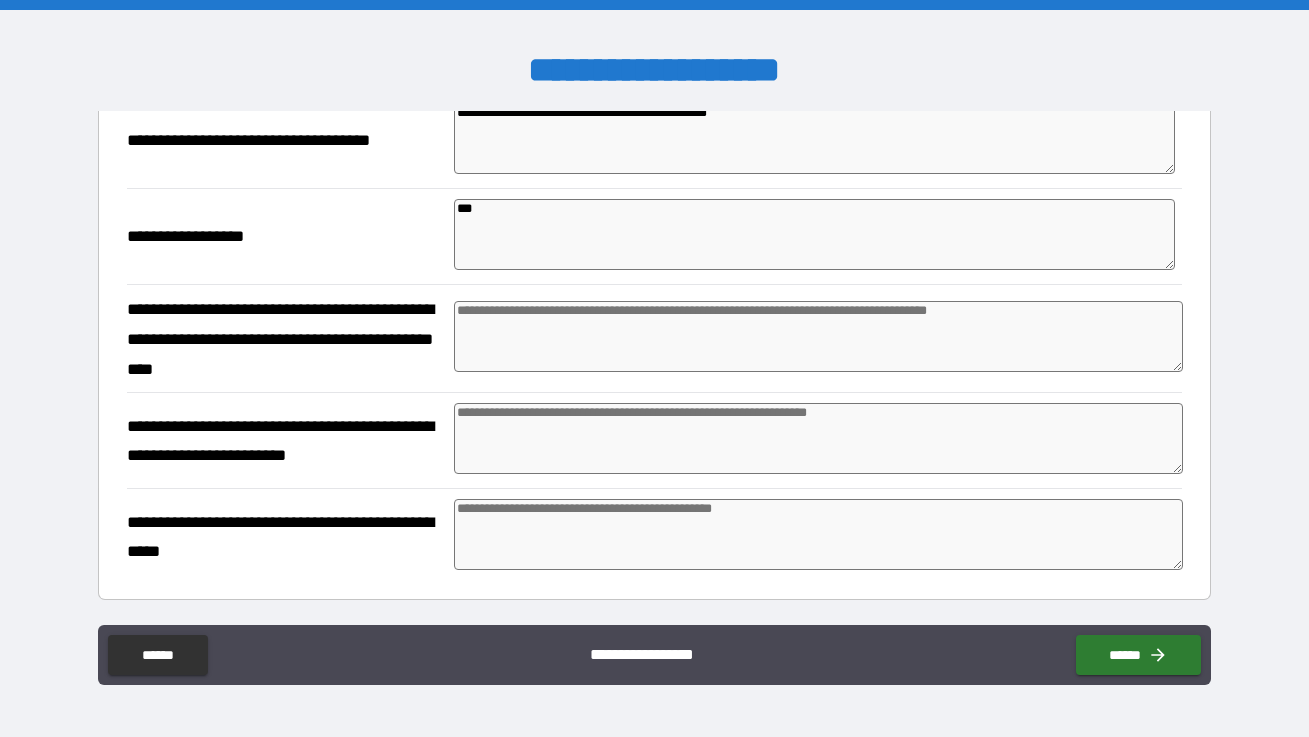scroll, scrollTop: 510, scrollLeft: 0, axis: vertical 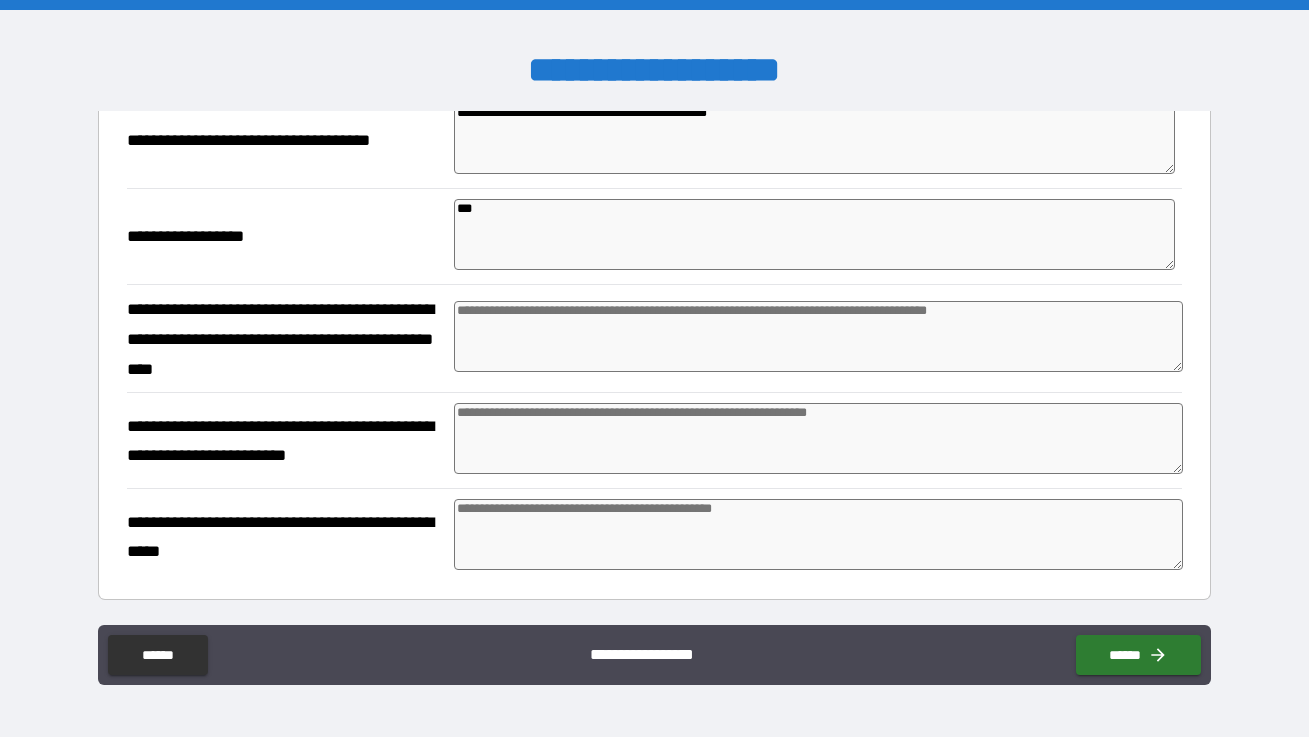 click at bounding box center [818, 438] 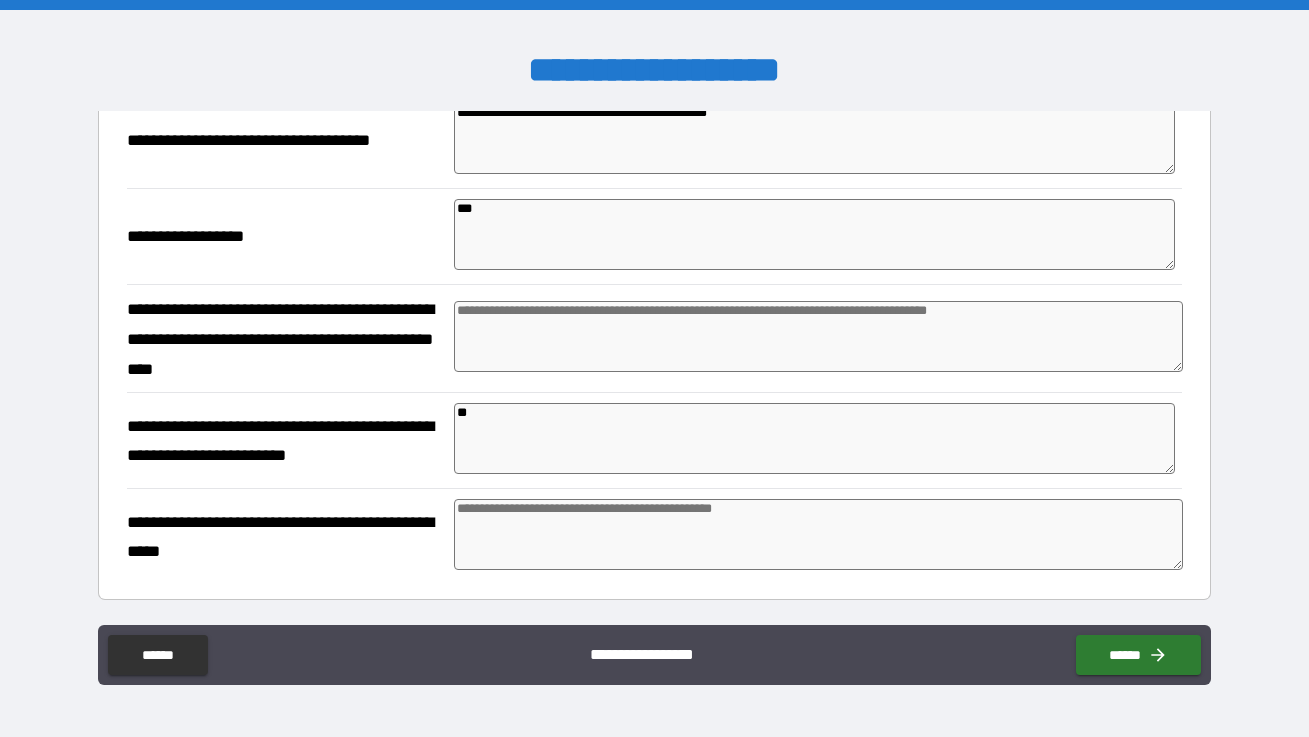 click at bounding box center [818, 534] 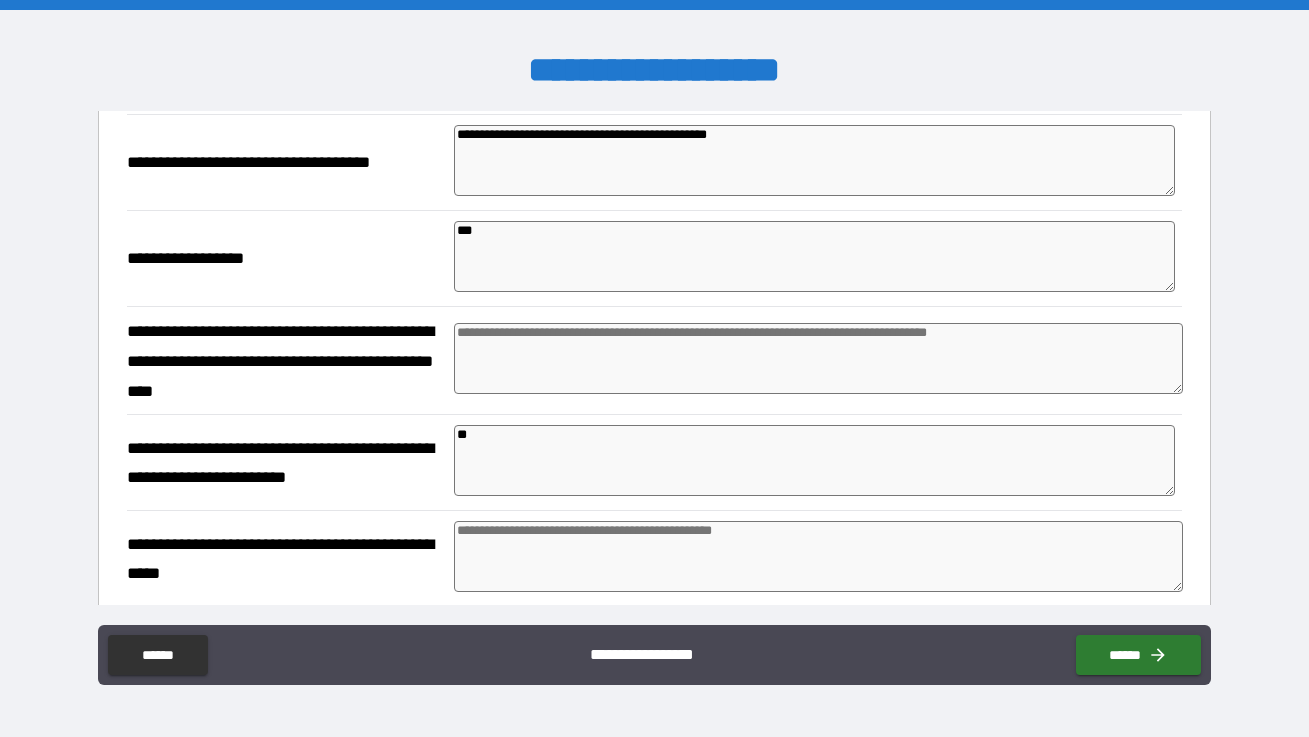 scroll, scrollTop: 489, scrollLeft: 0, axis: vertical 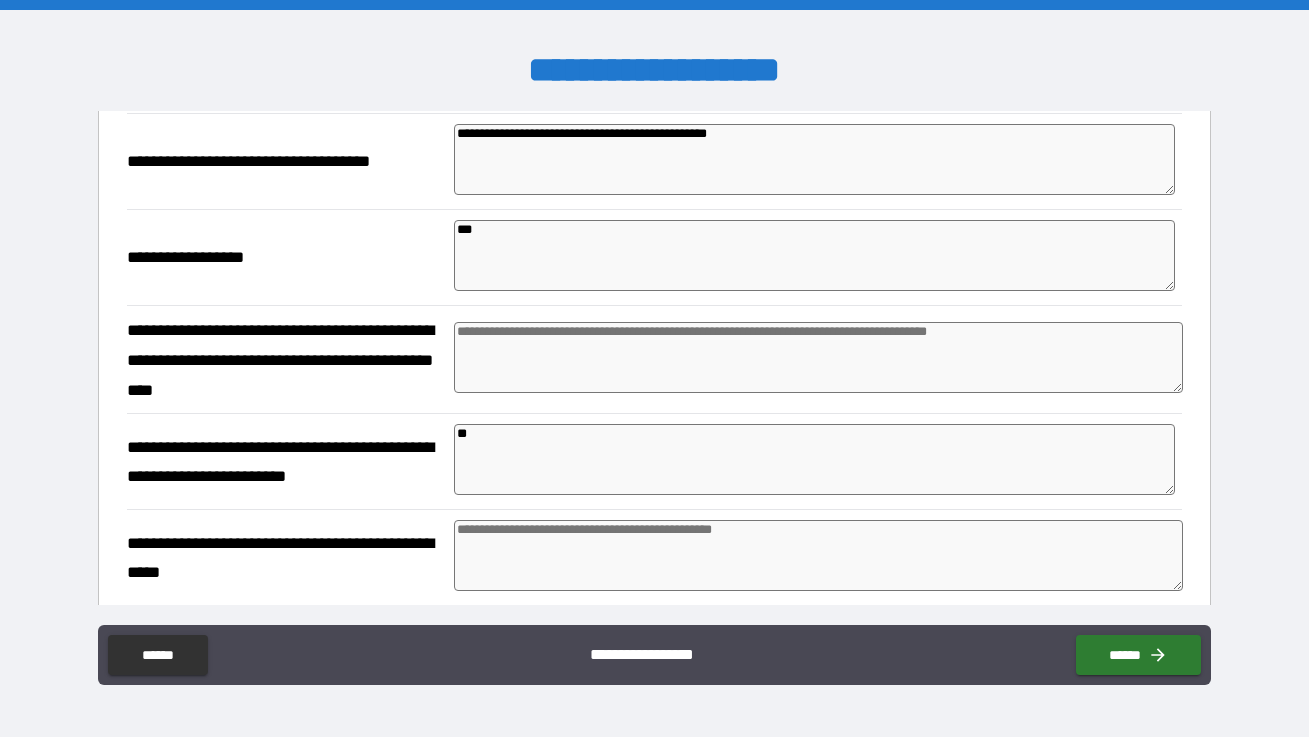 click on "*" at bounding box center (818, 359) 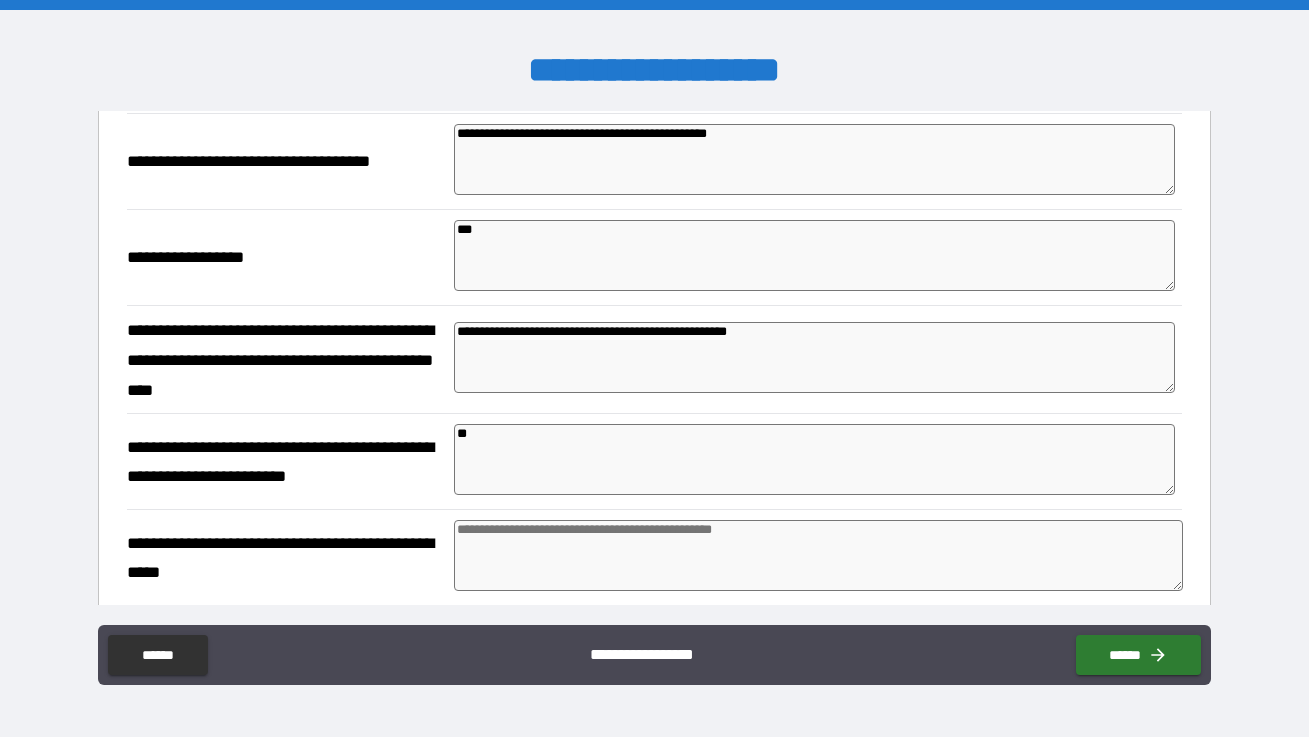 click on "**********" at bounding box center [814, 357] 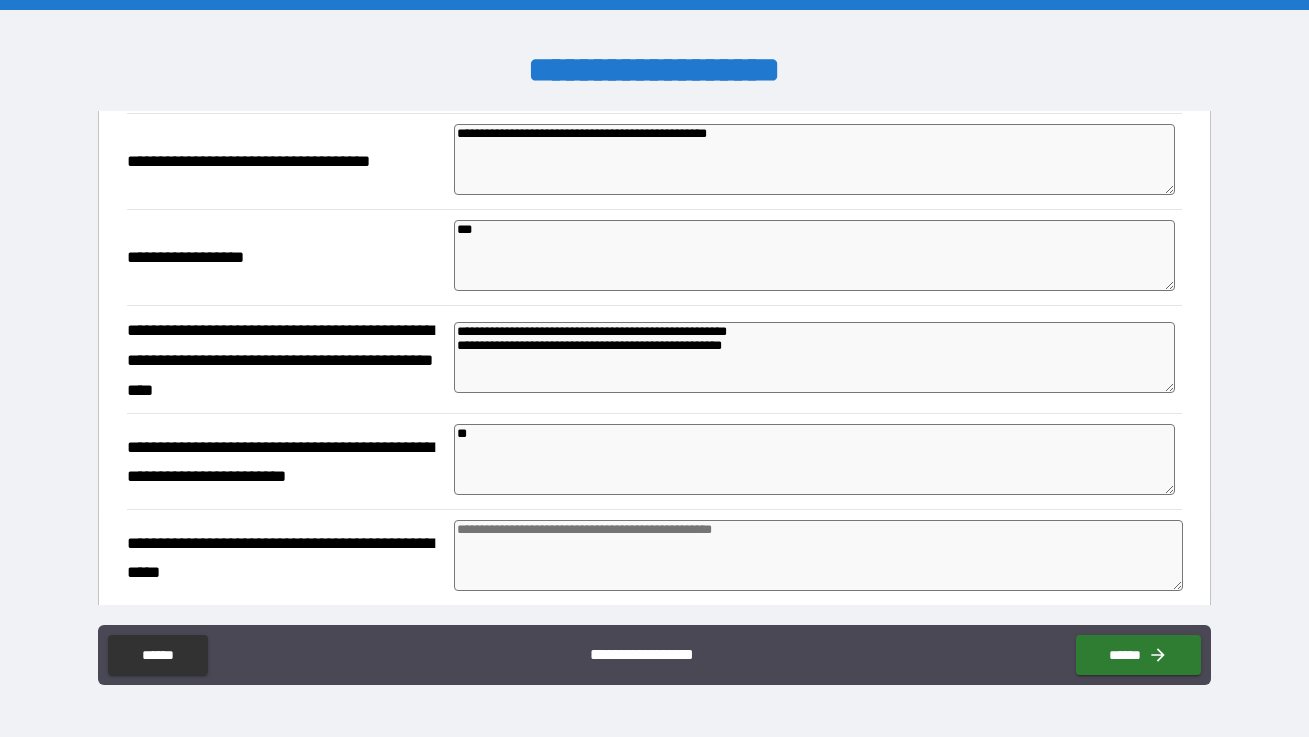 click on "**********" at bounding box center [814, 357] 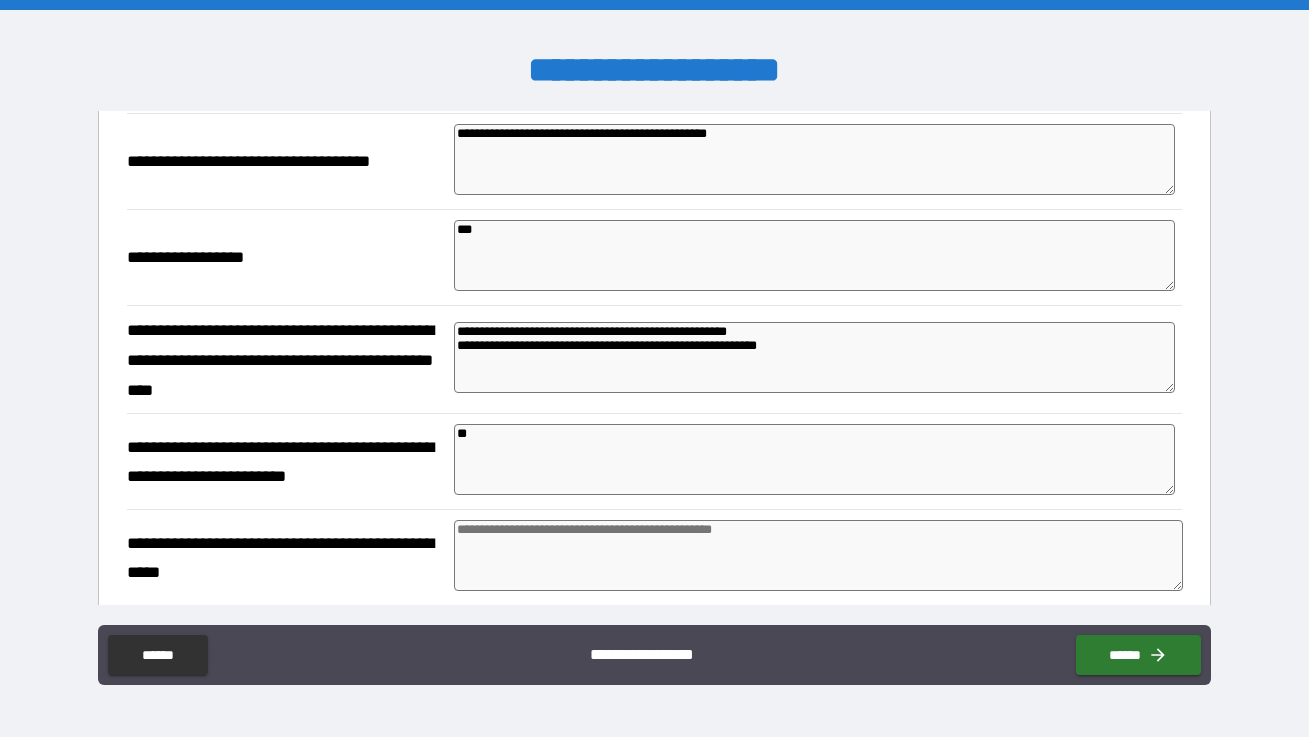 click on "**********" at bounding box center [814, 357] 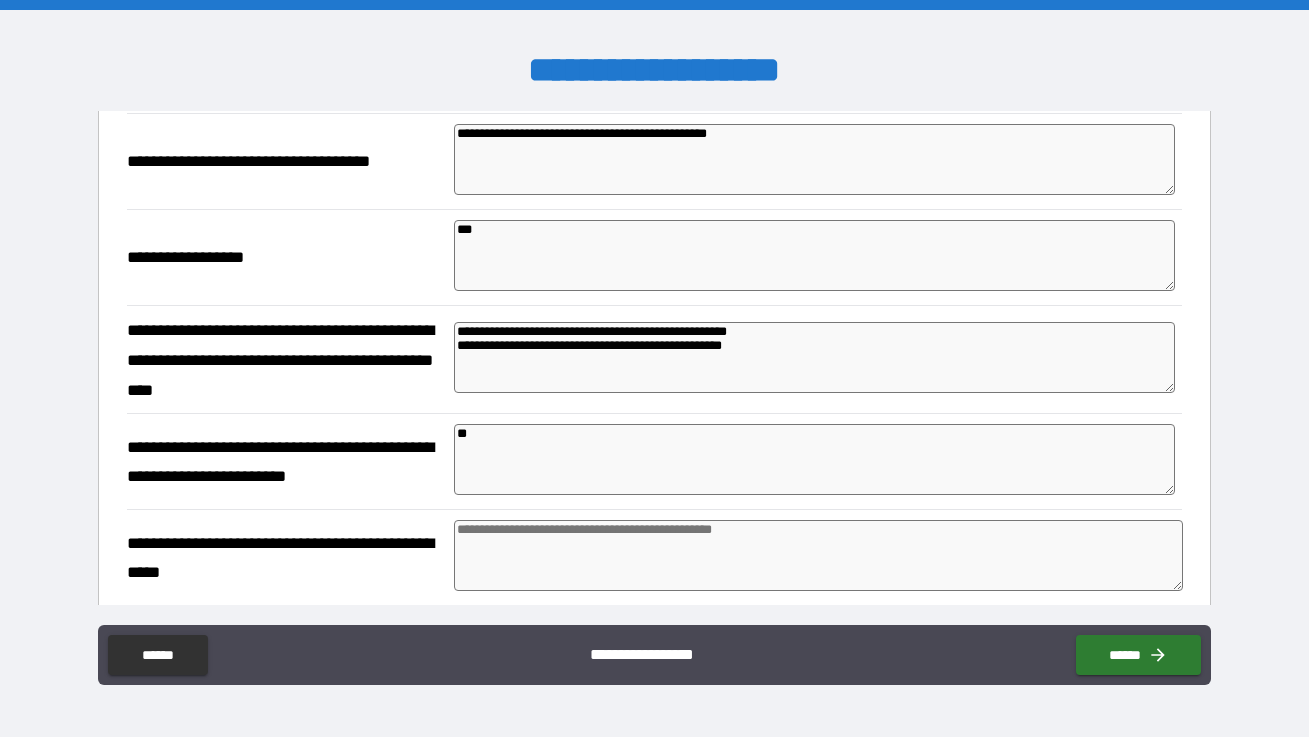 click at bounding box center [818, 555] 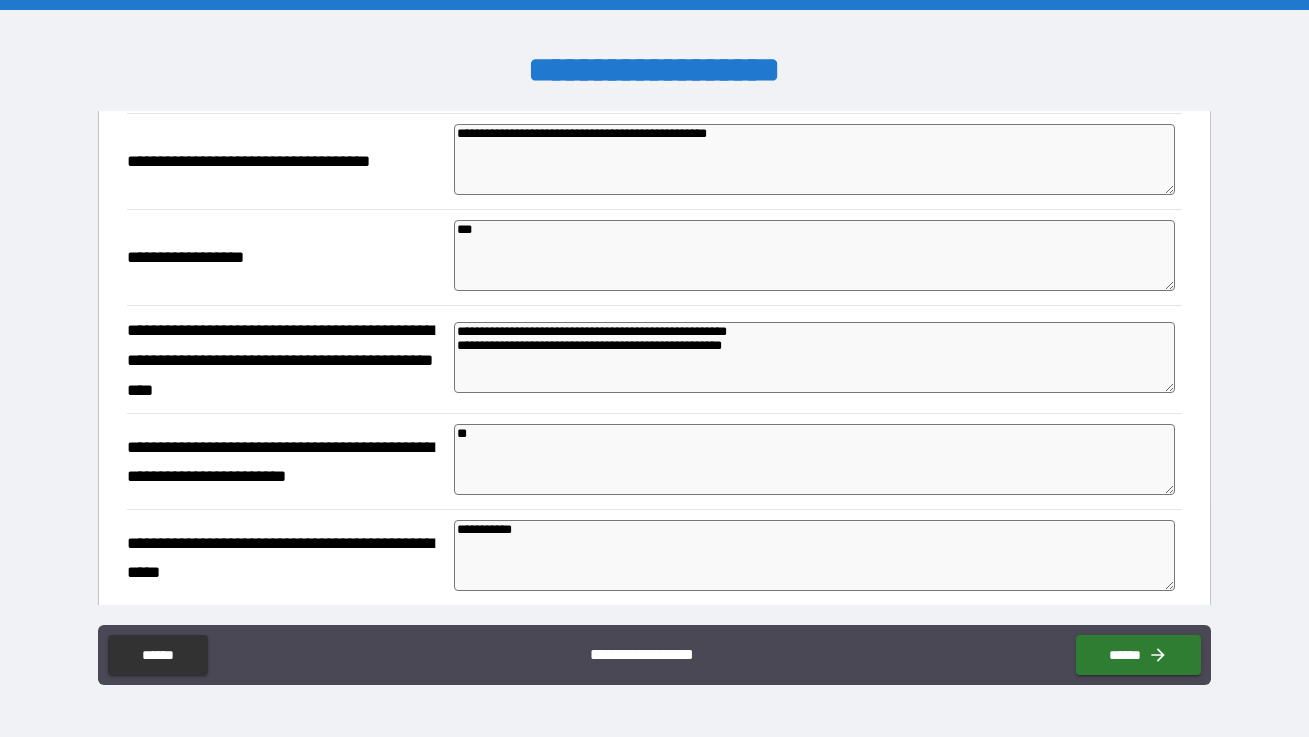 paste on "**********" 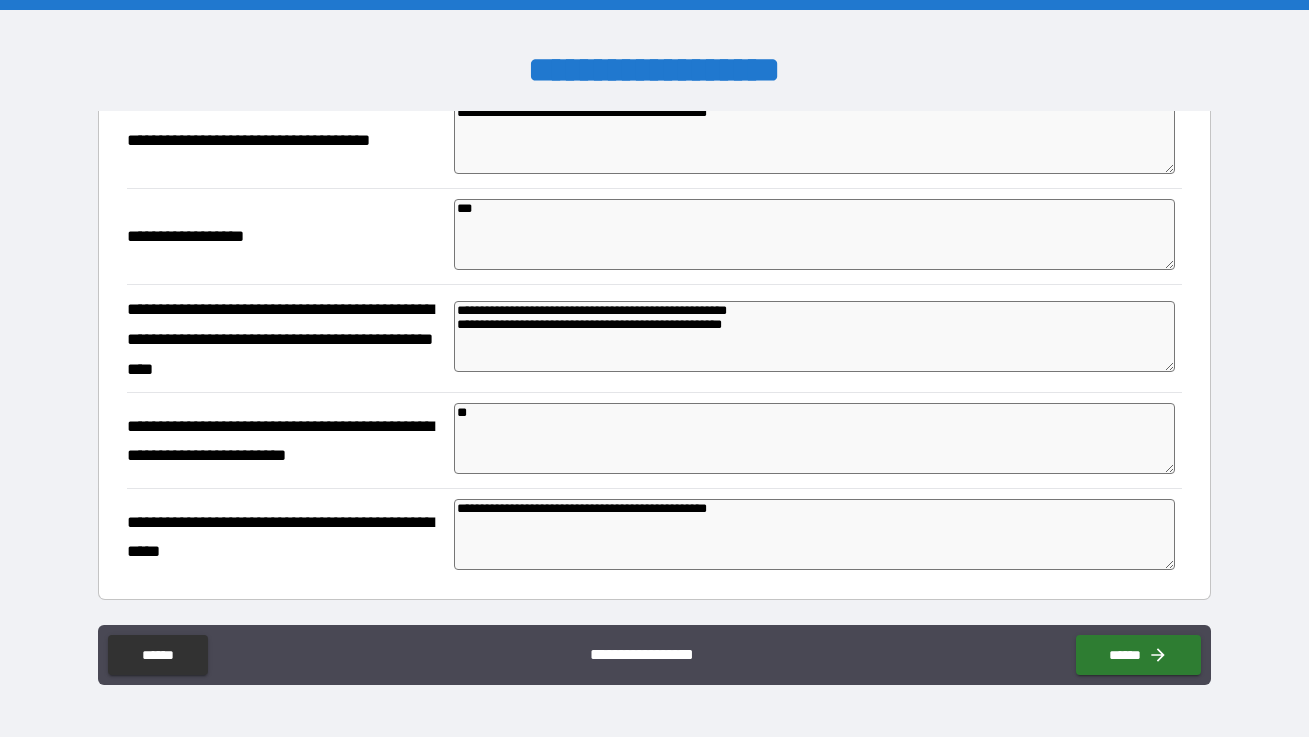 scroll, scrollTop: 510, scrollLeft: 0, axis: vertical 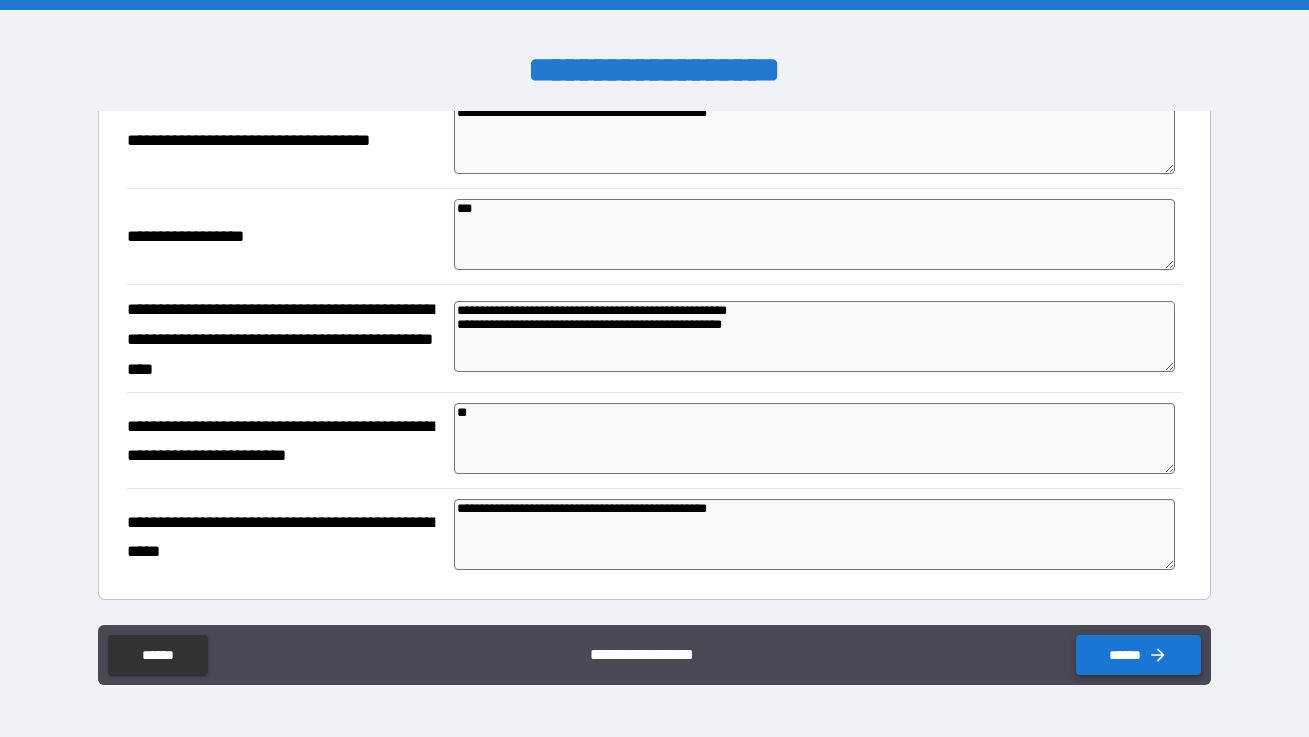 click on "******" at bounding box center [1138, 655] 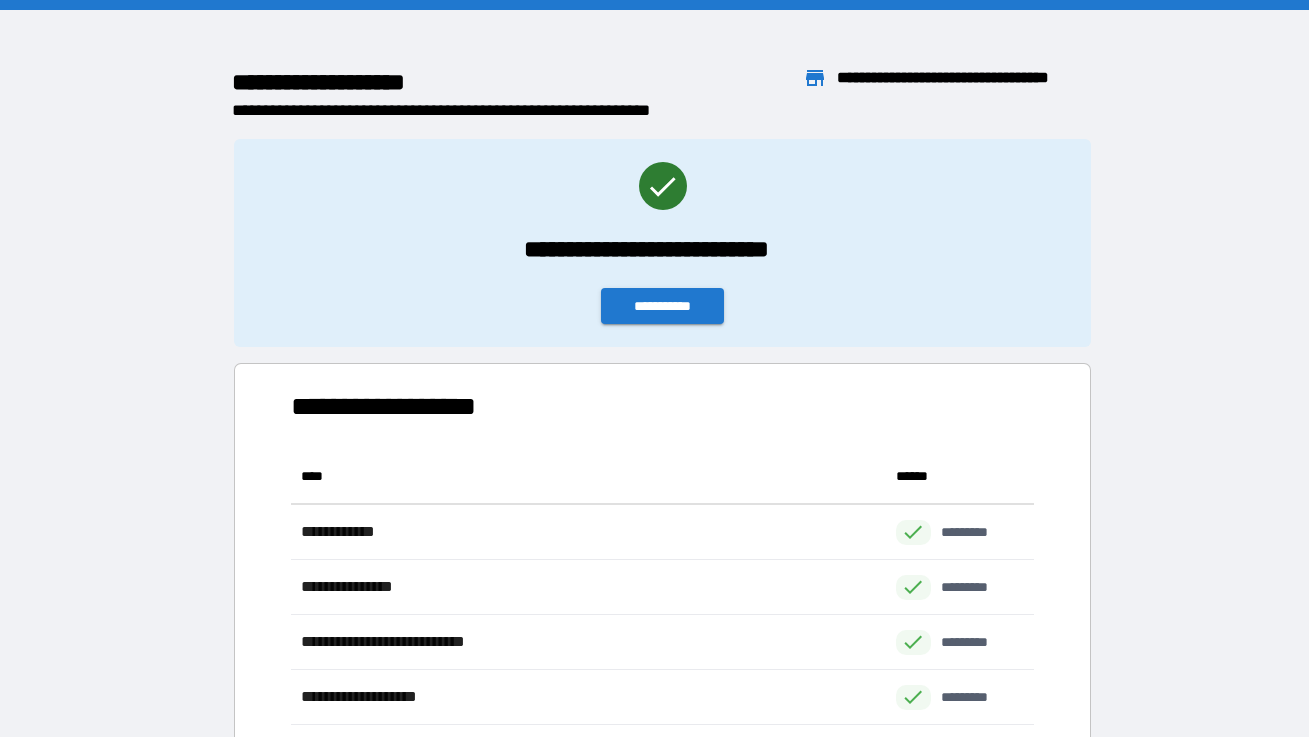 scroll, scrollTop: 1, scrollLeft: 1, axis: both 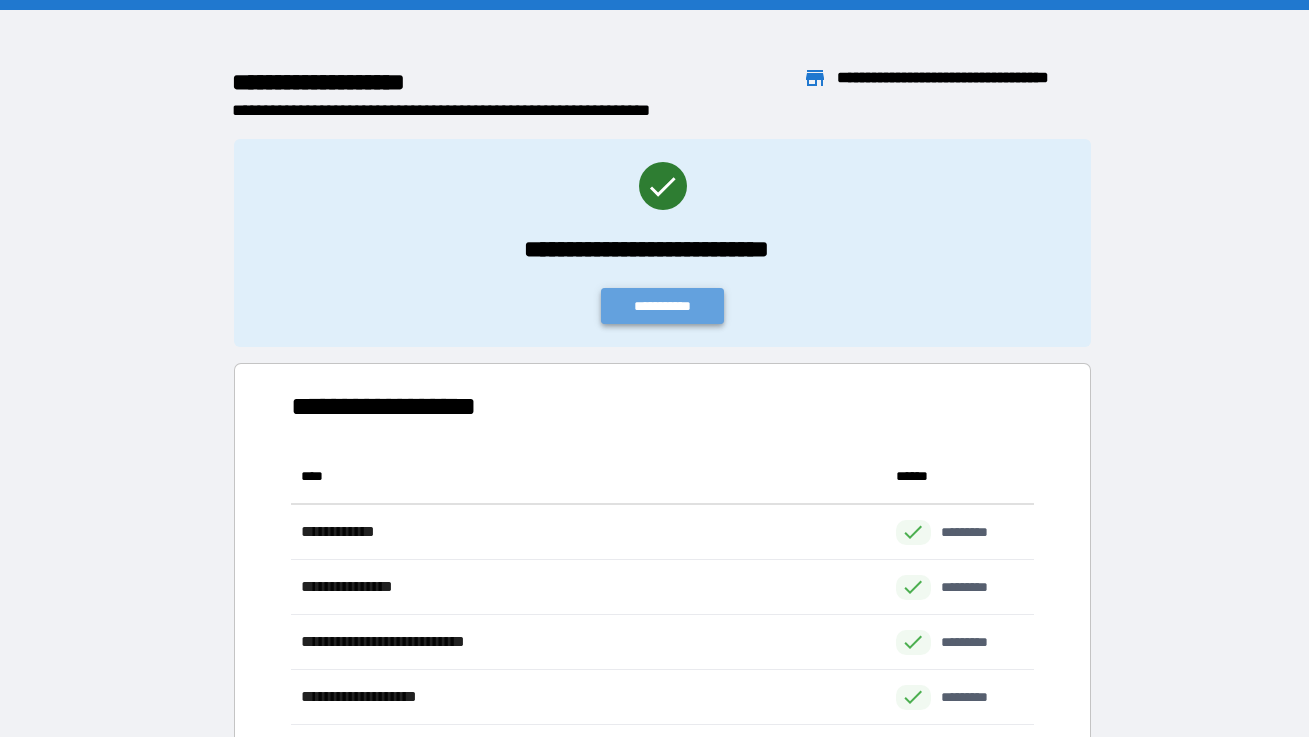 click on "**********" at bounding box center [663, 306] 